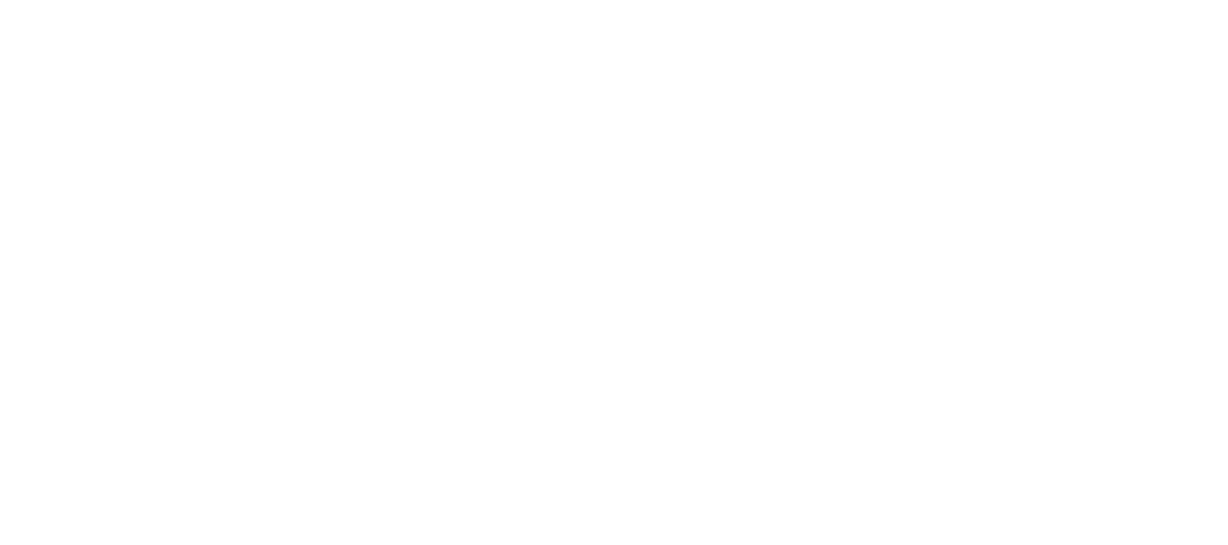 scroll, scrollTop: 0, scrollLeft: 0, axis: both 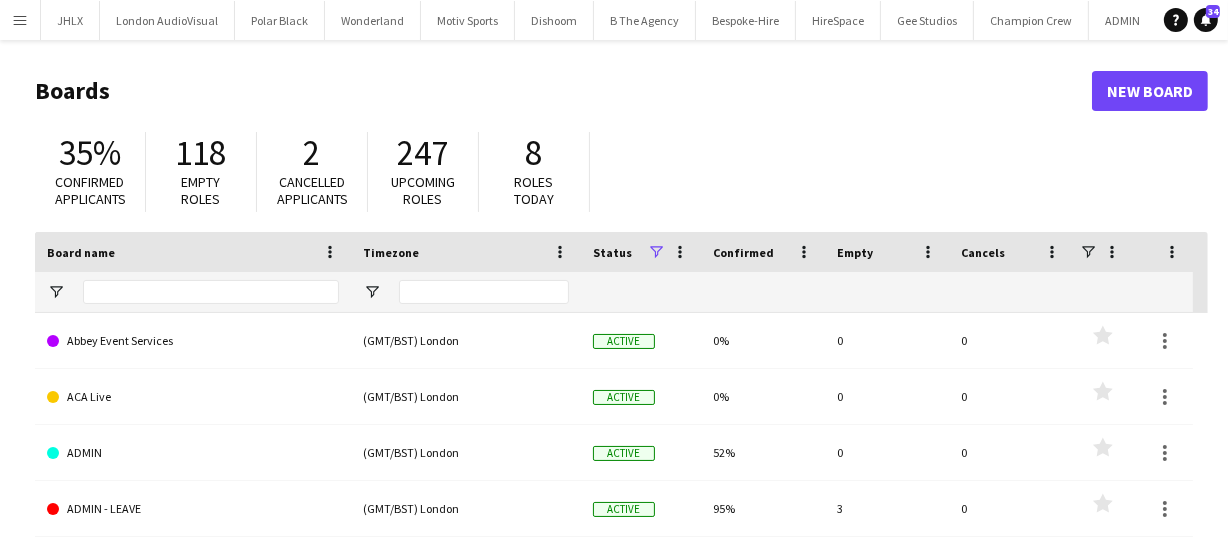 click on "Menu" at bounding box center [20, 20] 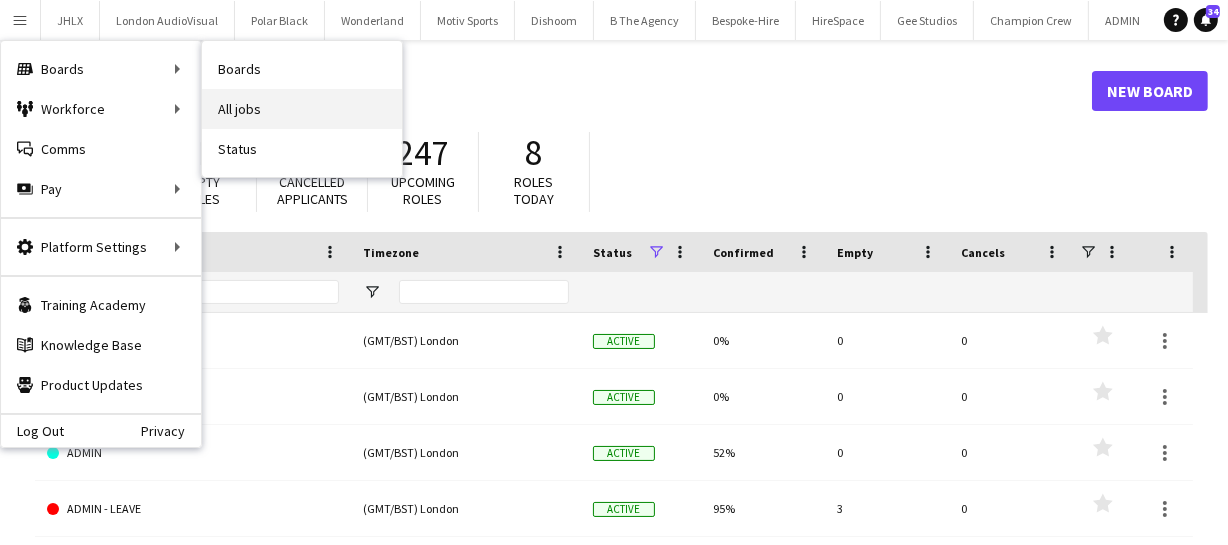 click on "All jobs" at bounding box center (302, 109) 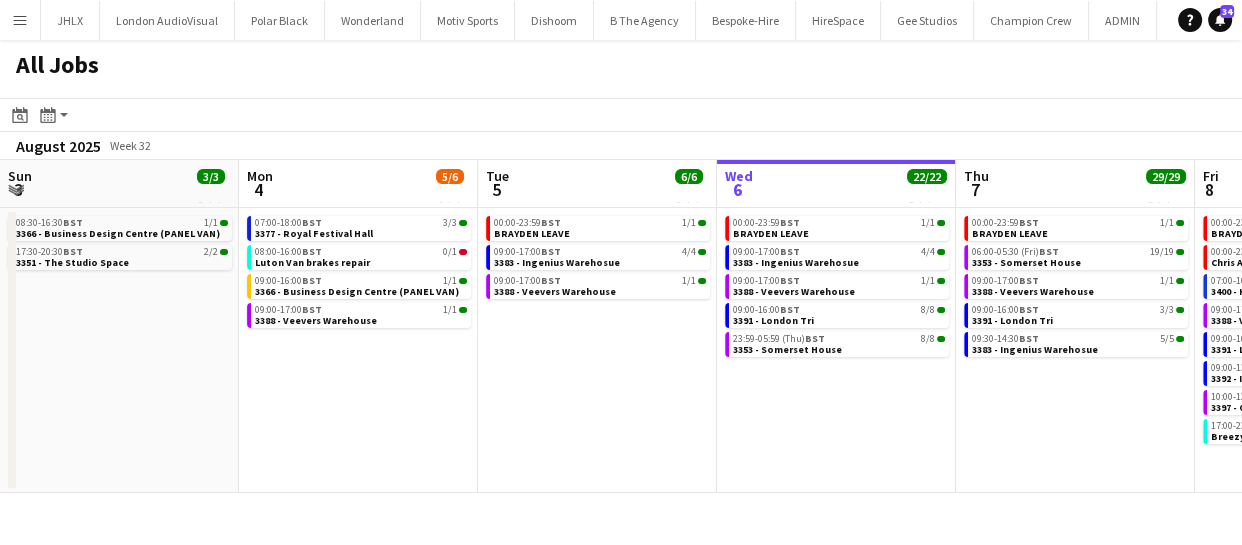 scroll, scrollTop: 0, scrollLeft: 478, axis: horizontal 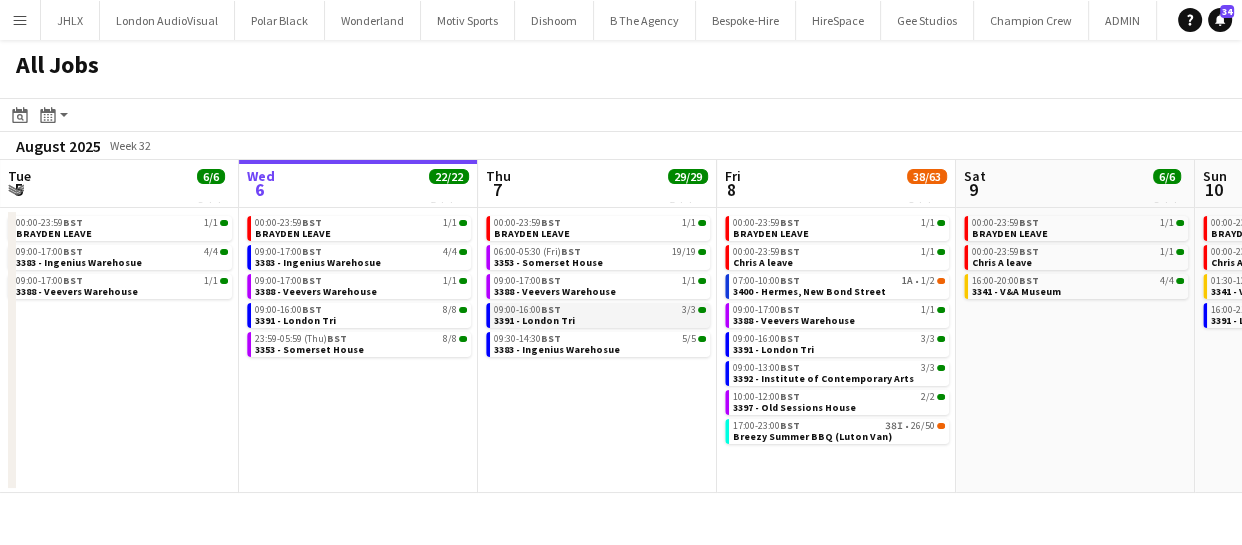 click on "3391 - London Tri" at bounding box center [534, 320] 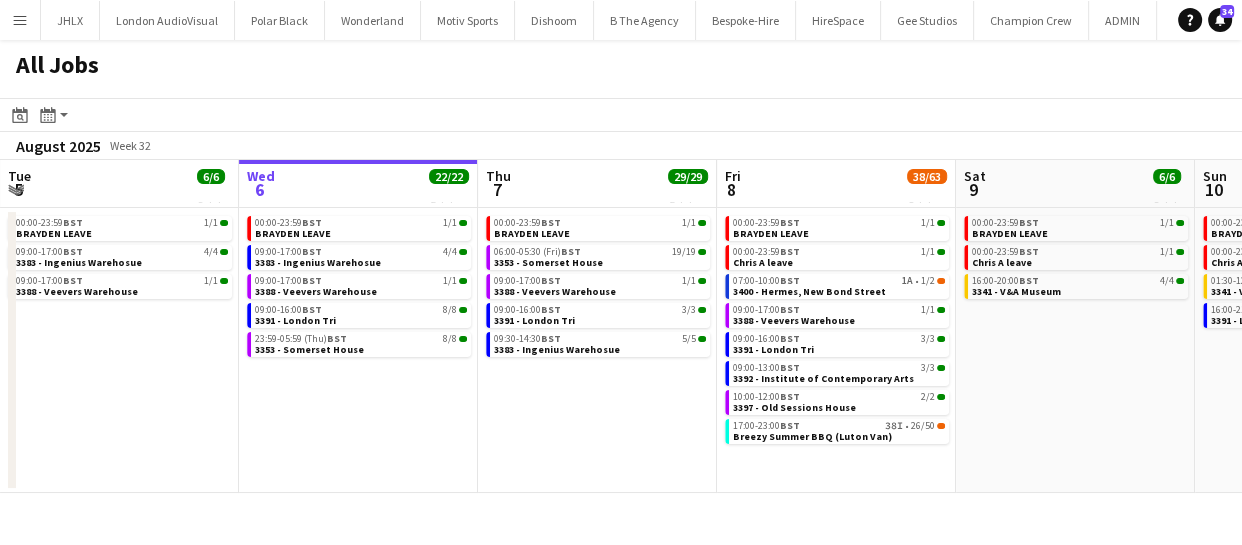 scroll, scrollTop: 0, scrollLeft: 516, axis: horizontal 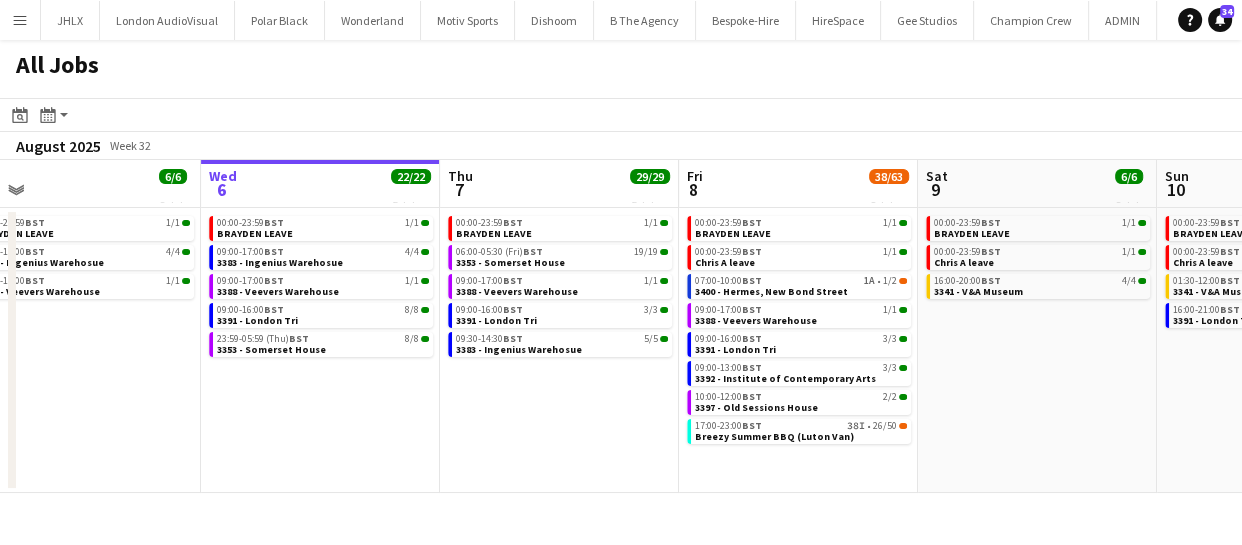 drag, startPoint x: 673, startPoint y: 444, endPoint x: 635, endPoint y: 438, distance: 38.470768 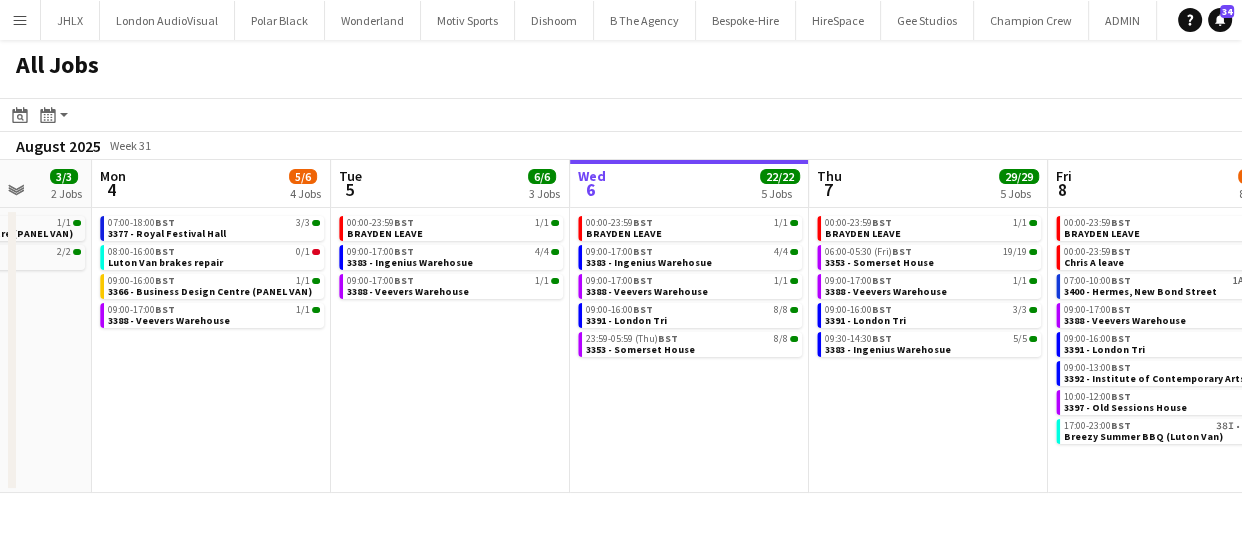 scroll, scrollTop: 0, scrollLeft: 627, axis: horizontal 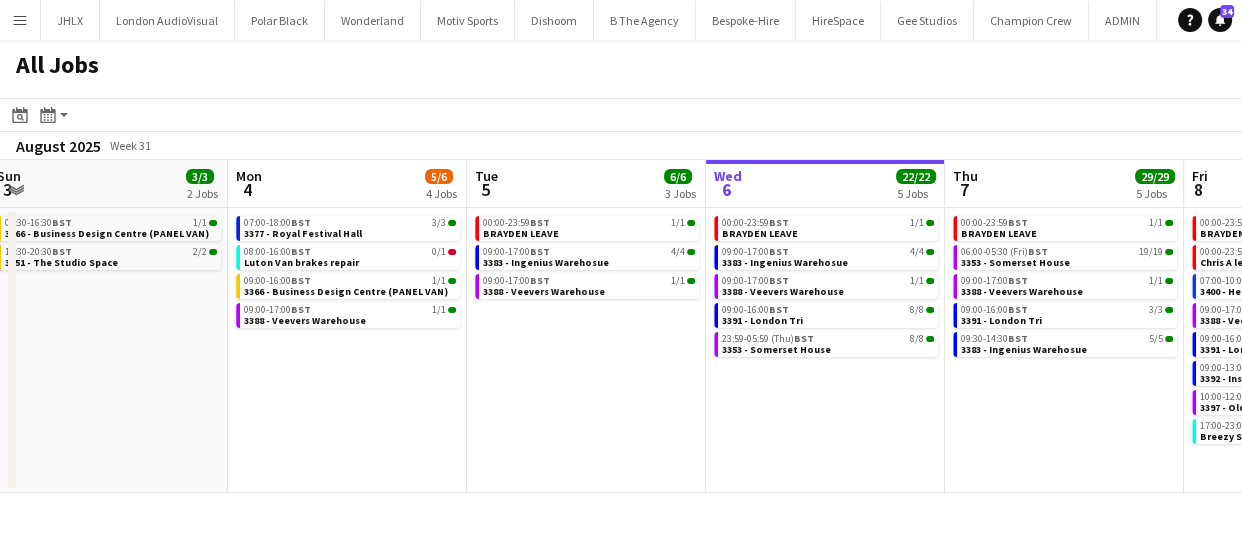 drag, startPoint x: 253, startPoint y: 400, endPoint x: 751, endPoint y: 433, distance: 499.09216 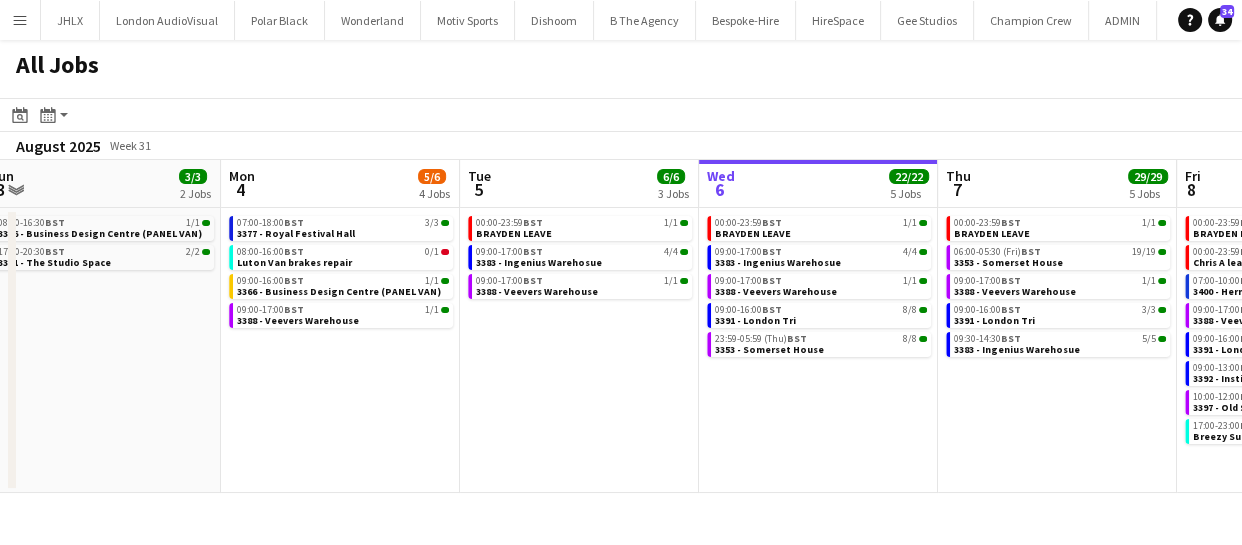 drag, startPoint x: 406, startPoint y: 435, endPoint x: 695, endPoint y: 425, distance: 289.17297 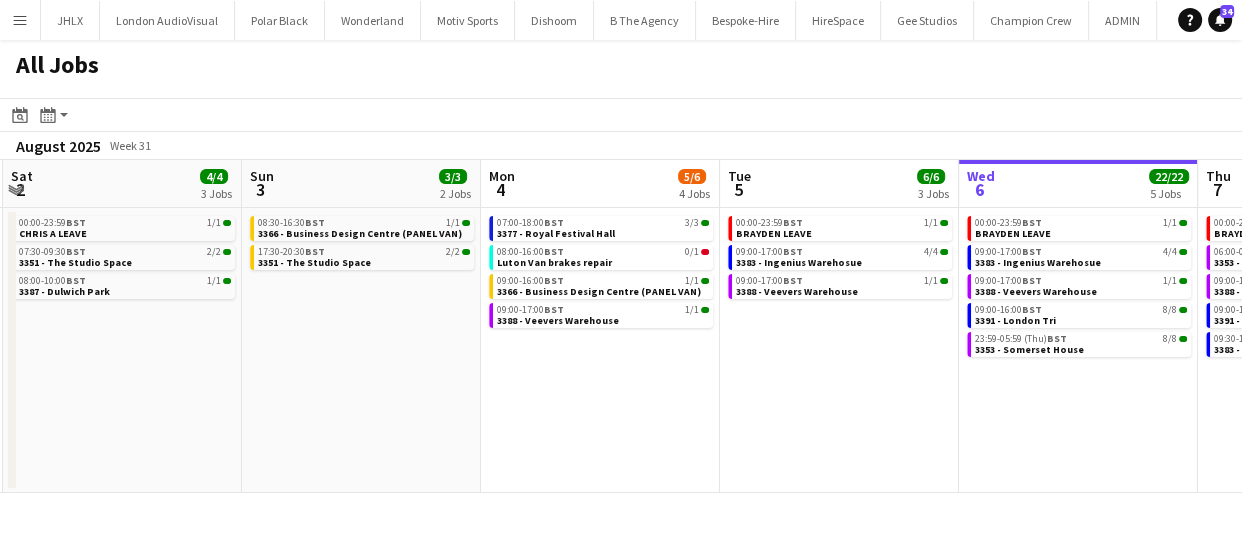 click on "All Jobs
Date picker
AUG 2025 AUG 2025 Monday M Tuesday T Wednesday W Thursday T Friday F Saturday S Sunday S  AUG   1   2   3   4   5   6   7   8   9   10   11   12   13   14   15   16   17   18   19   20   21   22   23   24   25   26   27   28   29   30   31
Comparison range
Comparison range
Today
Month view / Day view
Day view by Board Day view by Job Month view  August 2025   Week 31
Expand/collapse
Thu   31   9/9   4 Jobs   Fri   1   6/6   4 Jobs   Sat   2   4/4   3 Jobs   Sun   3   3/3   2 Jobs   Mon   4   5/6   4 Jobs   Tue   5   6/6   3 Jobs   Wed   6   22/22   5 Jobs   Thu   7   29/29   5 Jobs   Fri   8   38/63   8 Jobs   Sat   9   6/6   3 Jobs   Sun   10   20/20   4 Jobs   09:00-17:00    BST   1/1   3298 - Veevers Warehouse   11:00-18:00    BST   1/1   3366 - Business Design Centre (PANEL VAN)   15:30-19:30    BST   1/1   BST" 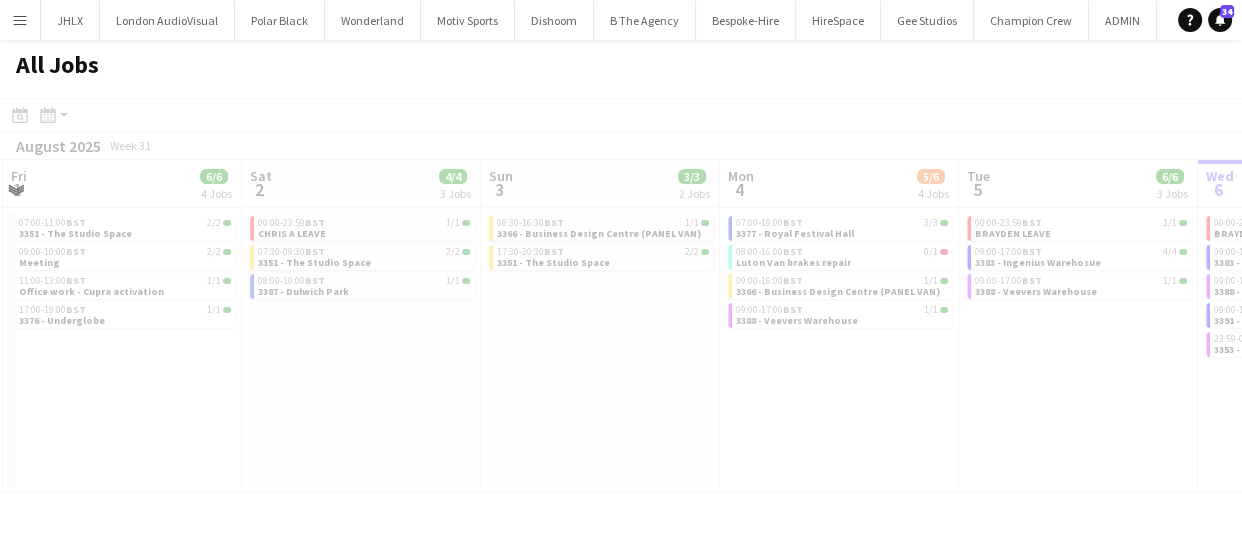 scroll, scrollTop: 0, scrollLeft: 560, axis: horizontal 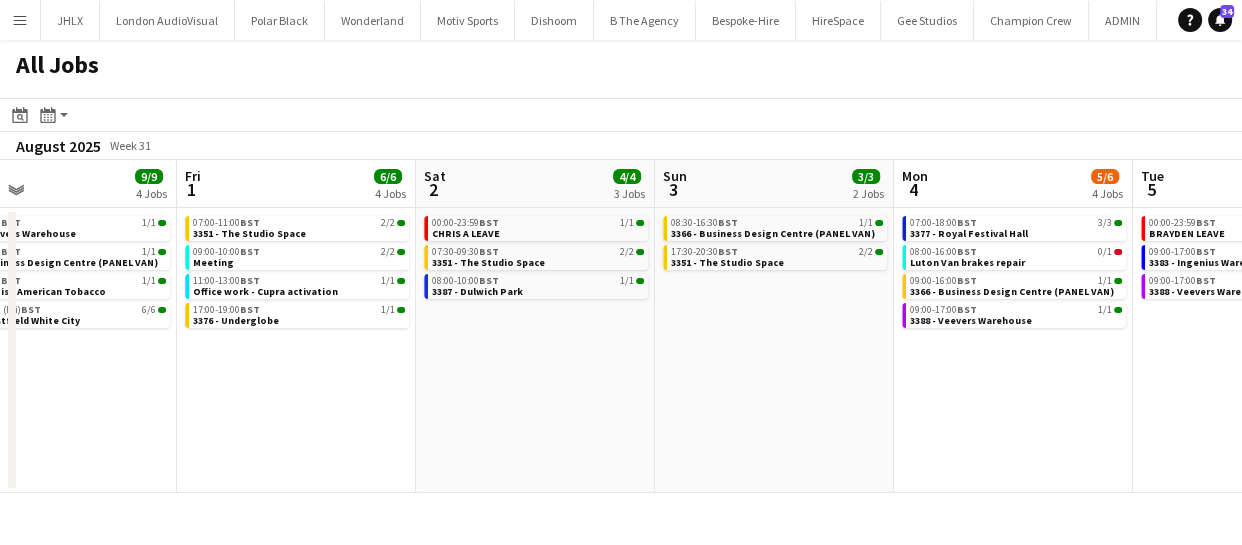 drag, startPoint x: 389, startPoint y: 387, endPoint x: 647, endPoint y: 410, distance: 259.02316 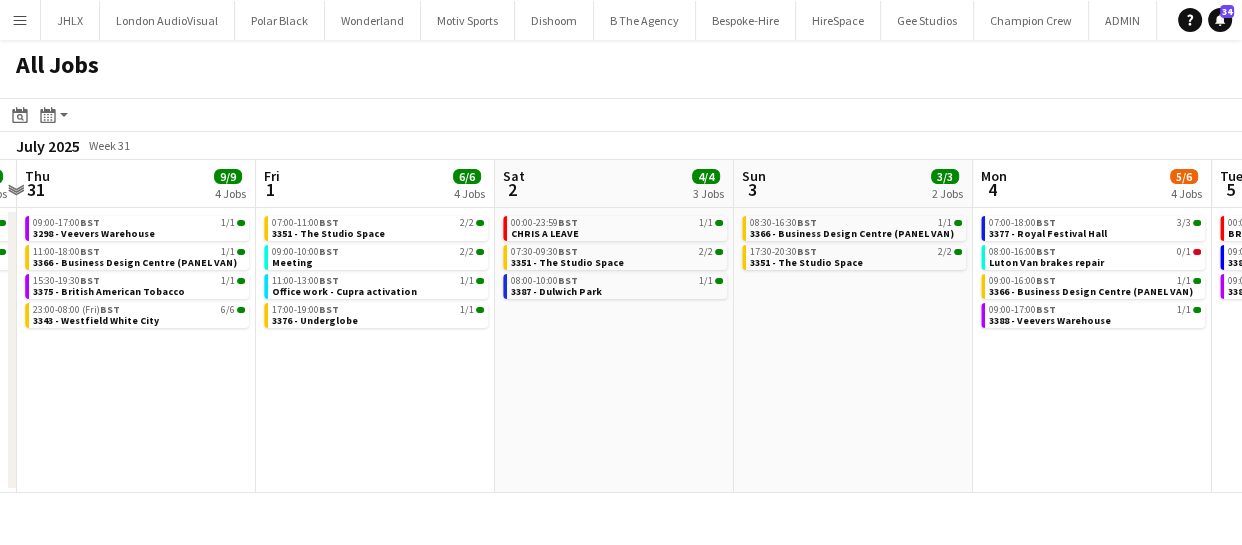 drag, startPoint x: 436, startPoint y: 415, endPoint x: 381, endPoint y: 357, distance: 79.93122 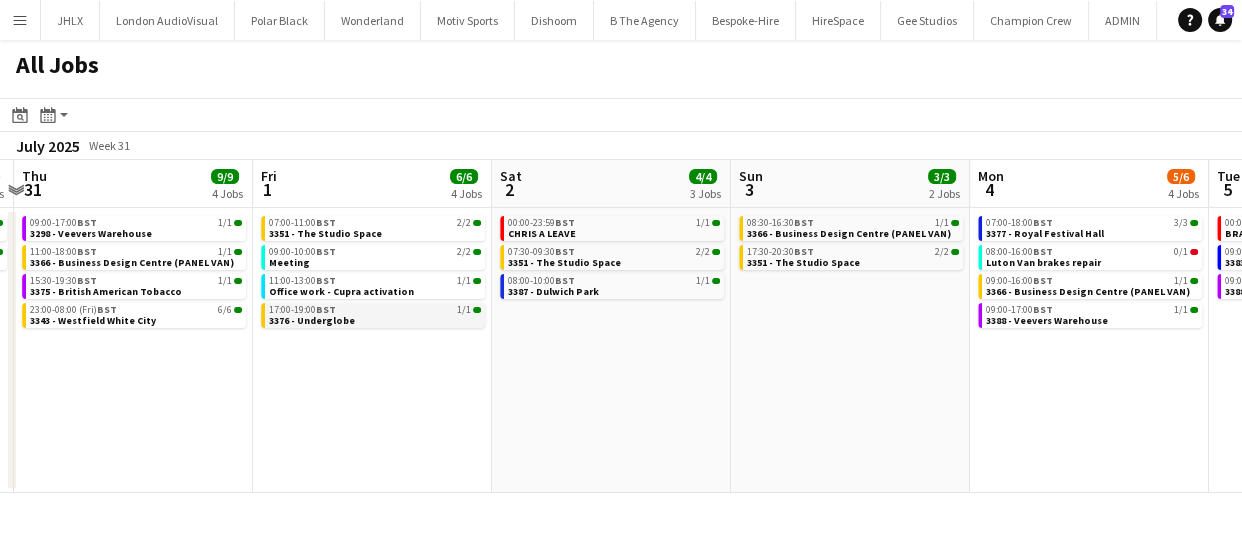 click on "17:00-19:00    BST   1/1" at bounding box center (375, 310) 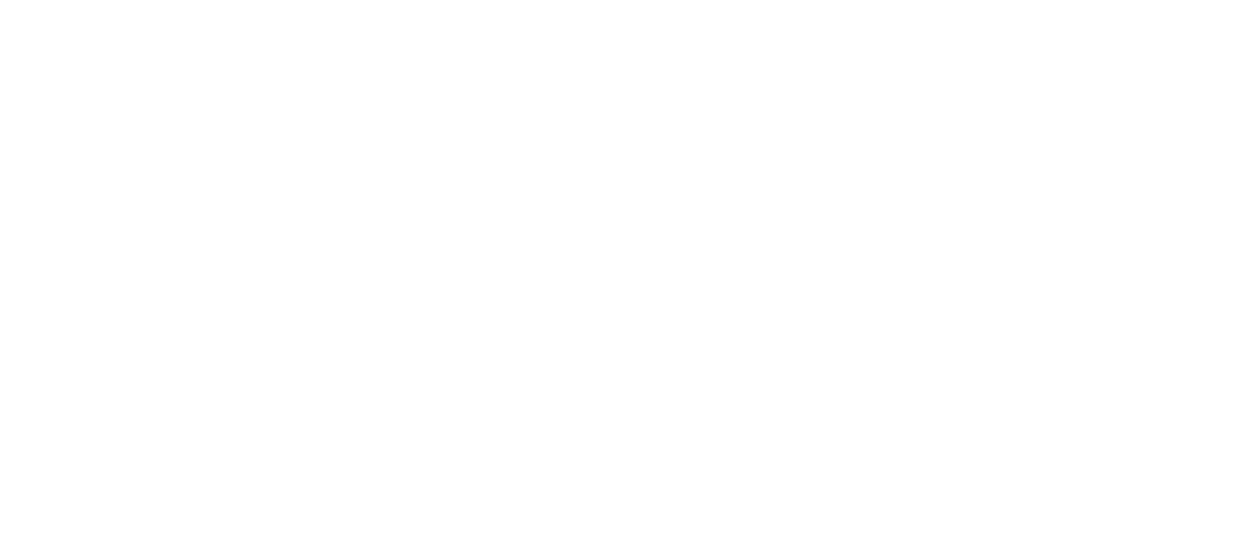 scroll, scrollTop: 0, scrollLeft: 0, axis: both 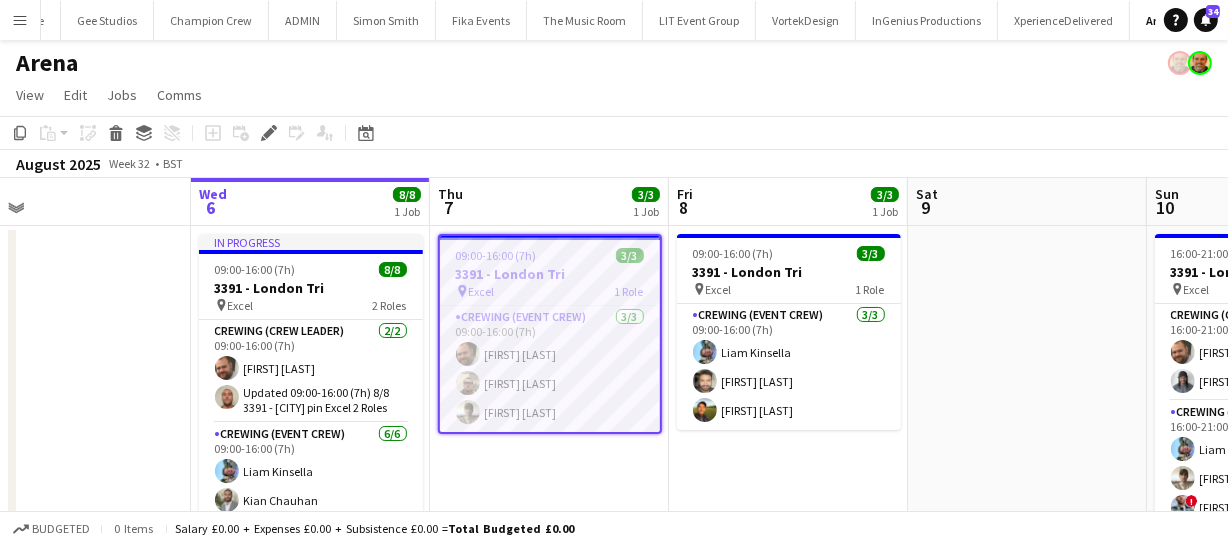 drag, startPoint x: 405, startPoint y: 463, endPoint x: 567, endPoint y: 466, distance: 162.02777 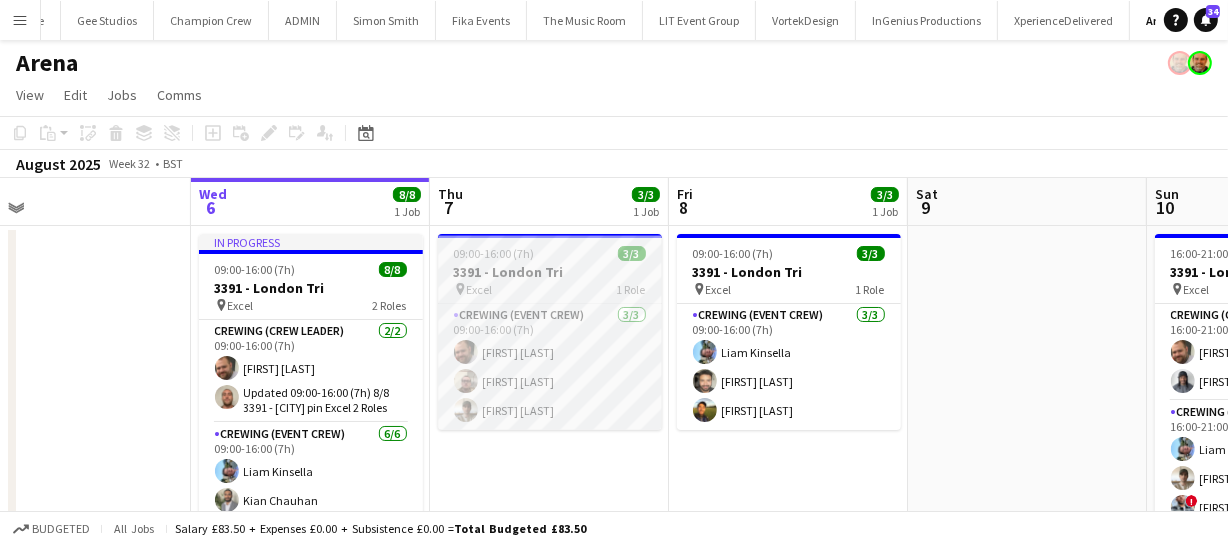 click on "3391 - London Tri" at bounding box center (550, 272) 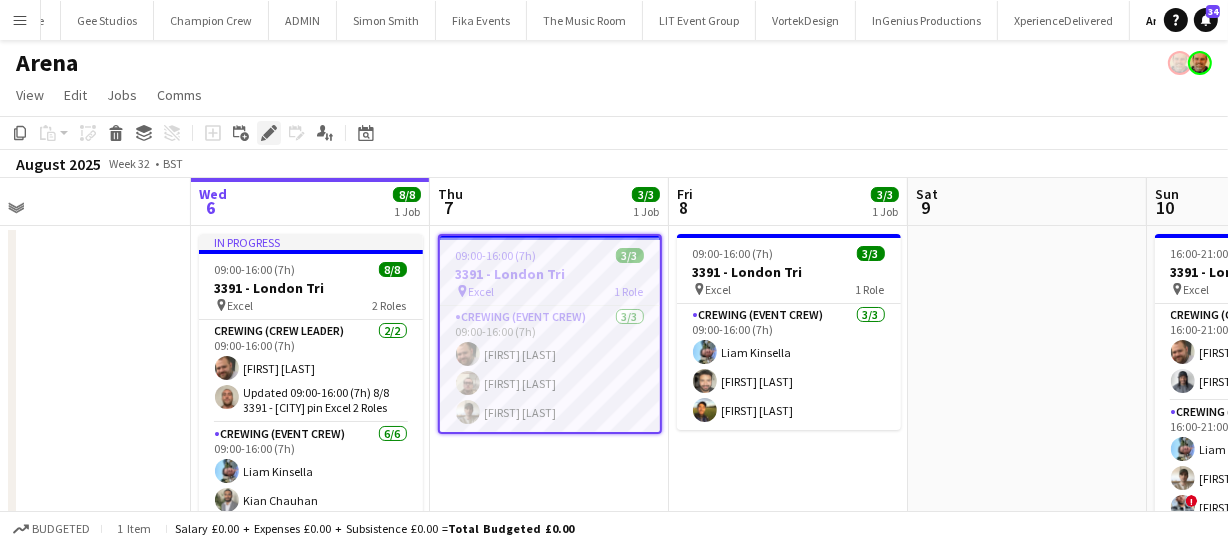 click on "Edit" 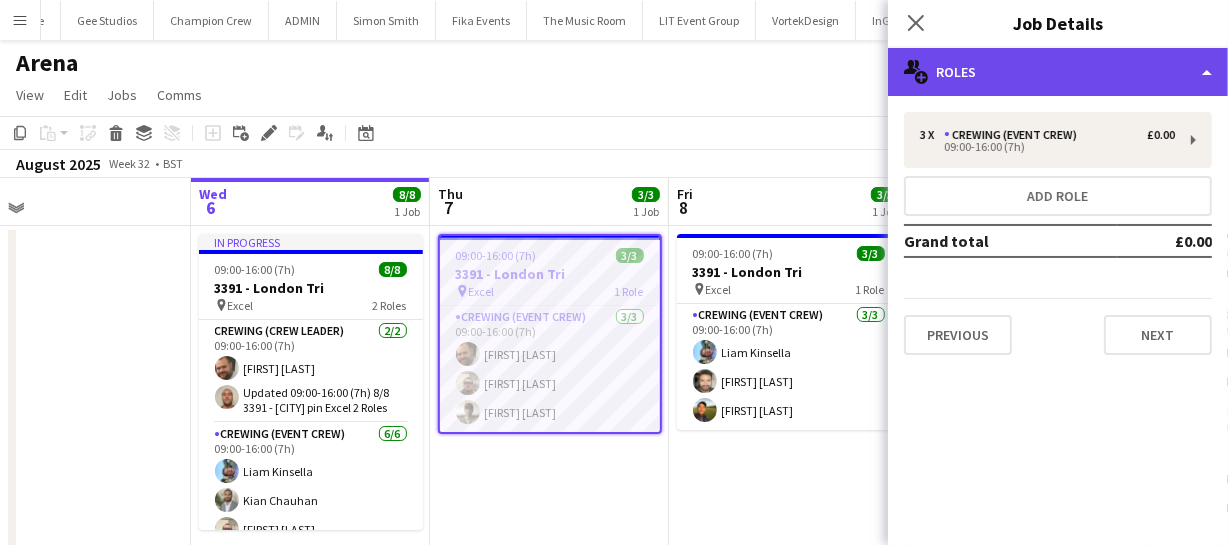 click on "multiple-users-add
Roles" 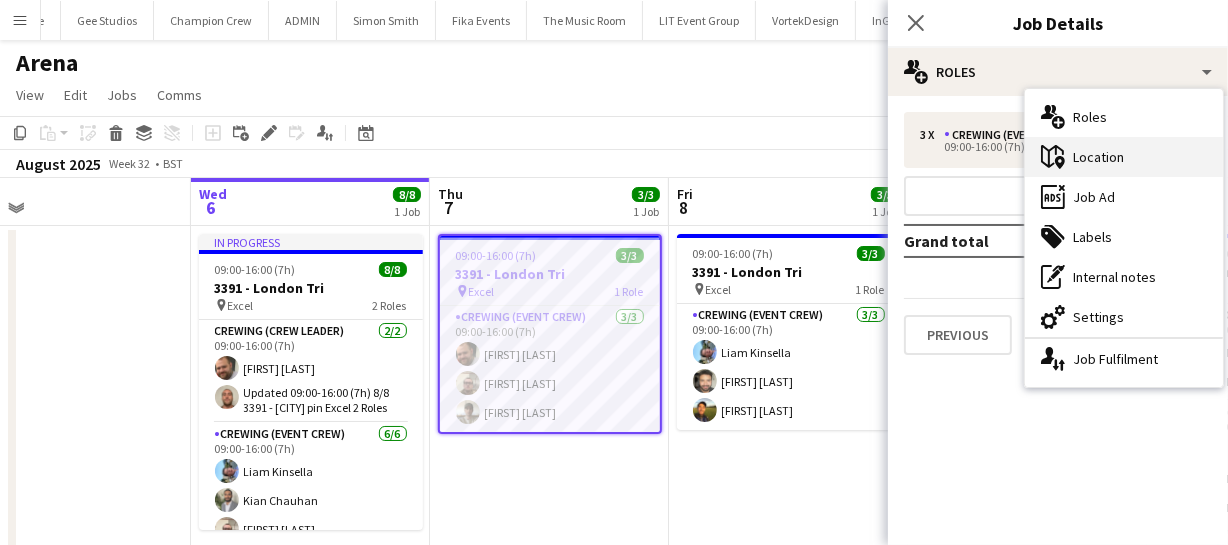 click on "maps-pin-1
Location" at bounding box center [1124, 157] 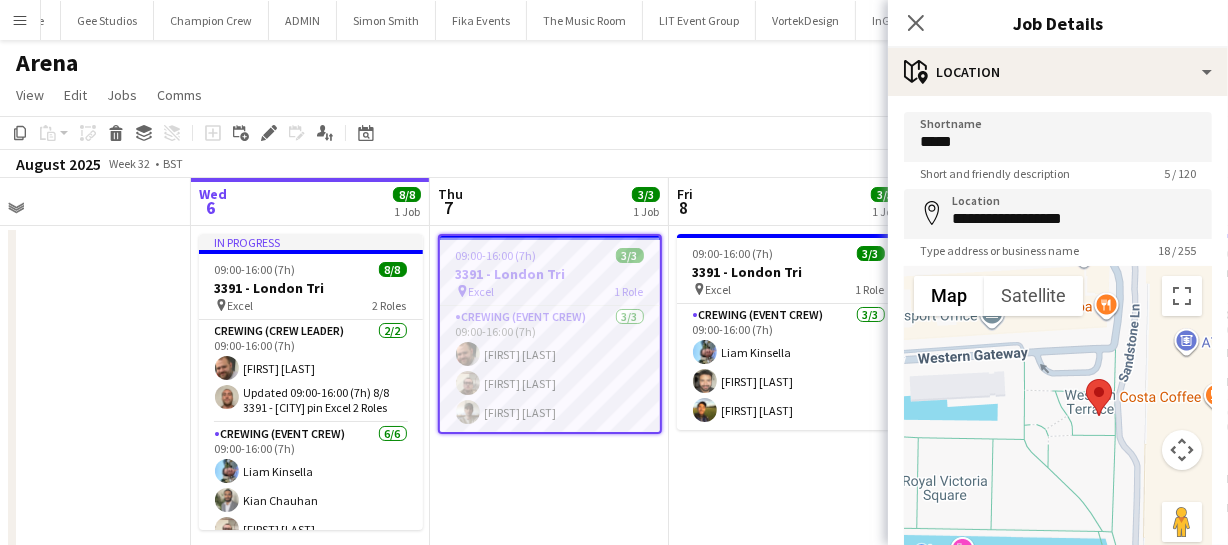 drag, startPoint x: 1115, startPoint y: 380, endPoint x: 1090, endPoint y: 509, distance: 131.40015 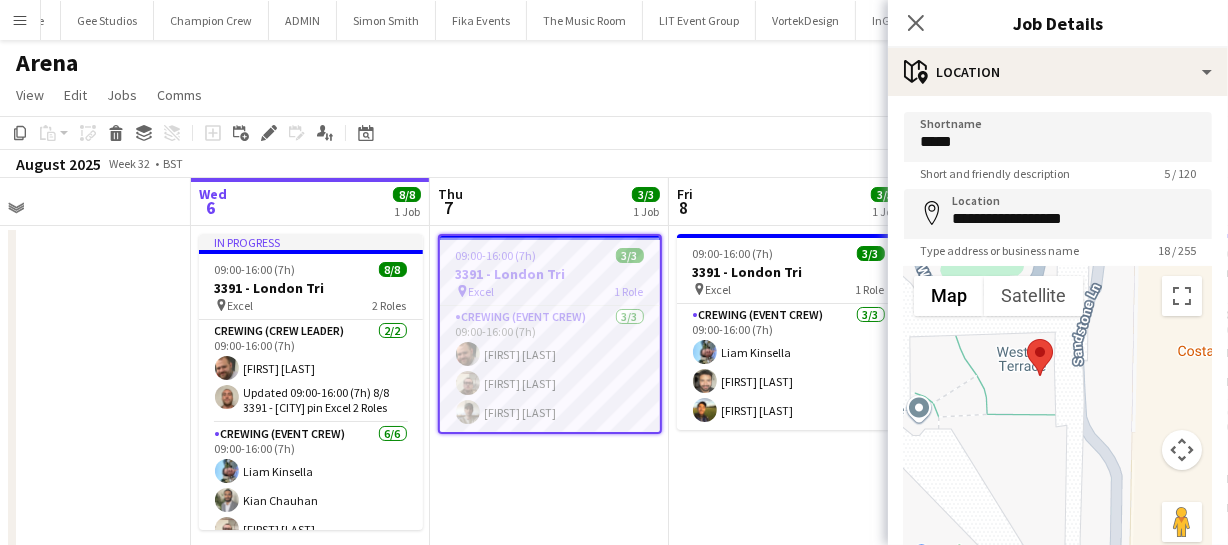 drag, startPoint x: 1068, startPoint y: 436, endPoint x: 1002, endPoint y: 453, distance: 68.154236 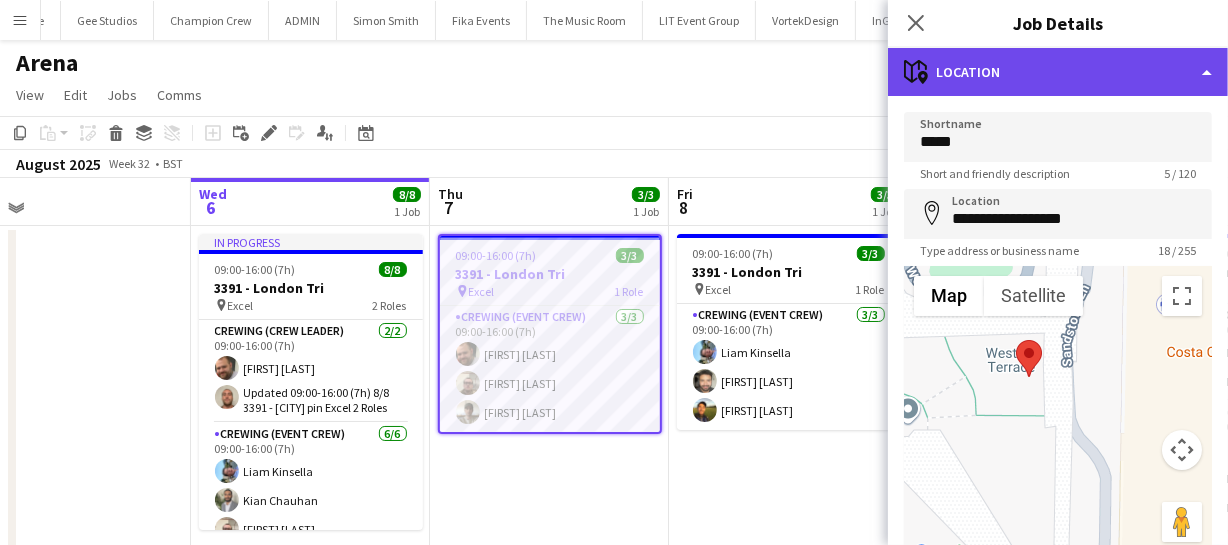 click on "maps-pin-1
Location" 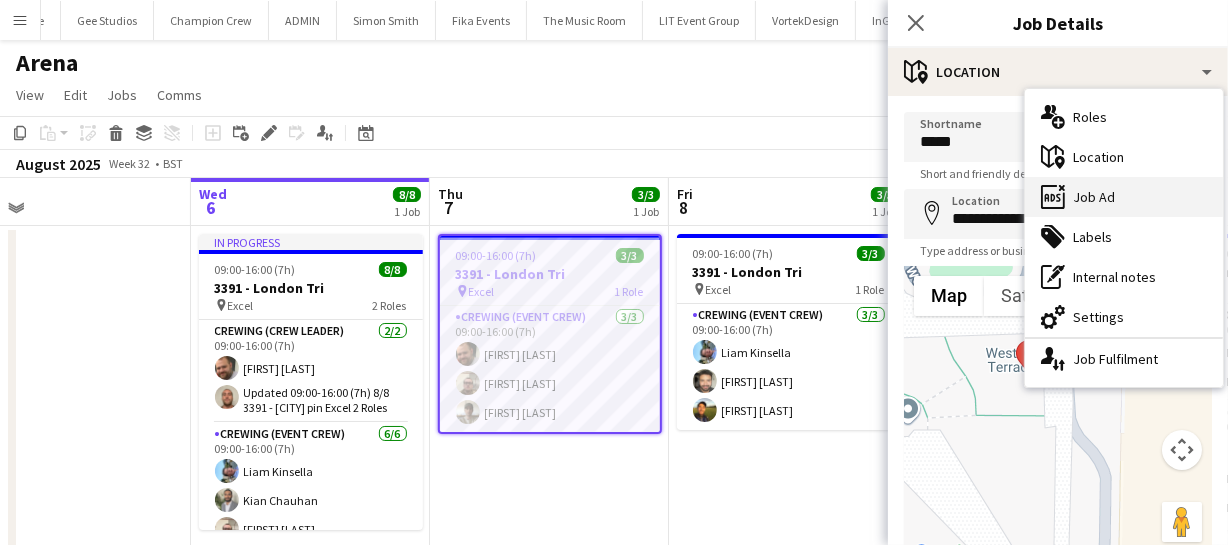 click on "ads-window
Job Ad" at bounding box center [1124, 197] 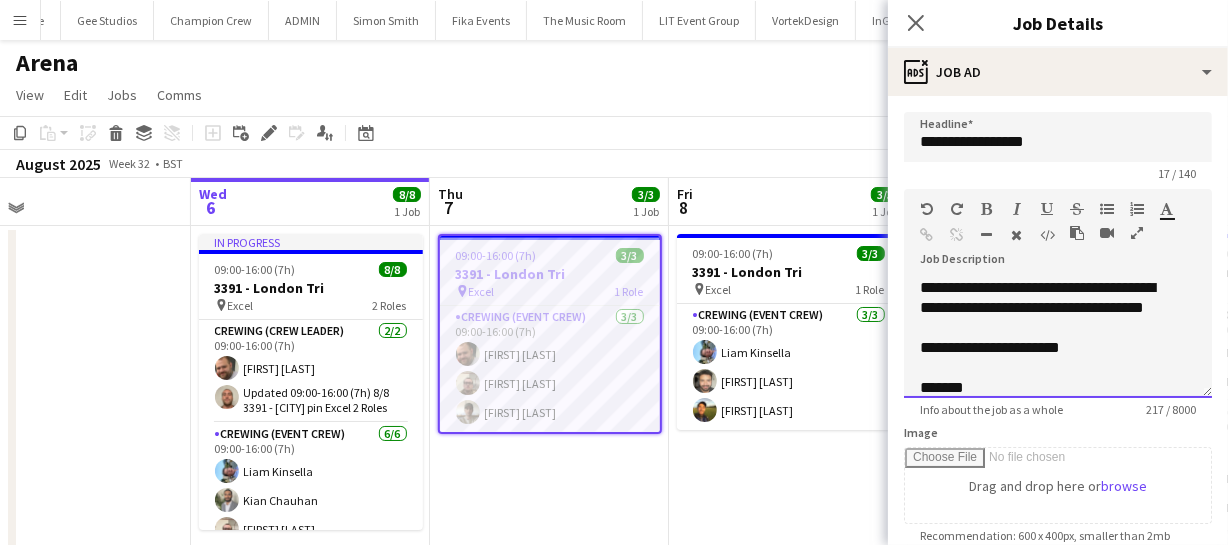 click on "**********" at bounding box center (990, 347) 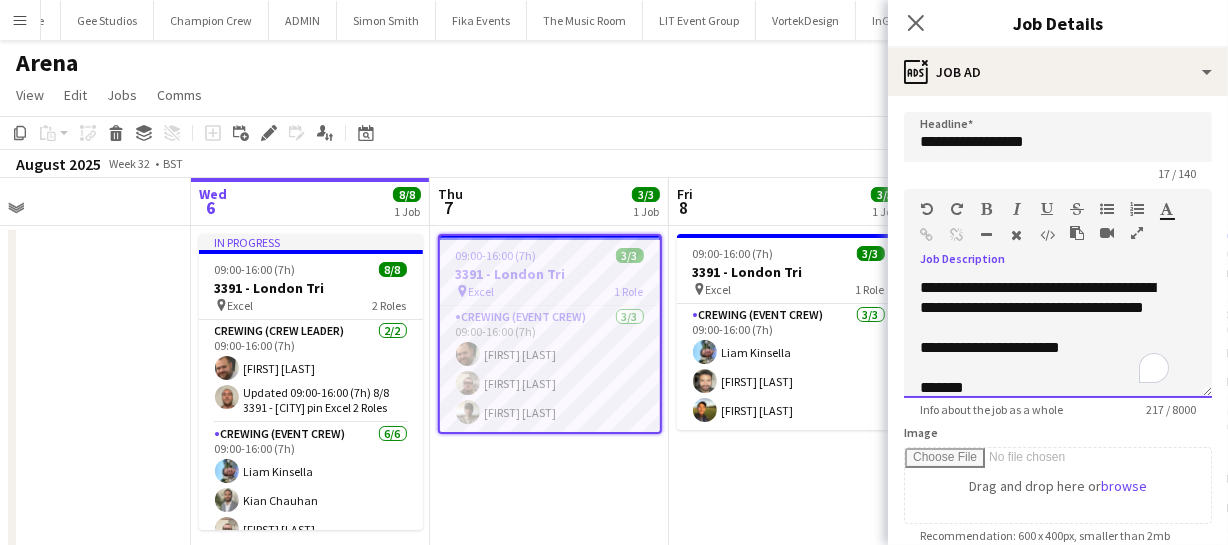 type 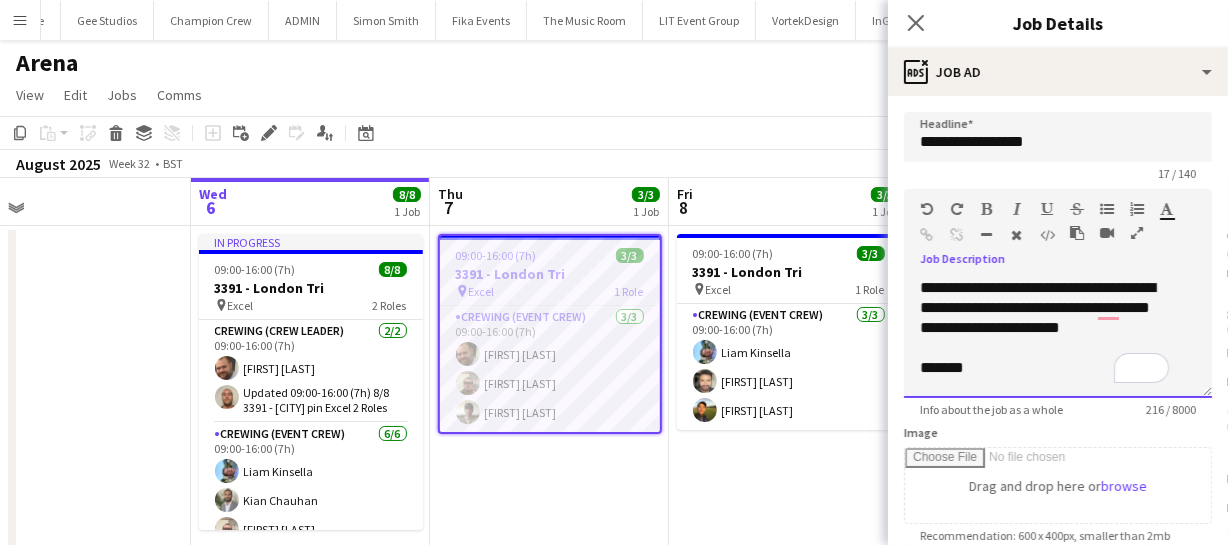 click on "**********" at bounding box center (1044, 308) 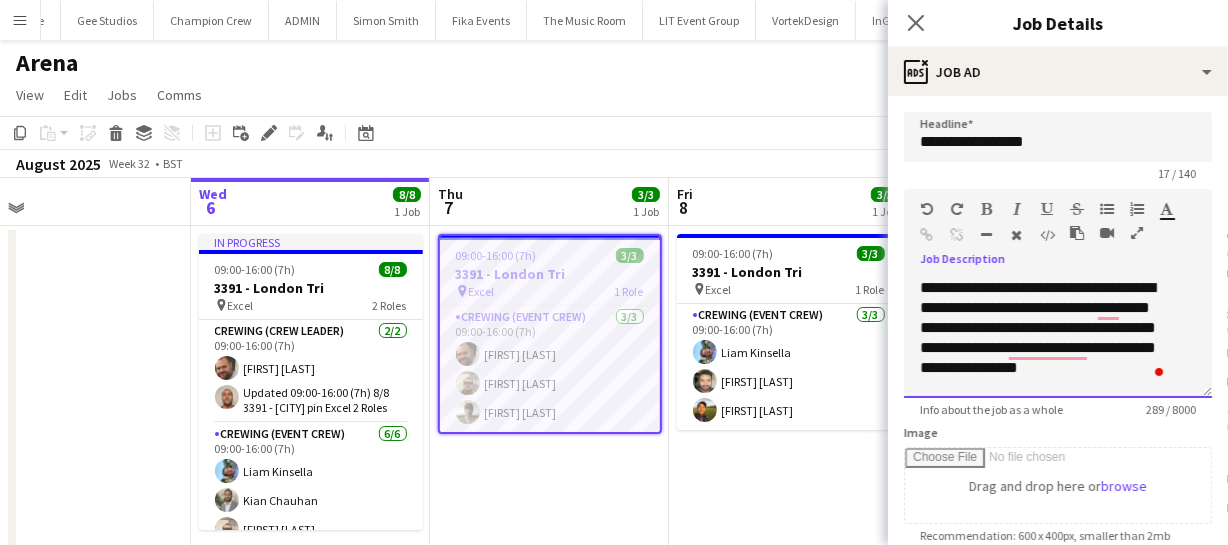 scroll, scrollTop: 1, scrollLeft: 0, axis: vertical 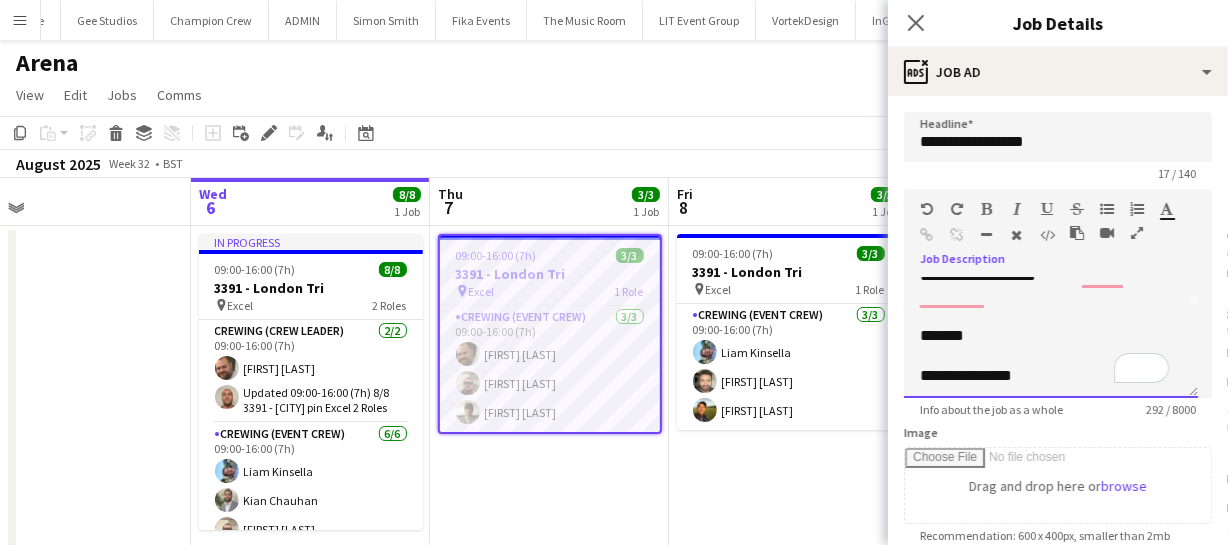 click on "**********" at bounding box center (1044, 246) 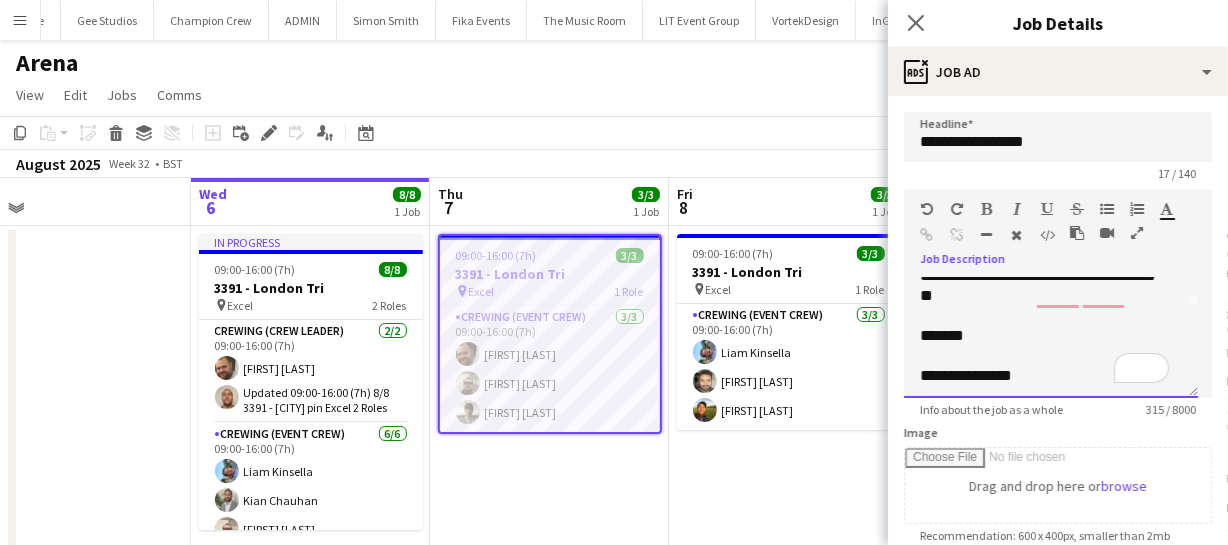 scroll, scrollTop: 27, scrollLeft: 0, axis: vertical 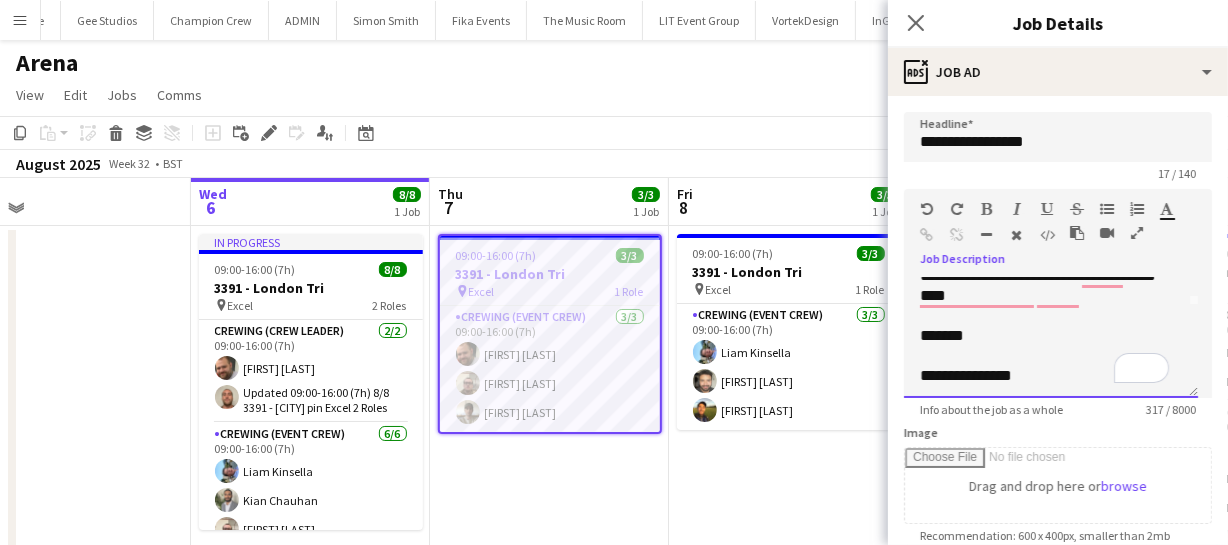 click on "**********" at bounding box center [1044, 246] 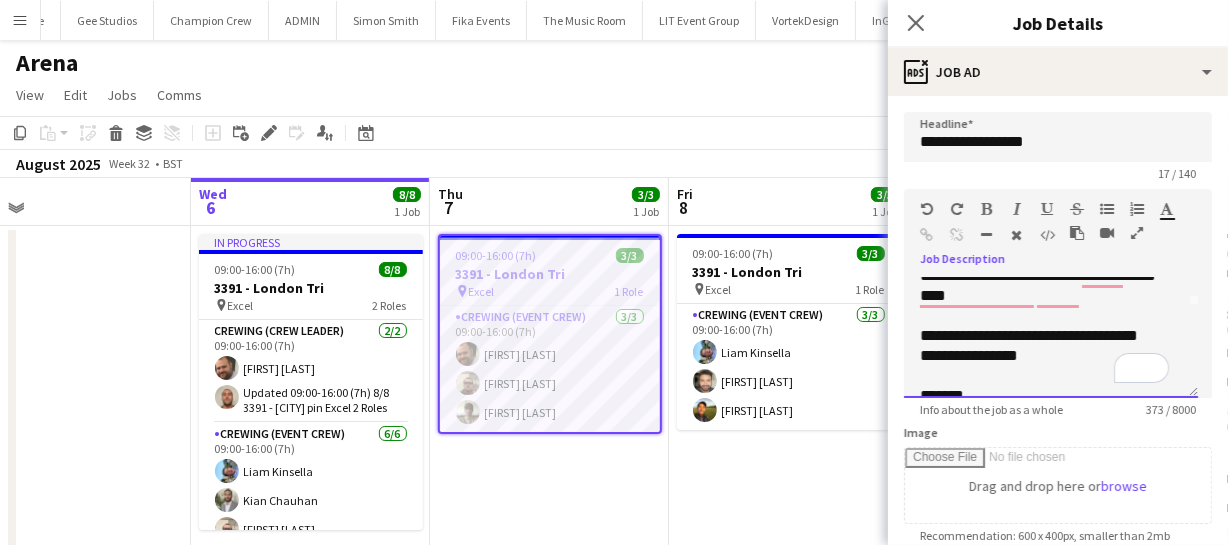 scroll, scrollTop: 183, scrollLeft: 0, axis: vertical 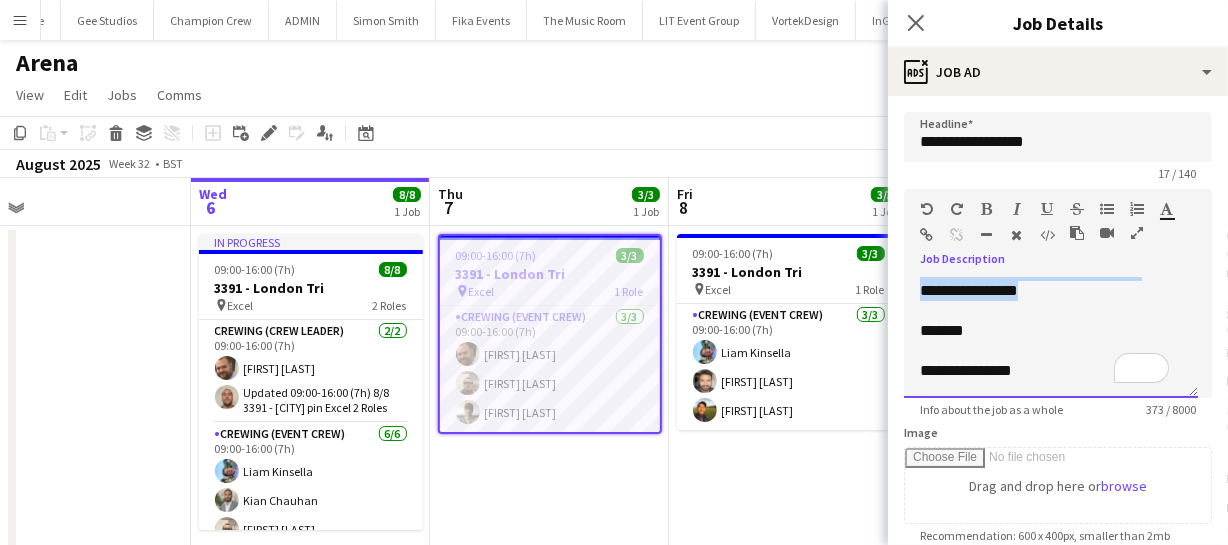 drag, startPoint x: 916, startPoint y: 281, endPoint x: 1055, endPoint y: 297, distance: 139.91783 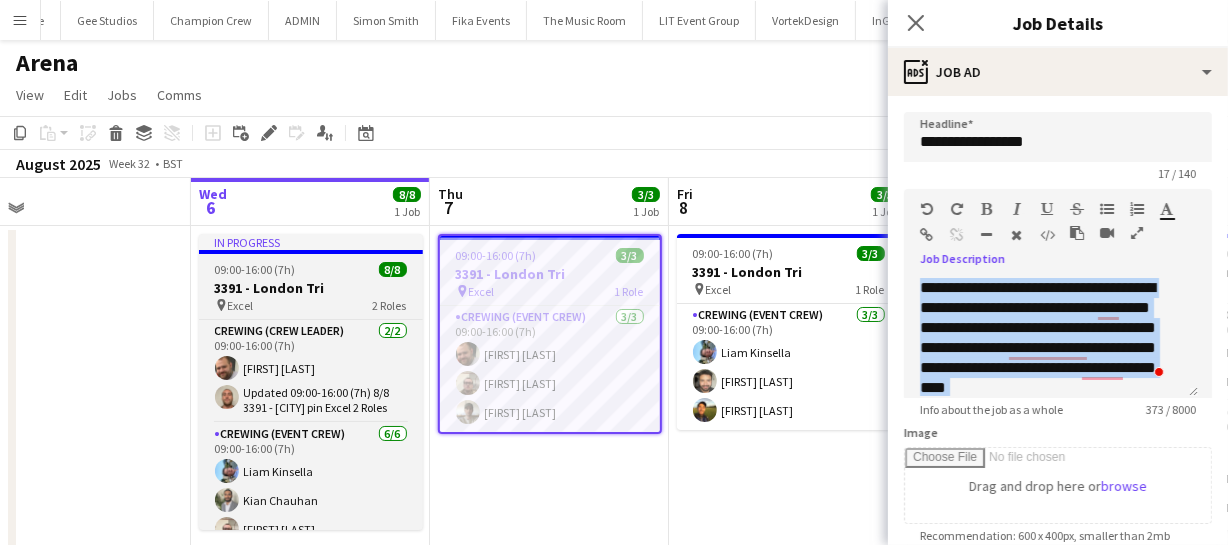 click on "3391 - London Tri" at bounding box center [311, 288] 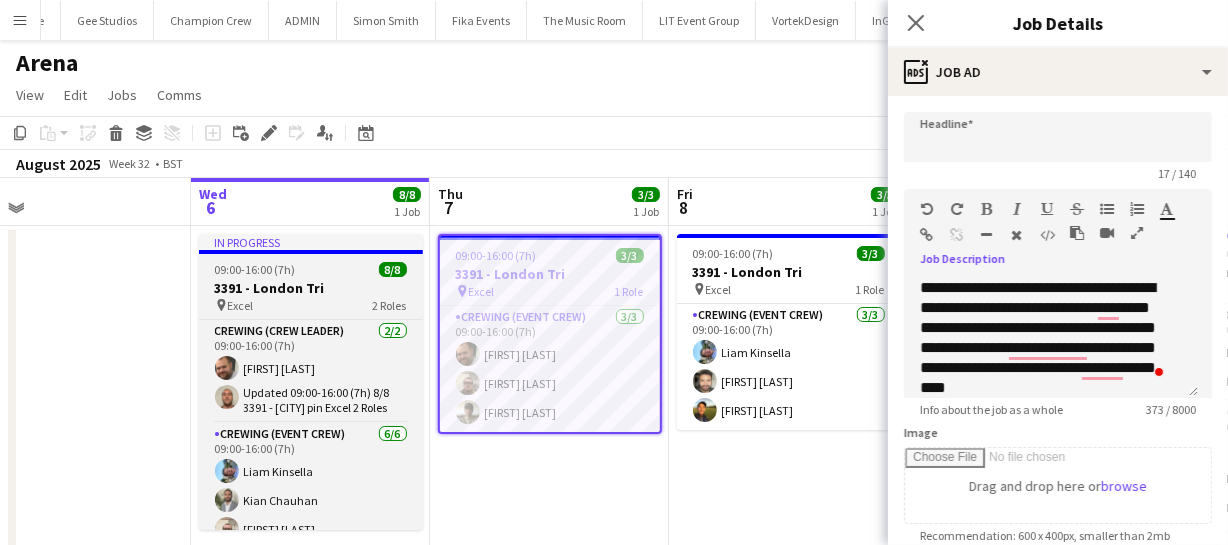 type on "**********" 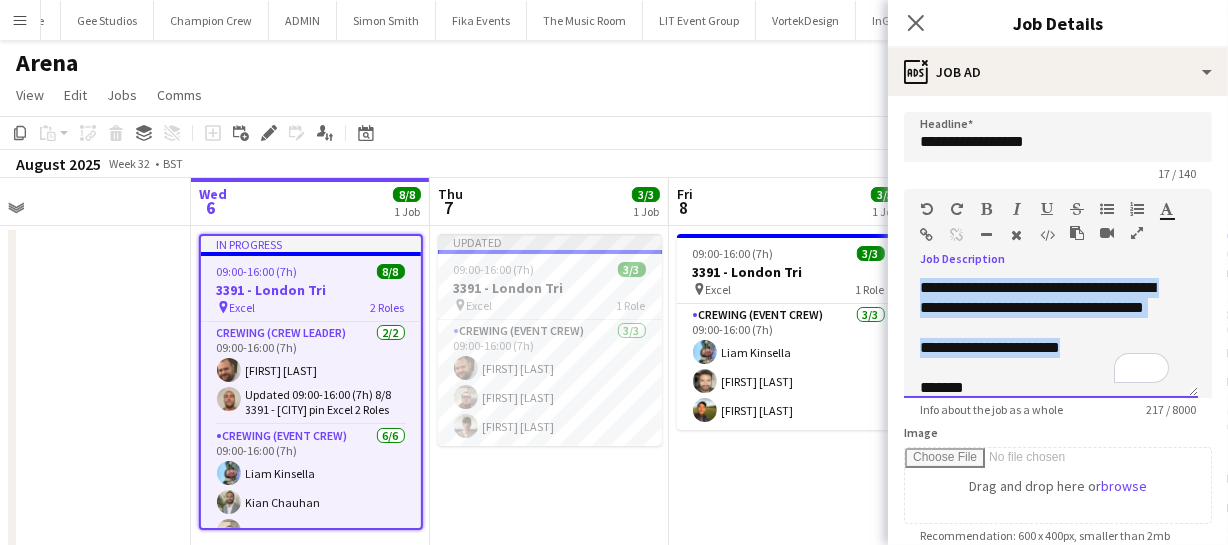 drag, startPoint x: 921, startPoint y: 283, endPoint x: 1080, endPoint y: 343, distance: 169.9441 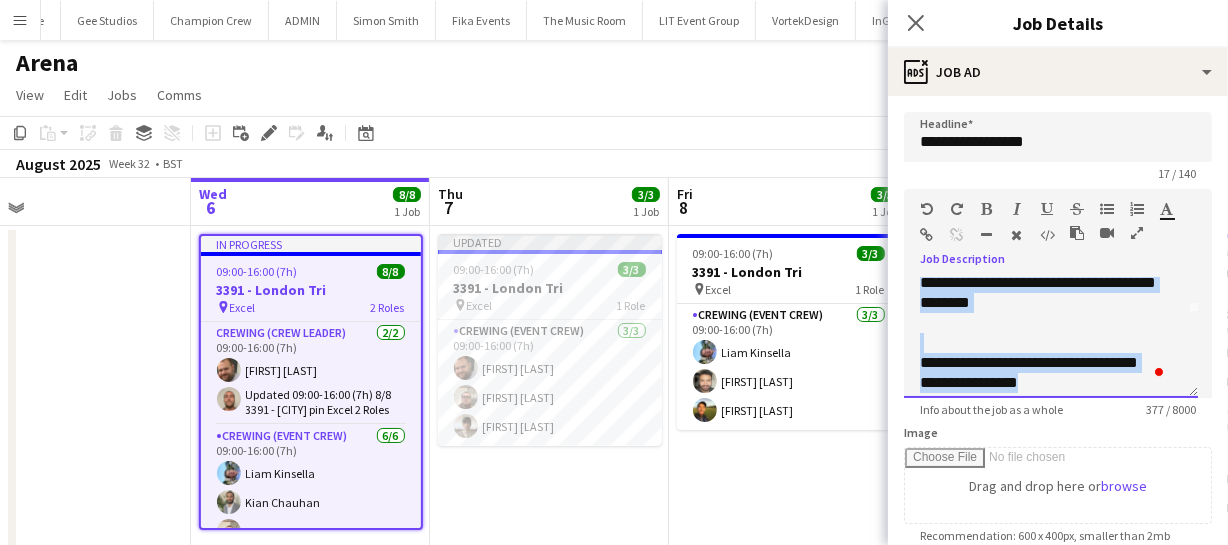 drag, startPoint x: 919, startPoint y: 278, endPoint x: 1047, endPoint y: 368, distance: 156.47363 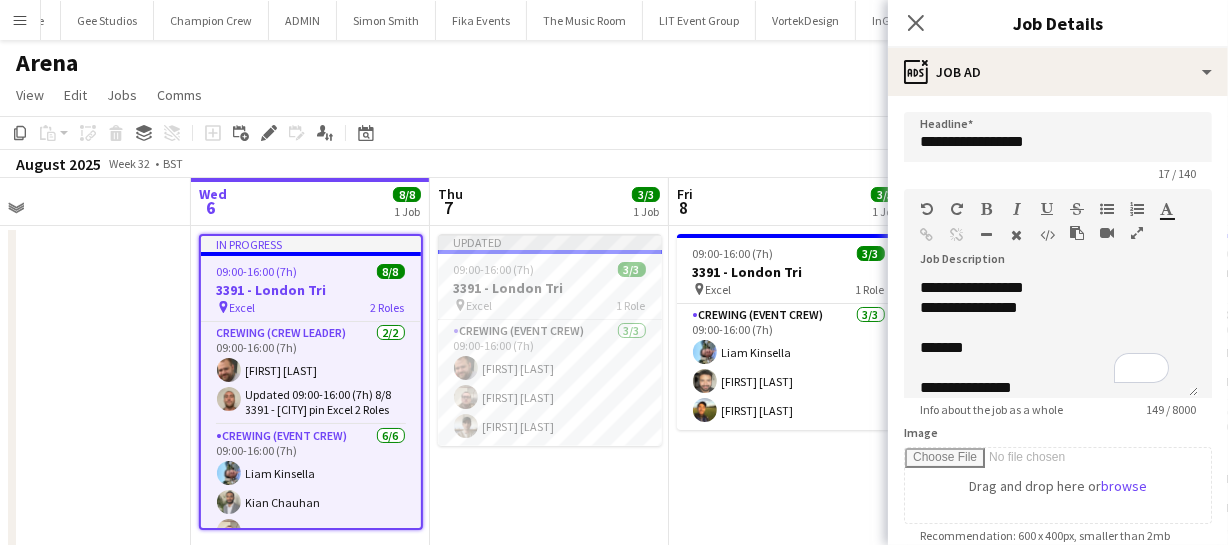 click on "09:00-16:00 (7h)" at bounding box center [257, 271] 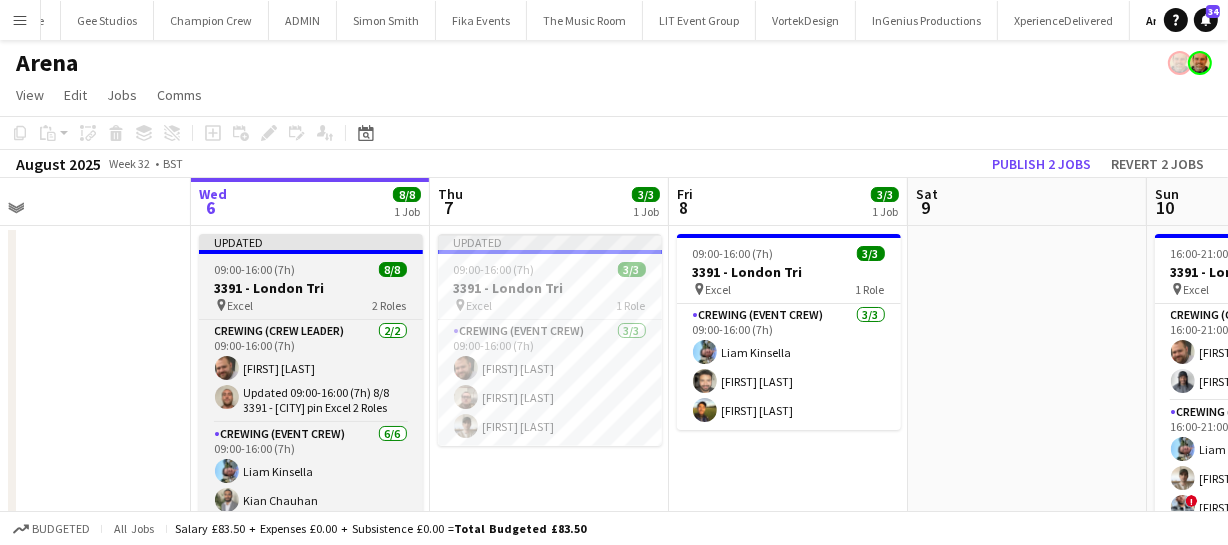 click on "09:00-16:00 (7h)" at bounding box center [255, 269] 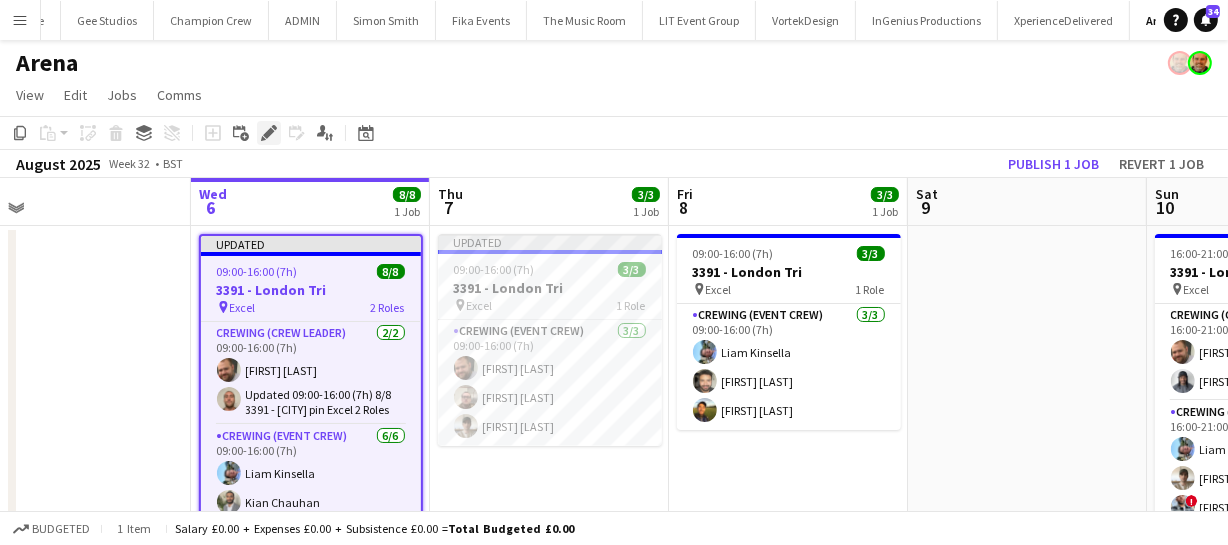 click on "Edit" at bounding box center [269, 133] 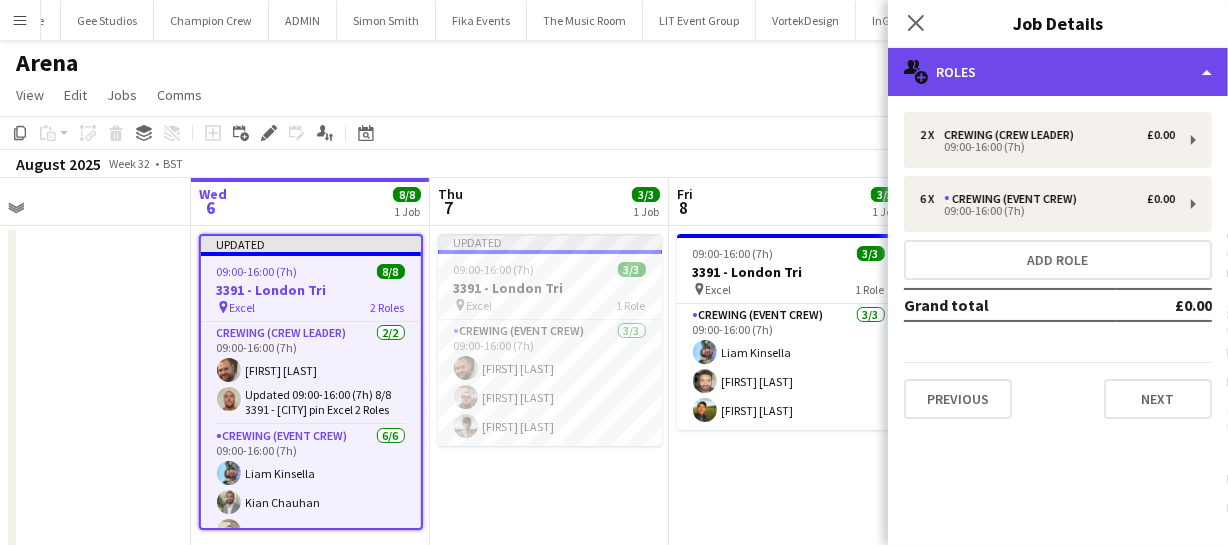 click on "multiple-users-add
Roles" 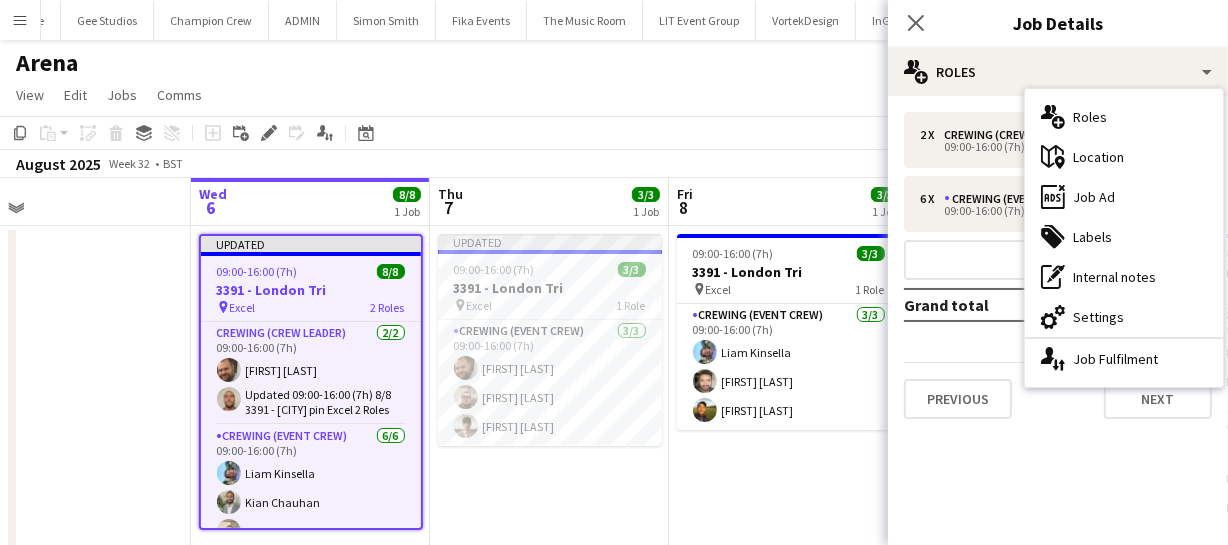 click on "ads-window
Job Ad" at bounding box center (1124, 197) 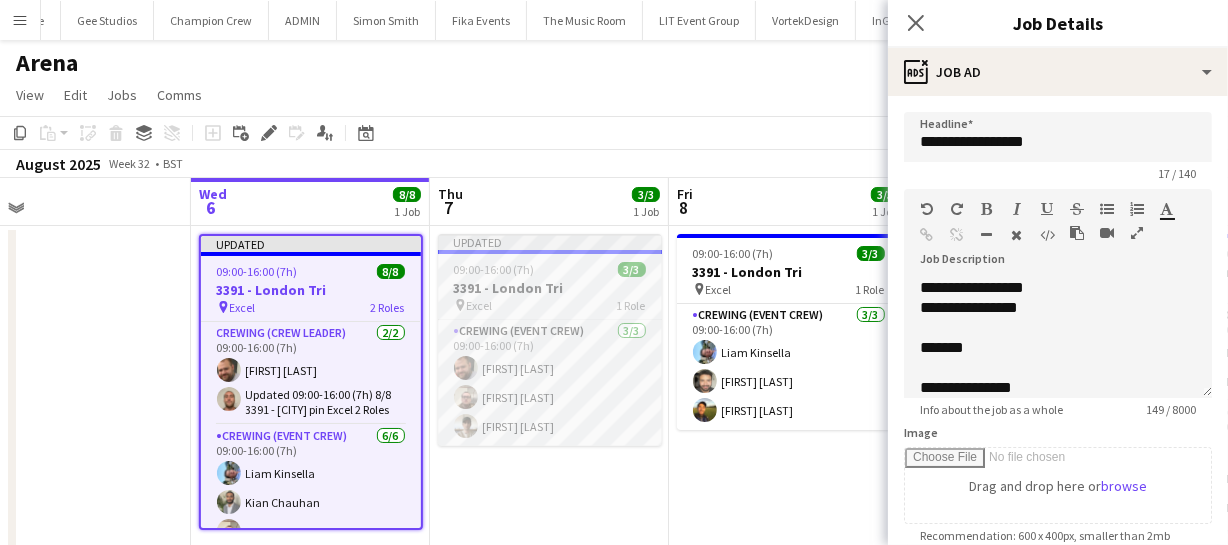 click on "09:00-16:00 (7h)" at bounding box center (494, 269) 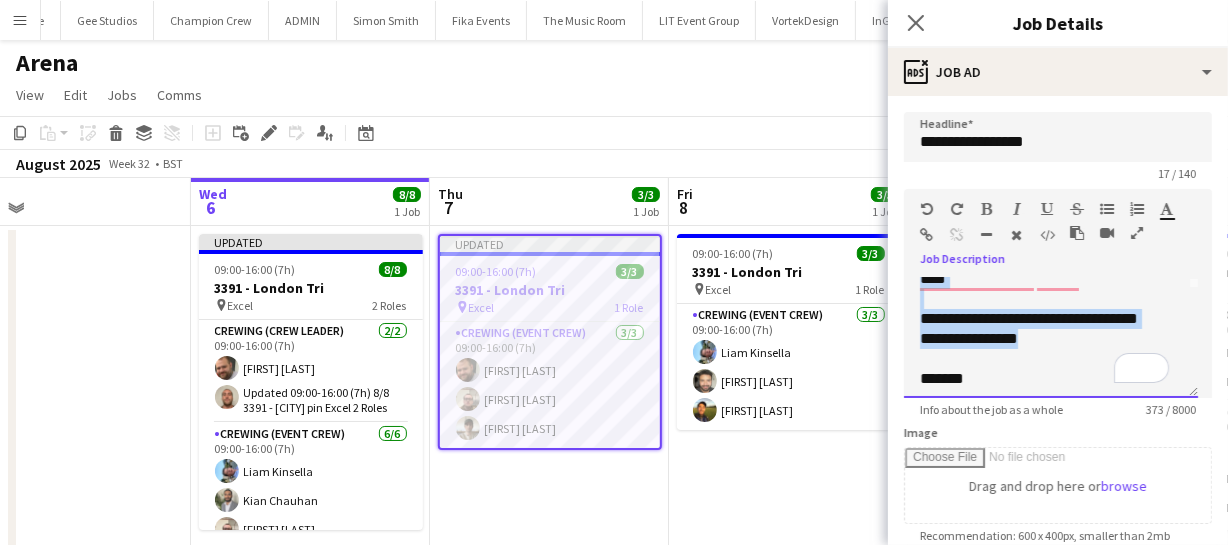 drag, startPoint x: 921, startPoint y: 287, endPoint x: 1048, endPoint y: 350, distance: 141.76741 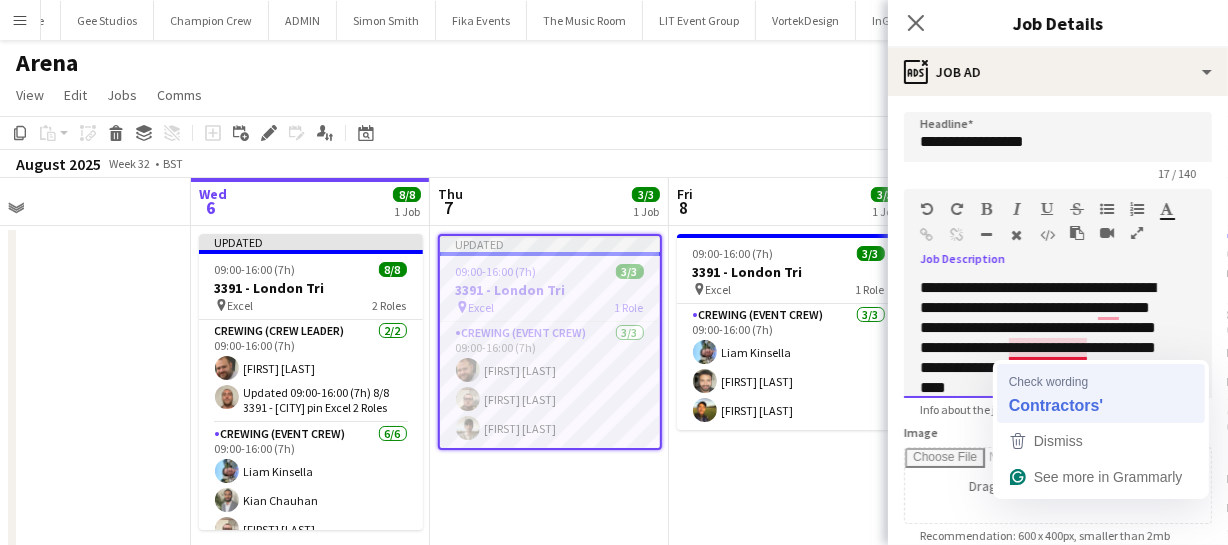 type 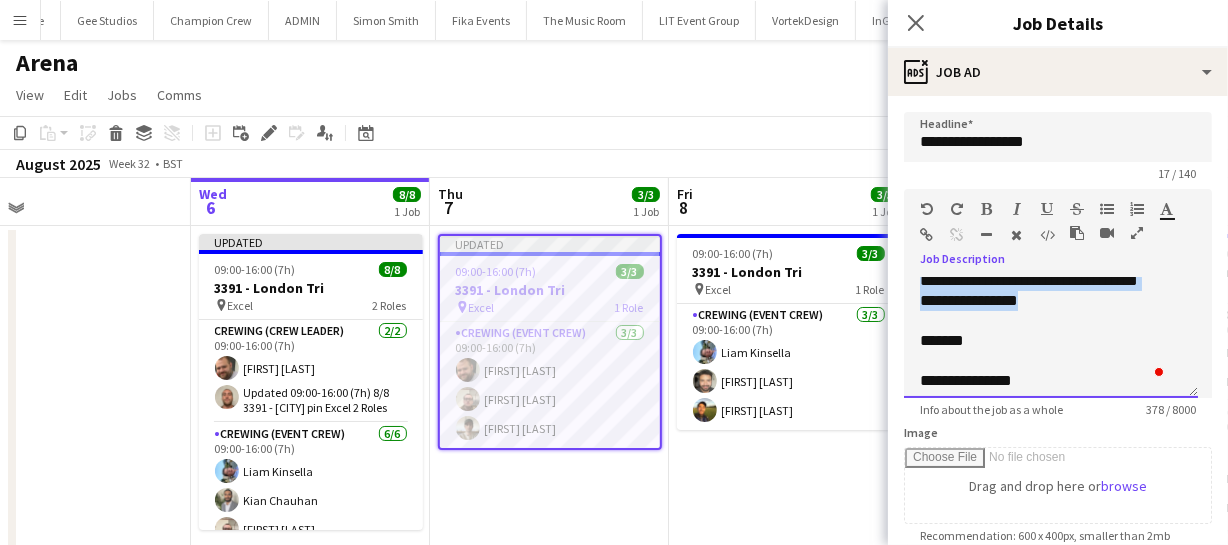 drag, startPoint x: 923, startPoint y: 284, endPoint x: 1042, endPoint y: 319, distance: 124.04031 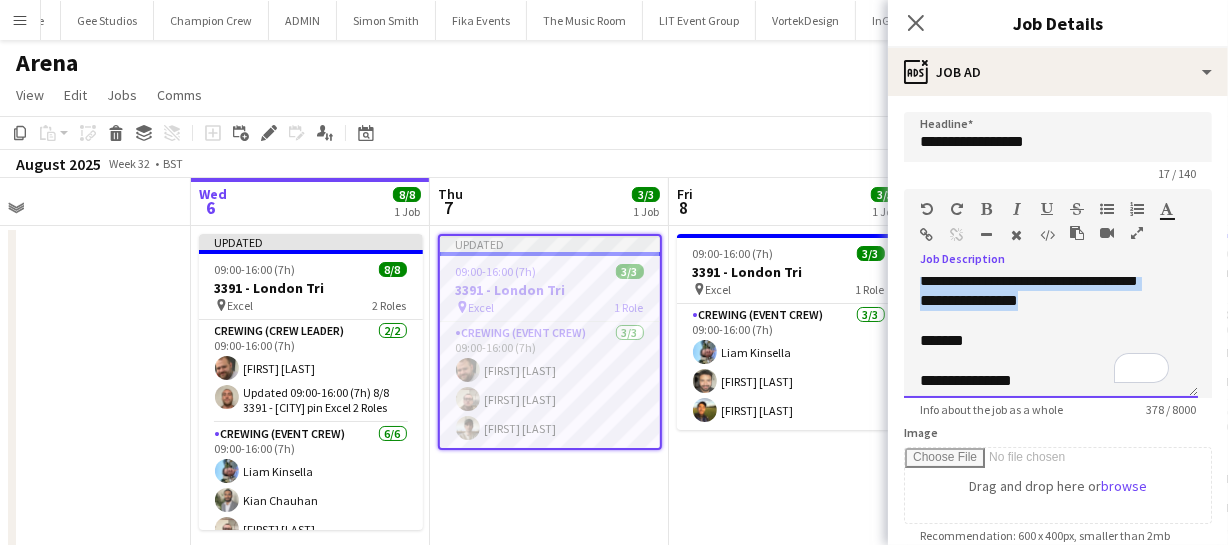 copy on "**********" 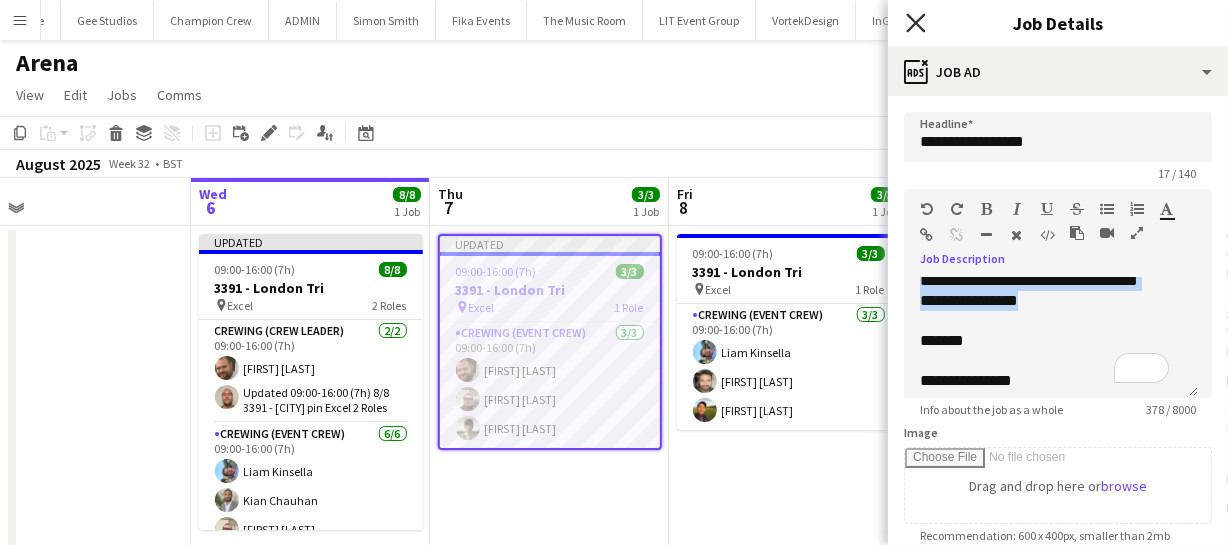 click 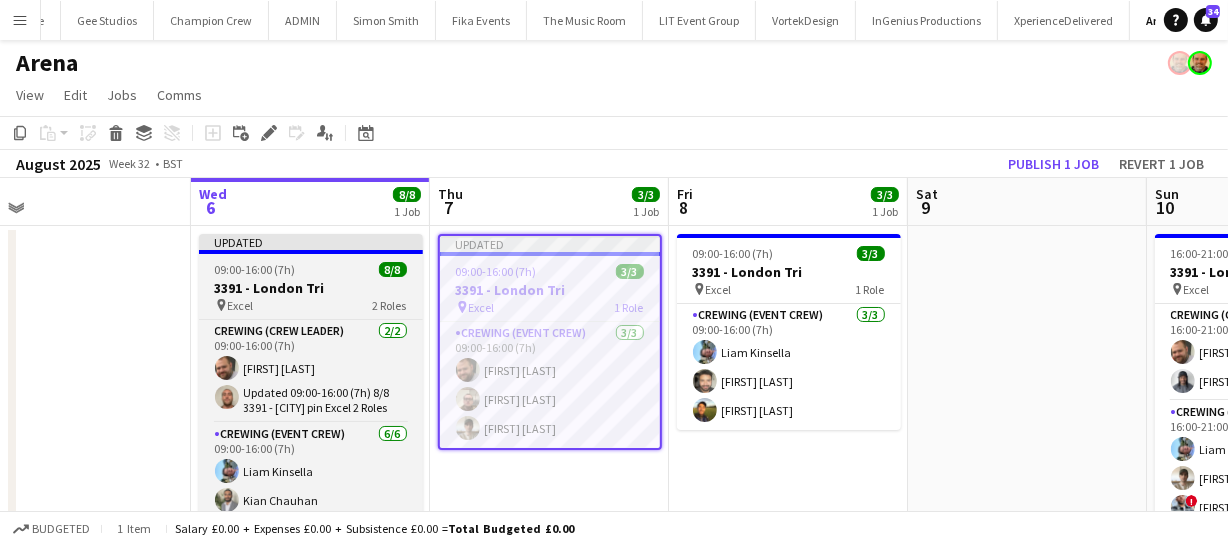 click on "3391 - London Tri" at bounding box center [311, 288] 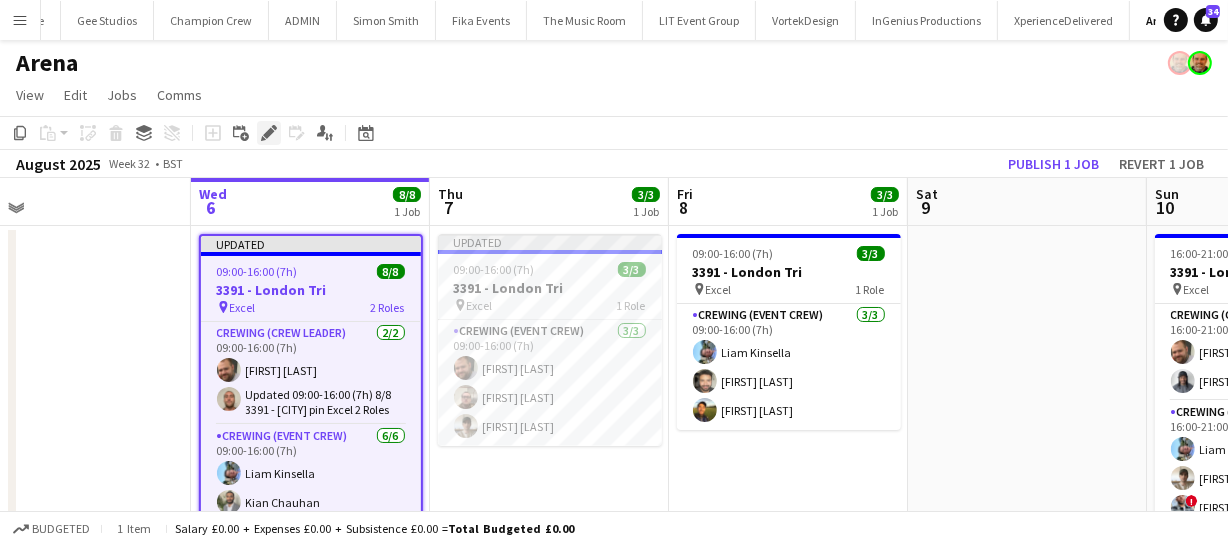 click on "Edit" at bounding box center [269, 133] 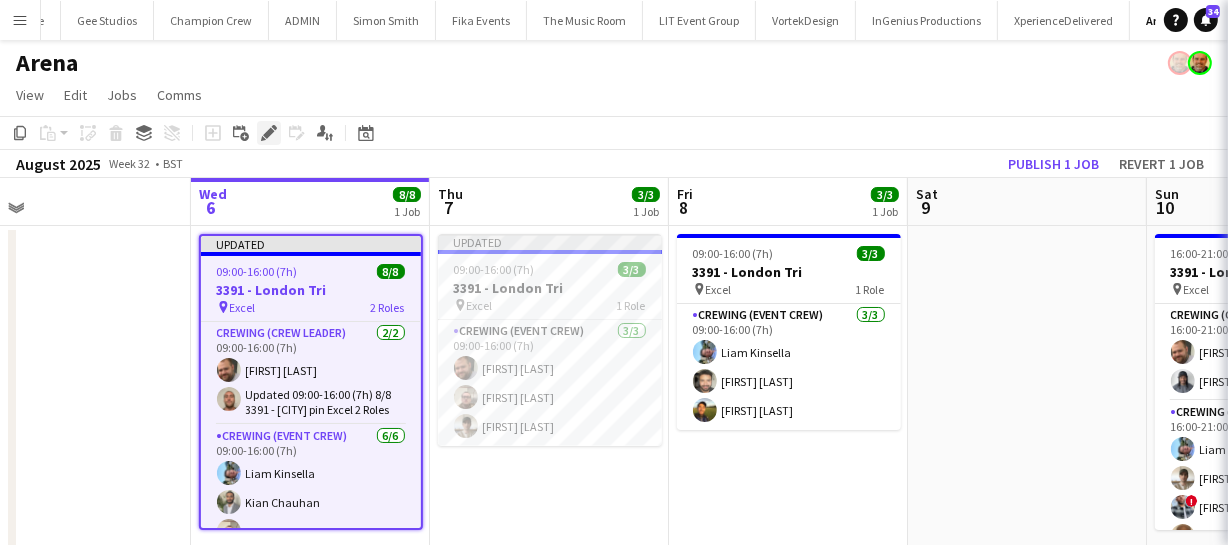 click 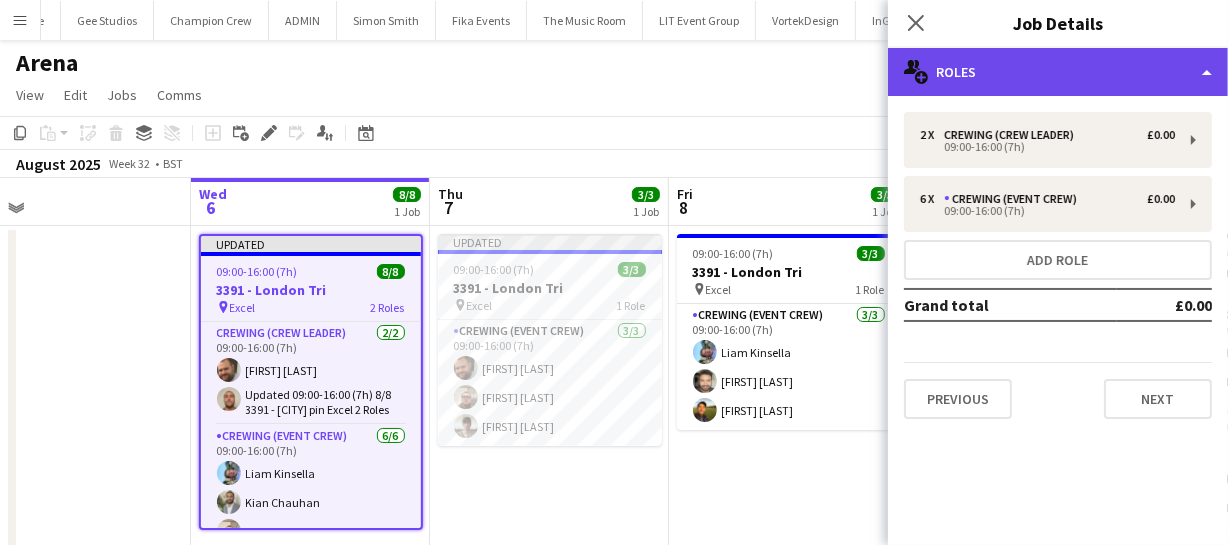 click on "multiple-users-add
Roles" 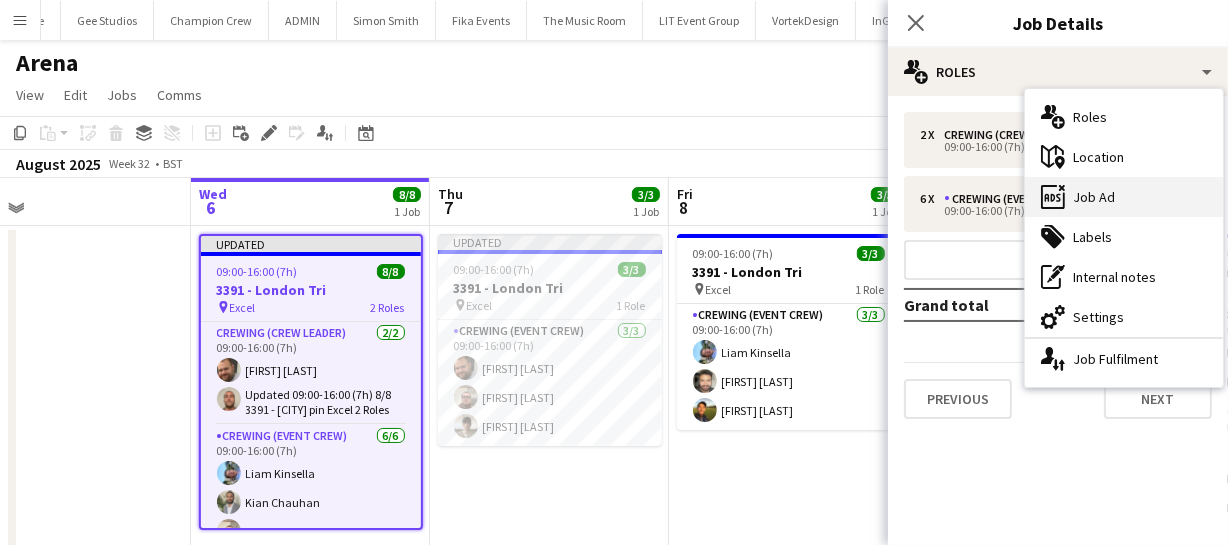click on "ads-window
Job Ad" at bounding box center (1124, 197) 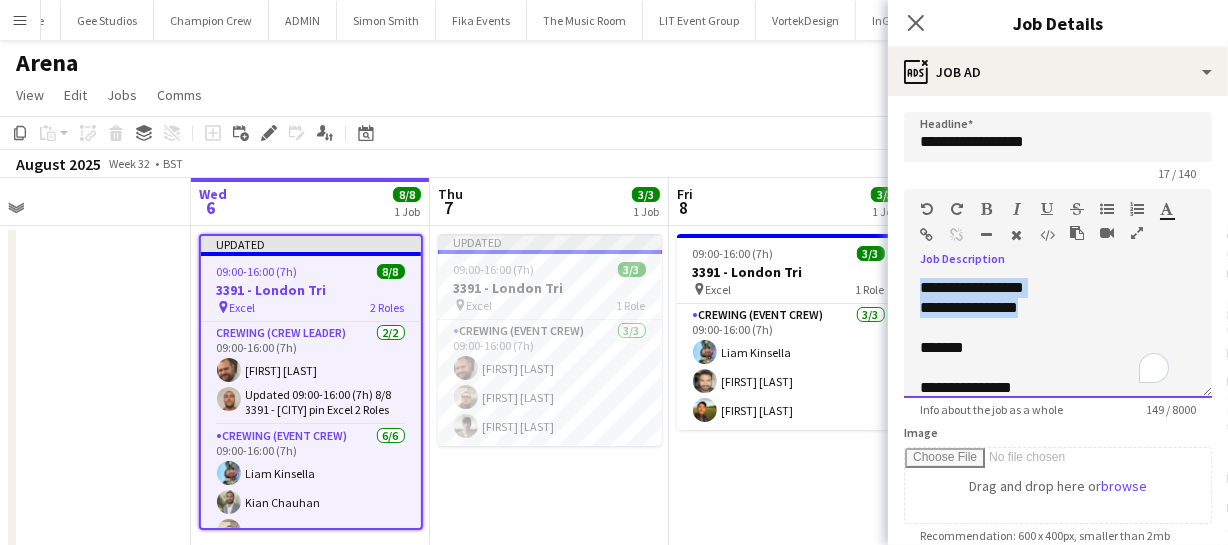 drag, startPoint x: 909, startPoint y: 280, endPoint x: 1115, endPoint y: 305, distance: 207.51144 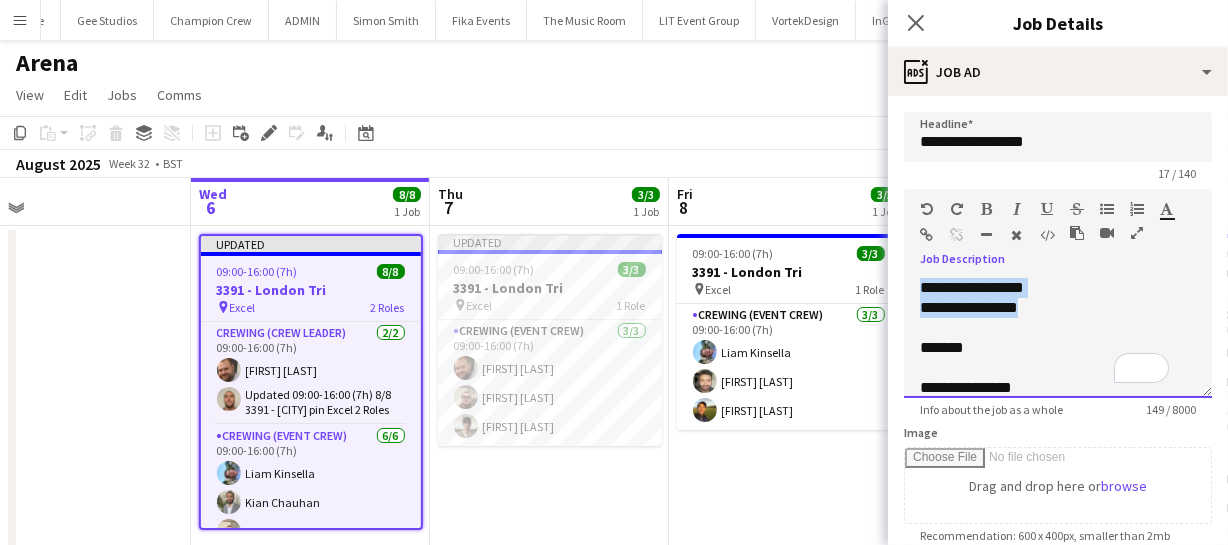 type 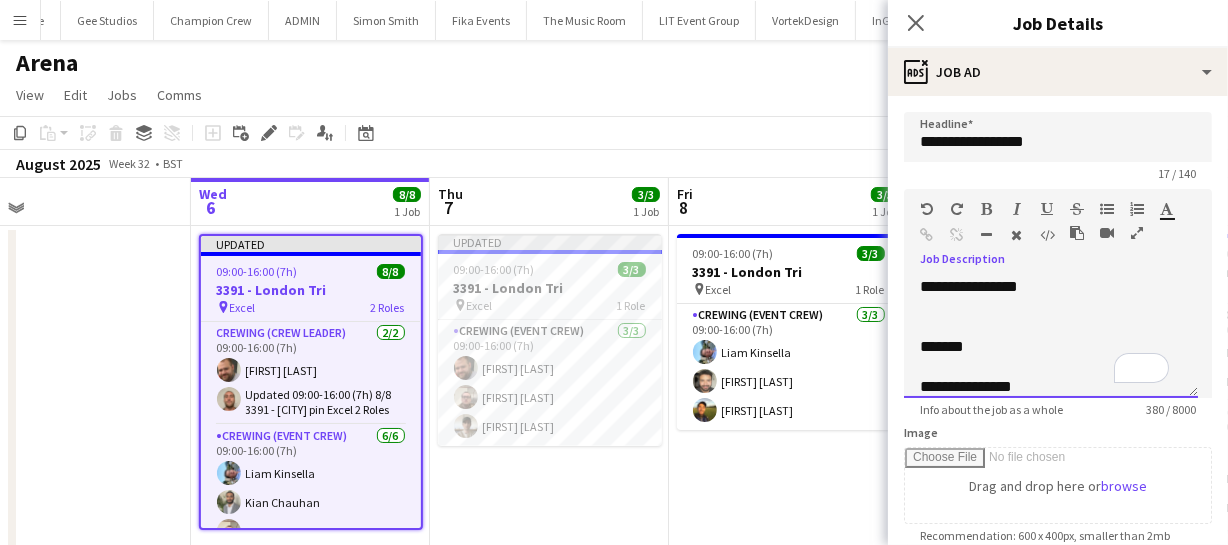 click on "**********" at bounding box center (1051, 338) 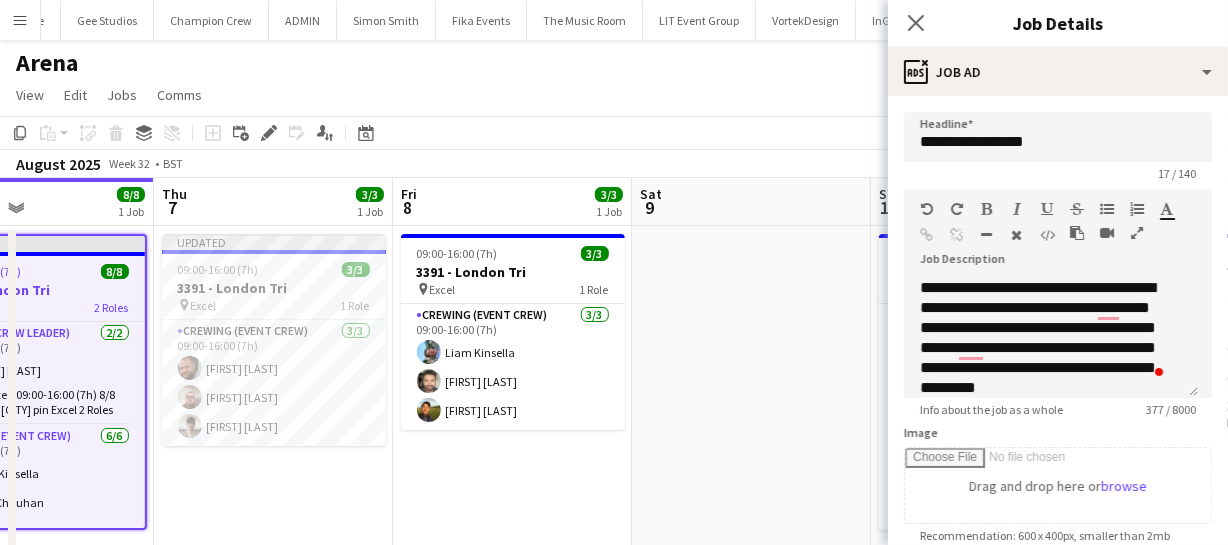 drag, startPoint x: 720, startPoint y: 472, endPoint x: 490, endPoint y: 477, distance: 230.05434 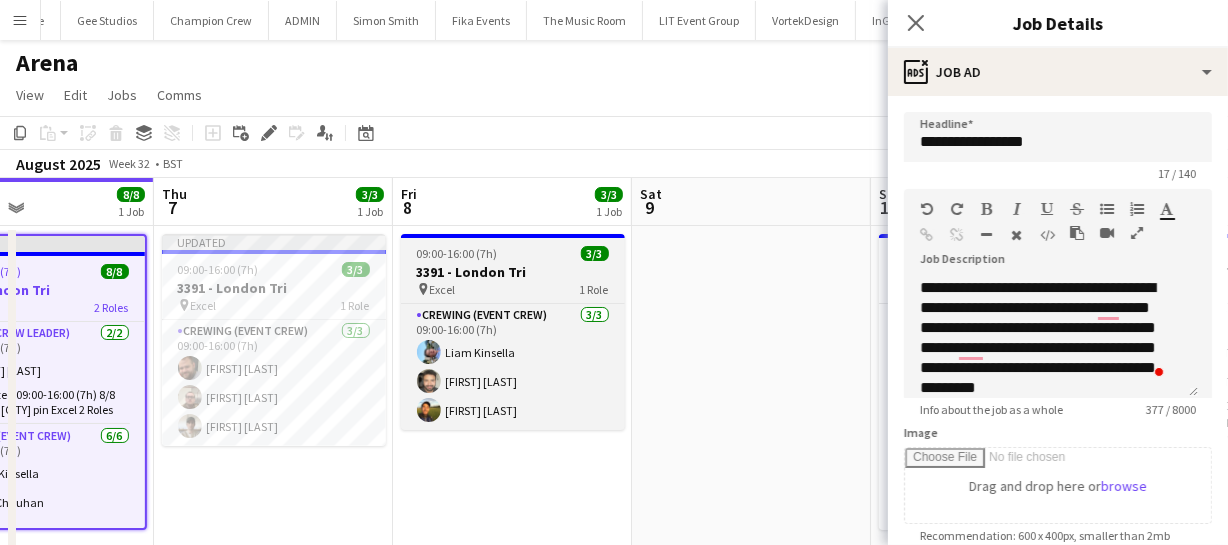 click on "09:00-16:00 (7h)    3/3   3391 - London Tri
pin
Excel   1 Role   Crewing (Event Crew)   3/3   09:00-16:00 (7h)
Liam Kinsella John Vidal Ewens Abid" at bounding box center (513, 332) 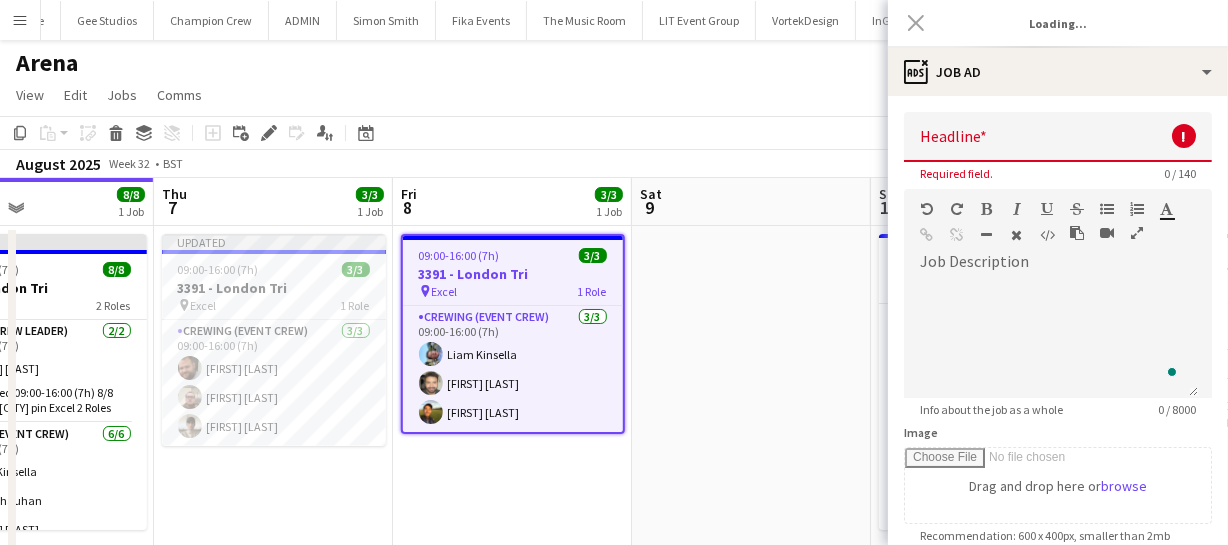 type on "**********" 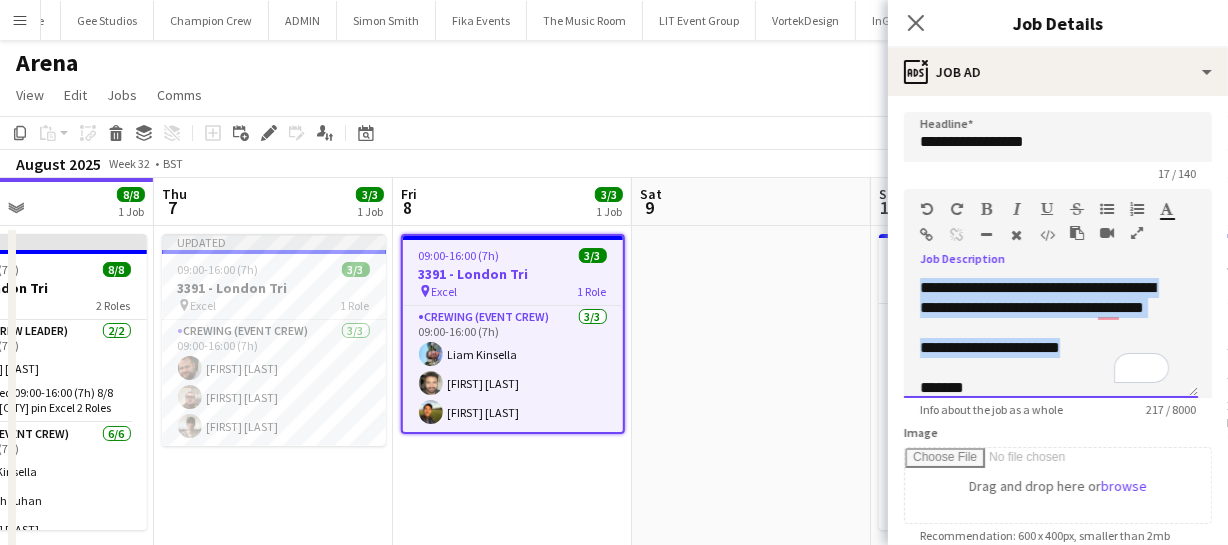 drag, startPoint x: 919, startPoint y: 280, endPoint x: 1101, endPoint y: 346, distance: 193.59752 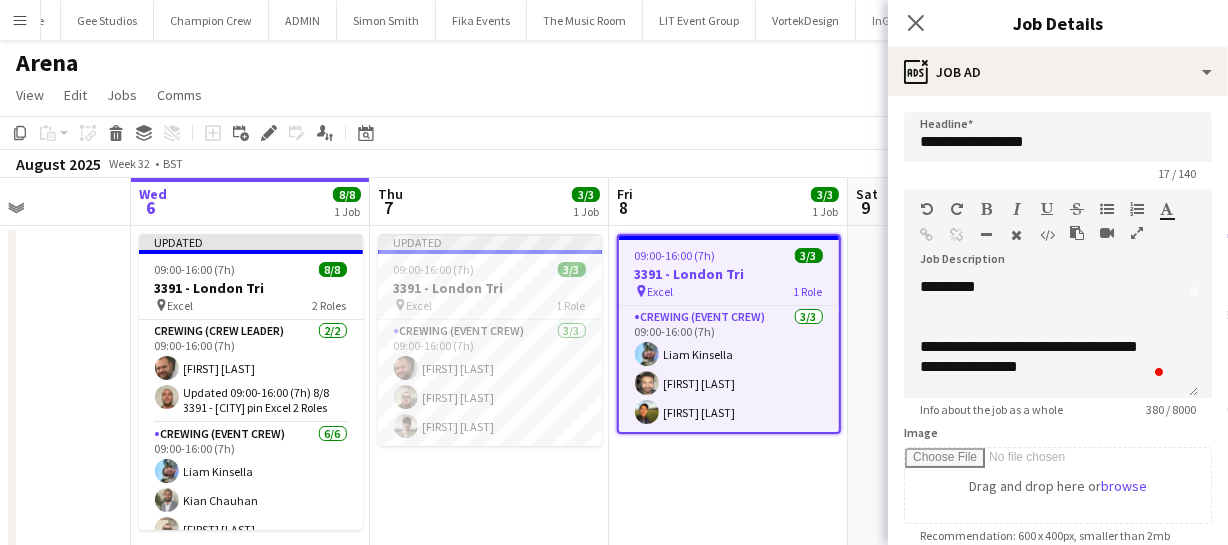 drag, startPoint x: 605, startPoint y: 400, endPoint x: 365, endPoint y: 395, distance: 240.05208 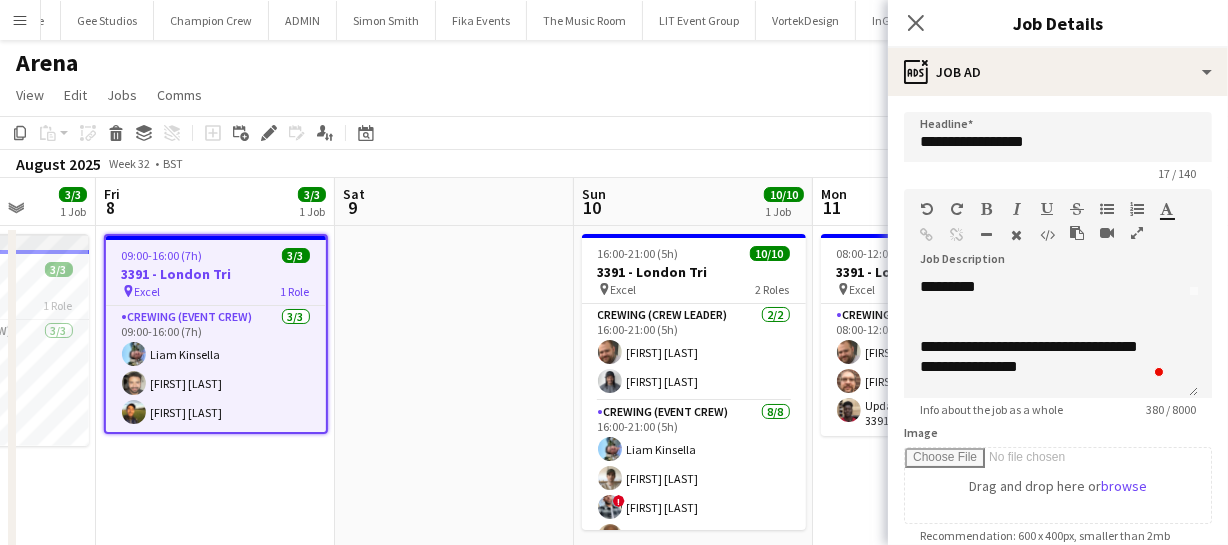 drag, startPoint x: 451, startPoint y: 388, endPoint x: 332, endPoint y: 390, distance: 119.01681 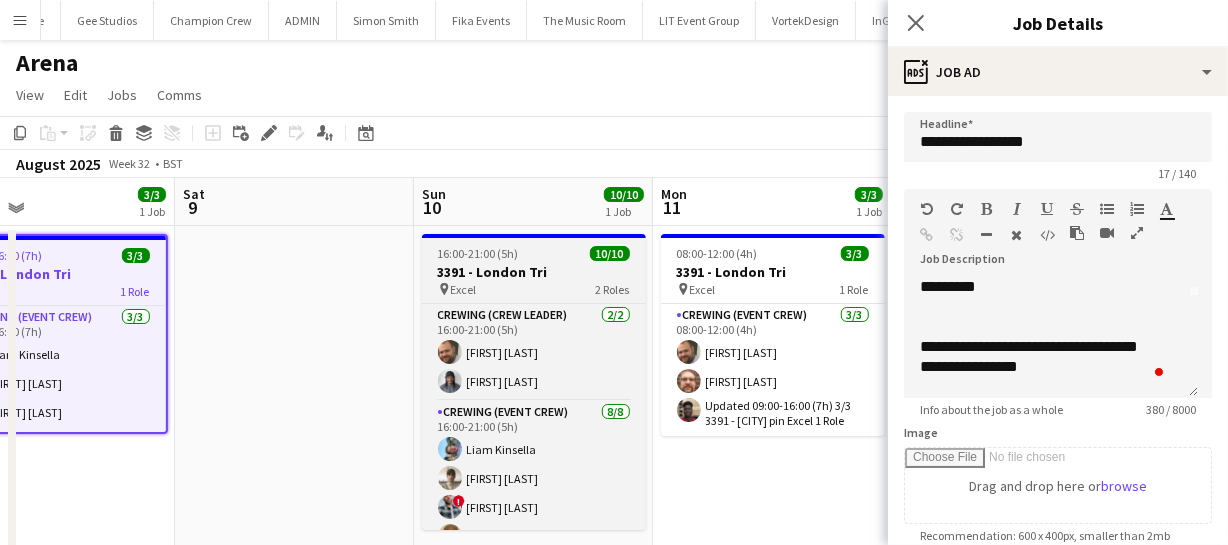 click on "3391 - London Tri" at bounding box center (534, 272) 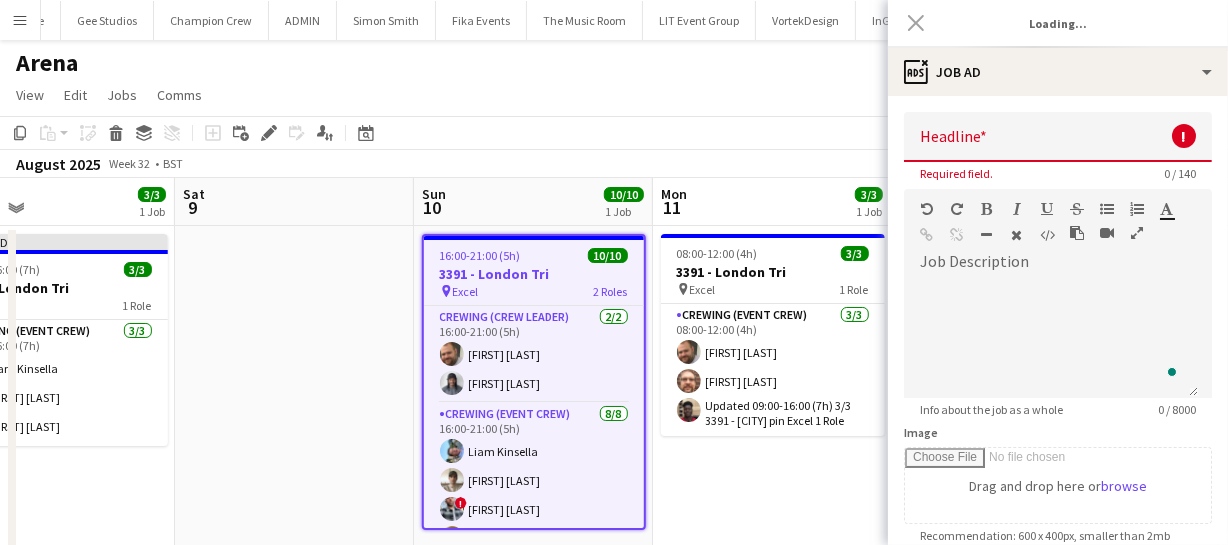 type on "**********" 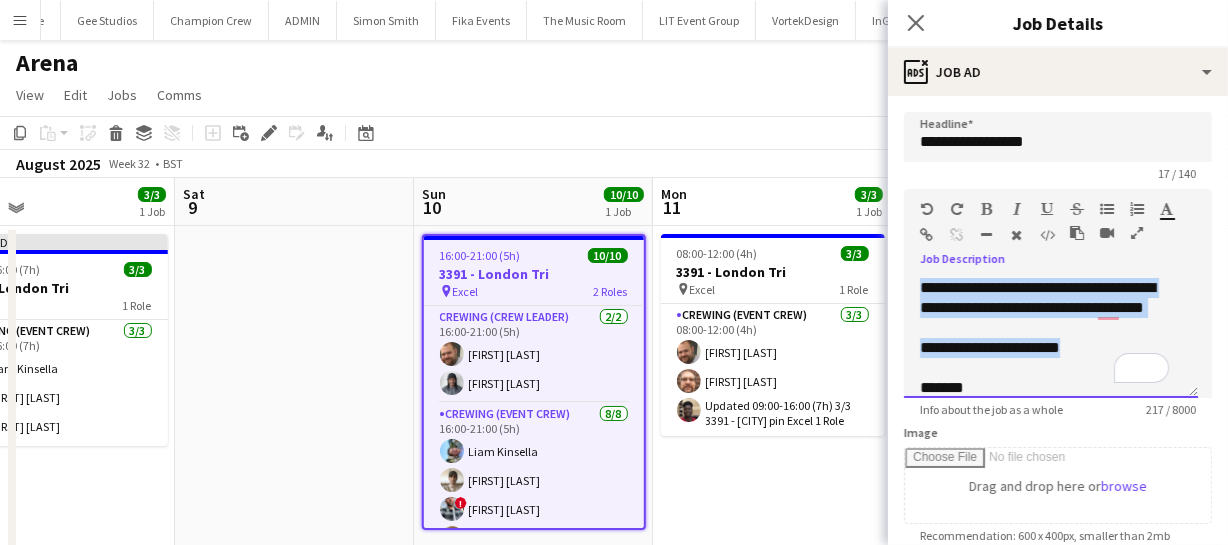 drag, startPoint x: 922, startPoint y: 290, endPoint x: 1086, endPoint y: 349, distance: 174.29 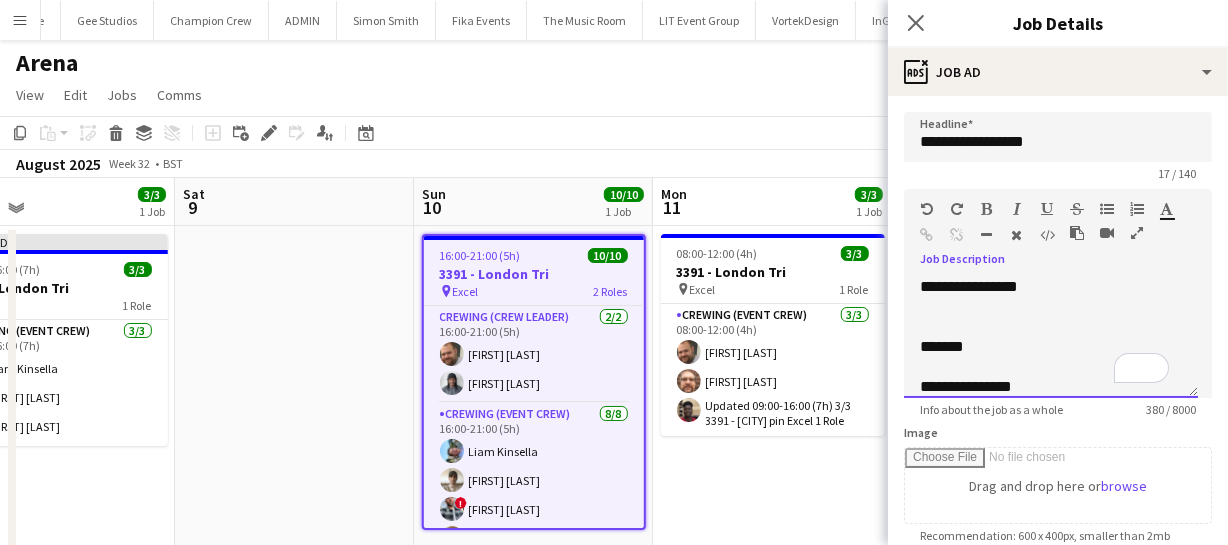 click on "*******" at bounding box center (942, 346) 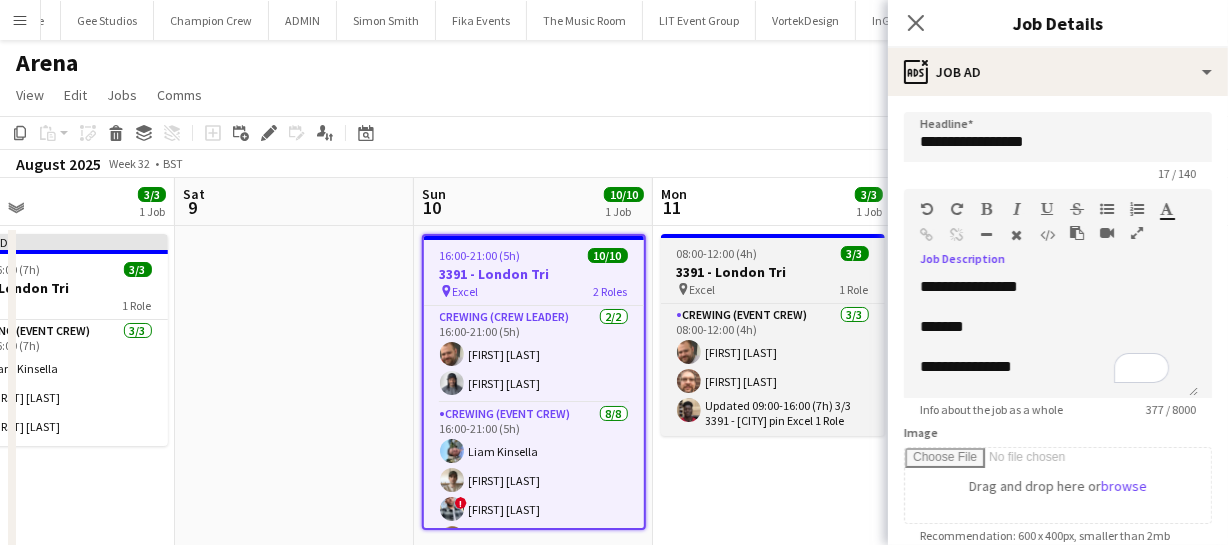 click on "3391 - London Tri" at bounding box center [773, 272] 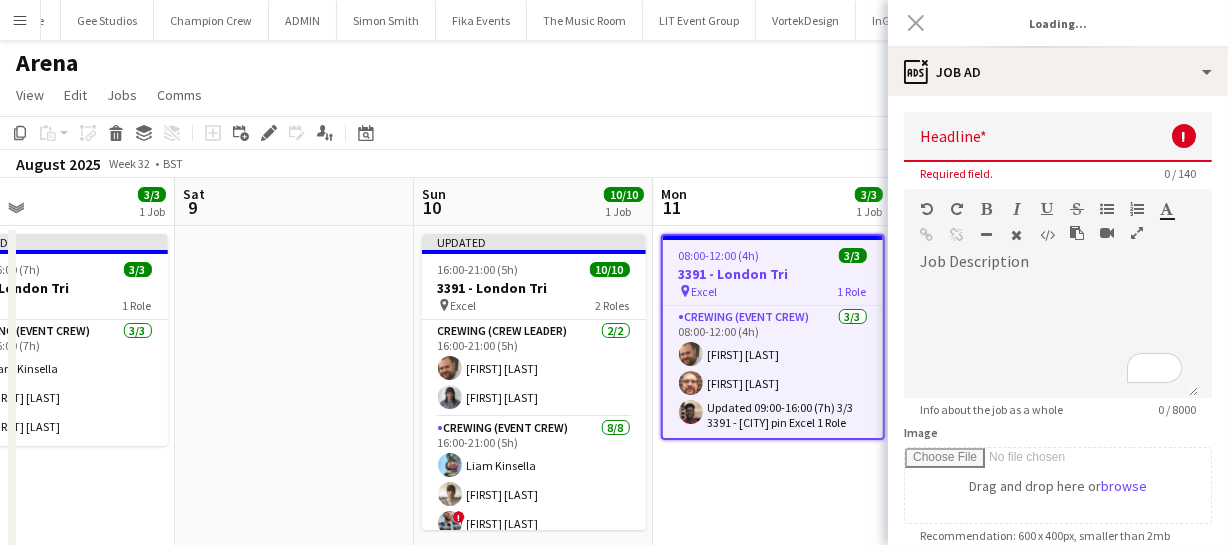 type on "**********" 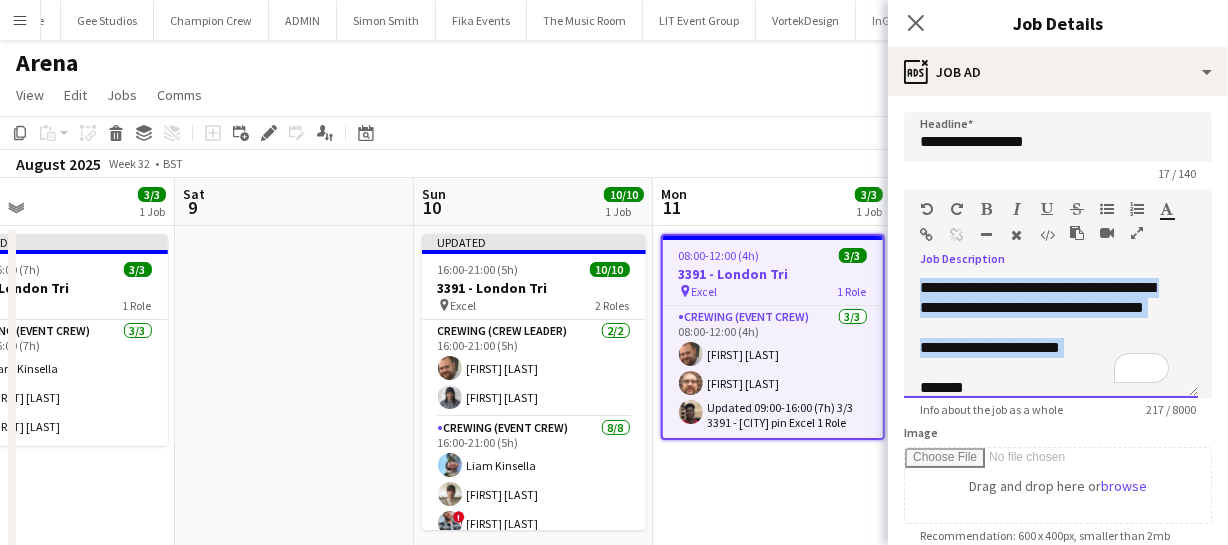 drag, startPoint x: 917, startPoint y: 280, endPoint x: 1110, endPoint y: 360, distance: 208.92343 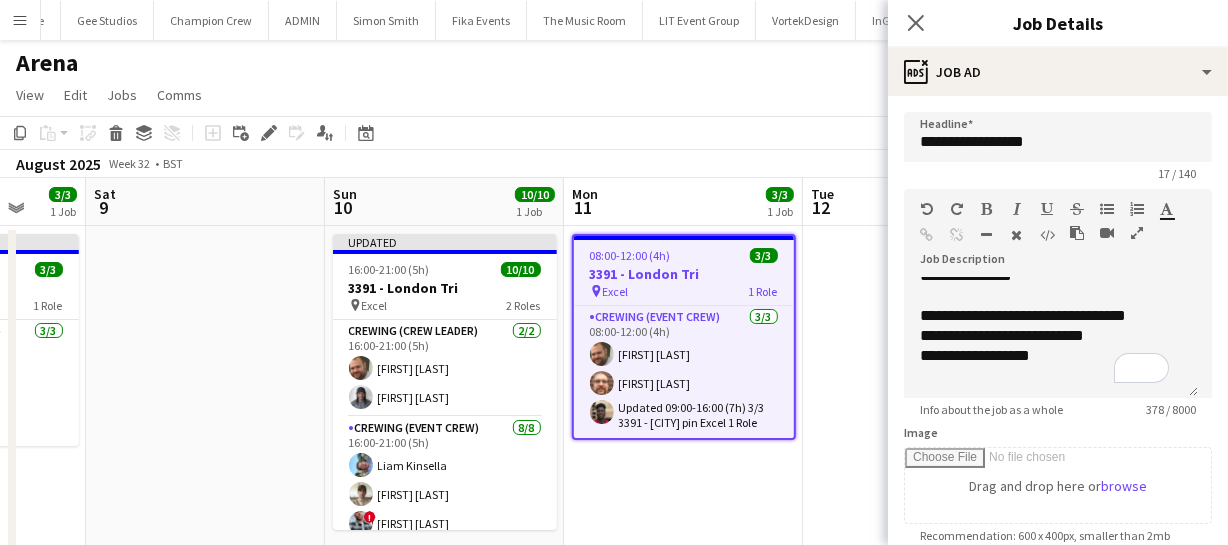 drag, startPoint x: 296, startPoint y: 358, endPoint x: 469, endPoint y: 351, distance: 173.14156 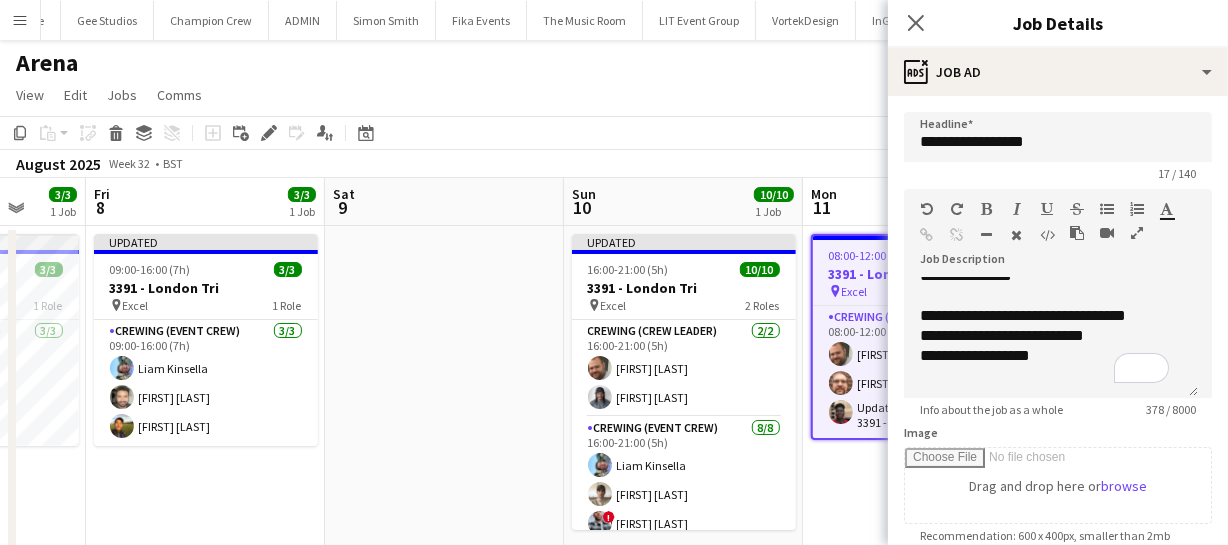 drag, startPoint x: 327, startPoint y: 366, endPoint x: 594, endPoint y: 348, distance: 267.60605 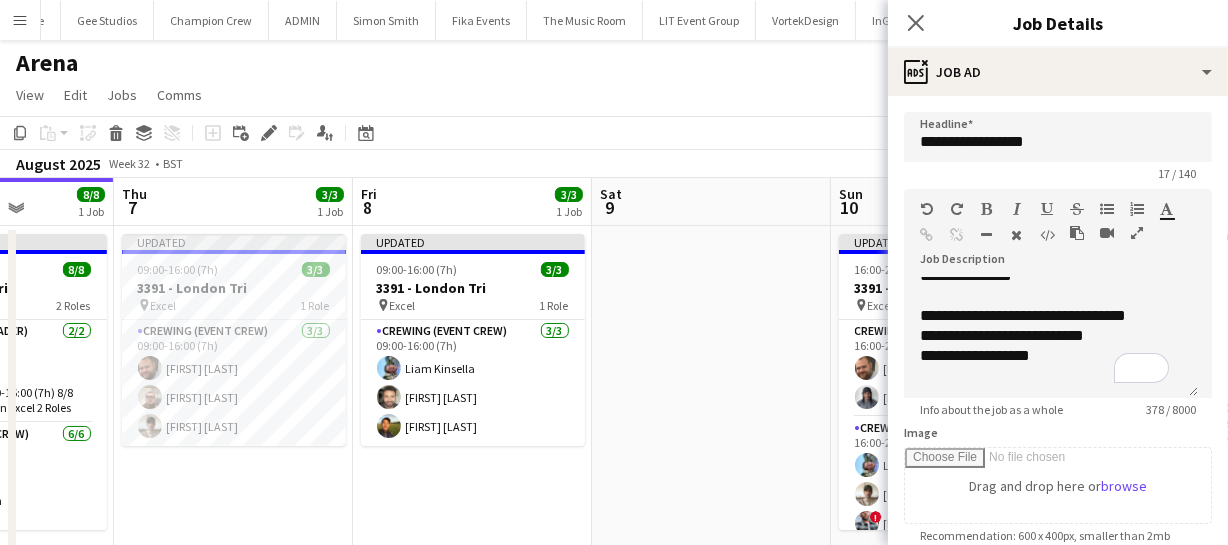 drag, startPoint x: 363, startPoint y: 475, endPoint x: 546, endPoint y: 470, distance: 183.0683 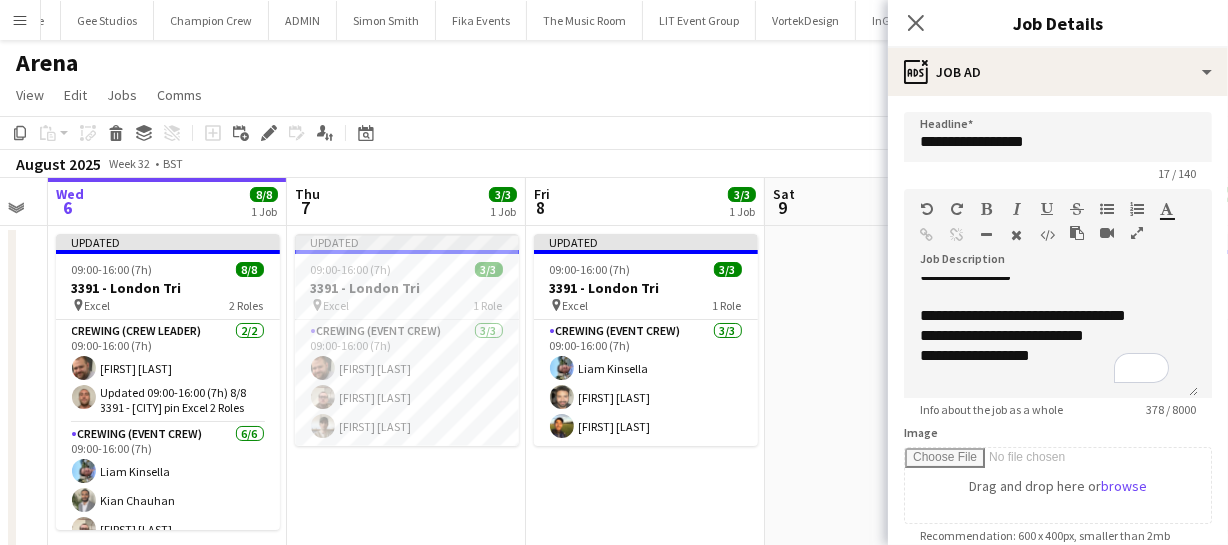 drag, startPoint x: 520, startPoint y: 471, endPoint x: 580, endPoint y: 467, distance: 60.133186 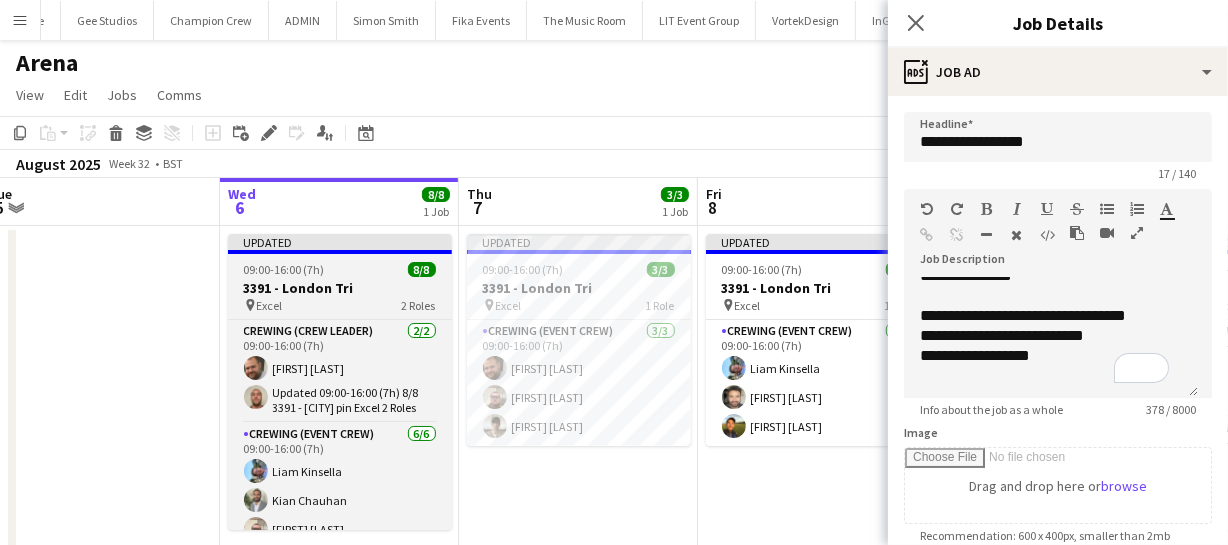click on "3391 - London Tri" at bounding box center (340, 288) 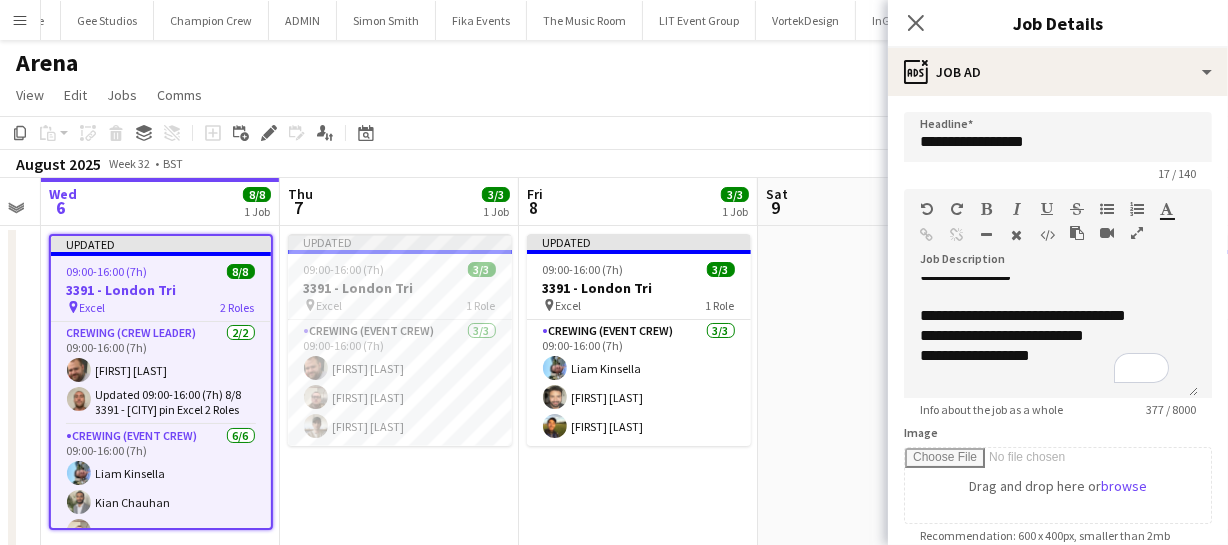 drag, startPoint x: 589, startPoint y: 474, endPoint x: 540, endPoint y: 473, distance: 49.010204 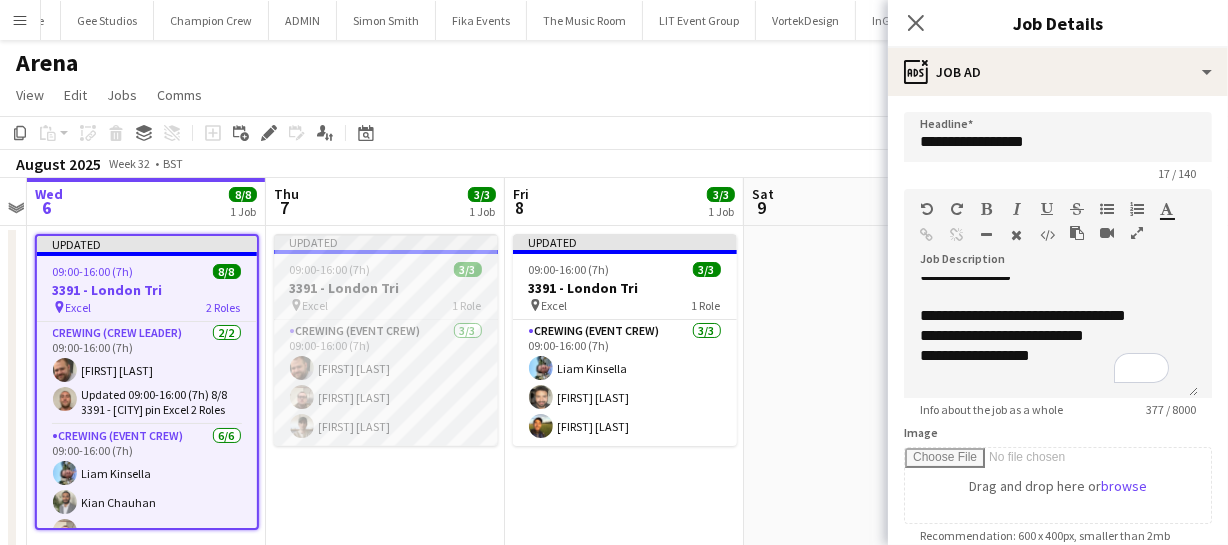 click on "3391 - London Tri" at bounding box center [386, 288] 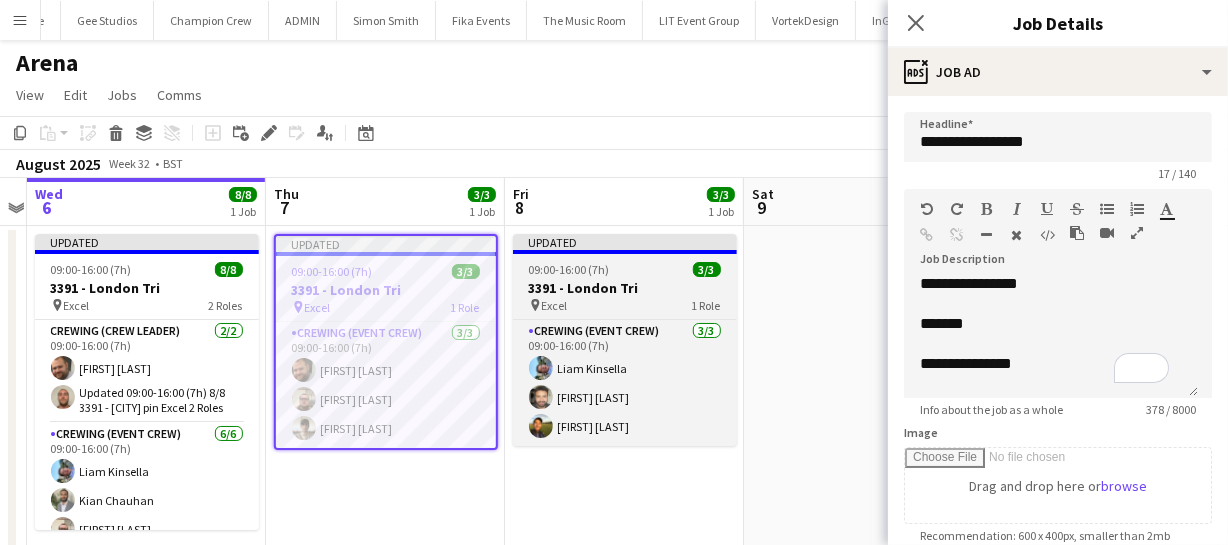 click on "pin
Excel   1 Role" at bounding box center [625, 305] 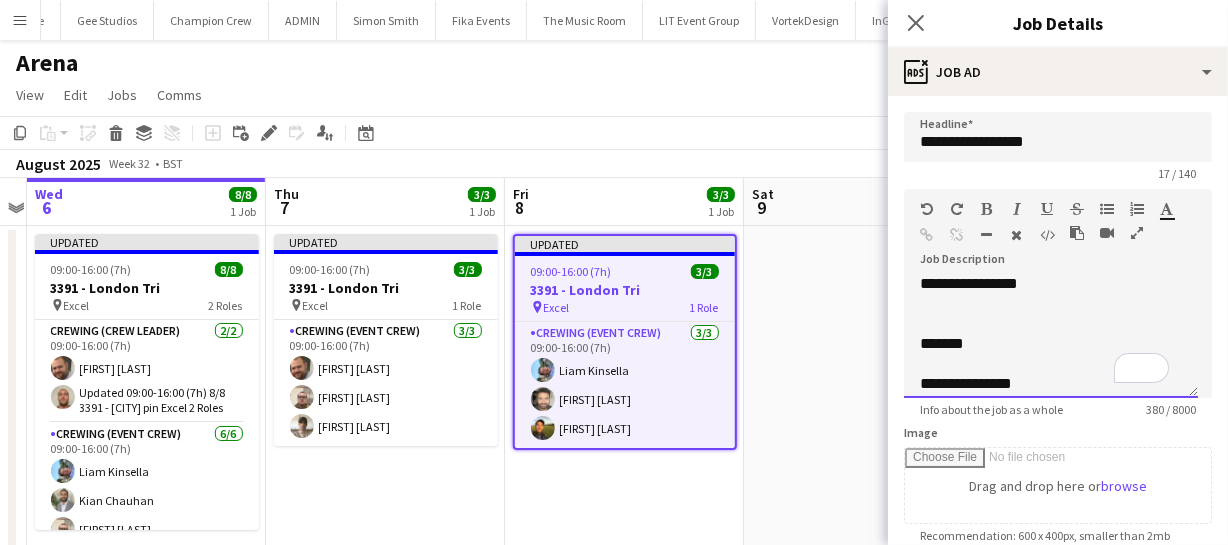 click on "**********" at bounding box center (1051, 338) 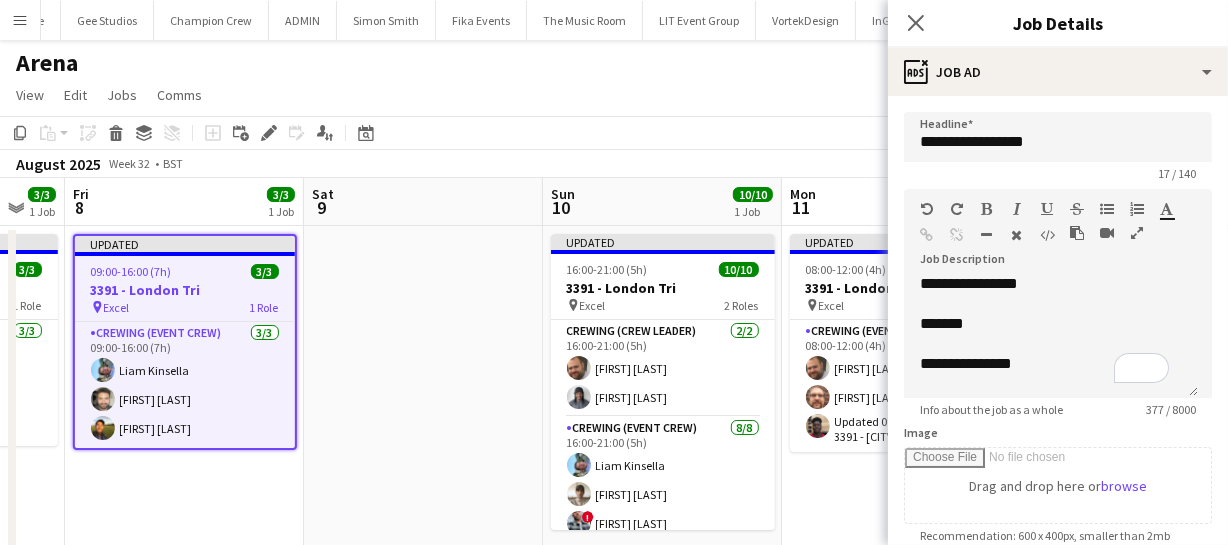 drag, startPoint x: 812, startPoint y: 360, endPoint x: 384, endPoint y: 353, distance: 428.05725 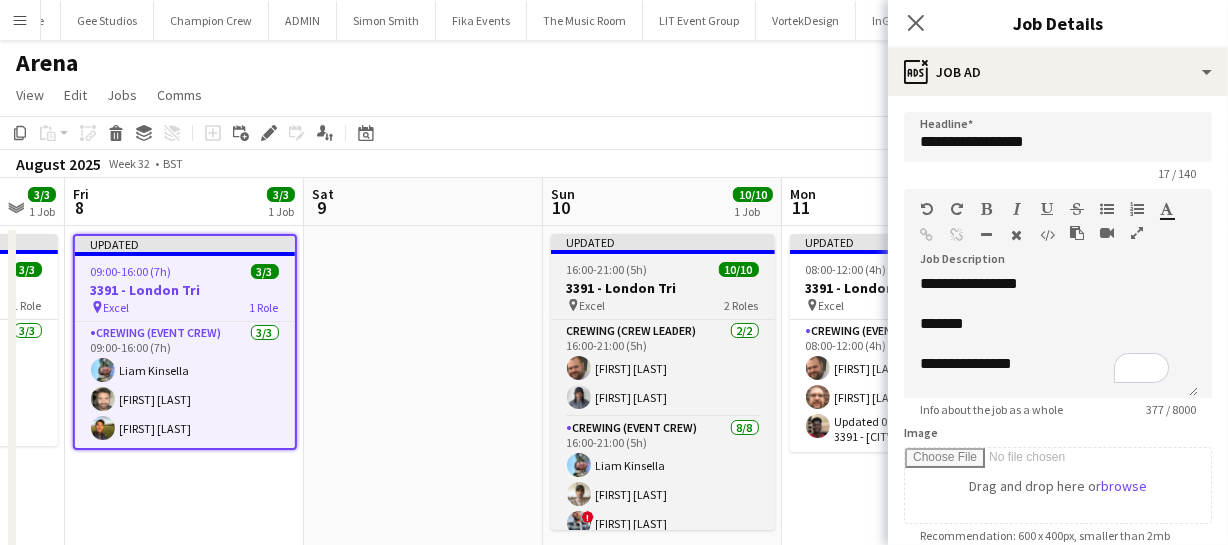 click on "3391 - London Tri" at bounding box center (663, 288) 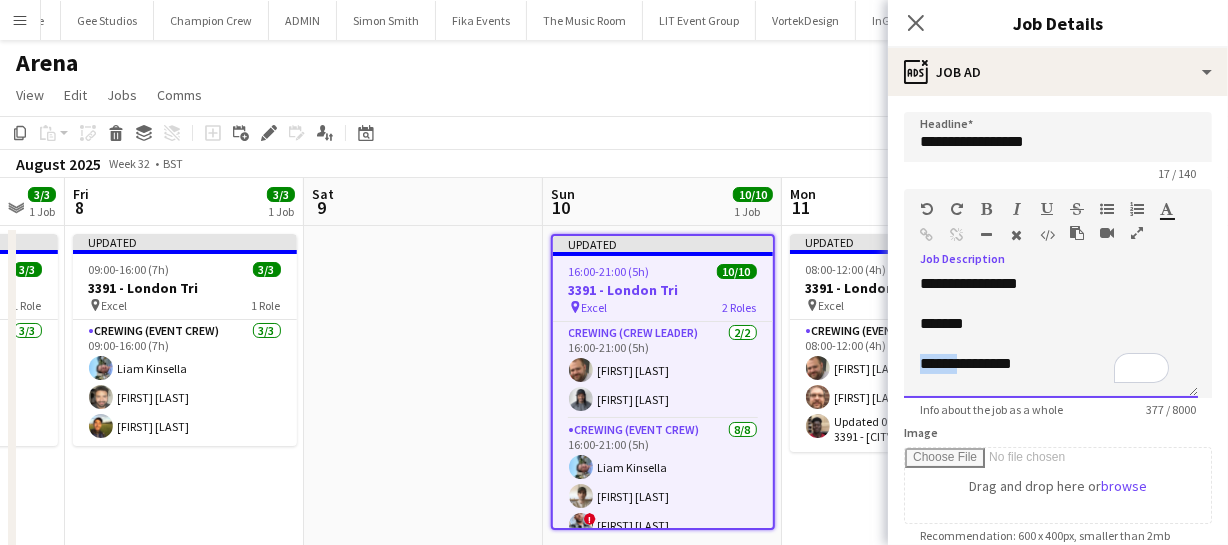 drag, startPoint x: 919, startPoint y: 358, endPoint x: 960, endPoint y: 357, distance: 41.01219 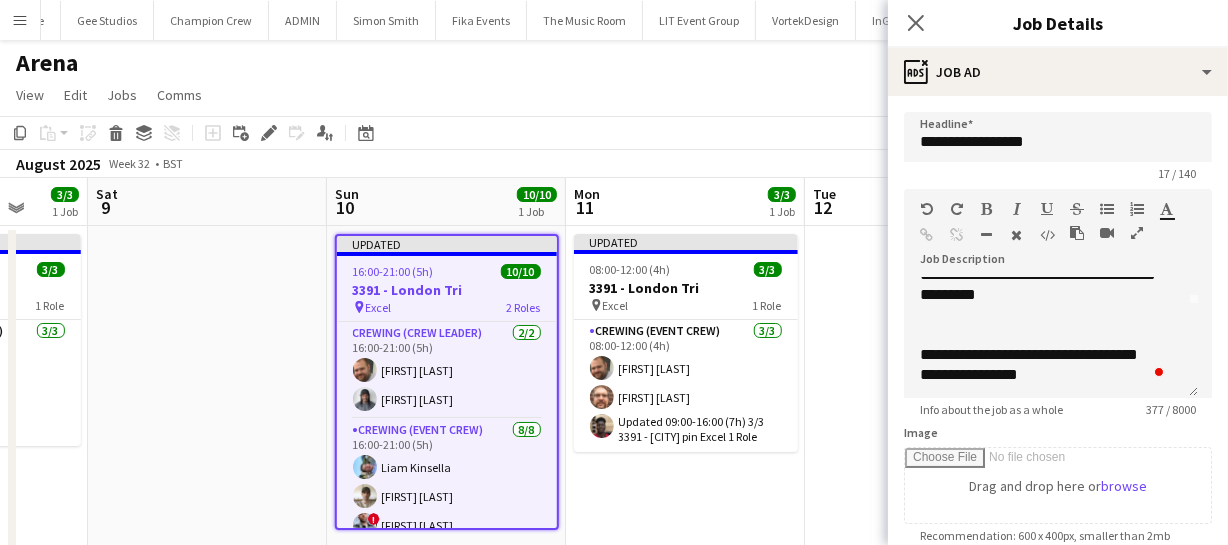 drag, startPoint x: 430, startPoint y: 367, endPoint x: 239, endPoint y: 360, distance: 191.12823 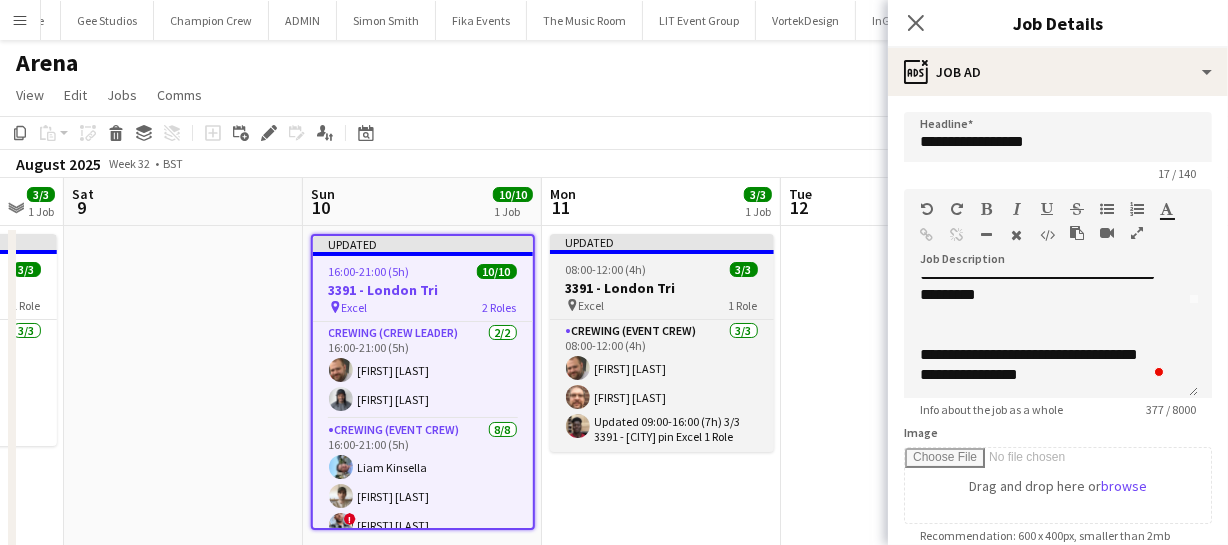 click on "08:00-12:00 (4h)" at bounding box center (606, 269) 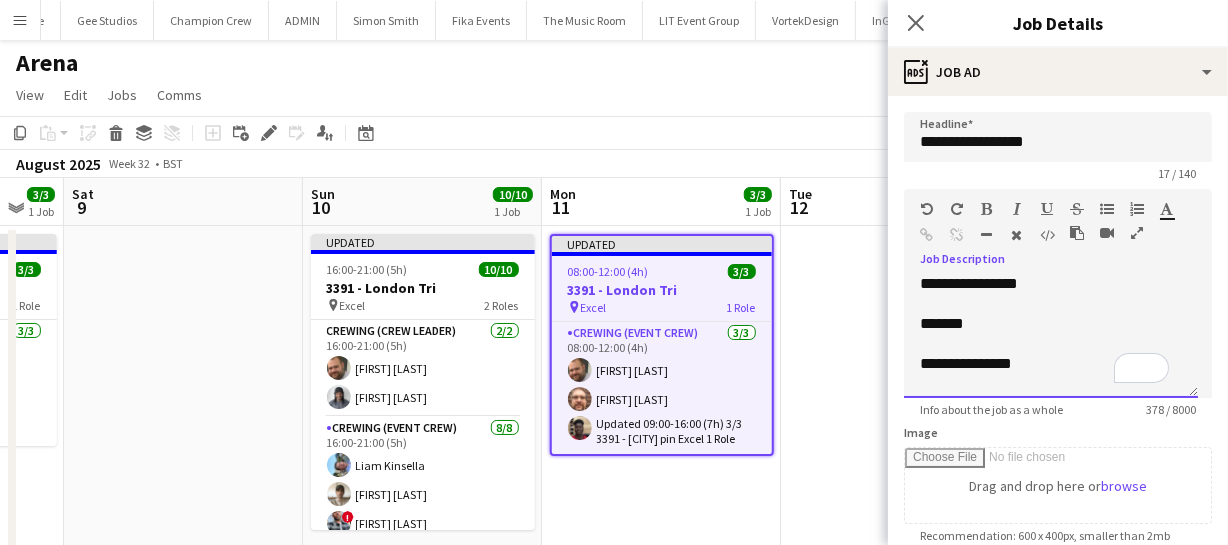 click on "**********" at bounding box center (1044, 364) 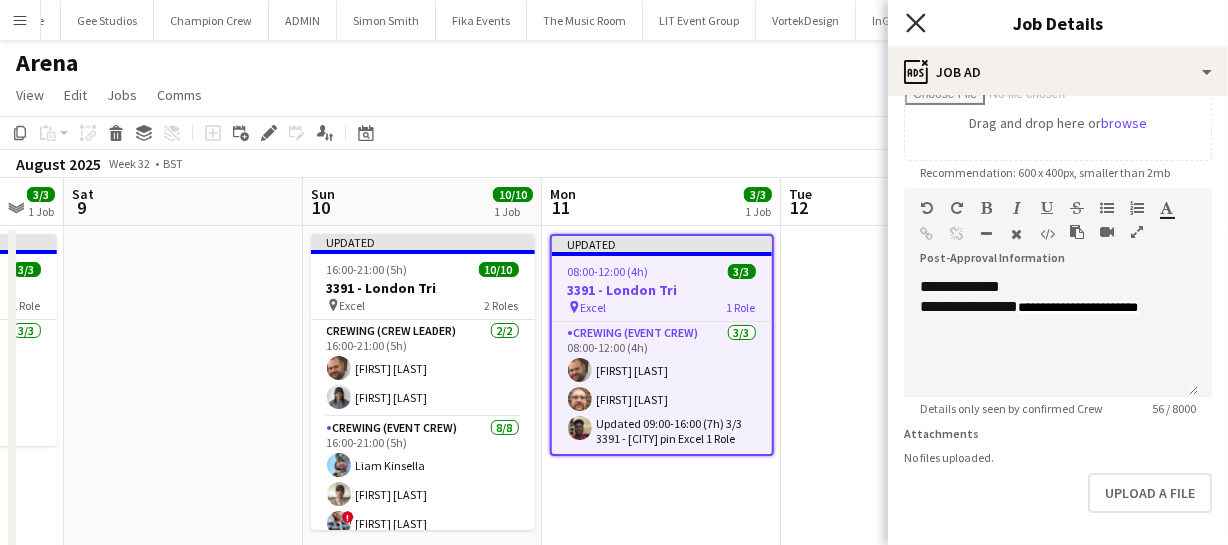 click 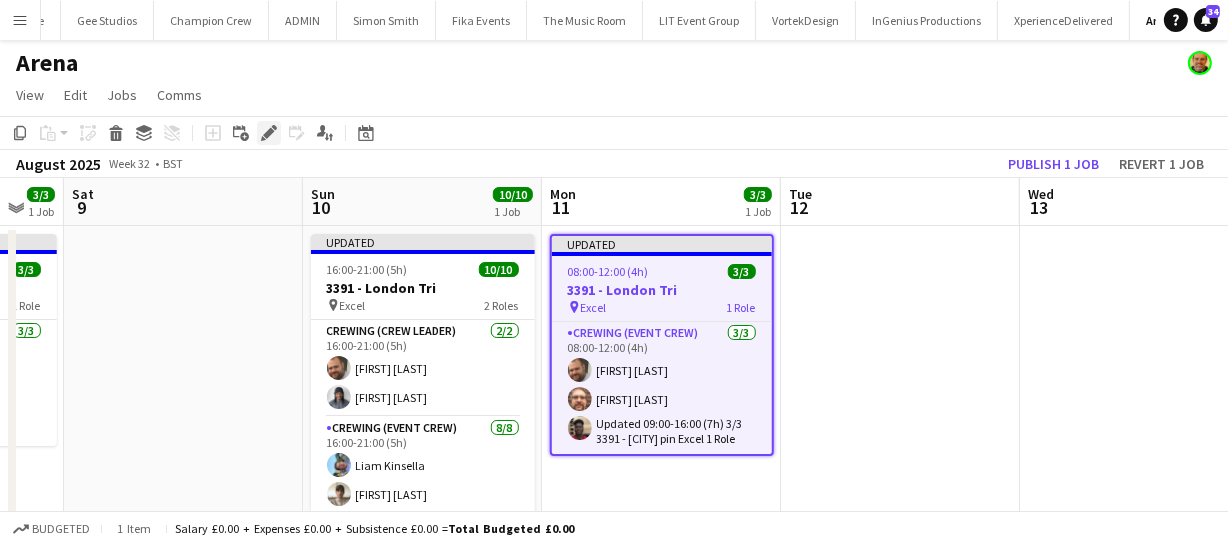 click on "Edit" 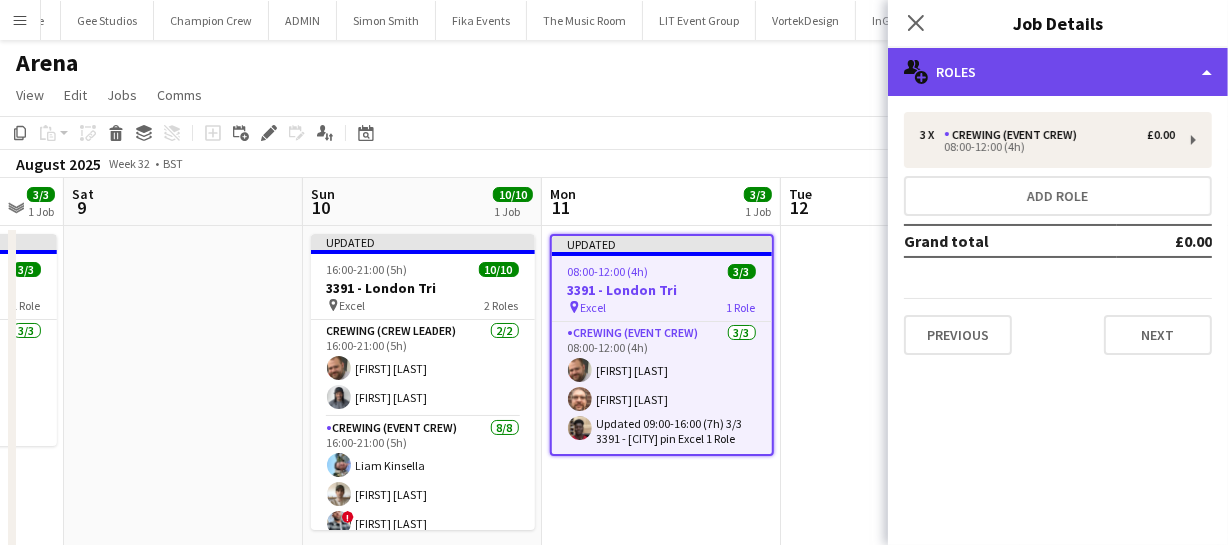 click on "multiple-users-add
Roles" 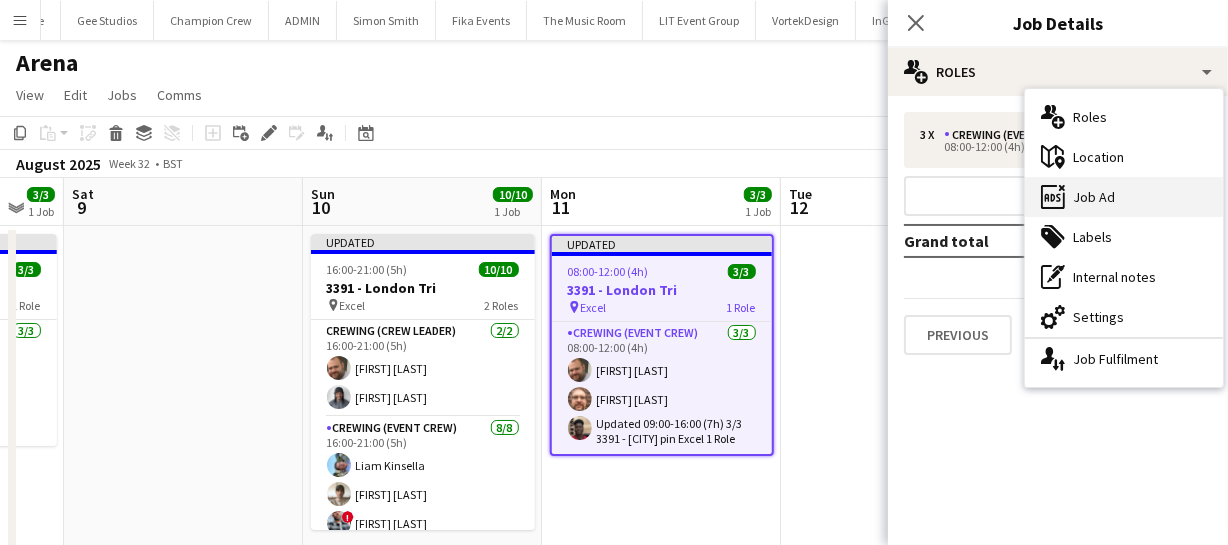 click on "ads-window
Job Ad" at bounding box center (1124, 197) 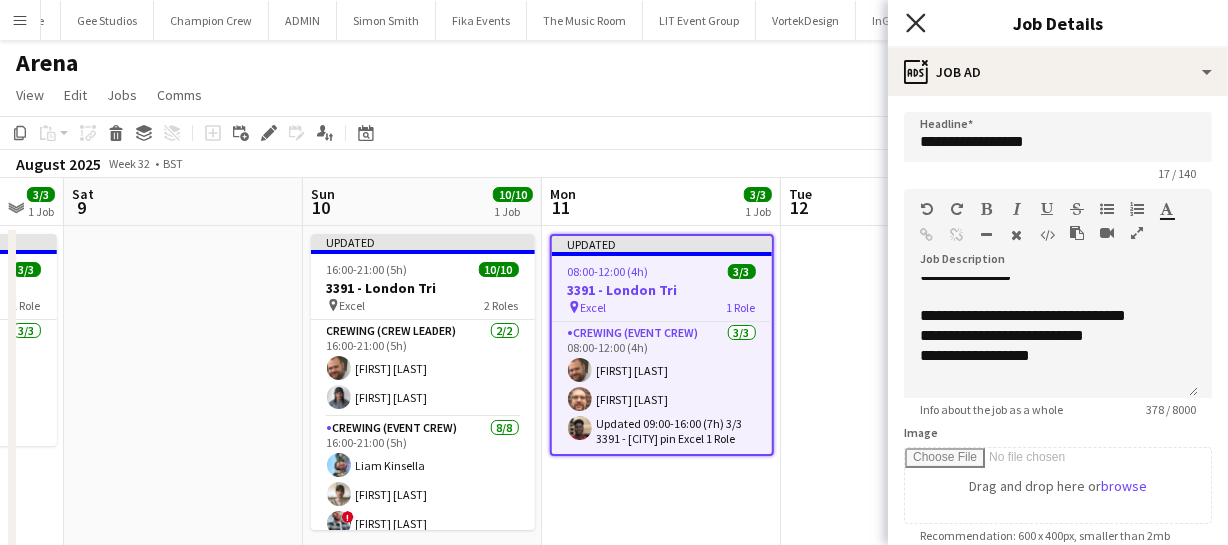 click on "Close pop-in" 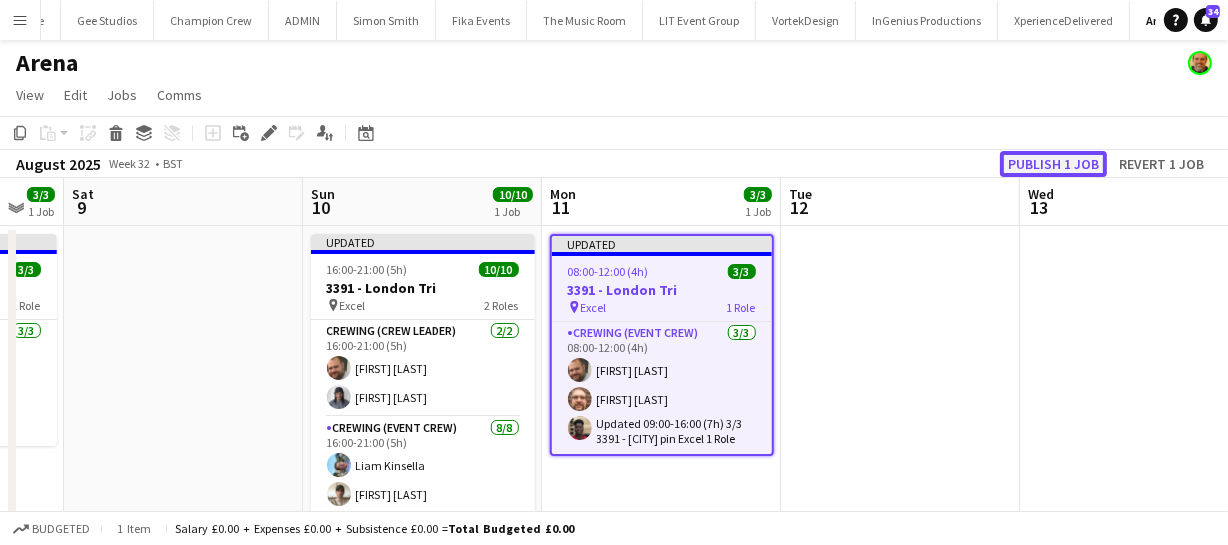 click on "Publish 1 job" 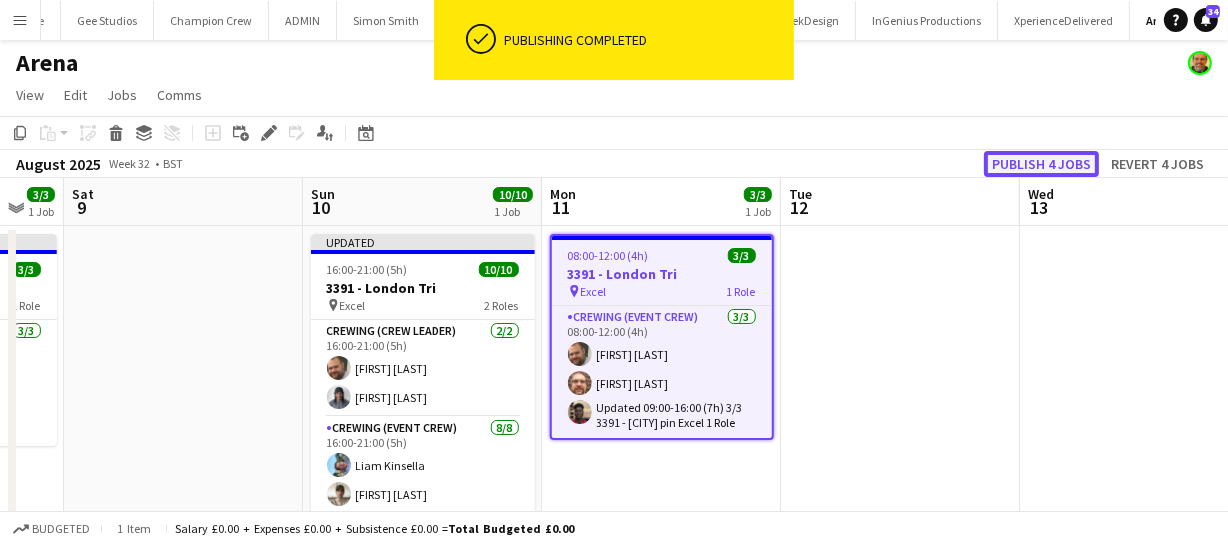 click on "Publish 4 jobs" 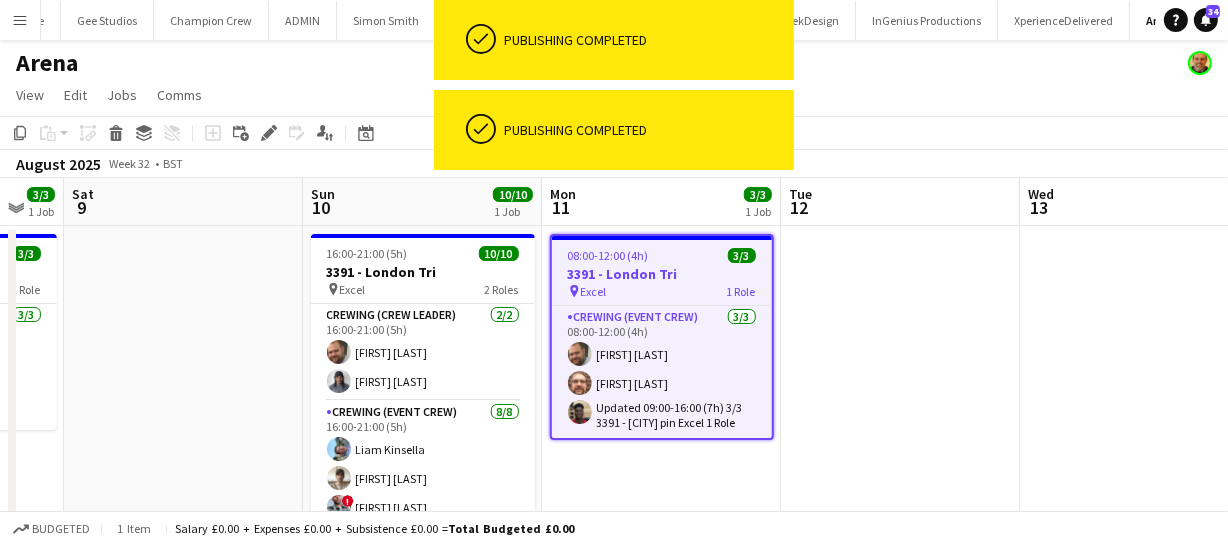 click on "Tue   5   Wed   6   8/8   1 Job   Thu   7   3/3   1 Job   Fri   8   3/3   1 Job   Sat   9   Sun   10   10/10   1 Job   Mon   11   3/3   1 Job   Tue   12   Wed   13   Thu   14   Fri   15   In progress   09:00-16:00 (7h)    8/8   3391 - London Tri
pin
Excel   2 Roles   Crewing (Crew Leader)   2/2   09:00-16:00 (7h)
Ben Turner Stephen Lyle  Crewing (Event Crew)   6/6   09:00-16:00 (7h)
Liam Kinsella Kian Chauhan Christian Skinner Ewens Abid Brandon Graber Paul Fisk     09:00-16:00 (7h)    3/3   3391 - London Tri
pin
Excel   1 Role   Crewing (Event Crew)   3/3   09:00-16:00 (7h)
Ben Turner Christian Skinner Nasos Apostolopoulos     09:00-16:00 (7h)    3/3   3391 - London Tri
pin
Excel   1 Role   Crewing (Event Crew)   3/3   09:00-16:00 (7h)
Liam Kinsella John Vidal Ewens Abid     16:00-21:00 (5h)    10/10   3391 - London Tri
pin
Excel   2 Roles   2/2   8/8  !" at bounding box center [614, 374] 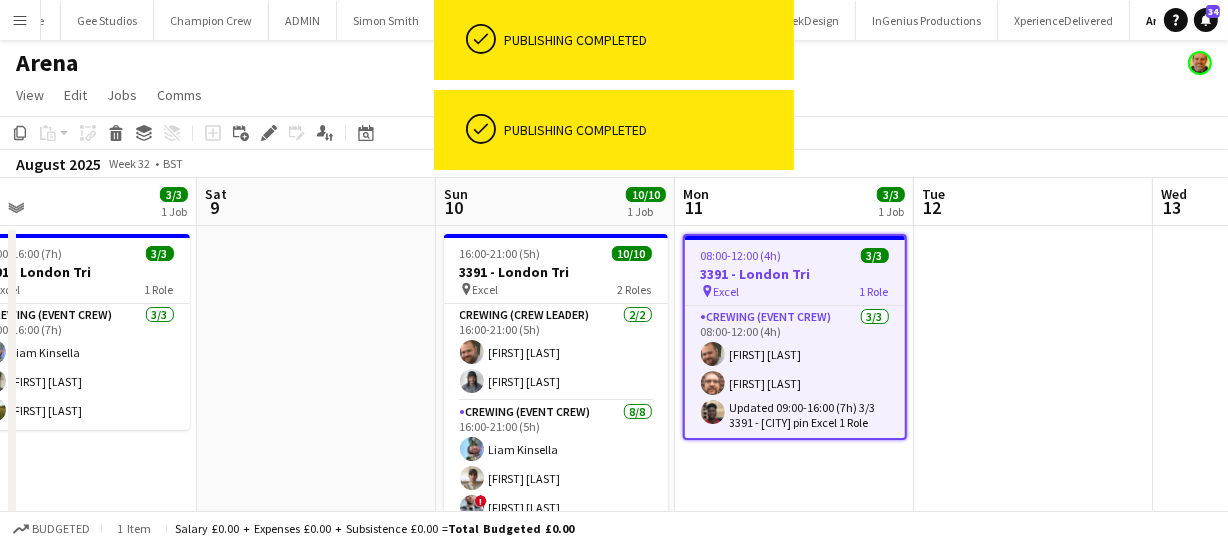 click on "Tue   5   Wed   6   8/8   1 Job   Thu   7   3/3   1 Job   Fri   8   3/3   1 Job   Sat   9   Sun   10   10/10   1 Job   Mon   11   3/3   1 Job   Tue   12   Wed   13   Thu   14   Fri   15   In progress   09:00-16:00 (7h)    8/8   3391 - London Tri
pin
Excel   2 Roles   Crewing (Crew Leader)   2/2   09:00-16:00 (7h)
Ben Turner Stephen Lyle  Crewing (Event Crew)   6/6   09:00-16:00 (7h)
Liam Kinsella Kian Chauhan Christian Skinner Ewens Abid Brandon Graber Paul Fisk     09:00-16:00 (7h)    3/3   3391 - London Tri
pin
Excel   1 Role   Crewing (Event Crew)   3/3   09:00-16:00 (7h)
Ben Turner Christian Skinner Nasos Apostolopoulos     09:00-16:00 (7h)    3/3   3391 - London Tri
pin
Excel   1 Role   Crewing (Event Crew)   3/3   09:00-16:00 (7h)
Liam Kinsella John Vidal Ewens Abid     16:00-21:00 (5h)    10/10   3391 - London Tri
pin
Excel   2 Roles   2/2   8/8  !" at bounding box center [614, 374] 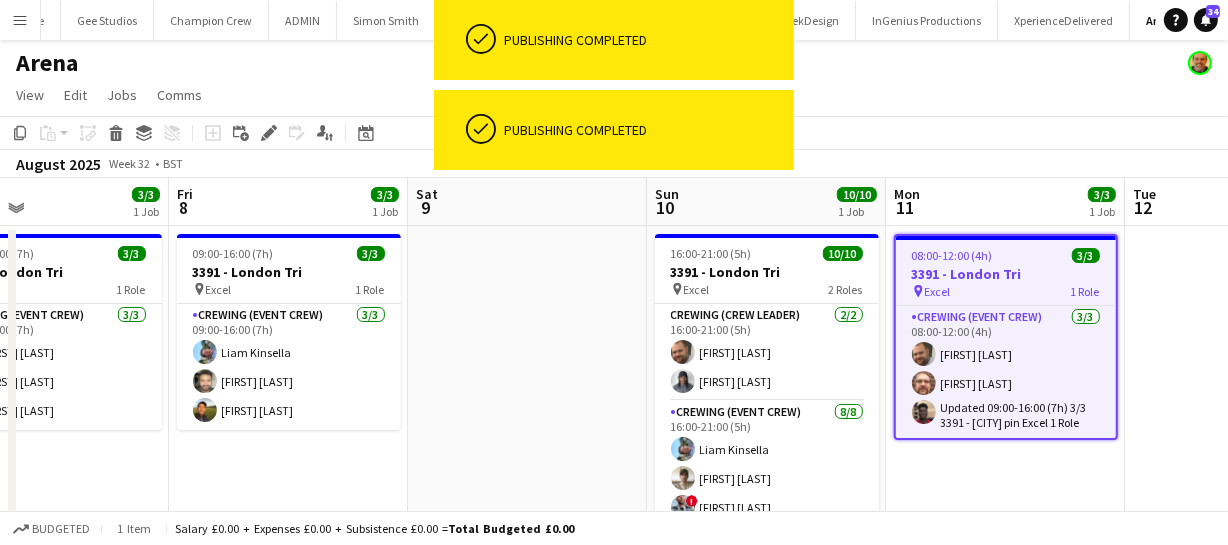 drag, startPoint x: 620, startPoint y: 283, endPoint x: 744, endPoint y: 286, distance: 124.036285 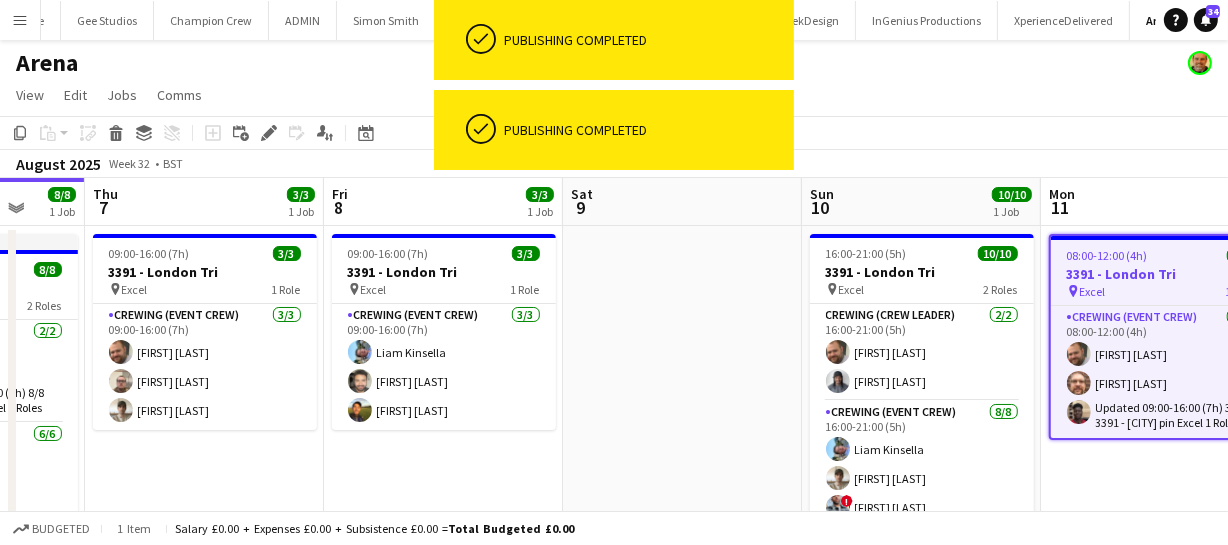 drag, startPoint x: 628, startPoint y: 302, endPoint x: 736, endPoint y: 299, distance: 108.04166 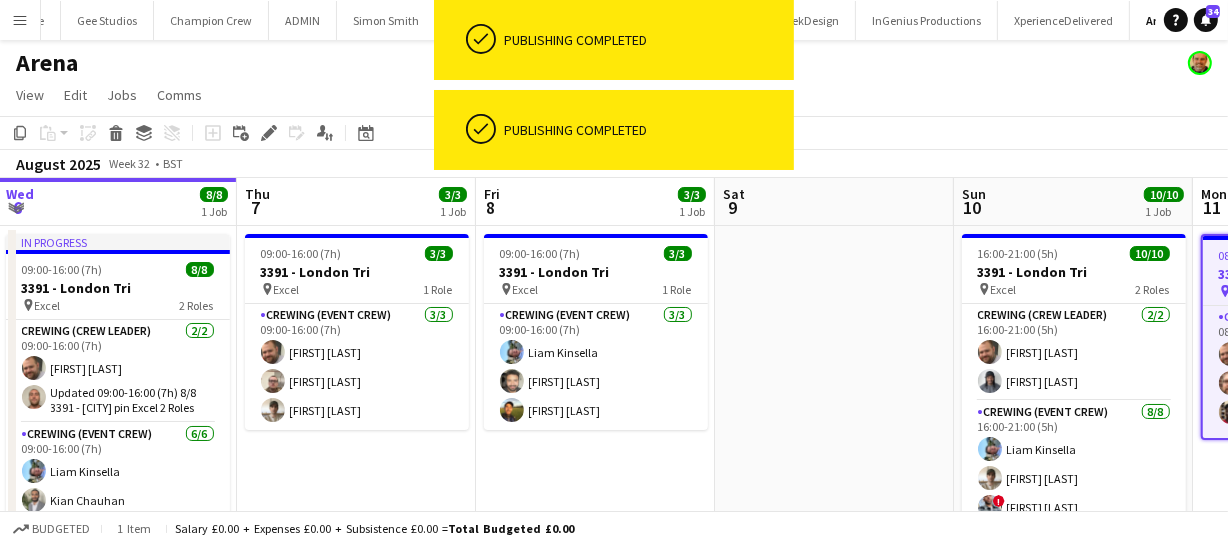 click on "Mon   4   Tue   5   Wed   6   8/8   1 Job   Thu   7   3/3   1 Job   Fri   8   3/3   1 Job   Sat   9   Sun   10   10/10   1 Job   Mon   11   3/3   1 Job   Tue   12   Wed   13   Thu   14   In progress   09:00-16:00 (7h)    8/8   3391 - London Tri
pin
Excel   2 Roles   Crewing (Crew Leader)   2/2   09:00-16:00 (7h)
Ben Turner Stephen Lyle  Crewing (Event Crew)   6/6   09:00-16:00 (7h)
Liam Kinsella Kian Chauhan Christian Skinner Ewens Abid Brandon Graber Paul Fisk     09:00-16:00 (7h)    3/3   3391 - London Tri
pin
Excel   1 Role   Crewing (Event Crew)   3/3   09:00-16:00 (7h)
Ben Turner Christian Skinner Nasos Apostolopoulos     09:00-16:00 (7h)    3/3   3391 - London Tri
pin
Excel   1 Role   Crewing (Event Crew)   3/3   09:00-16:00 (7h)
Liam Kinsella John Vidal Ewens Abid     16:00-21:00 (5h)    10/10   3391 - London Tri
pin
Excel   2 Roles   2/2   8/8  !" at bounding box center (614, 374) 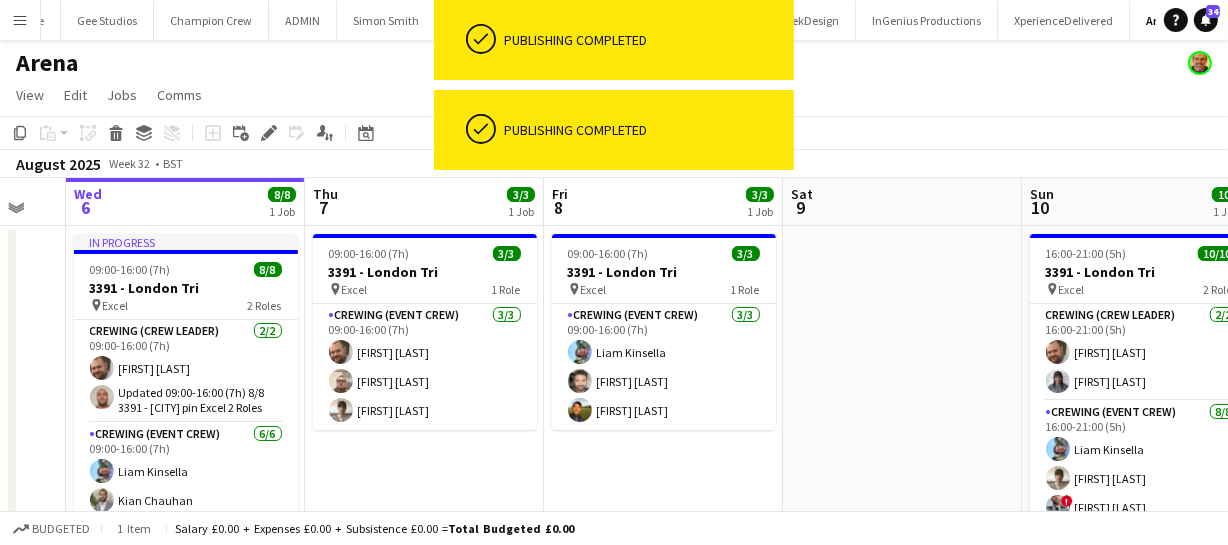 drag, startPoint x: 862, startPoint y: 326, endPoint x: 917, endPoint y: 326, distance: 55 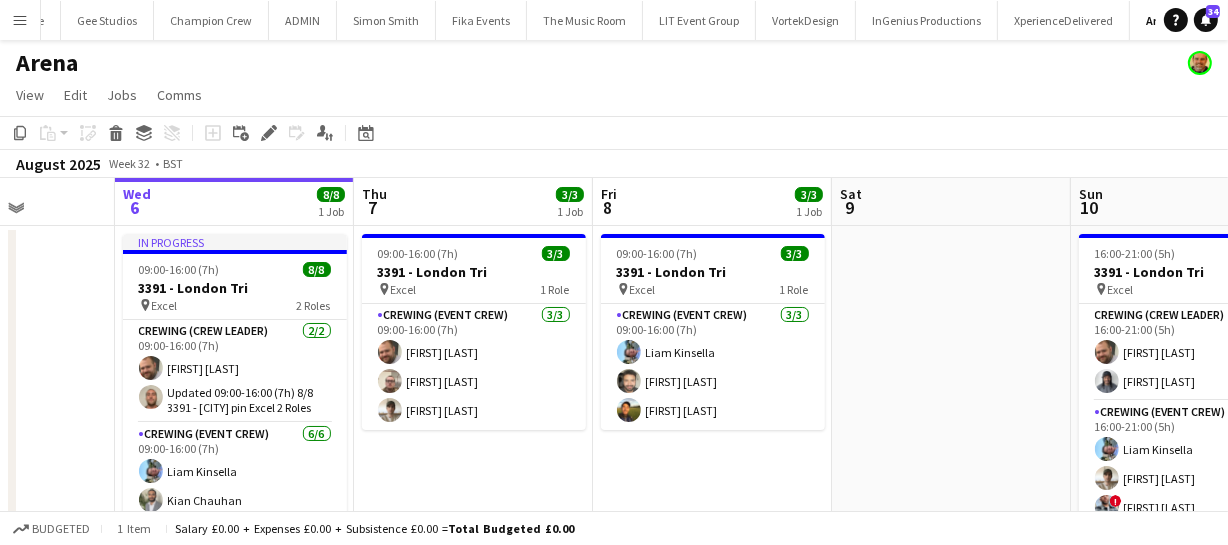 click on "Sun   3   Mon   4   Tue   5   Wed   6   8/8   1 Job   Thu   7   3/3   1 Job   Fri   8   3/3   1 Job   Sat   9   Sun   10   10/10   1 Job   Mon   11   3/3   1 Job   Tue   12   Wed   13   In progress   09:00-16:00 (7h)    8/8   3391 - London Tri
pin
Excel   2 Roles   Crewing (Crew Leader)   2/2   09:00-16:00 (7h)
Ben Turner Stephen Lyle  Crewing (Event Crew)   6/6   09:00-16:00 (7h)
Liam Kinsella Kian Chauhan Christian Skinner Ewens Abid Brandon Graber Paul Fisk     09:00-16:00 (7h)    3/3   3391 - London Tri
pin
Excel   1 Role   Crewing (Event Crew)   3/3   09:00-16:00 (7h)
Ben Turner Christian Skinner Nasos Apostolopoulos     09:00-16:00 (7h)    3/3   3391 - London Tri
pin
Excel   1 Role   Crewing (Event Crew)   3/3   09:00-16:00 (7h)
Liam Kinsella John Vidal Ewens Abid     16:00-21:00 (5h)    10/10   3391 - London Tri
pin
Excel   2 Roles   2/2   8/8  !" at bounding box center (614, 374) 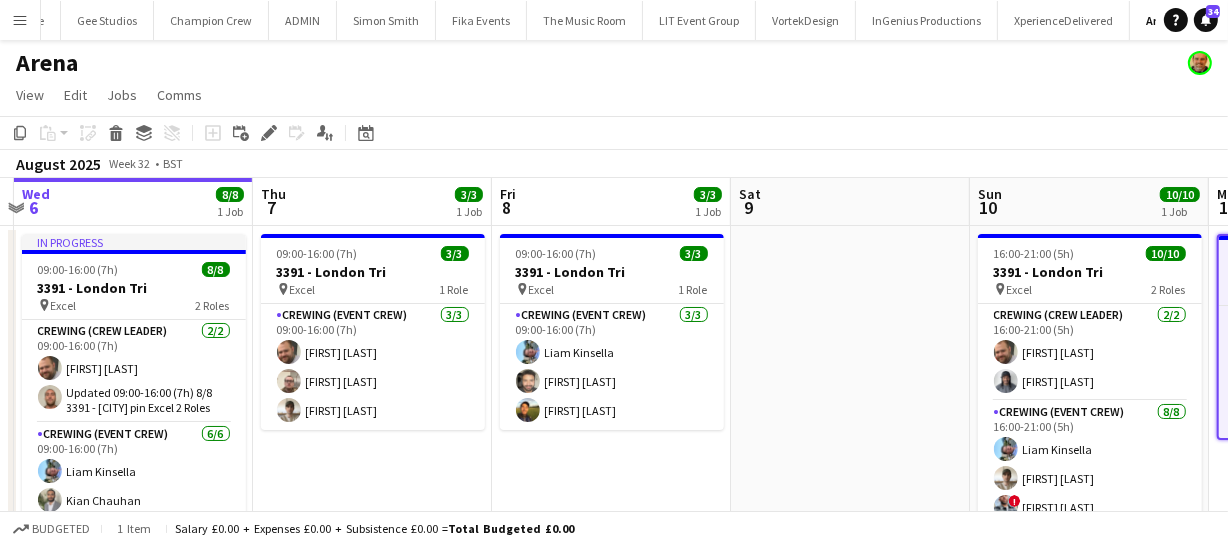 drag, startPoint x: 763, startPoint y: 376, endPoint x: 712, endPoint y: 381, distance: 51.24451 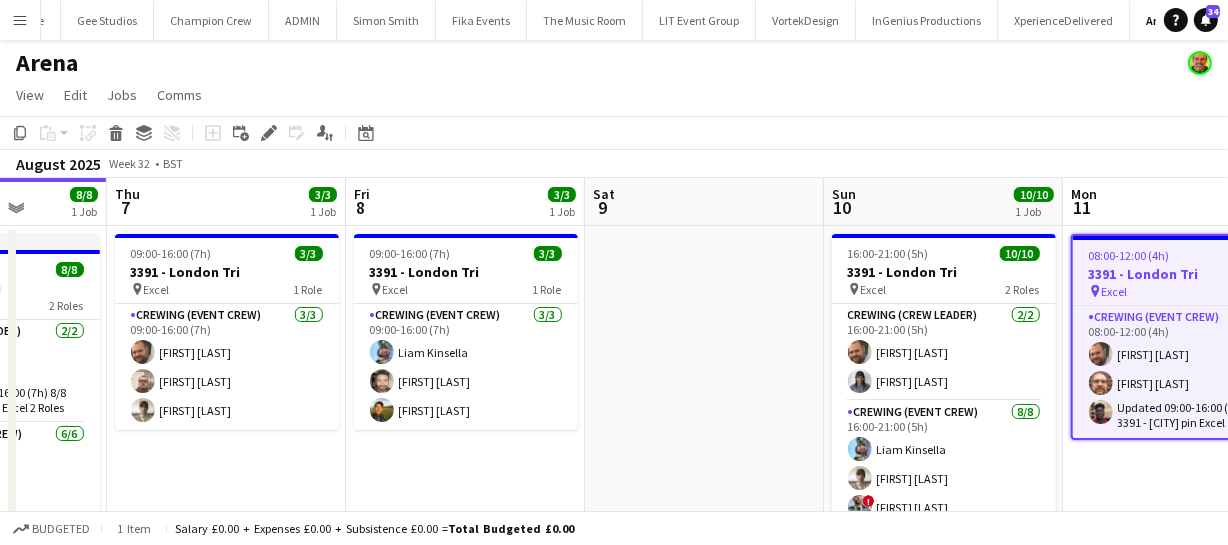 drag, startPoint x: 690, startPoint y: 390, endPoint x: 606, endPoint y: 394, distance: 84.095184 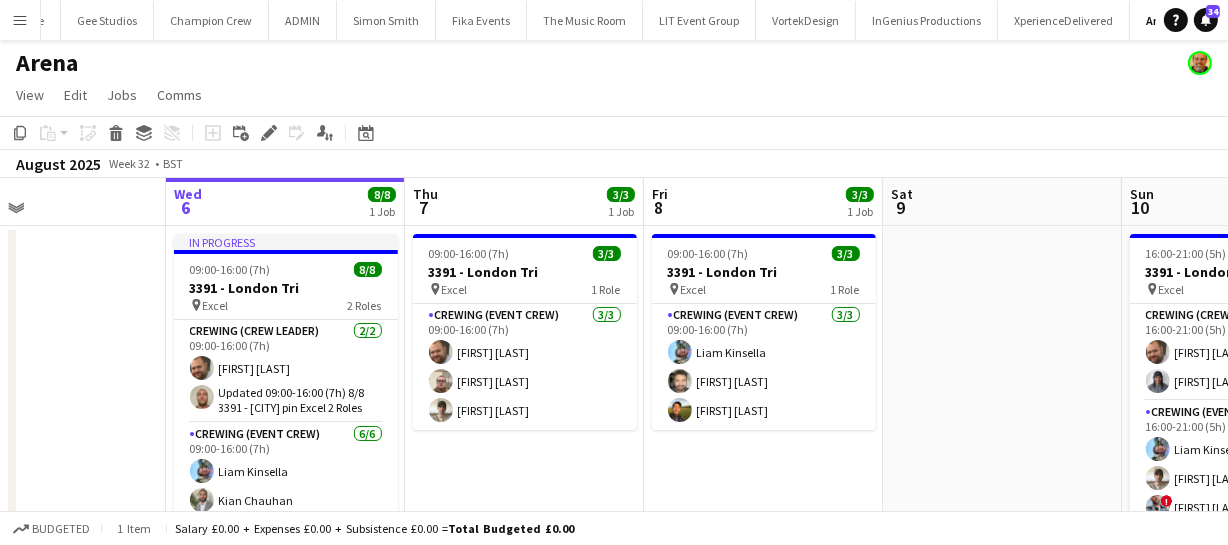 click on "Sun   3   Mon   4   Tue   5   Wed   6   8/8   1 Job   Thu   7   3/3   1 Job   Fri   8   3/3   1 Job   Sat   9   Sun   10   10/10   1 Job   Mon   11   3/3   1 Job   Tue   12   Wed   13   In progress   09:00-16:00 (7h)    8/8   3391 - London Tri
pin
Excel   2 Roles   Crewing (Crew Leader)   2/2   09:00-16:00 (7h)
Ben Turner Stephen Lyle  Crewing (Event Crew)   6/6   09:00-16:00 (7h)
Liam Kinsella Kian Chauhan Christian Skinner Ewens Abid Brandon Graber Paul Fisk     09:00-16:00 (7h)    3/3   3391 - London Tri
pin
Excel   1 Role   Crewing (Event Crew)   3/3   09:00-16:00 (7h)
Ben Turner Christian Skinner Nasos Apostolopoulos     09:00-16:00 (7h)    3/3   3391 - London Tri
pin
Excel   1 Role   Crewing (Event Crew)   3/3   09:00-16:00 (7h)
Liam Kinsella John Vidal Ewens Abid     16:00-21:00 (5h)    10/10   3391 - London Tri
pin
Excel   2 Roles   2/2   8/8  !" at bounding box center [614, 374] 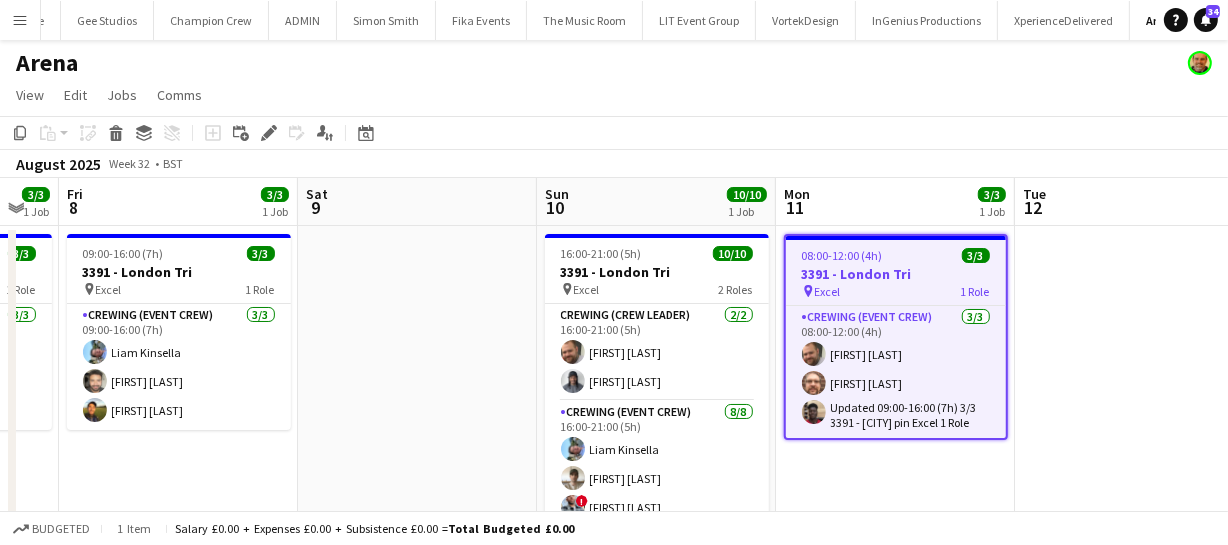 click at bounding box center [1134, 398] 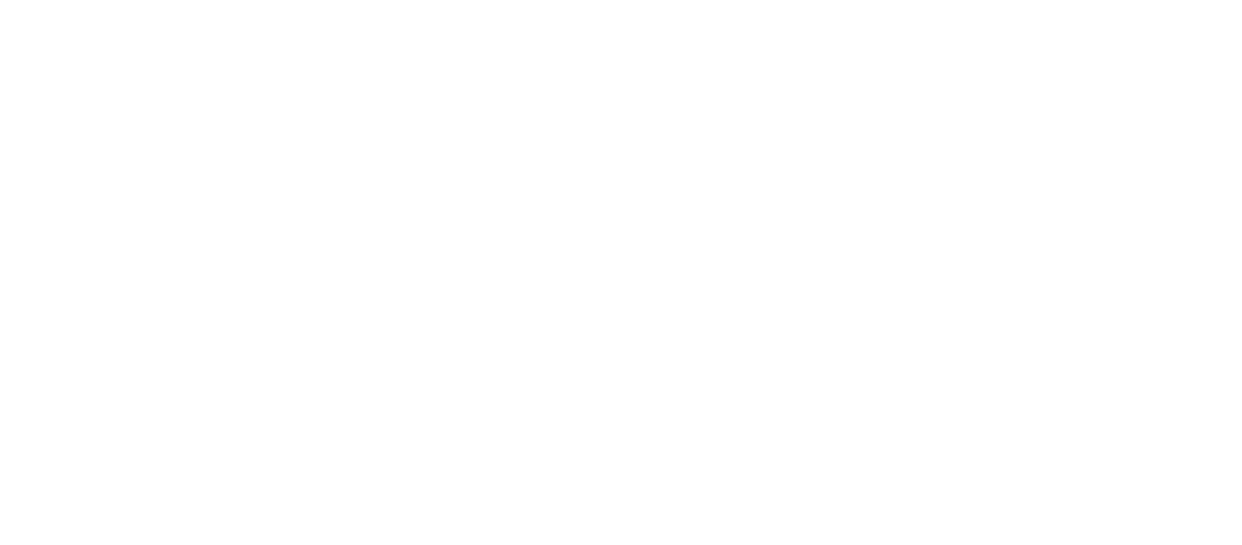 scroll, scrollTop: 0, scrollLeft: 0, axis: both 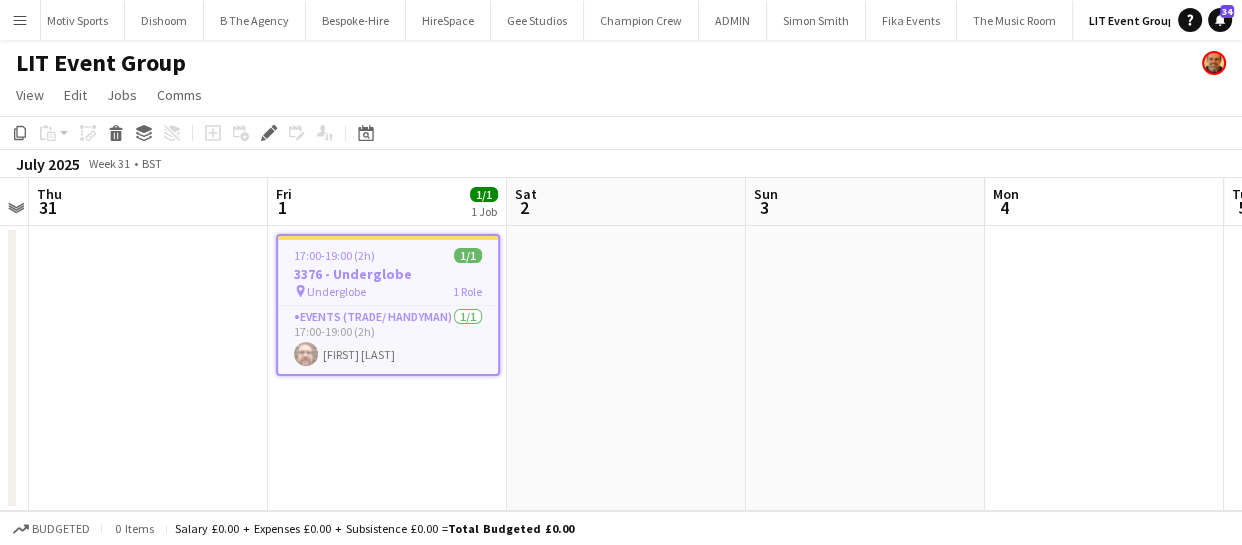 click on "17:00-19:00 (2h)" at bounding box center [334, 255] 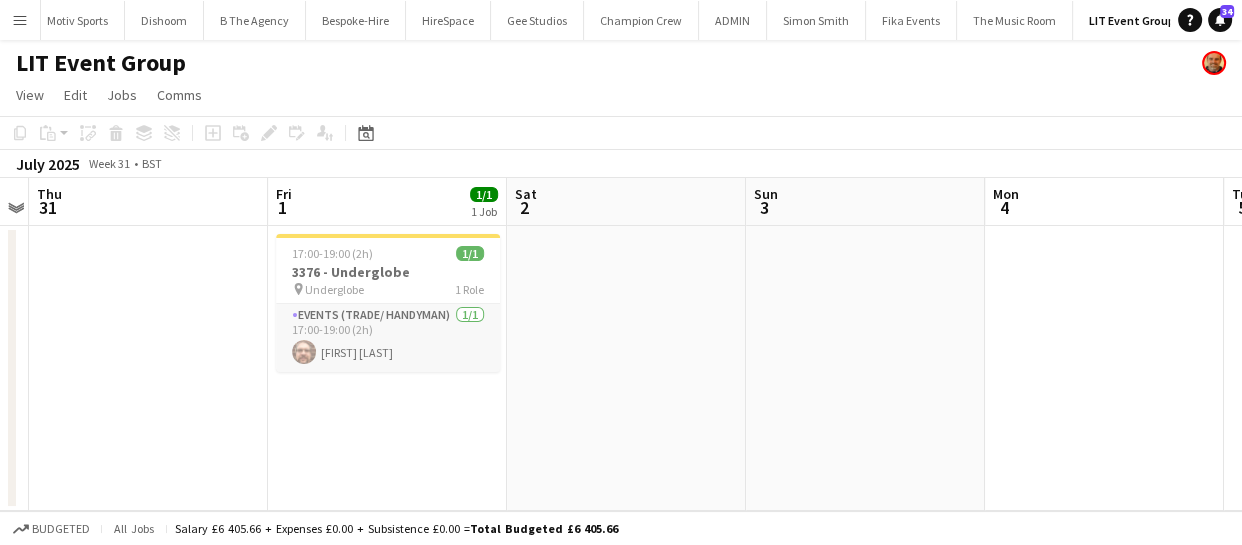 click at bounding box center (304, 352) 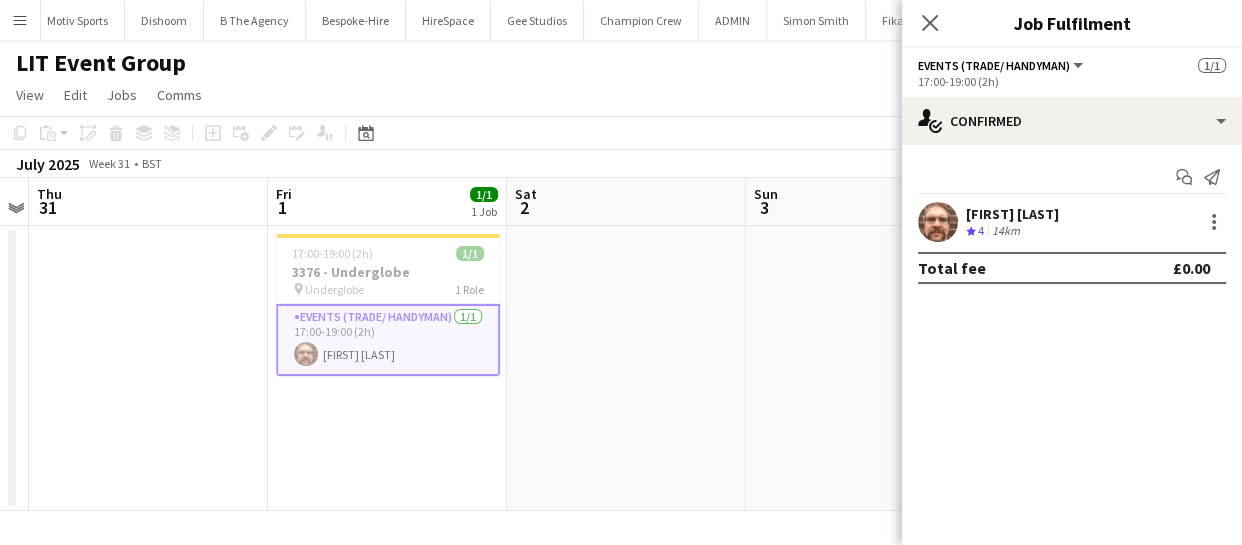 click at bounding box center [306, 354] 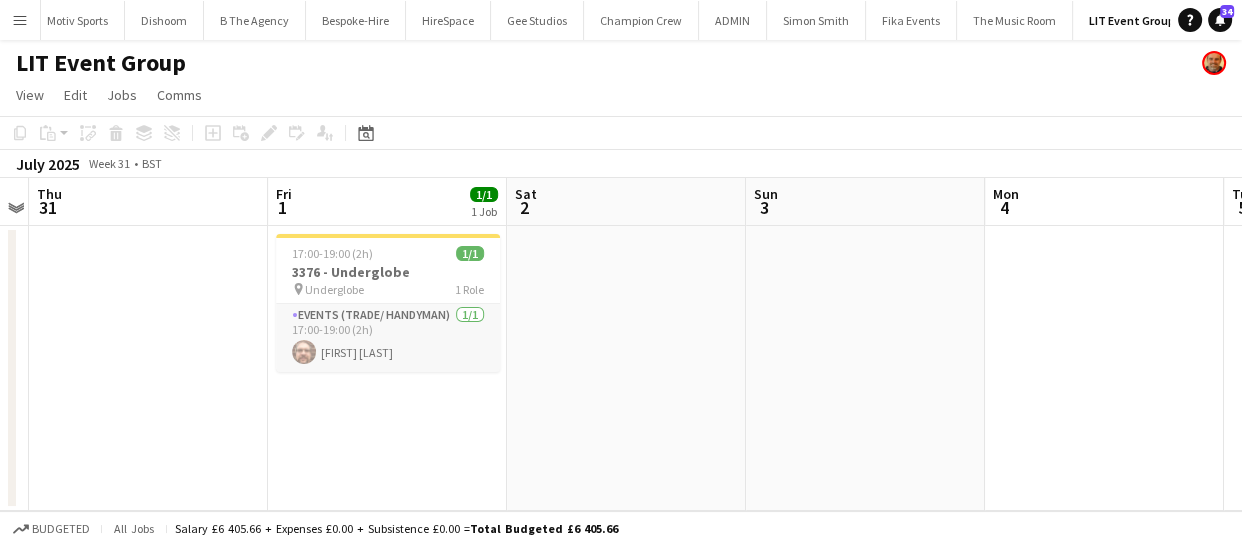click at bounding box center [304, 352] 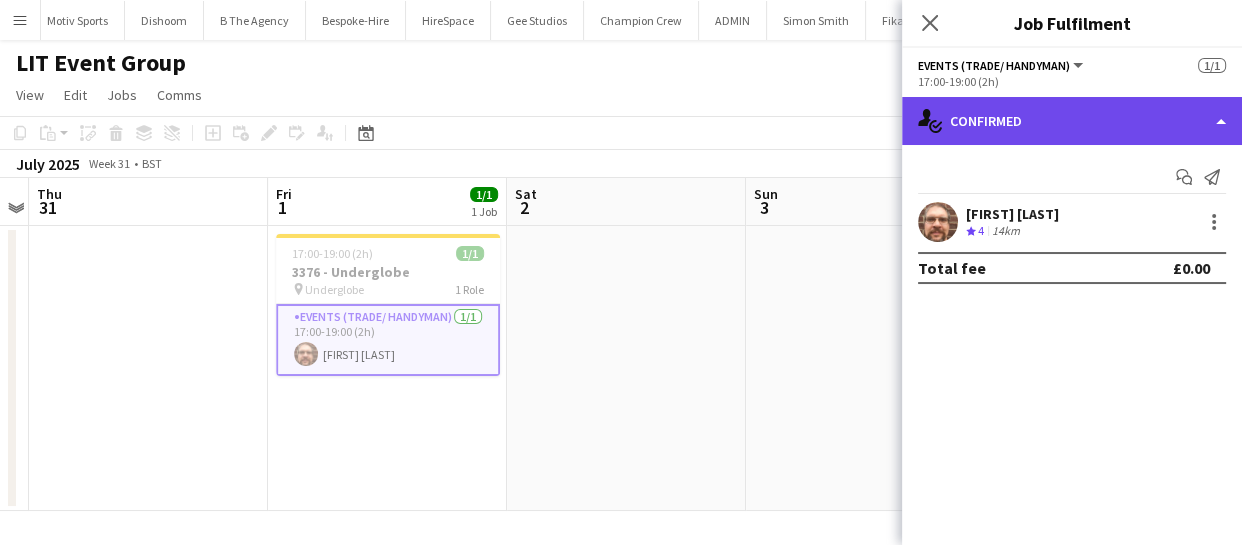 click on "single-neutral-actions-check-2
Confirmed" 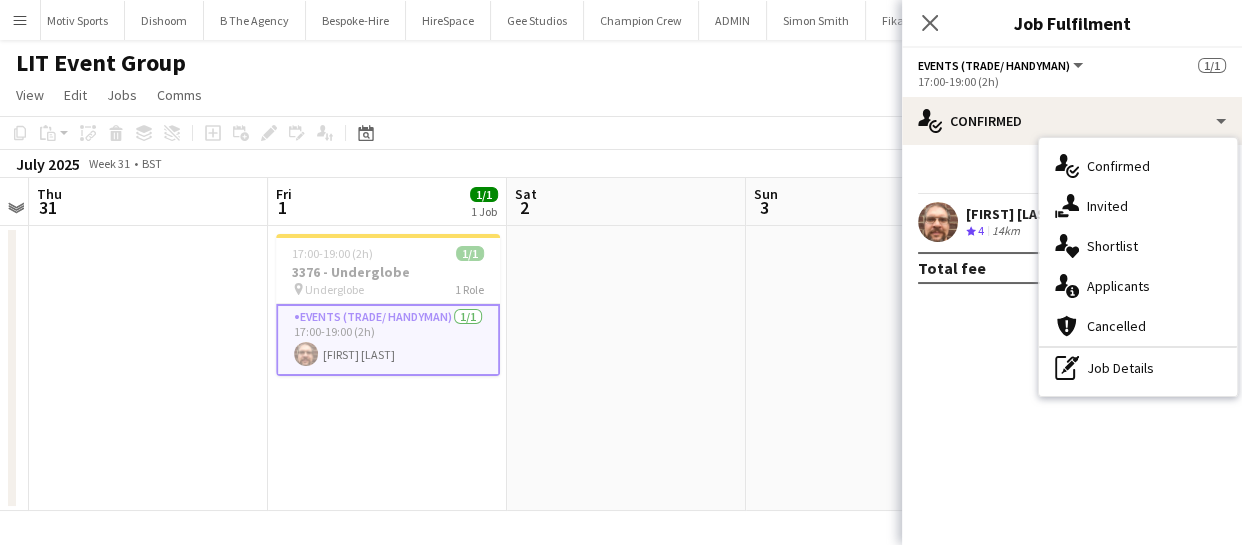 click at bounding box center [938, 222] 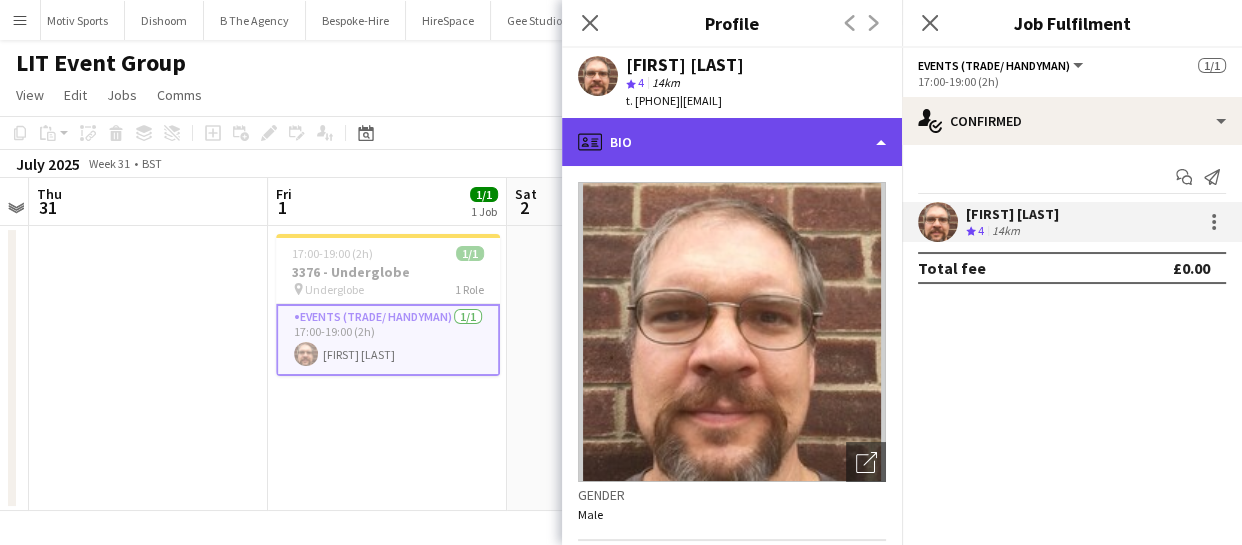 click on "profile
Bio" 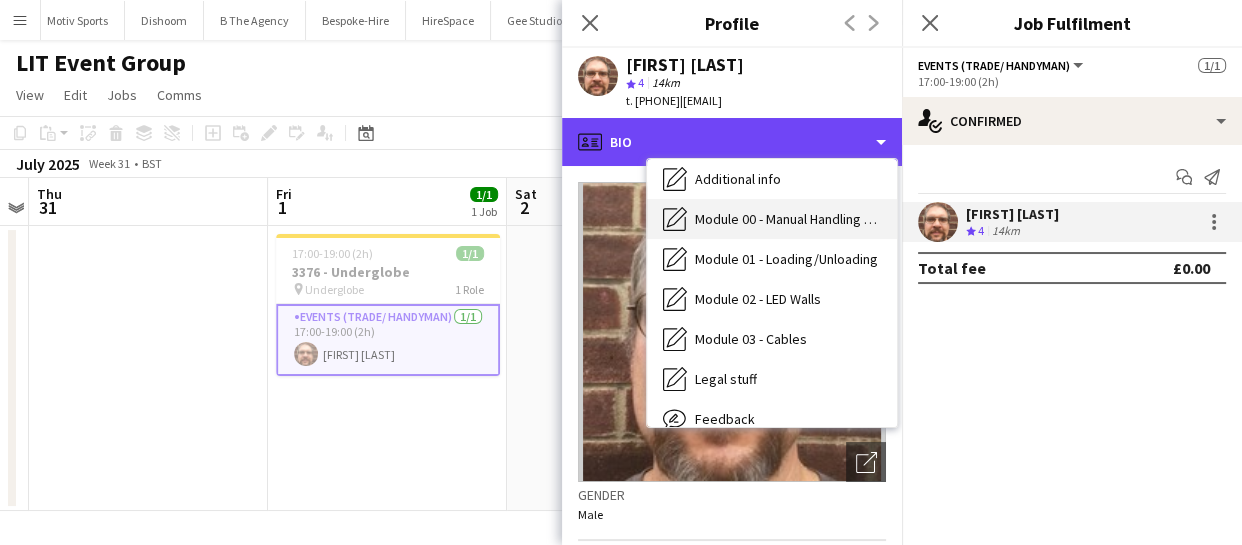 scroll, scrollTop: 387, scrollLeft: 0, axis: vertical 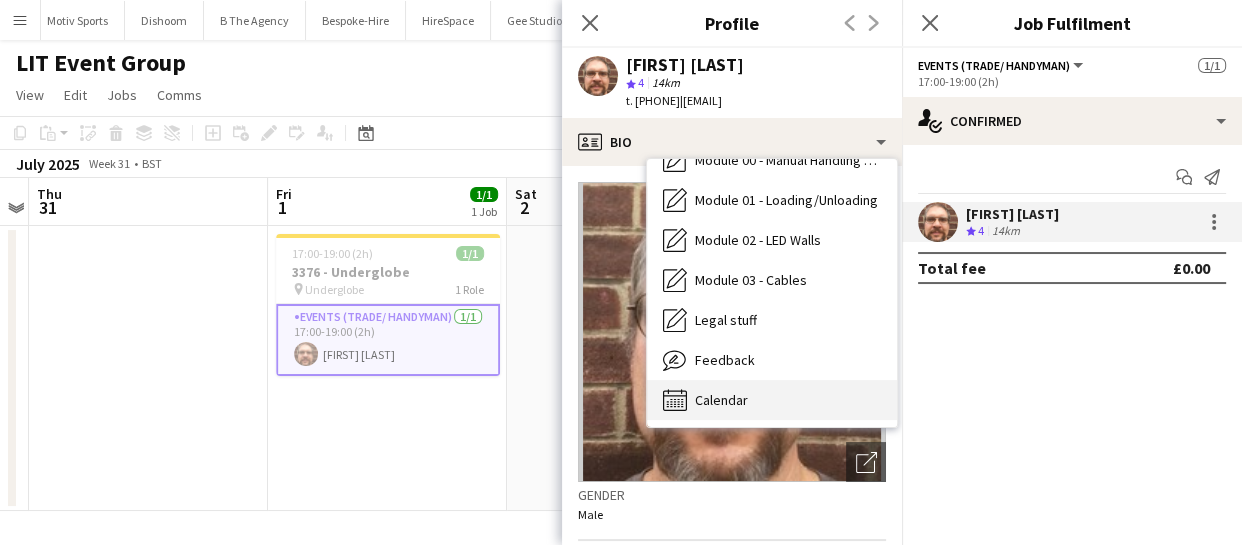 click on "Calendar" at bounding box center (721, 400) 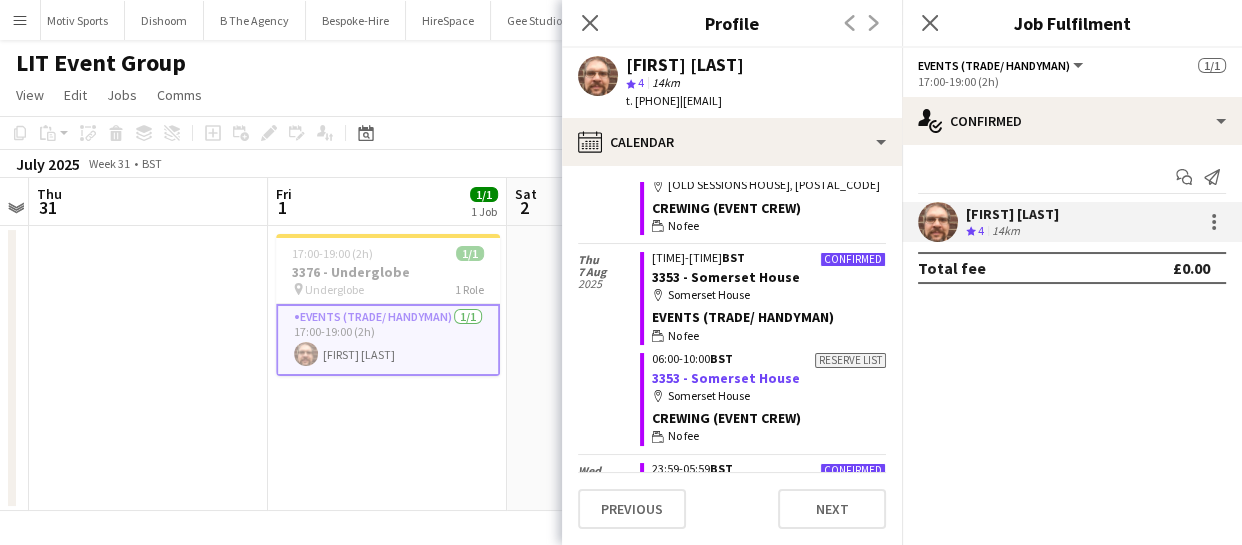 scroll, scrollTop: 1887, scrollLeft: 0, axis: vertical 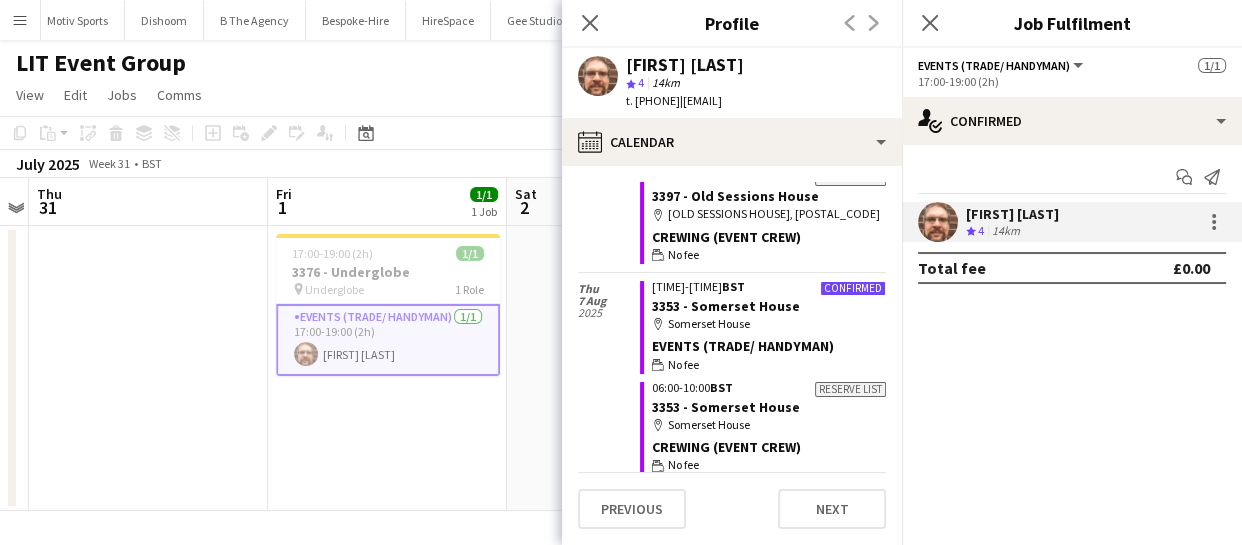 click 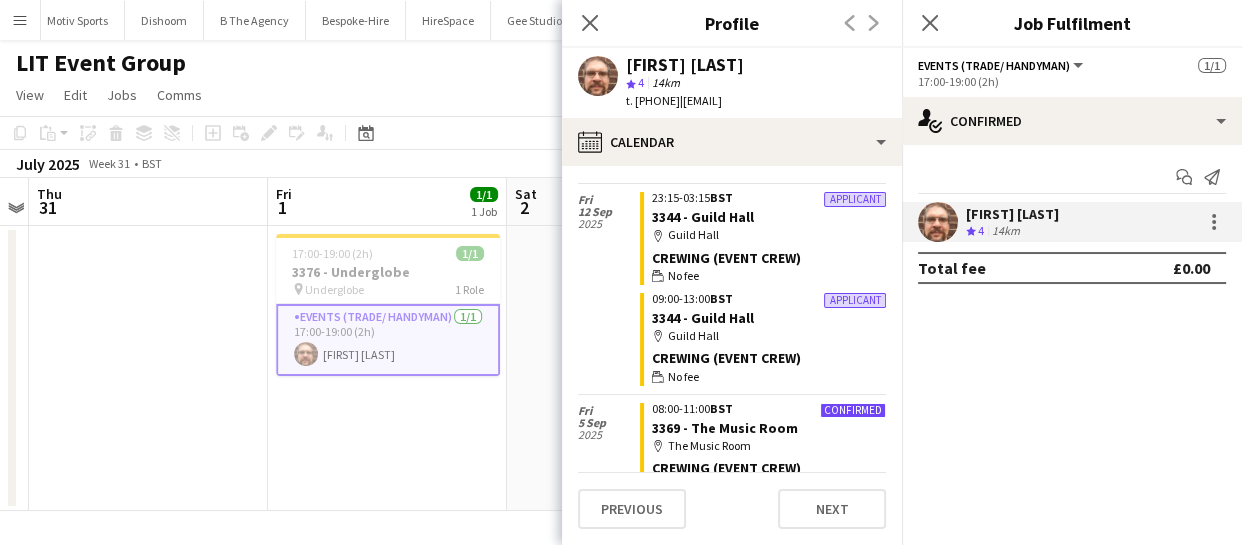 scroll, scrollTop: 69, scrollLeft: 0, axis: vertical 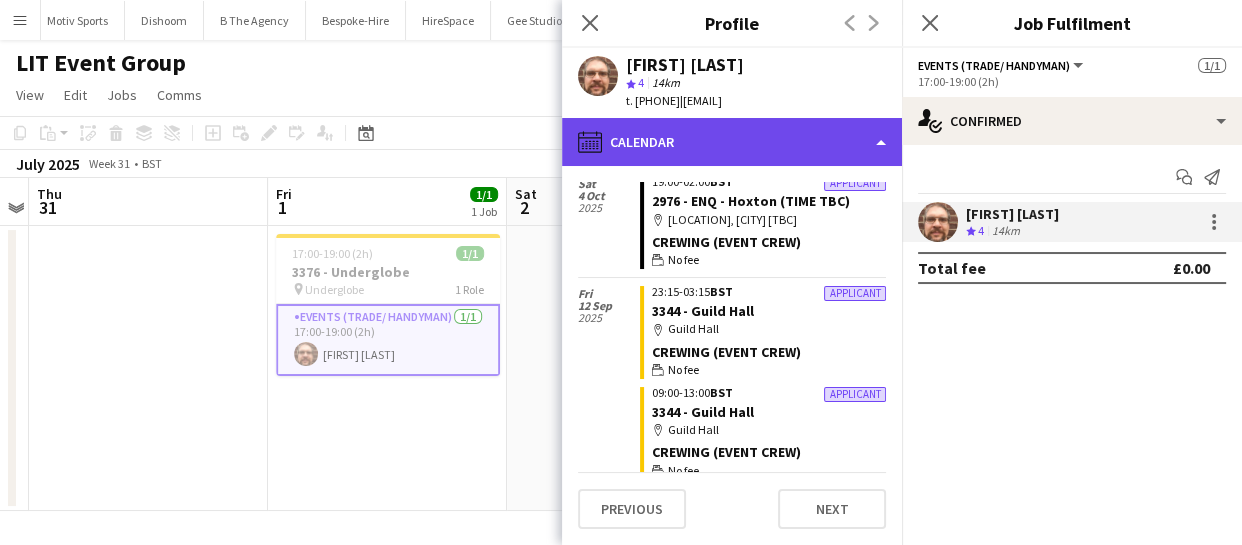 click on "calendar-full
Calendar" 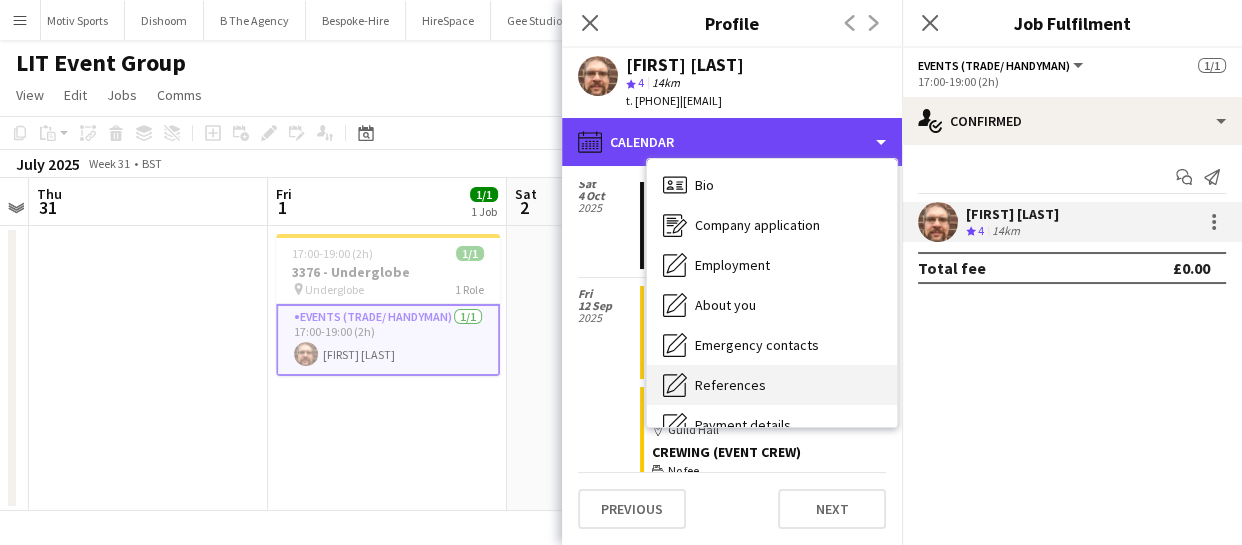 scroll, scrollTop: 0, scrollLeft: 0, axis: both 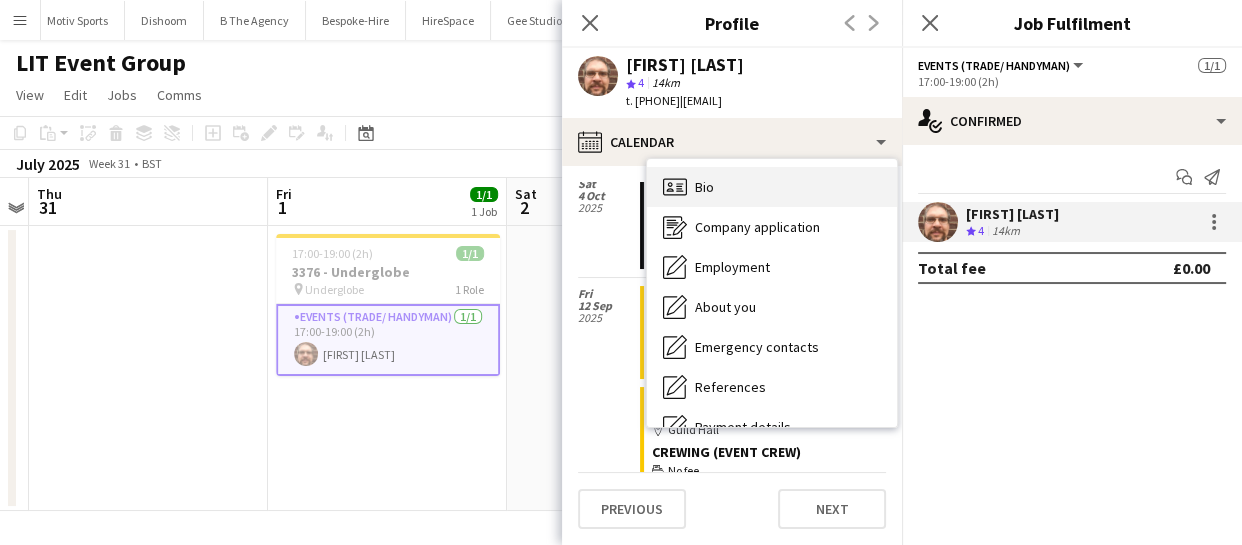 click on "Bio
Bio" at bounding box center [772, 187] 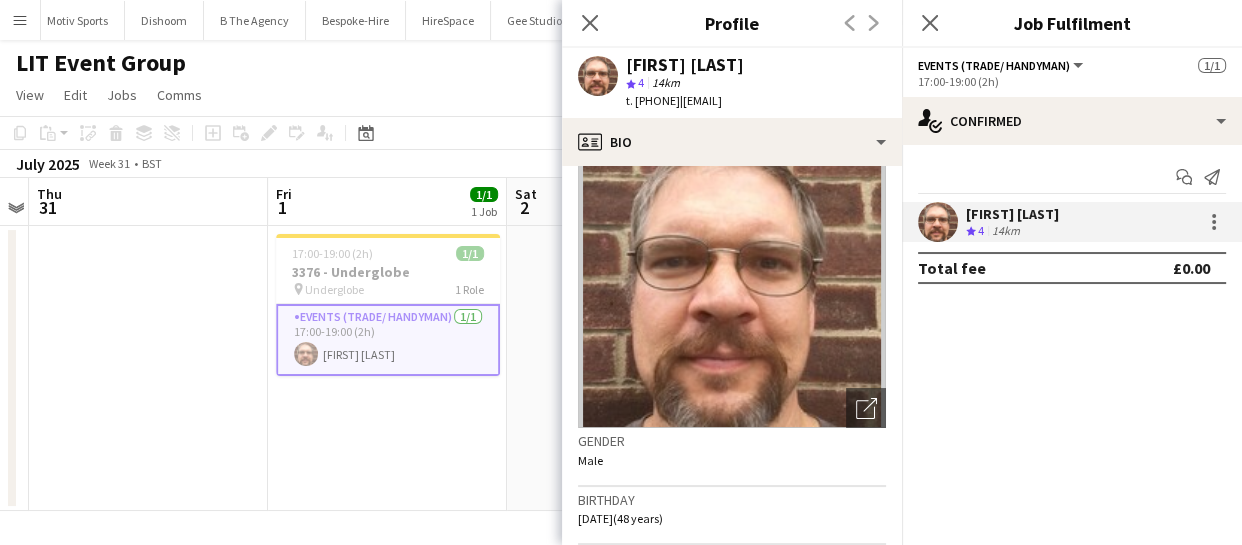 scroll, scrollTop: 0, scrollLeft: 0, axis: both 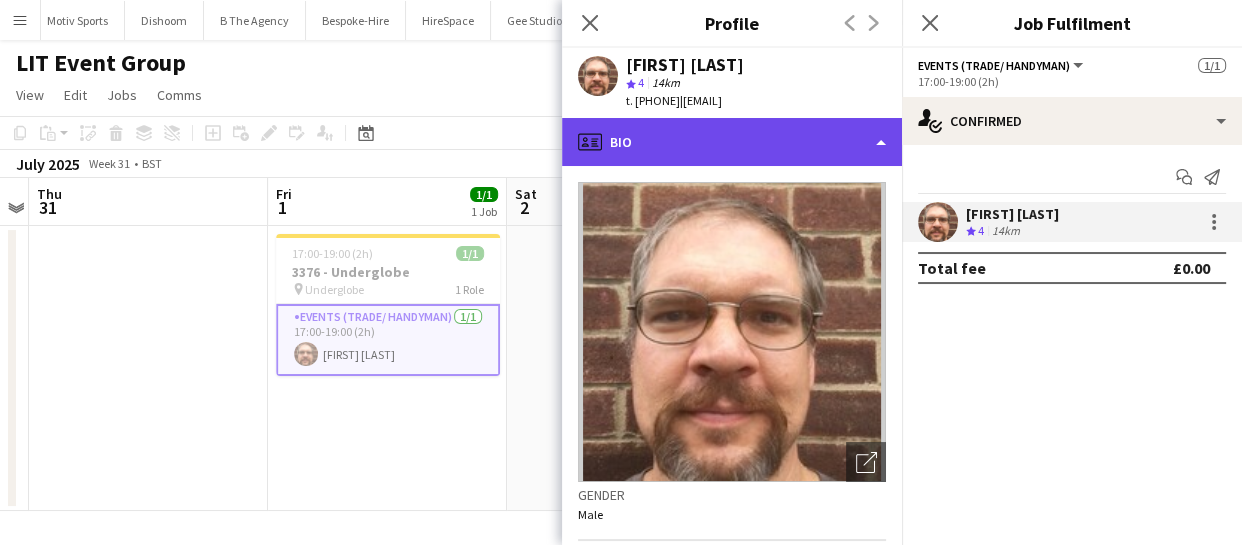 click on "profile
Bio" 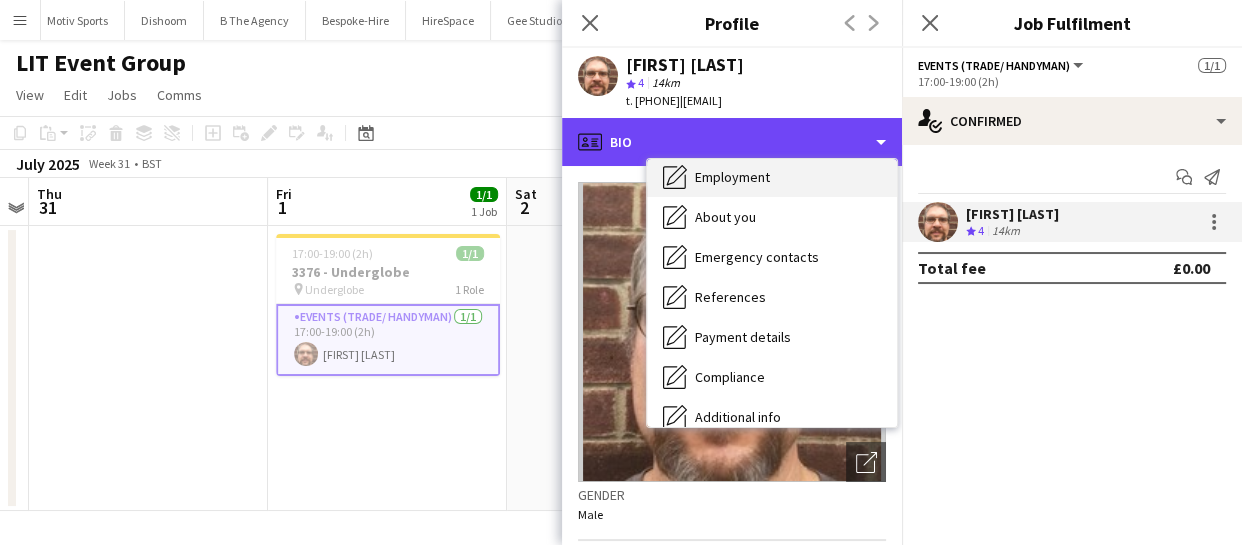 scroll, scrollTop: 181, scrollLeft: 0, axis: vertical 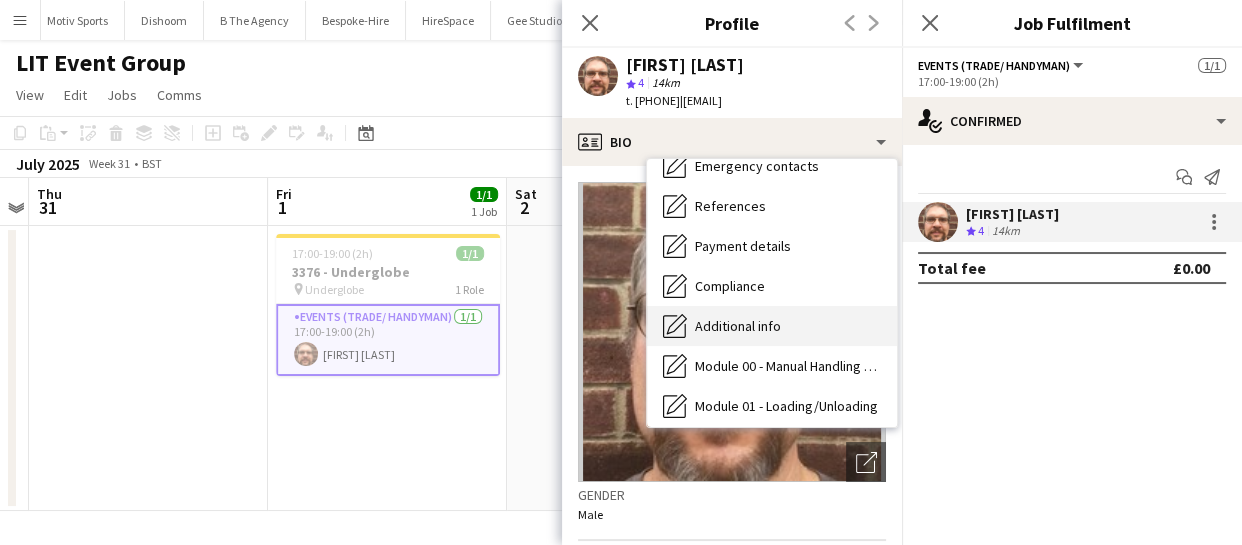 click on "Additional info" at bounding box center (738, 326) 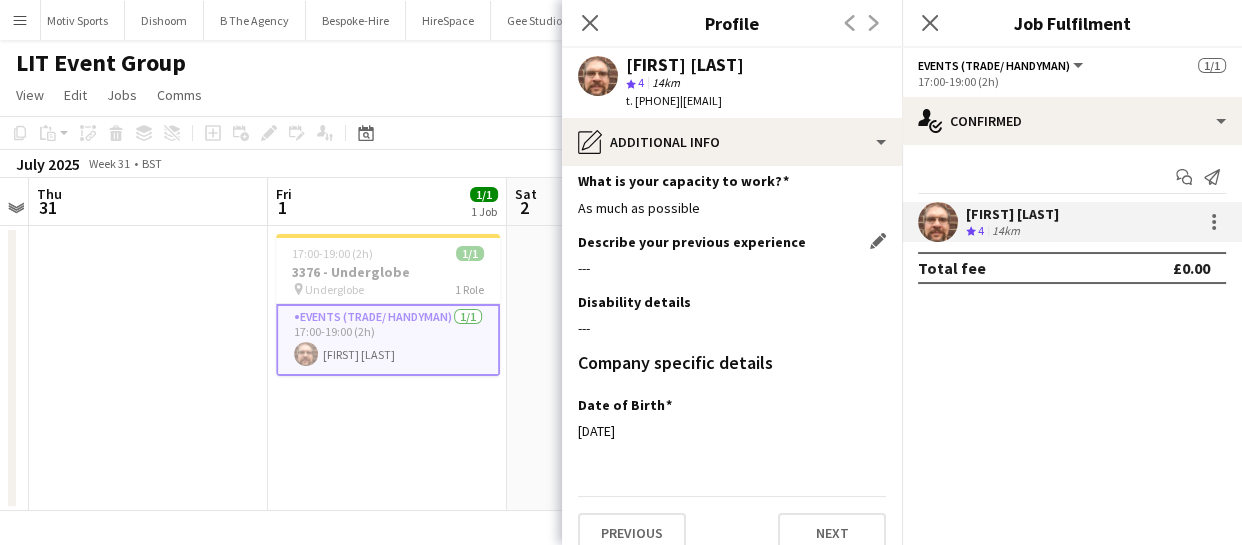 scroll, scrollTop: 0, scrollLeft: 0, axis: both 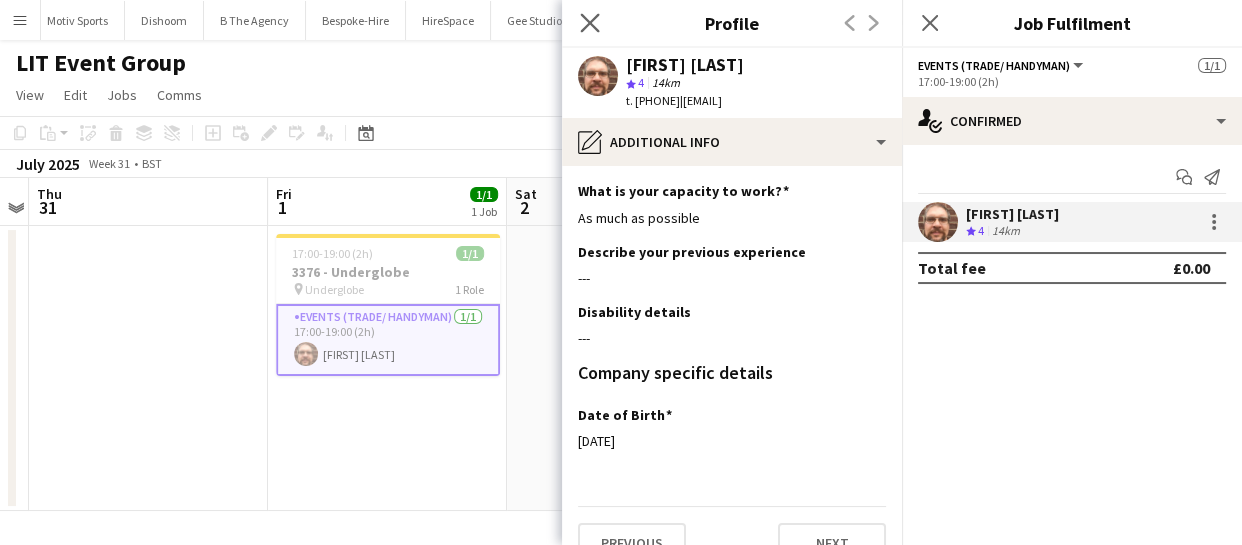 click on "Close pop-in" 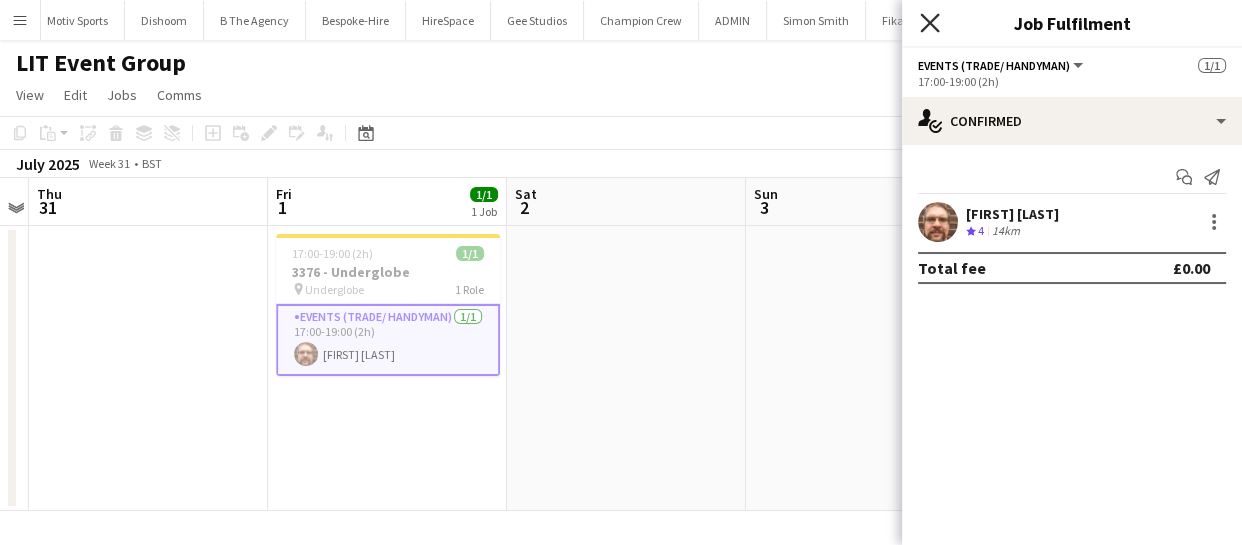 click on "Close pop-in" 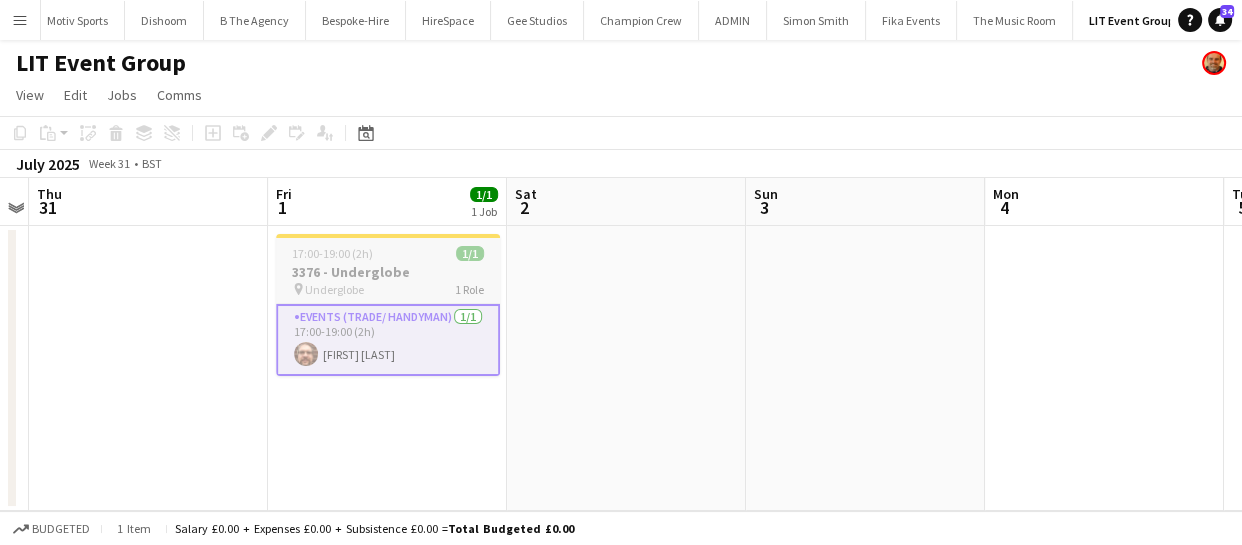 click on "17:00-19:00 (2h)    1/1" at bounding box center (388, 253) 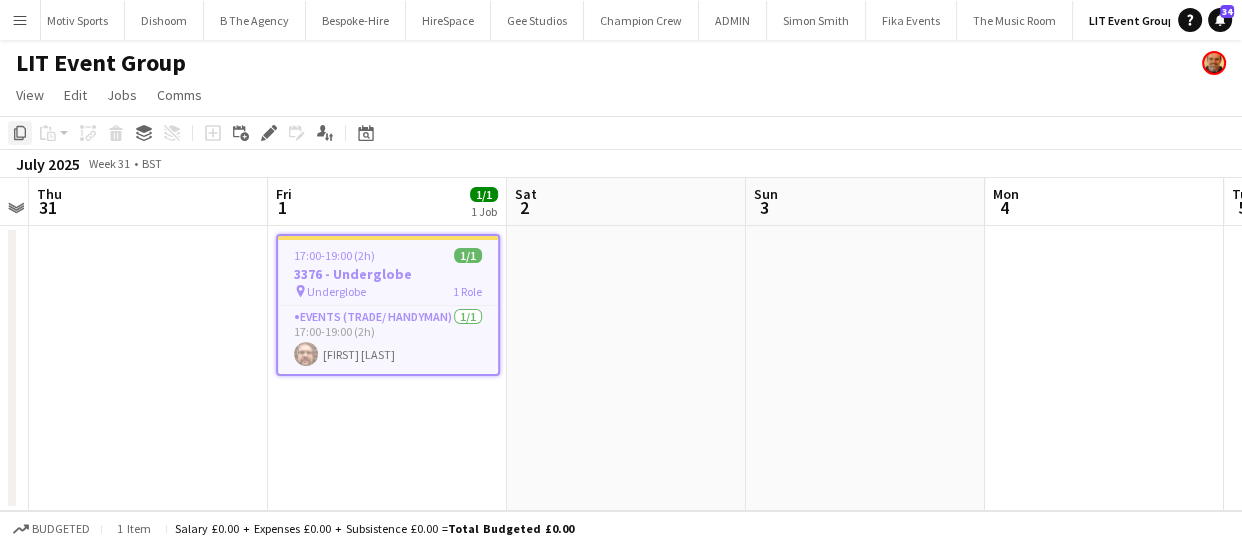 click on "Copy" 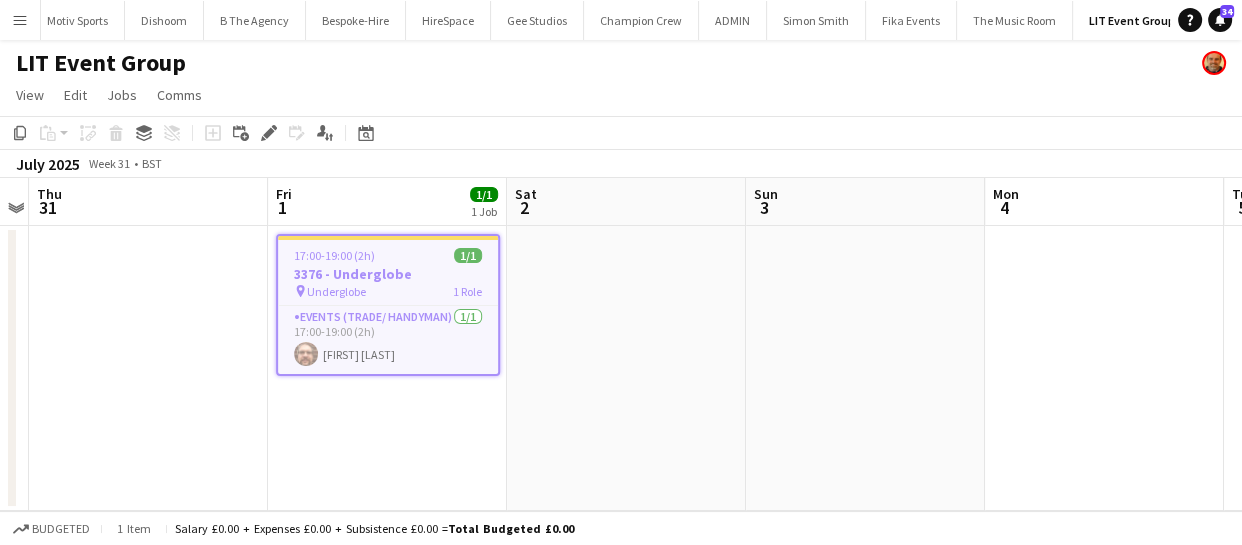 drag, startPoint x: 902, startPoint y: 360, endPoint x: 844, endPoint y: 370, distance: 58.855755 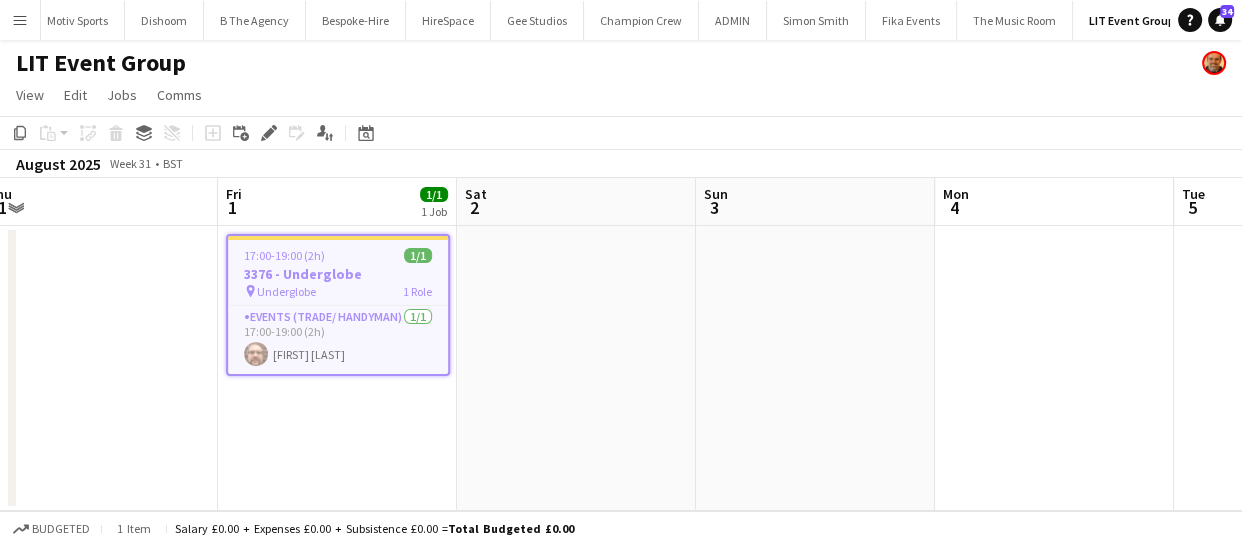 click on "Mon   28   Tue   29   Wed   30   Thu   31   Fri   1   1/1   1 Job   Sat   2   Sun   3   Mon   4   Tue   5   Wed   6   Thu   7      17:00-19:00 (2h)    1/1   3376 - Underglobe
pin
Underglobe   1 Role   Events (Trade/ Handyman)   1/1   17:00-19:00 (2h)
Corey Arnold" at bounding box center [621, 344] 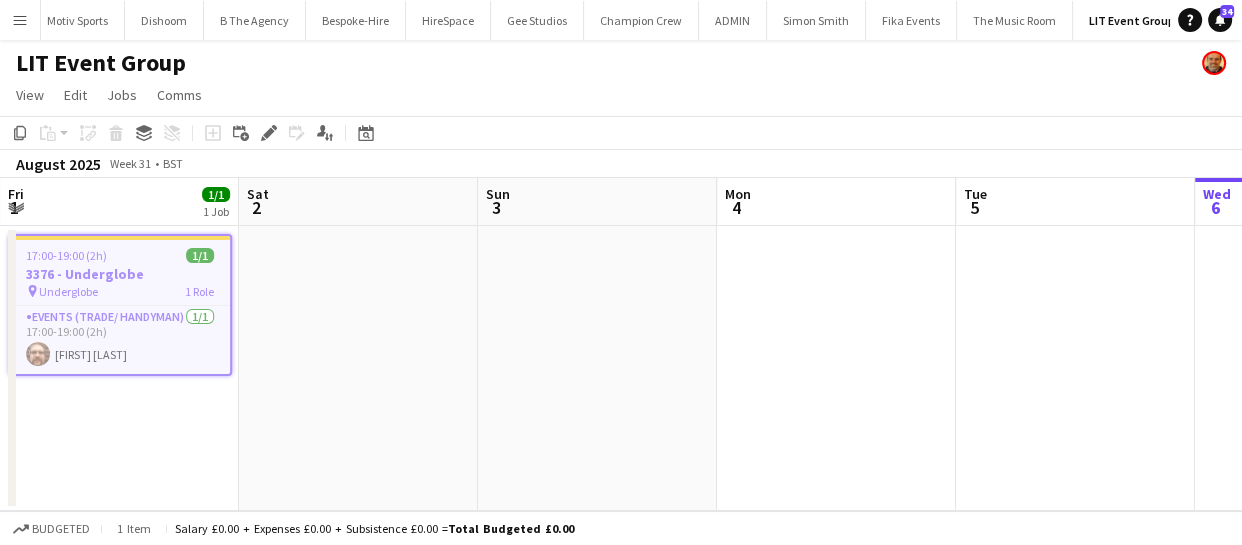 click on "Mon   28   Tue   29   Wed   30   Thu   31   Fri   1   1/1   1 Job   Sat   2   Sun   3   Mon   4   Tue   5   Wed   6   Thu   7      17:00-19:00 (2h)    1/1   3376 - Underglobe
pin
Underglobe   1 Role   Events (Trade/ Handyman)   1/1   17:00-19:00 (2h)
Corey Arnold" at bounding box center [621, 344] 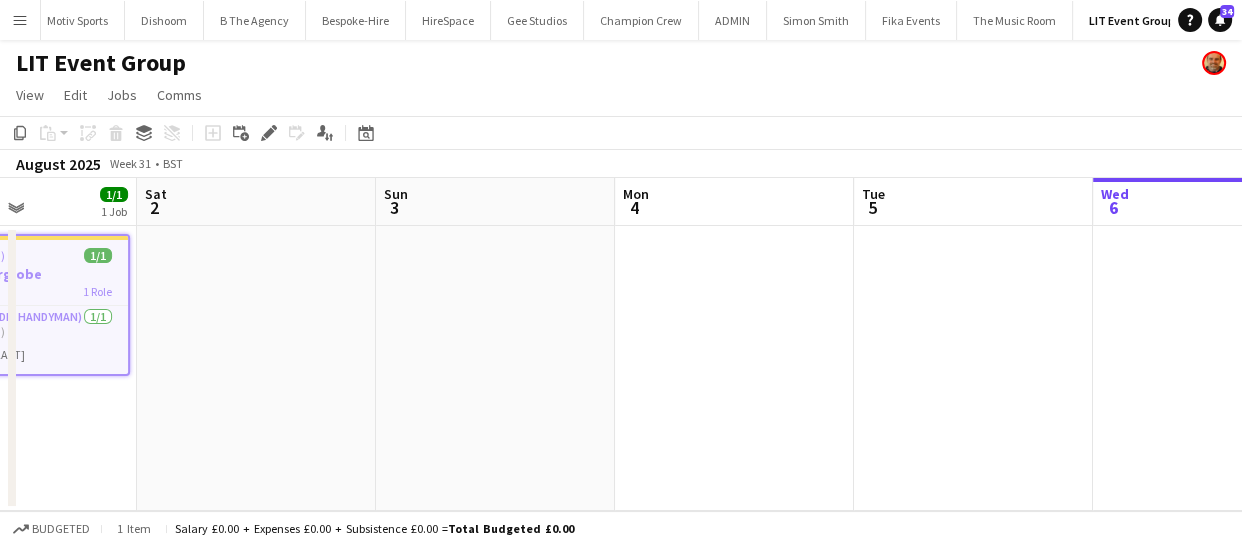 click on "Wed   30   Thu   31   Fri   1   1/1   1 Job   Sat   2   Sun   3   Mon   4   Tue   5   Wed   6   Thu   7   Fri   8   Sat   9      17:00-19:00 (2h)    1/1   3376 - Underglobe
pin
Underglobe   1 Role   Events (Trade/ Handyman)   1/1   17:00-19:00 (2h)
Corey Arnold" at bounding box center (621, 344) 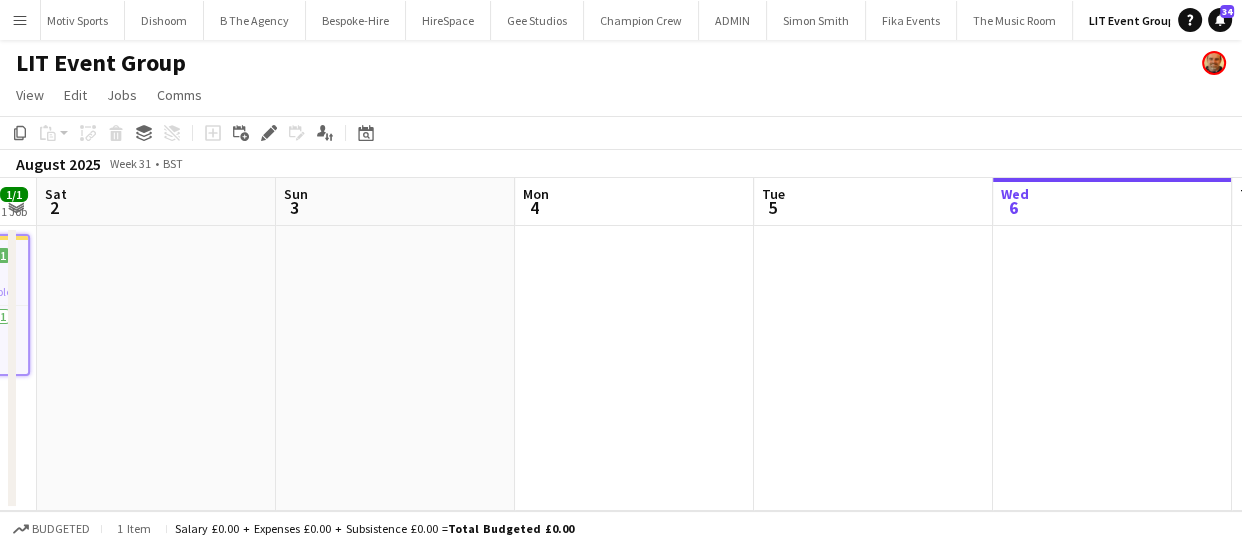 click on "Wed   30   Thu   31   Fri   1   1/1   1 Job   Sat   2   Sun   3   Mon   4   Tue   5   Wed   6   Thu   7   Fri   8   Sat   9      17:00-19:00 (2h)    1/1   3376 - Underglobe
pin
Underglobe   1 Role   Events (Trade/ Handyman)   1/1   17:00-19:00 (2h)
Corey Arnold" at bounding box center (621, 344) 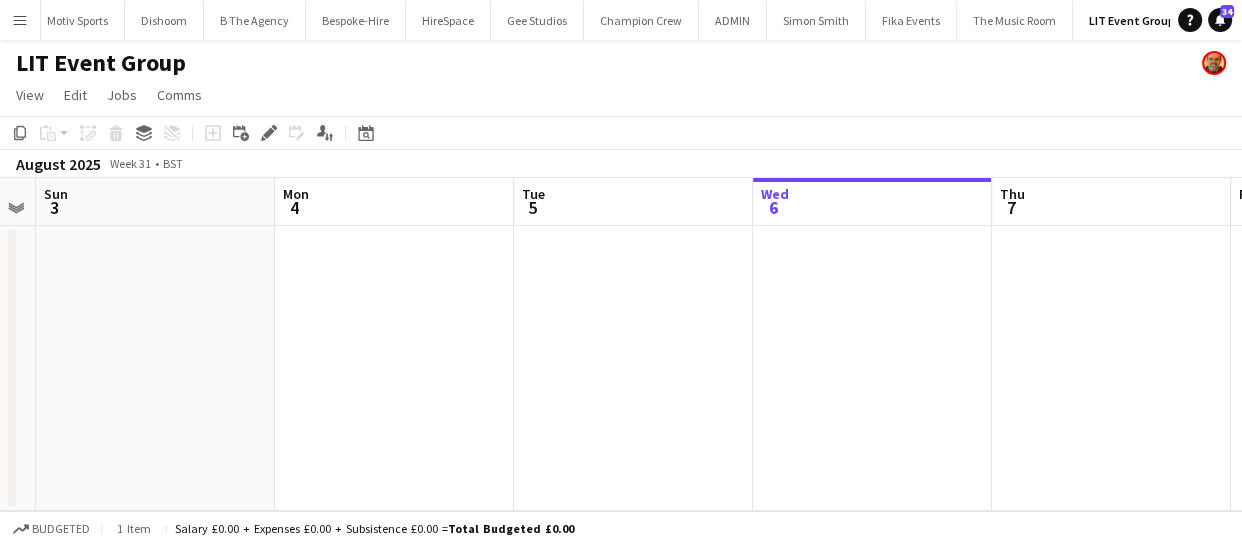 click on "Wed   30   Thu   31   Fri   1   1/1   1 Job   Sat   2   Sun   3   Mon   4   Tue   5   Wed   6   Thu   7   Fri   8   Sat   9      17:00-19:00 (2h)    1/1   3376 - Underglobe
pin
Underglobe   1 Role   Events (Trade/ Handyman)   1/1   17:00-19:00 (2h)
Corey Arnold" at bounding box center (621, 344) 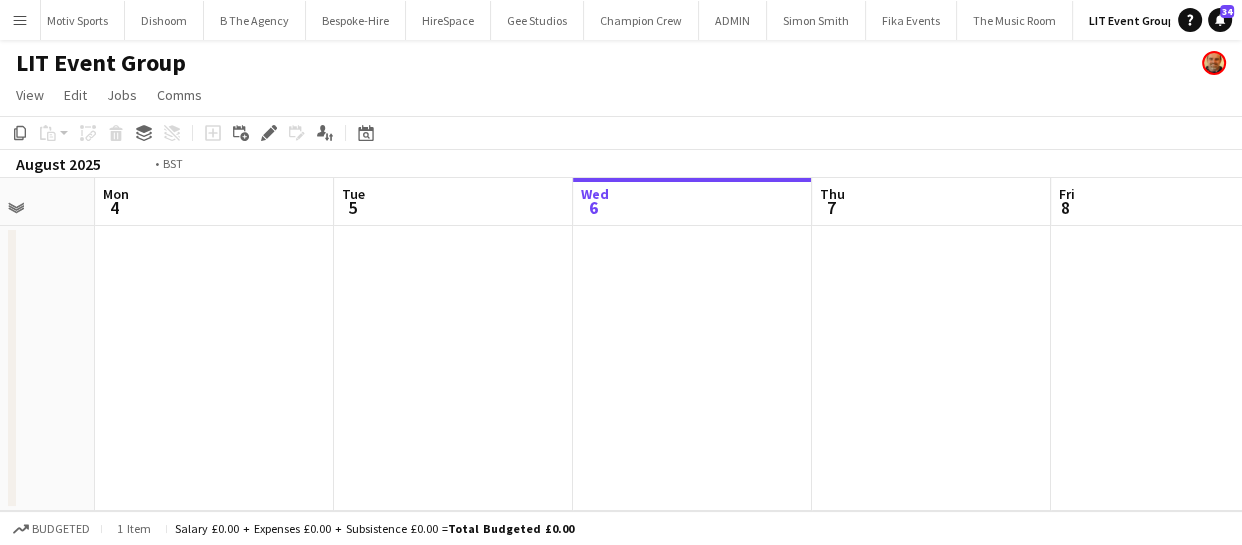 click on "Fri   1   1/1   1 Job   Sat   2   Sun   3   Mon   4   Tue   5   Wed   6   Thu   7   Fri   8   Sat   9   Sun   10   Mon   11      17:00-19:00 (2h)    1/1   3376 - Underglobe
pin
Underglobe   1 Role   Events (Trade/ Handyman)   1/1   17:00-19:00 (2h)
Corey Arnold" at bounding box center (621, 344) 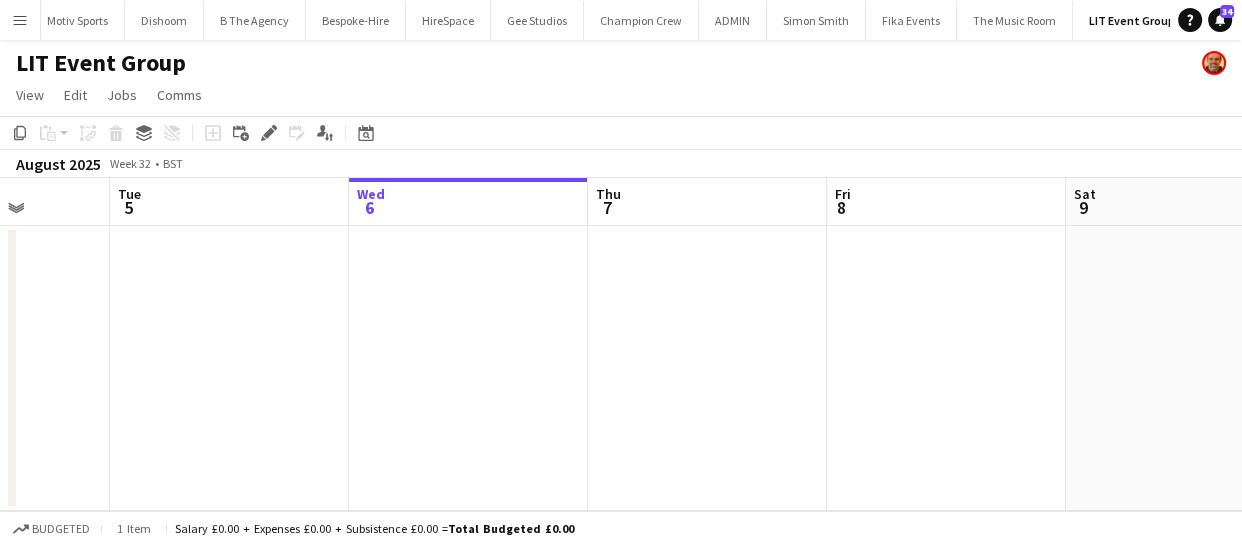 click at bounding box center [707, 368] 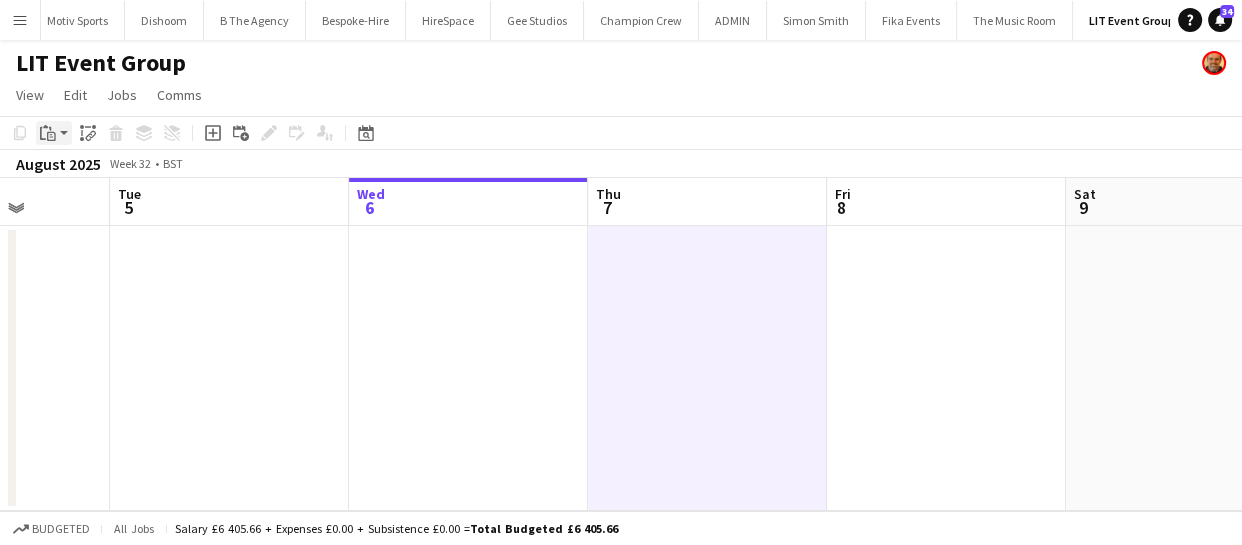 click on "Paste" 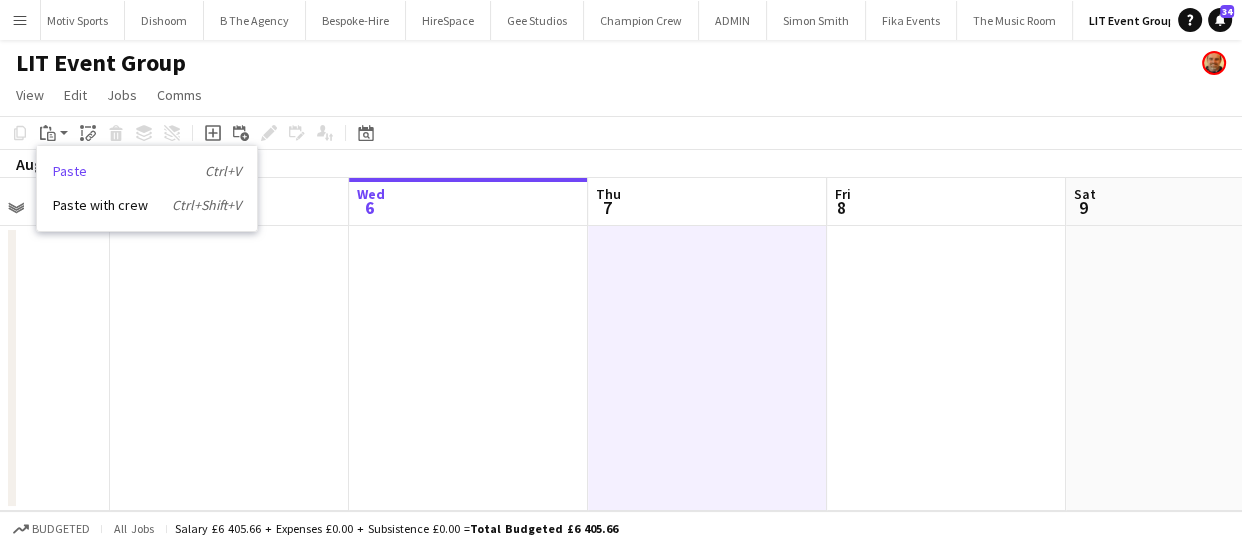click on "Paste   Ctrl+V" at bounding box center [147, 171] 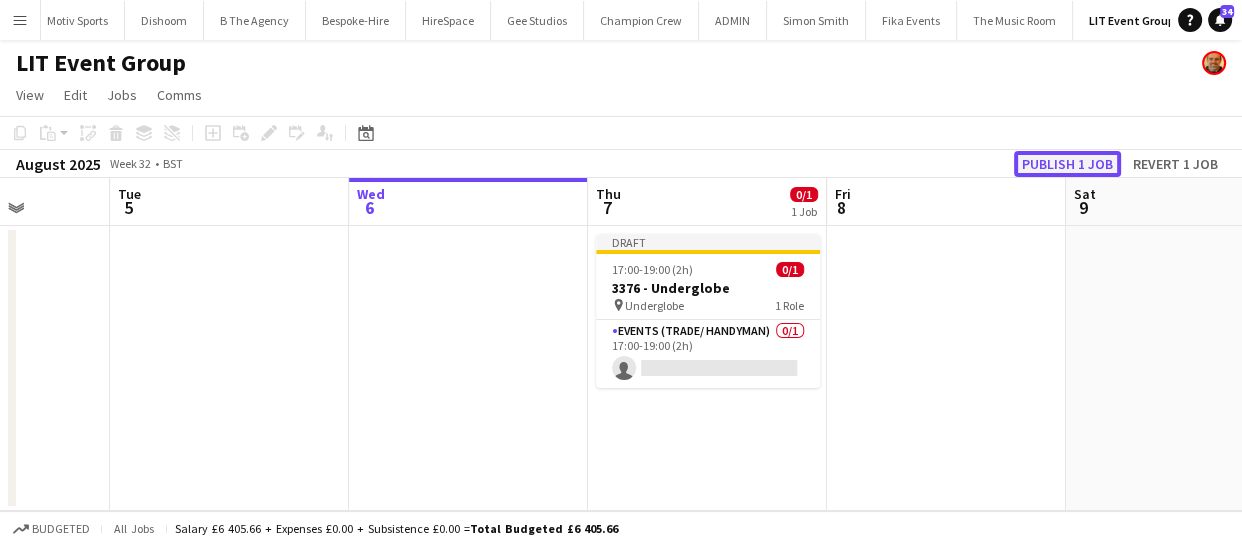 click on "Publish 1 job" 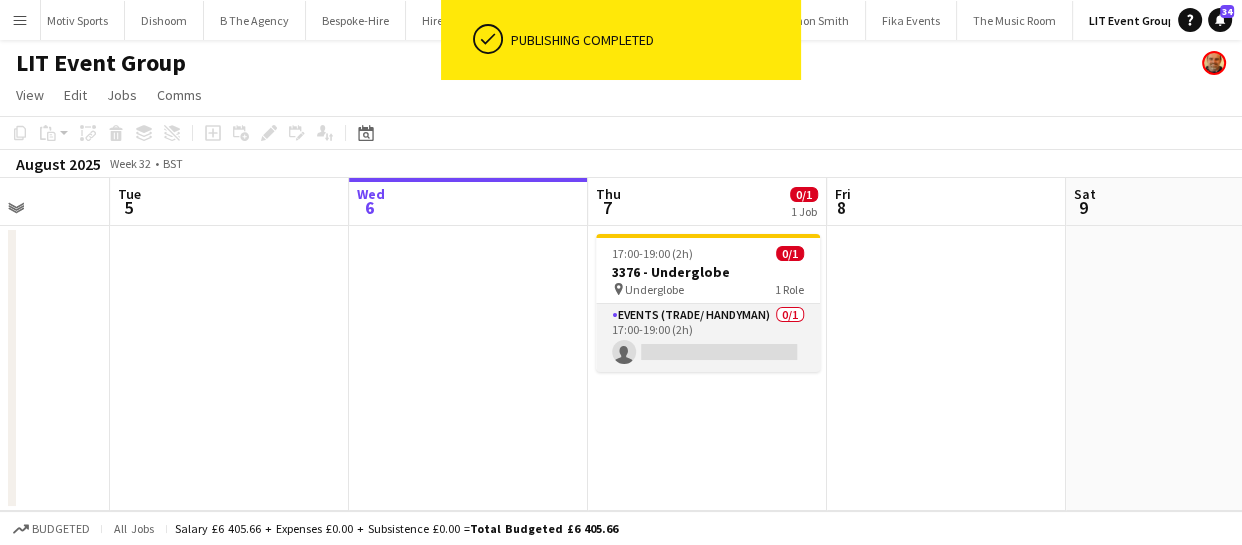 click on "Events (Trade/ Handyman)   0/1   17:00-19:00 (2h)
single-neutral-actions" at bounding box center [708, 338] 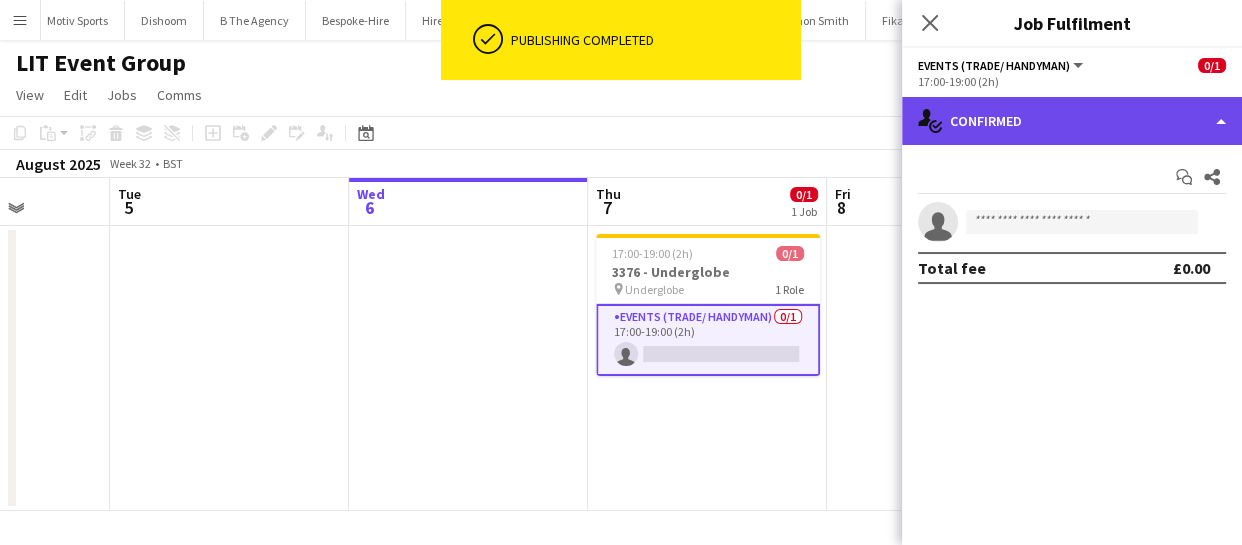 click on "single-neutral-actions-check-2
Confirmed" 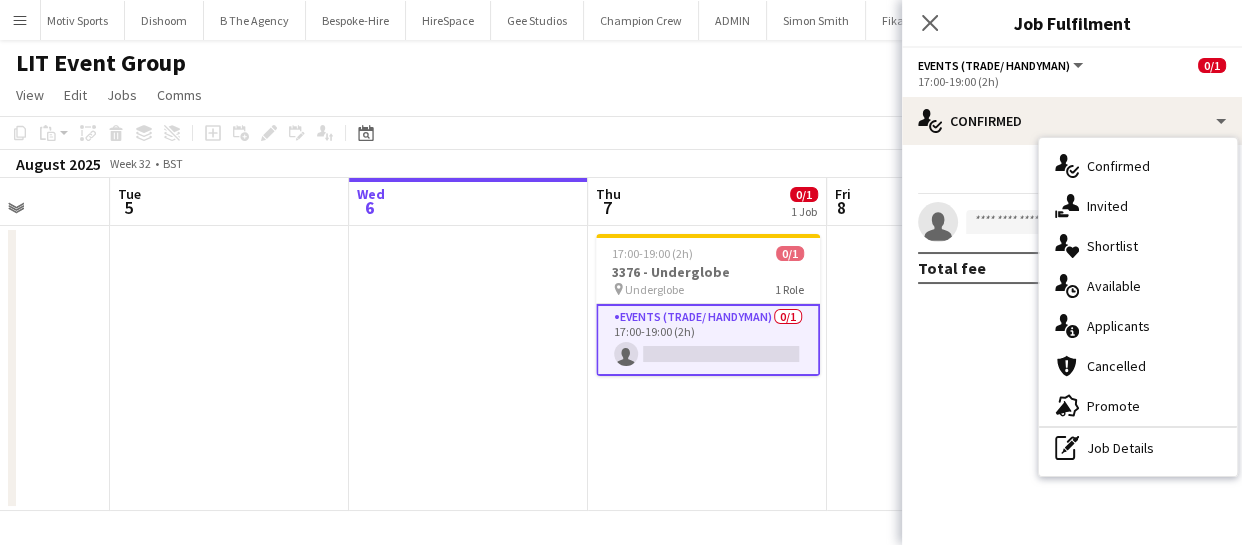click on "single-neutral-actions-share-1
Invited" at bounding box center (1138, 206) 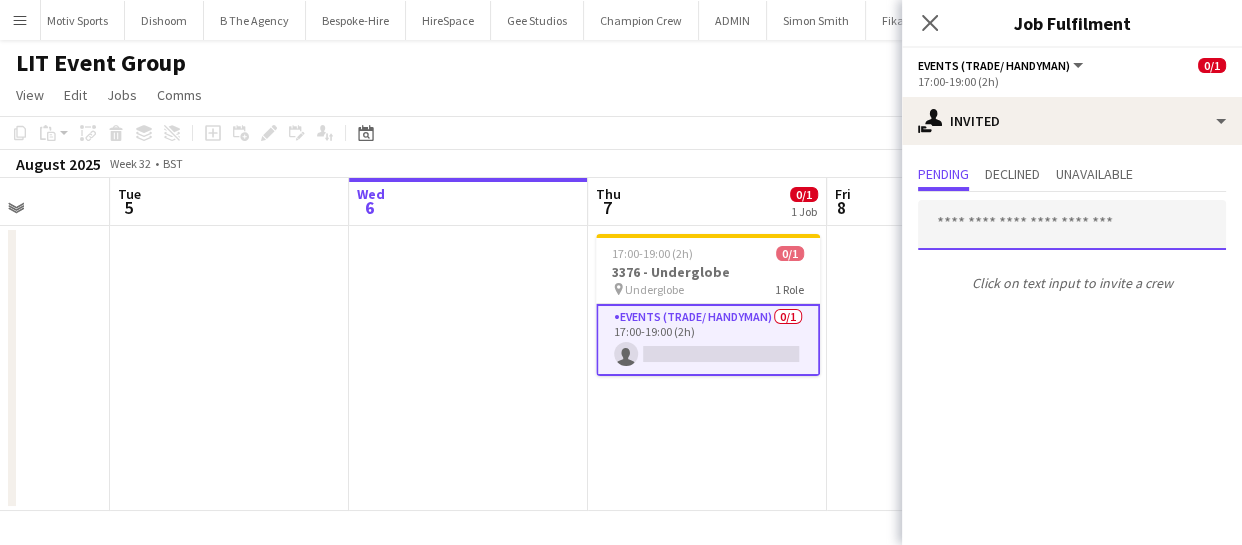 click at bounding box center [1072, 225] 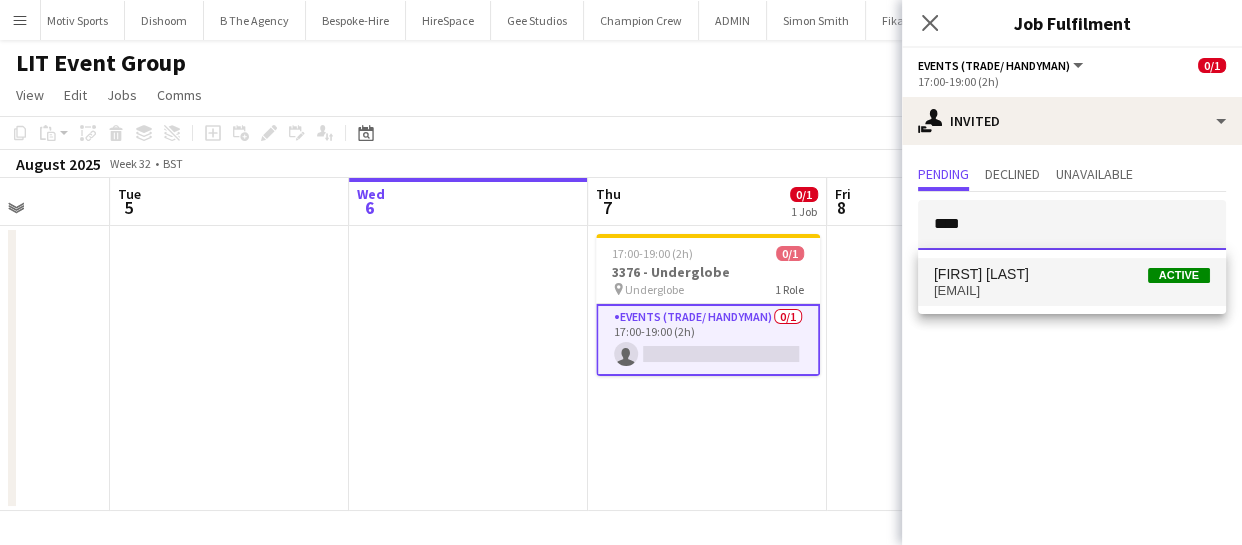 type on "****" 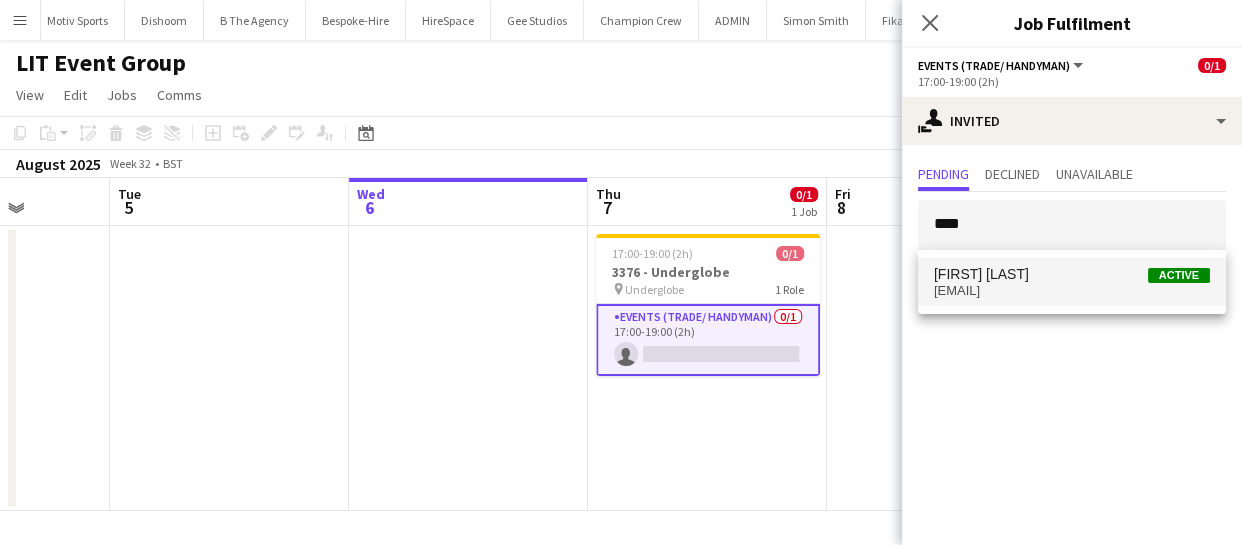 click on "Corey Arnold  Active  corey.arnold@juno.com" at bounding box center (1072, 282) 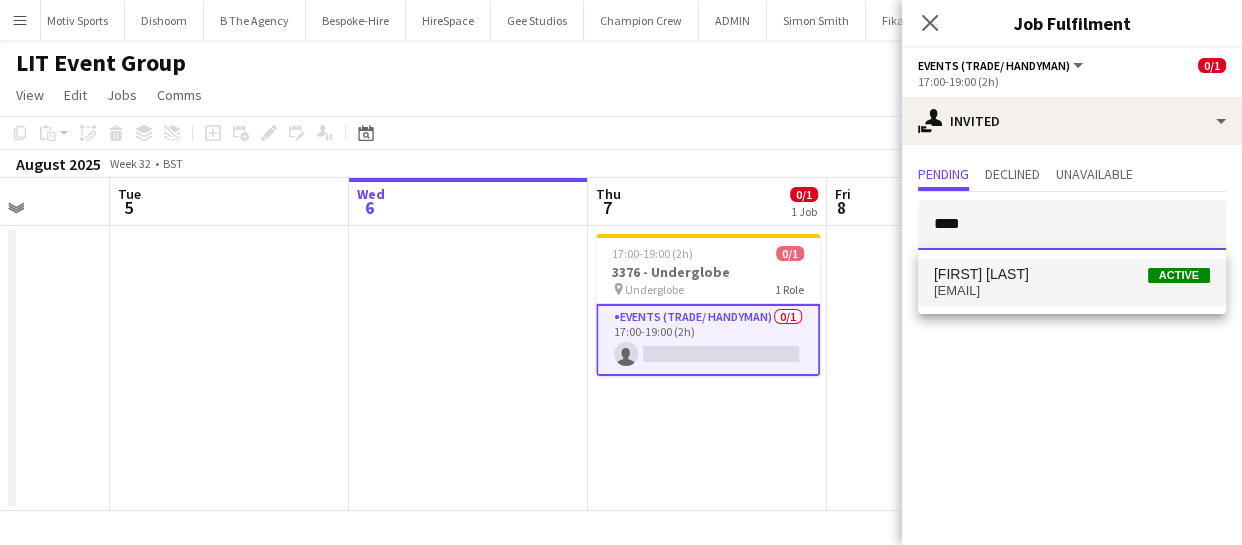 type 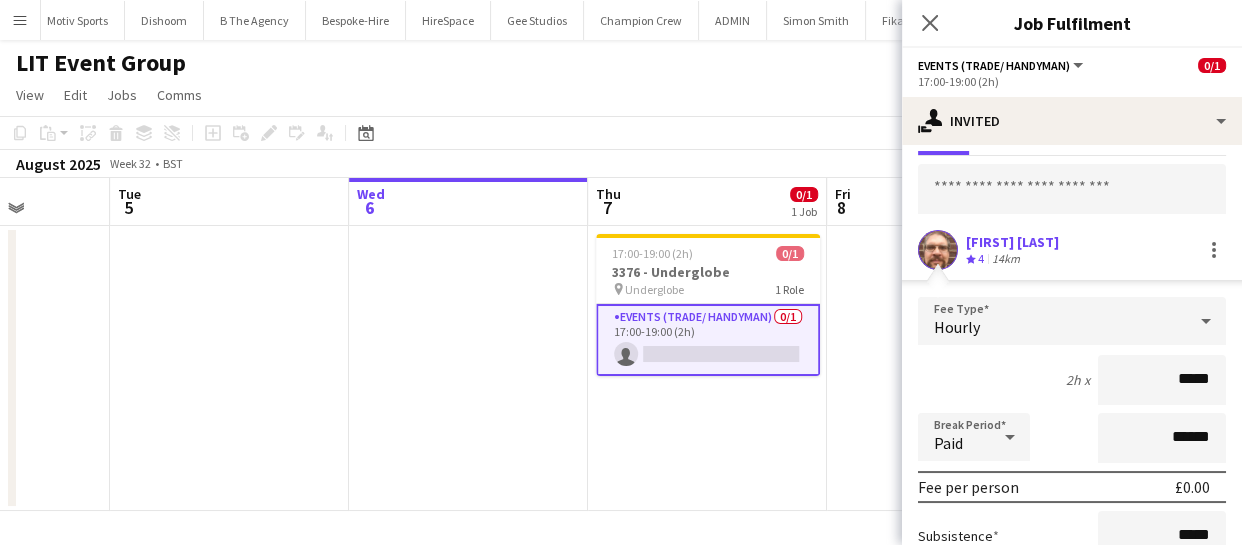 scroll, scrollTop: 274, scrollLeft: 0, axis: vertical 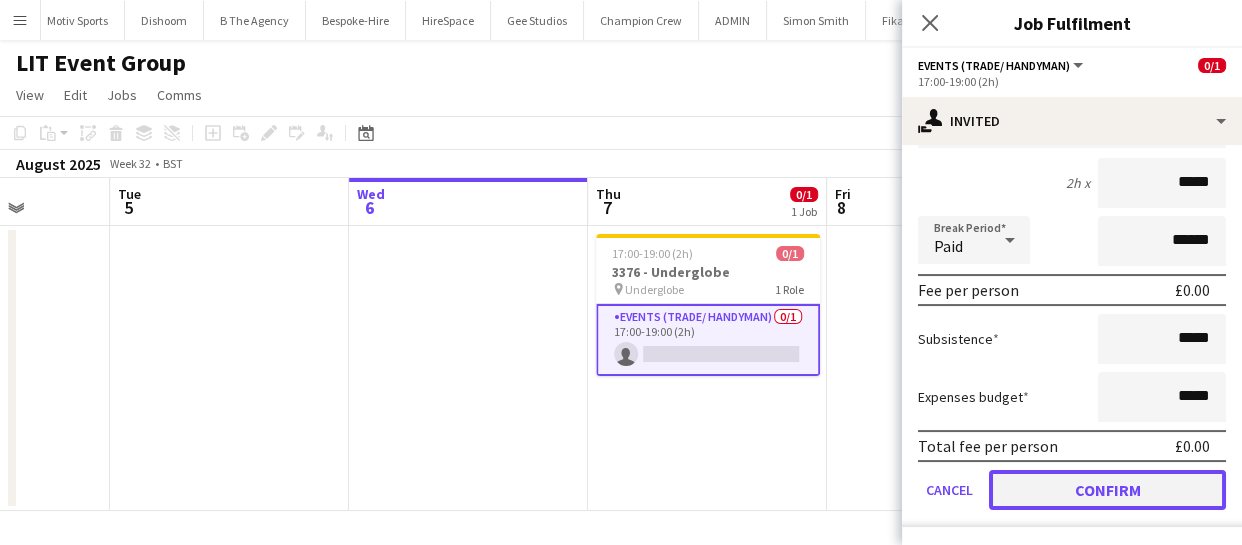 click on "Confirm" 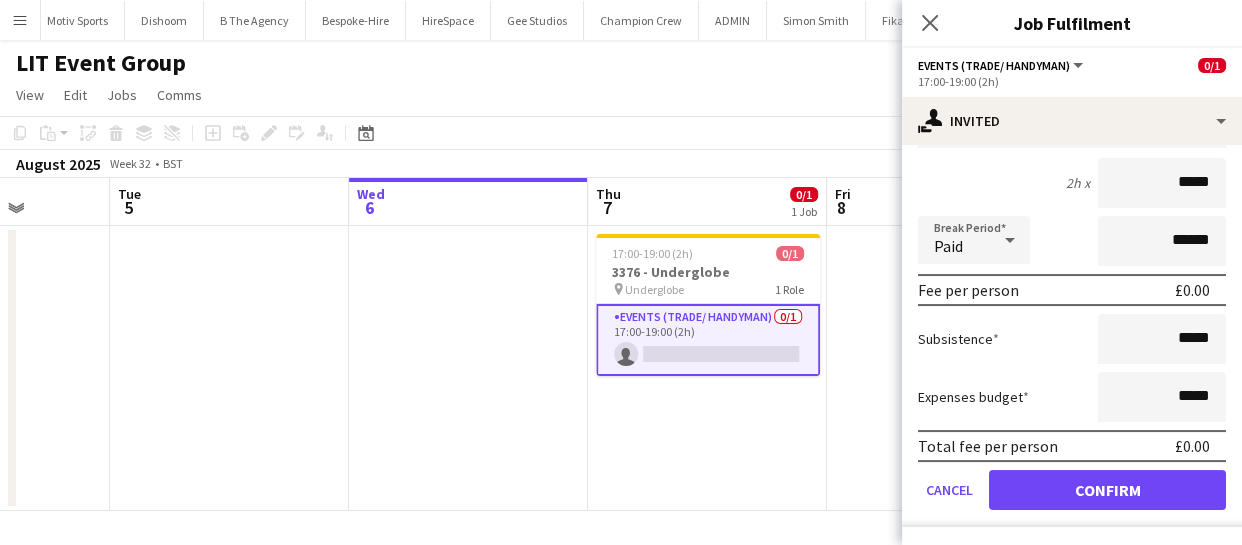 scroll, scrollTop: 0, scrollLeft: 0, axis: both 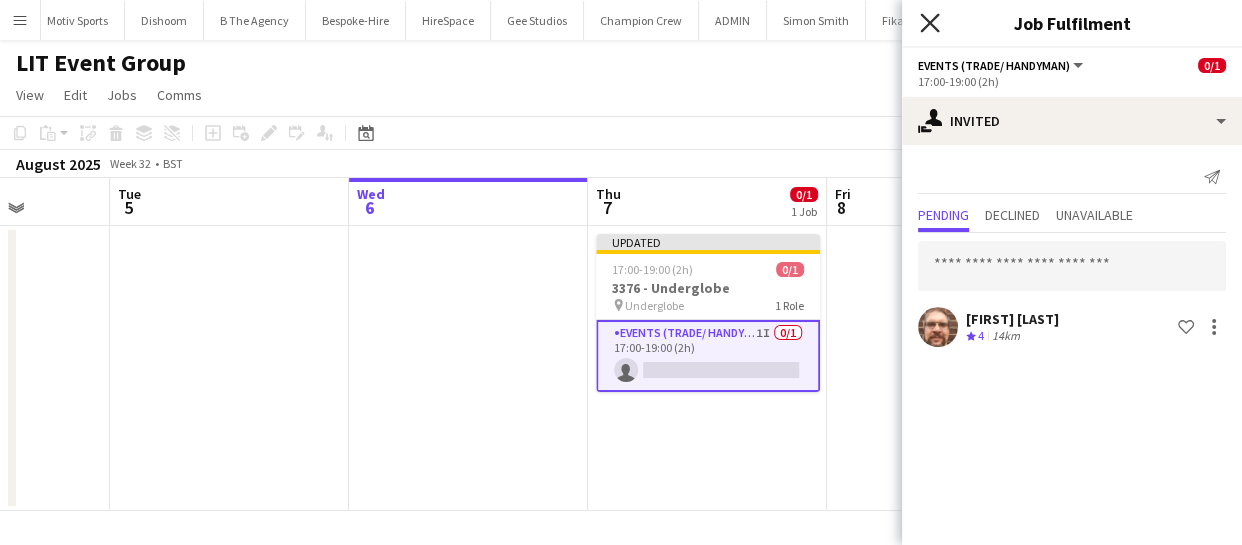 click on "Close pop-in" 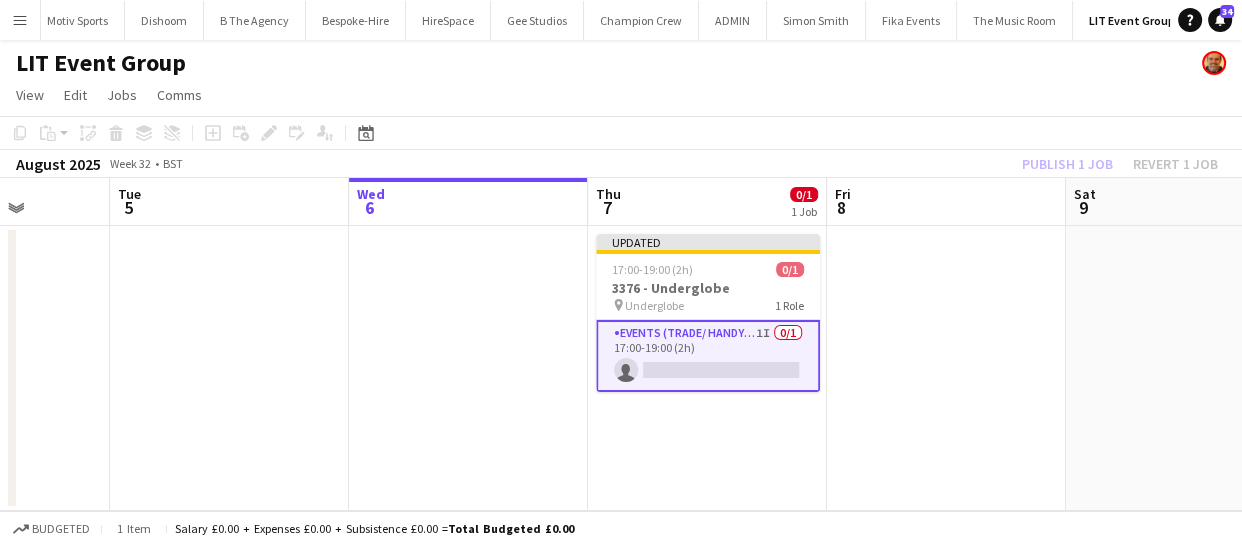 click on "Publish 1 job   Revert 1 job" 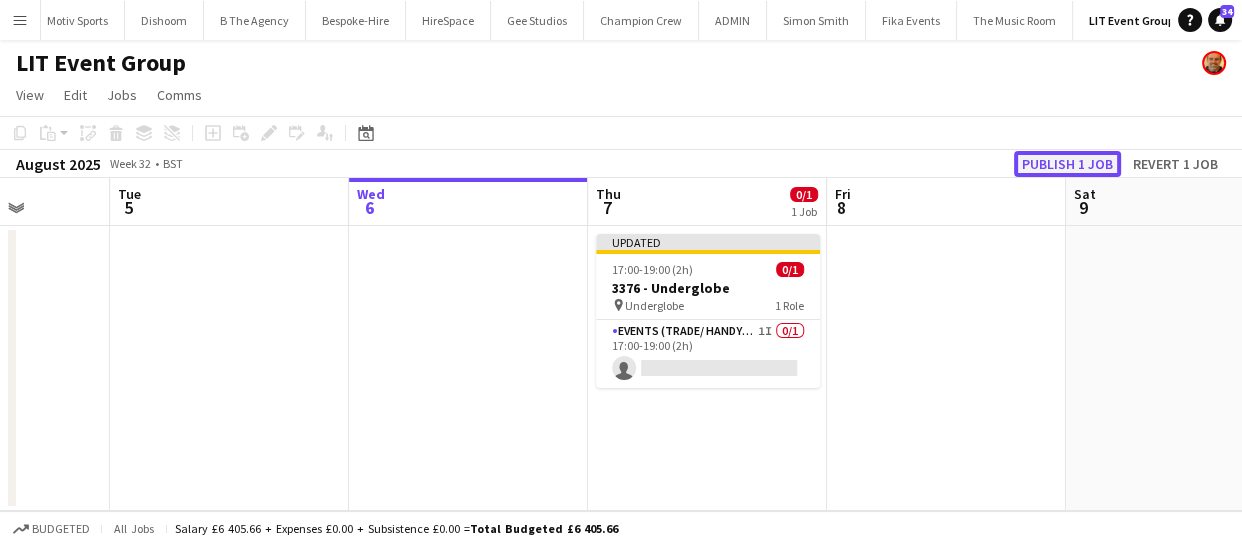 click on "Publish 1 job" 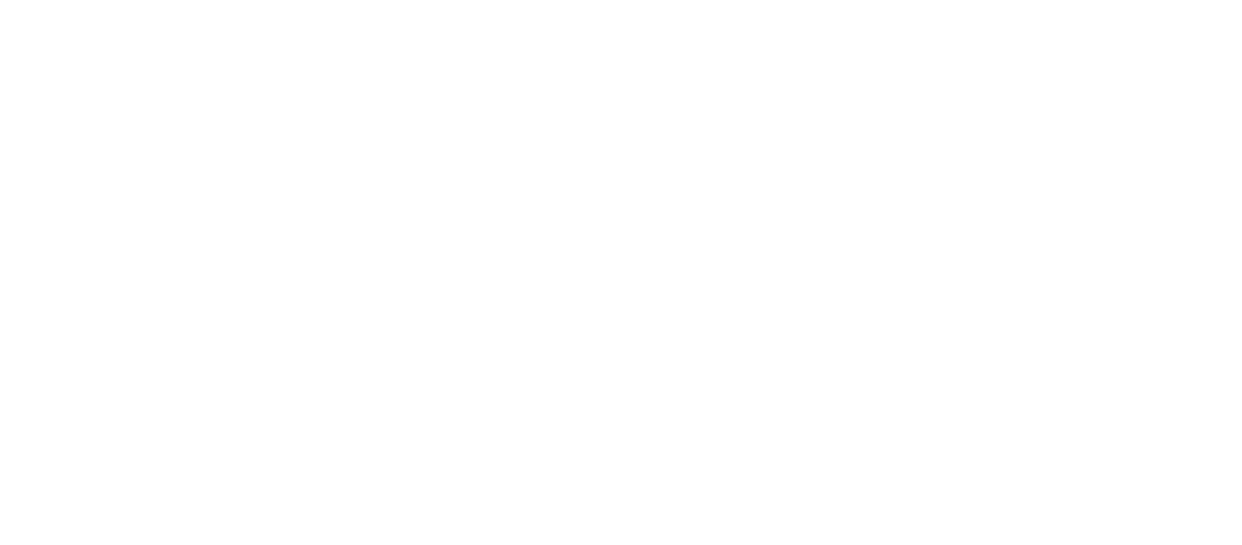 scroll, scrollTop: 0, scrollLeft: 0, axis: both 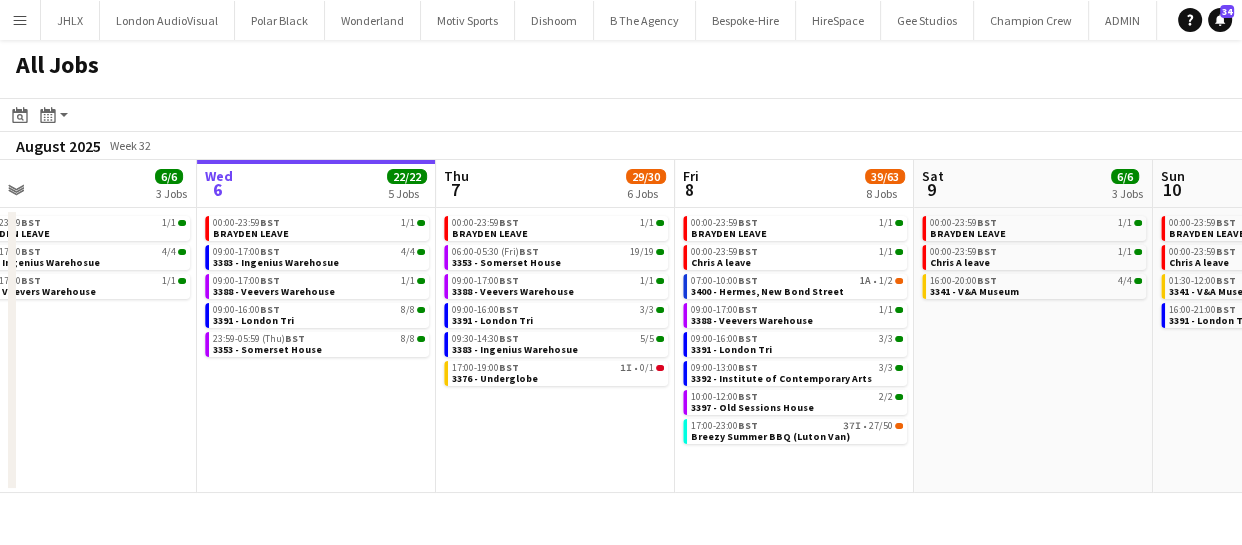 drag, startPoint x: 620, startPoint y: 425, endPoint x: 577, endPoint y: 421, distance: 43.185646 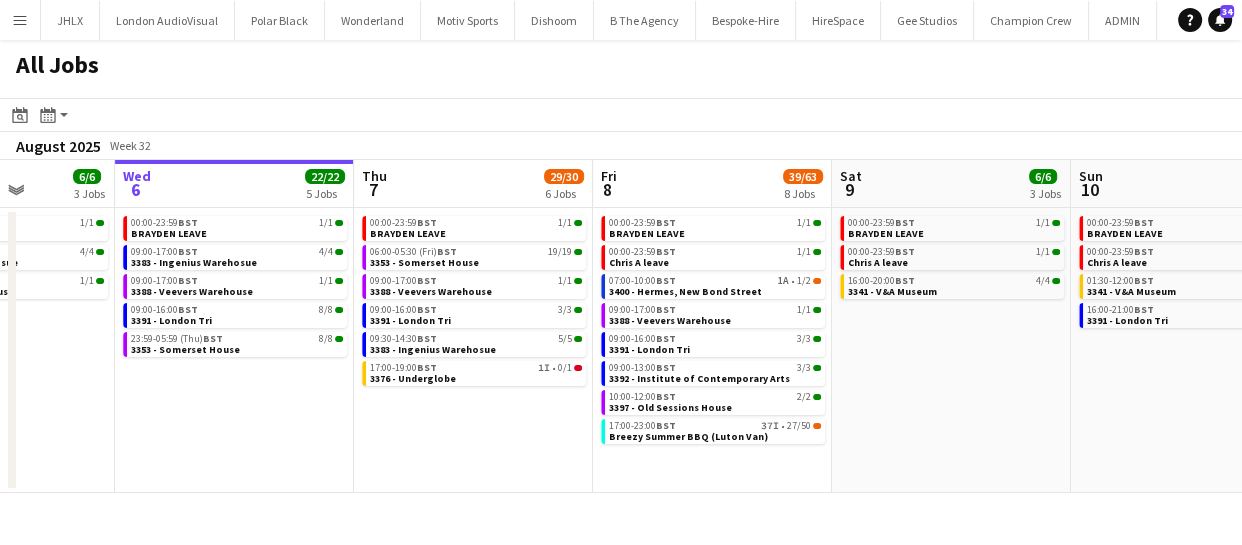 drag, startPoint x: 1054, startPoint y: 388, endPoint x: 969, endPoint y: 393, distance: 85.146935 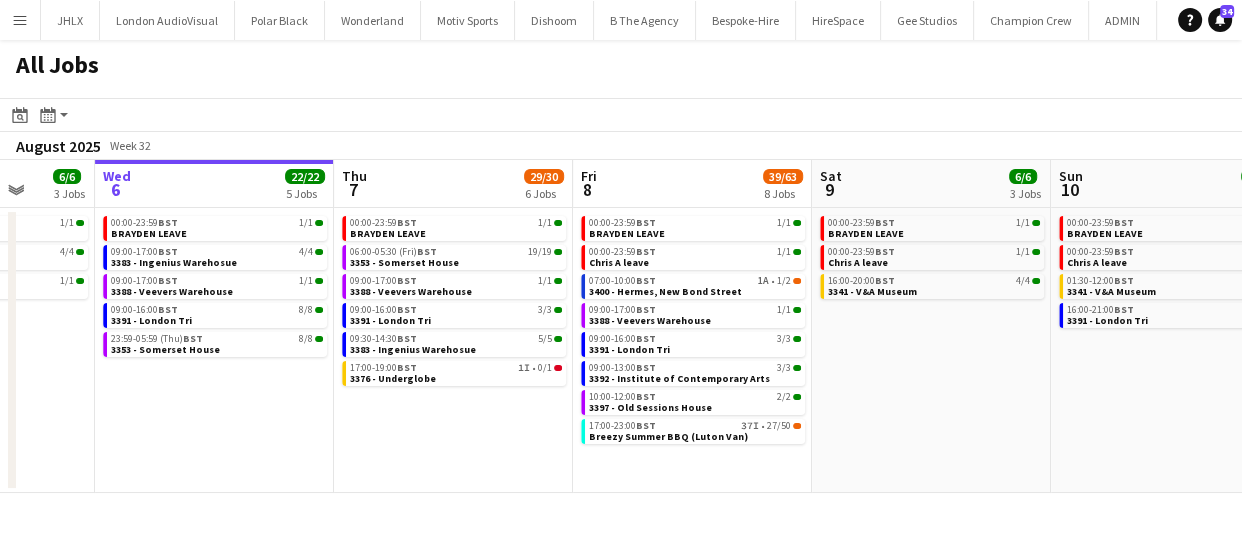 click on "Sun   3   3/3   2 Jobs   Mon   4   5/6   4 Jobs   Tue   5   6/6   3 Jobs   Wed   6   22/22   5 Jobs   Thu   7   29/30   6 Jobs   Fri   8   39/63   8 Jobs   Sat   9   6/6   3 Jobs   Sun   10   20/20   4 Jobs   Mon   11   10/11   5 Jobs   Tue   12   4/4   3 Jobs   Wed   13   7/8   5 Jobs   08:30-16:30    BST   1/1   3366 - Business Design Centre (PANEL VAN)   17:30-20:30    BST   2/2   3351 - The Studio Space   07:00-18:00    BST   3/3   3377 - Royal Festival Hall   08:00-16:00    BST   0/1   Luton Van brakes repair    09:00-16:00    BST   1/1   3366 - Business Design Centre (PANEL VAN)   09:00-17:00    BST   1/1   3388 - Veevers Warehouse   00:00-23:59    BST   1/1   BRAYDEN LEAVE   09:00-17:00    BST   4/4   3383 - Ingenius Warehosue   09:00-17:00    BST   1/1   3388 - Veevers Warehouse   00:00-23:59    BST   1/1   BRAYDEN LEAVE   09:00-17:00    BST   4/4   3383 - Ingenius Warehosue   09:00-17:00    BST   1/1   3388 - Veevers Warehouse   09:00-16:00    BST   8/8   3391 - London Tri   23:59-05:59 (Thu)   BST" at bounding box center [621, 326] 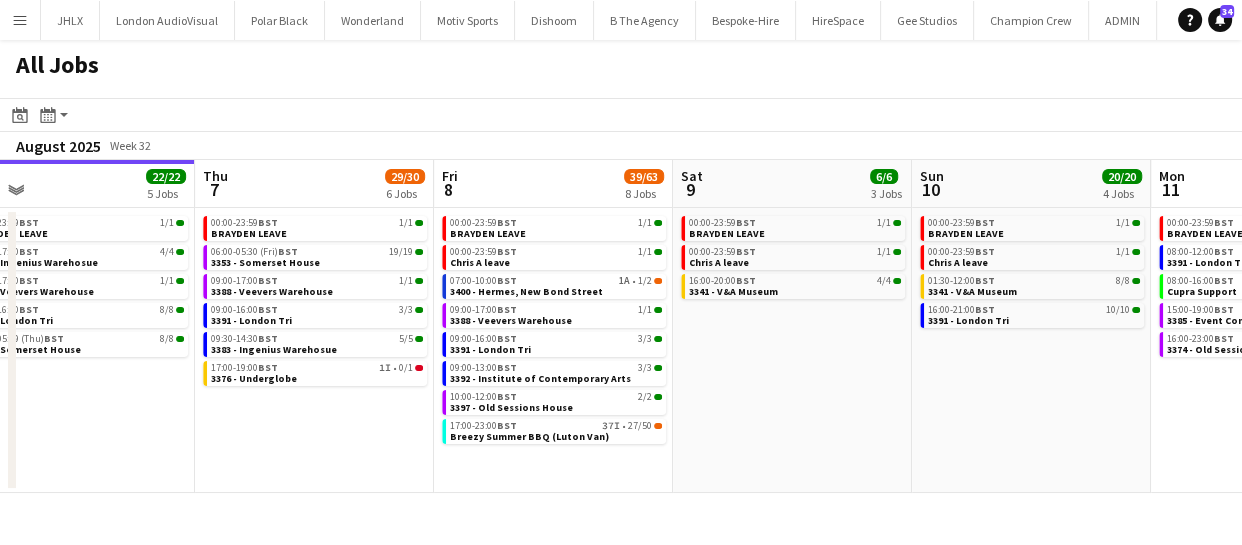 click on "Sun   3   3/3   2 Jobs   Mon   4   5/6   4 Jobs   Tue   5   6/6   3 Jobs   Wed   6   22/22   5 Jobs   Thu   7   29/30   6 Jobs   Fri   8   39/63   8 Jobs   Sat   9   6/6   3 Jobs   Sun   10   20/20   4 Jobs   Mon   11   10/11   5 Jobs   Tue   12   4/4   3 Jobs   Wed   13   7/8   5 Jobs   08:30-16:30    BST   1/1   3366 - Business Design Centre (PANEL VAN)   17:30-20:30    BST   2/2   3351 - The Studio Space   07:00-18:00    BST   3/3   3377 - Royal Festival Hall   08:00-16:00    BST   0/1   Luton Van brakes repair    09:00-16:00    BST   1/1   3366 - Business Design Centre (PANEL VAN)   09:00-17:00    BST   1/1   3388 - Veevers Warehouse   00:00-23:59    BST   1/1   BRAYDEN LEAVE   09:00-17:00    BST   4/4   3383 - Ingenius Warehosue   09:00-17:00    BST   1/1   3388 - Veevers Warehouse   00:00-23:59    BST   1/1   BRAYDEN LEAVE   09:00-17:00    BST   4/4   3383 - Ingenius Warehosue   09:00-17:00    BST   1/1   3388 - Veevers Warehouse   09:00-16:00    BST   8/8   3391 - London Tri   23:59-05:59 (Thu)   BST" at bounding box center [621, 326] 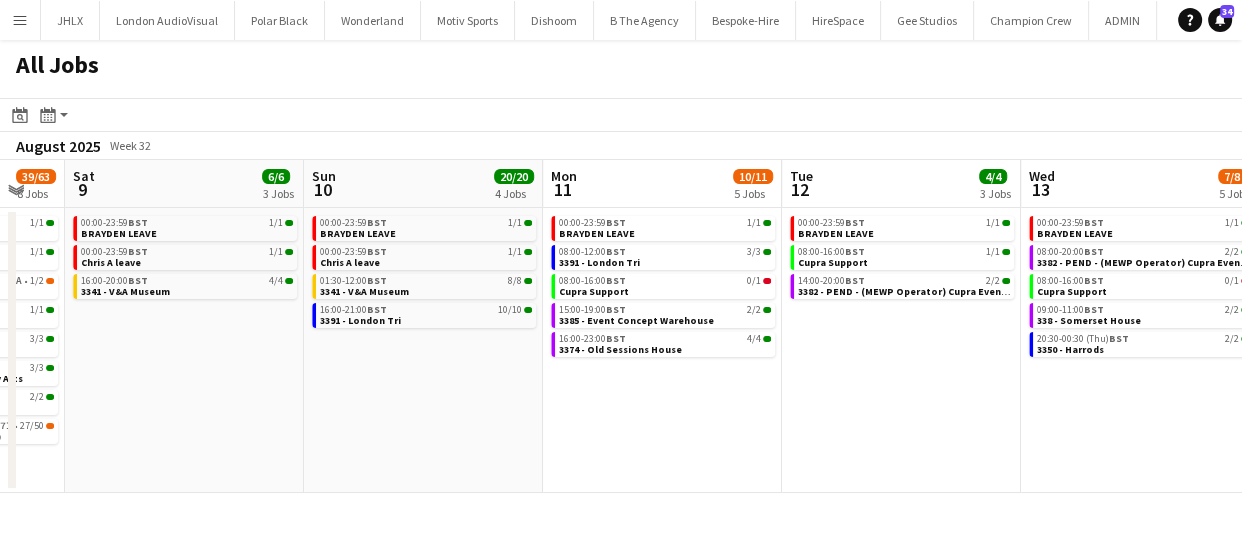 click on "Tue   5   6/6   3 Jobs   Wed   6   22/22   5 Jobs   Thu   7   29/30   6 Jobs   Fri   8   39/63   8 Jobs   Sat   9   6/6   3 Jobs   Sun   10   20/20   4 Jobs   Mon   11   10/11   5 Jobs   Tue   12   4/4   3 Jobs   Wed   13   7/8   5 Jobs   Thu   14   4/4   3 Jobs   Fri   15   16/16   5 Jobs   00:00-23:59    BST   1/1   BRAYDEN LEAVE   09:00-17:00    BST   4/4   3383 - Ingenius Warehosue   09:00-17:00    BST   1/1   3388 - Veevers Warehouse   00:00-23:59    BST   1/1   BRAYDEN LEAVE   09:00-17:00    BST   4/4   3383 - Ingenius Warehosue   09:00-17:00    BST   1/1   3388 - Veevers Warehouse   09:00-16:00    BST   8/8   3391 - London Tri   23:59-05:59 (Thu)   BST   8/8   3353 - Somerset House    00:00-23:59    BST   1/1   BRAYDEN LEAVE   06:00-05:30 (Fri)   BST   19/19   3353 - Somerset House    09:00-17:00    BST   1/1   3388 - Veevers Warehouse   09:00-16:00    BST   3/3   3391 - London Tri   09:30-14:30    BST   5/5   3383 - Ingenius Warehosue   17:00-19:00    BST   1I   •   0/1   3376 - Underglobe   BST" at bounding box center [621, 326] 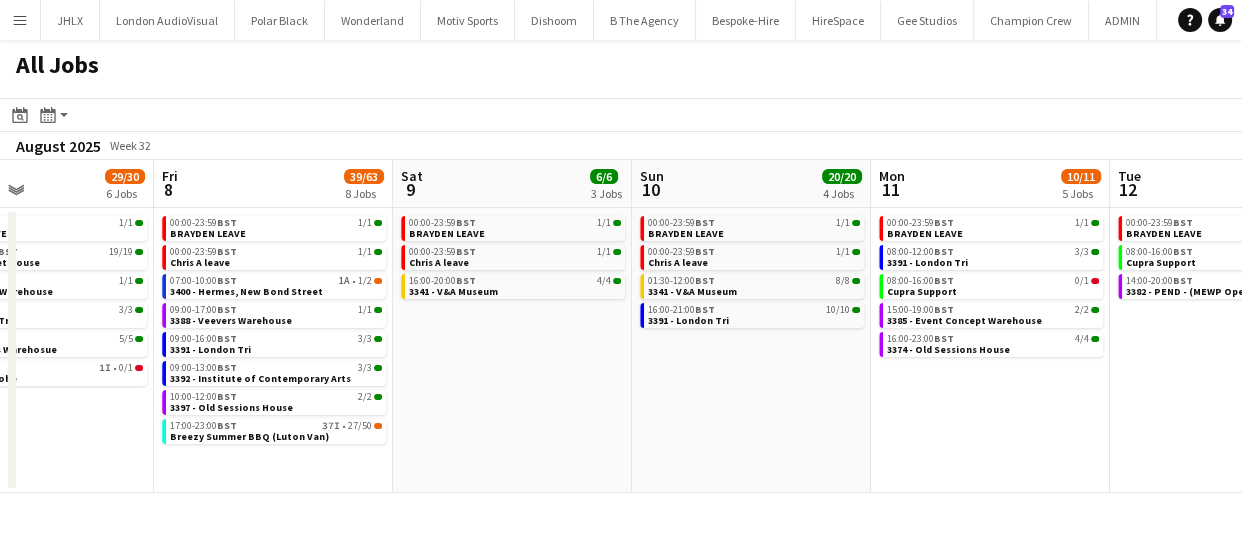 click on "Tue   5   6/6   3 Jobs   Wed   6   22/22   5 Jobs   Thu   7   29/30   6 Jobs   Fri   8   39/63   8 Jobs   Sat   9   6/6   3 Jobs   Sun   10   20/20   4 Jobs   Mon   11   10/11   5 Jobs   Tue   12   4/4   3 Jobs   Wed   13   7/8   5 Jobs   Thu   14   4/4   3 Jobs   Fri   15   16/16   5 Jobs   00:00-23:59    BST   1/1   BRAYDEN LEAVE   09:00-17:00    BST   4/4   3383 - Ingenius Warehosue   09:00-17:00    BST   1/1   3388 - Veevers Warehouse   00:00-23:59    BST   1/1   BRAYDEN LEAVE   09:00-17:00    BST   4/4   3383 - Ingenius Warehosue   09:00-17:00    BST   1/1   3388 - Veevers Warehouse   09:00-16:00    BST   8/8   3391 - London Tri   23:59-05:59 (Thu)   BST   8/8   3353 - Somerset House    00:00-23:59    BST   1/1   BRAYDEN LEAVE   06:00-05:30 (Fri)   BST   19/19   3353 - Somerset House    09:00-17:00    BST   1/1   3388 - Veevers Warehouse   09:00-16:00    BST   3/3   3391 - London Tri   09:30-14:30    BST   5/5   3383 - Ingenius Warehosue   17:00-19:00    BST   1I   •   0/1   3376 - Underglobe   BST" at bounding box center (621, 326) 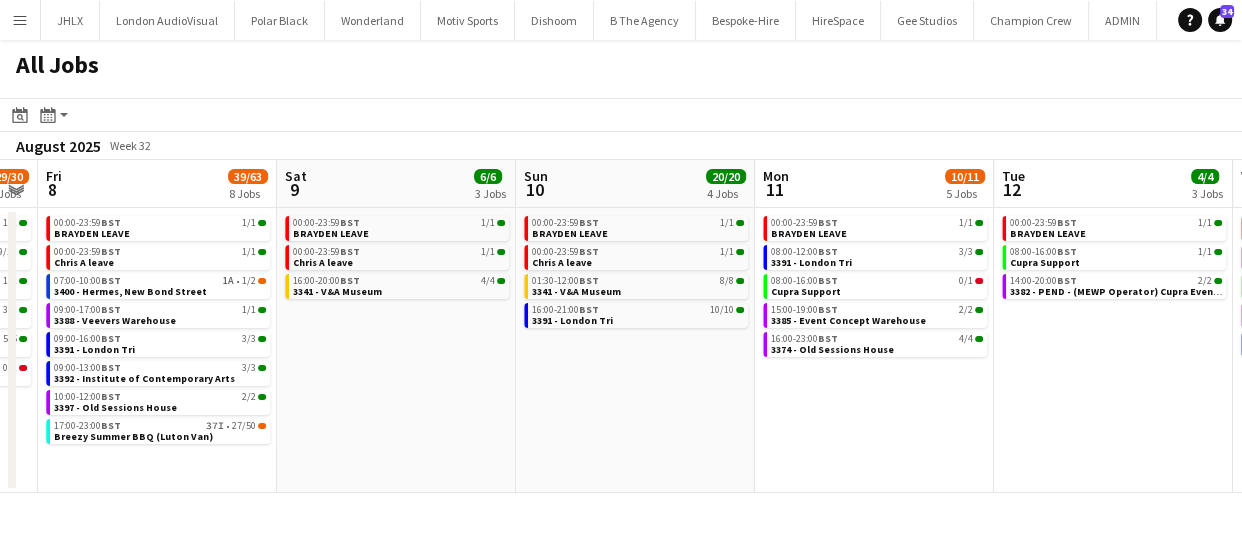 drag, startPoint x: 806, startPoint y: 420, endPoint x: 709, endPoint y: 414, distance: 97.18539 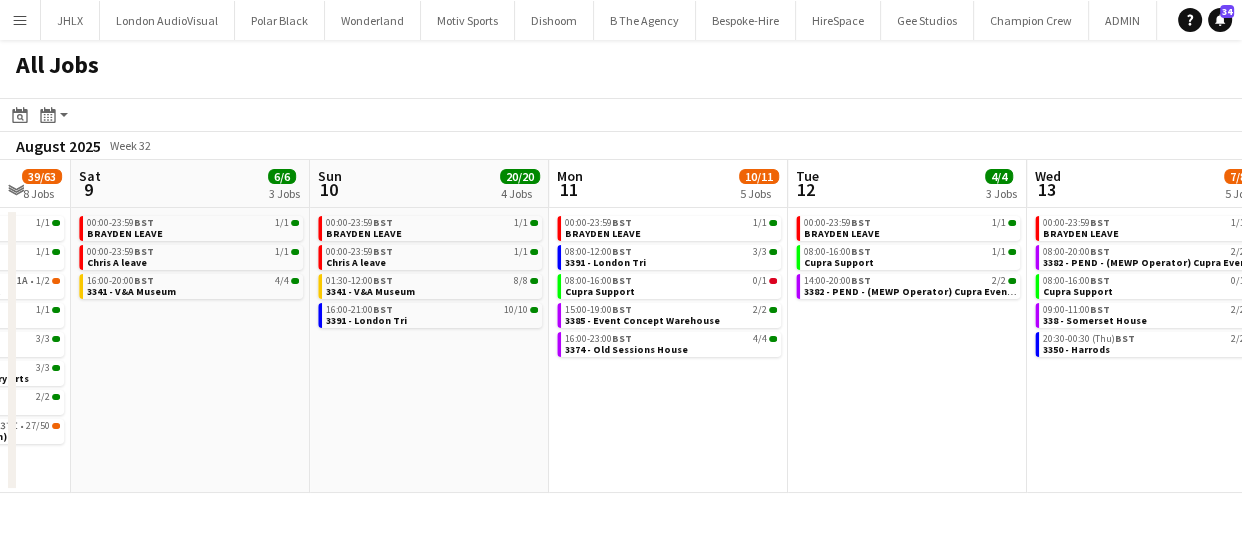 drag, startPoint x: 763, startPoint y: 421, endPoint x: 743, endPoint y: 421, distance: 20 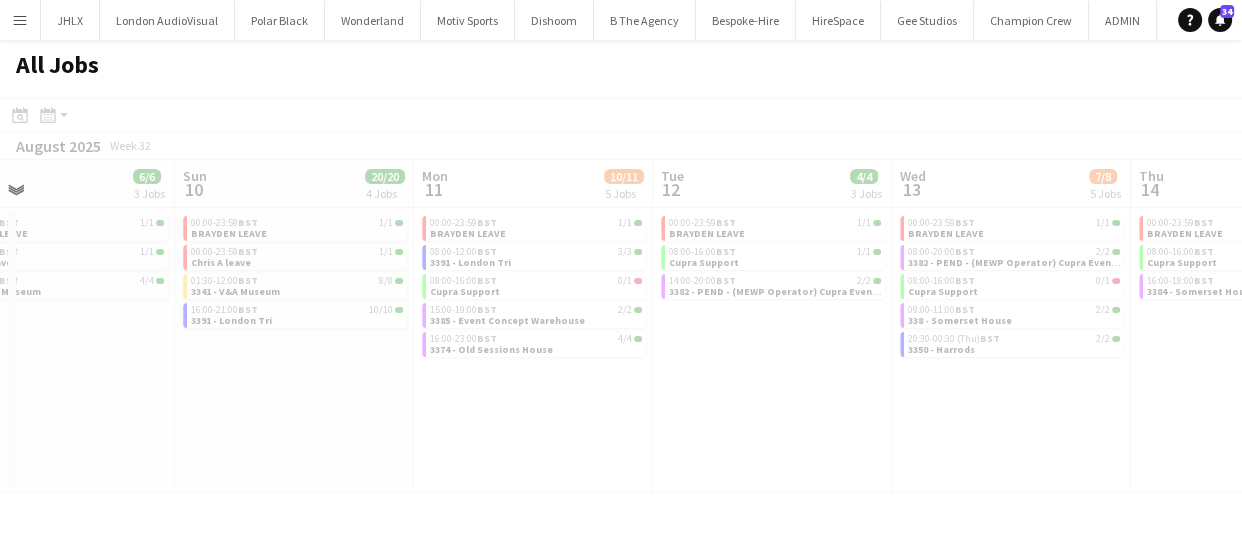 click 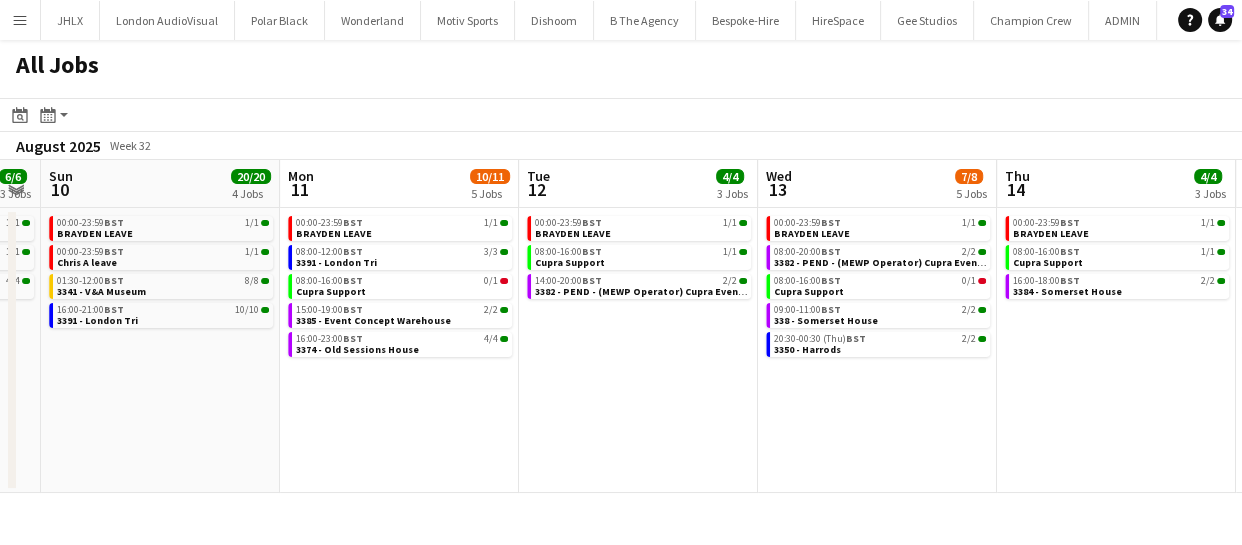 drag, startPoint x: 702, startPoint y: 416, endPoint x: 680, endPoint y: 417, distance: 22.022715 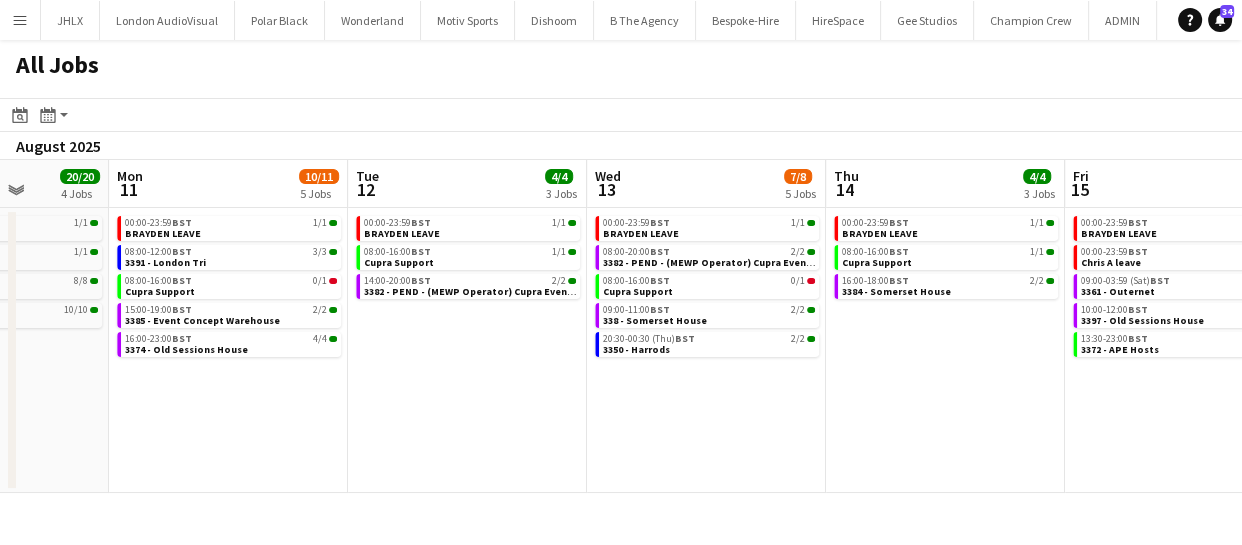 click on "Thu   7   29/30   6 Jobs   Fri   8   39/63   8 Jobs   Sat   9   6/6   3 Jobs   Sun   10   20/20   4 Jobs   Mon   11   10/11   5 Jobs   Tue   12   4/4   3 Jobs   Wed   13   7/8   5 Jobs   Thu   14   4/4   3 Jobs   Fri   15   16/16   5 Jobs   Sat   16   8/8   4 Jobs   Sun   17   5/6   4 Jobs   00:00-23:59    BST   1/1   BRAYDEN LEAVE   06:00-05:30 (Fri)   BST   19/19   3353 - Somerset House    09:00-17:00    BST   1/1   3388 - Veevers Warehouse   09:00-16:00    BST   3/3   3391 - London Tri   09:30-14:30    BST   5/5   3383 - Ingenius Warehosue   17:00-19:00    BST   1I   •   0/1   3376 - Underglobe   00:00-23:59    BST   1/1   BRAYDEN LEAVE   00:00-23:59    BST   1/1   Chris A leave   07:00-10:00    BST   1A   •   1/2   3400 - Hermes, New Bond Street   09:00-17:00    BST   1/1   3388 - Veevers Warehouse   09:00-16:00    BST   3/3   3391 - London Tri   09:00-13:00    BST   3/3   3392 - Institute of Contemporary Arts   10:00-12:00    BST   2/2   3397 - Old Sessions House   17:00-23:00    BST   37I   •" at bounding box center [621, 326] 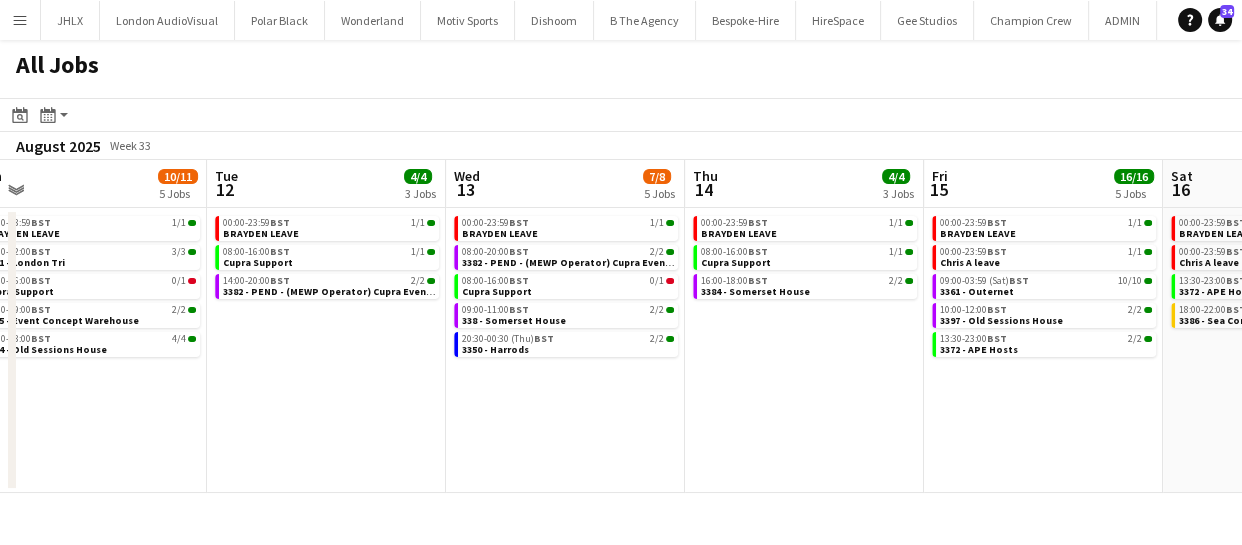 click on "Sat   9   6/6   3 Jobs   Sun   10   20/20   4 Jobs   Mon   11   10/11   5 Jobs   Tue   12   4/4   3 Jobs   Wed   13   7/8   5 Jobs   Thu   14   4/4   3 Jobs   Fri   15   16/16   5 Jobs   Sat   16   8/8   4 Jobs   Sun   17   5/6   4 Jobs   Mon   18   2/3   3 Jobs   Tue   19   5/8   4 Jobs   00:00-23:59    BST   1/1   BRAYDEN LEAVE   00:00-23:59    BST   1/1   Chris A leave   16:00-20:00    BST   4/4   3341 - V&A Museum   00:00-23:59    BST   1/1   BRAYDEN LEAVE   00:00-23:59    BST   1/1   Chris A leave   01:30-12:00    BST   8/8   3341 - V&A Museum   16:00-21:00    BST   10/10   3391 - London Tri   00:00-23:59    BST   1/1   BRAYDEN LEAVE   08:00-12:00    BST   3/3   3391 - London Tri   08:00-16:00    BST   0/1   Cupra Support   15:00-19:00    BST   2/2   3385 - Event Concept Warehouse   16:00-23:00    BST   4/4   3374 - Old Sessions House   00:00-23:59    BST   1/1   BRAYDEN LEAVE   08:00-16:00    BST   1/1   Cupra Support   14:00-20:00    BST   2/2   3382 - PEND -  (MEWP Operator) Cupra Event Day   BST" at bounding box center [621, 326] 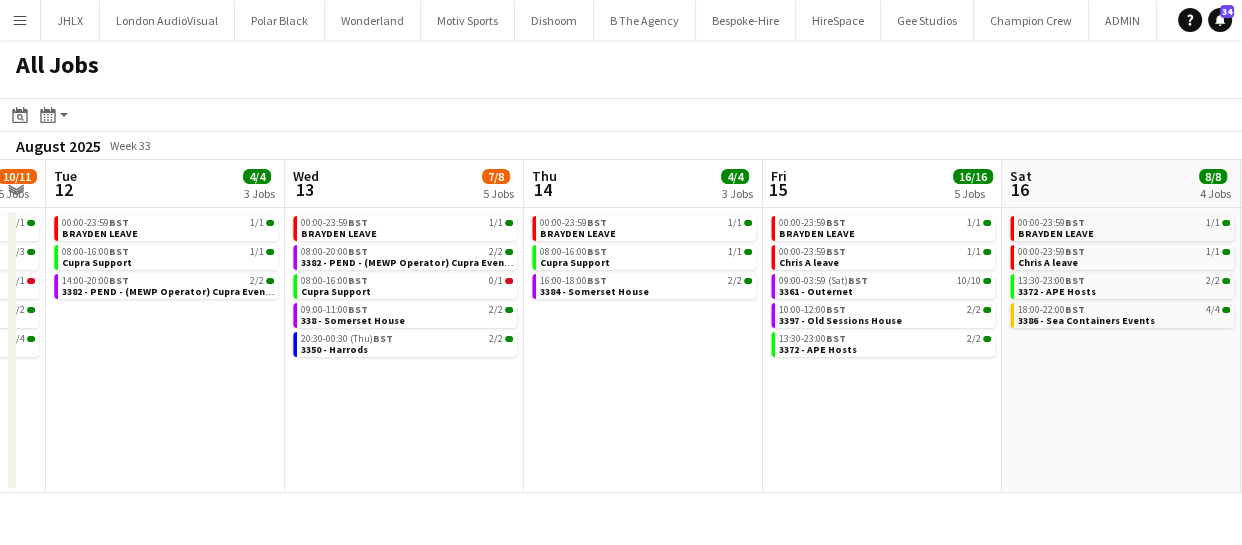 click on "Sat   9   6/6   3 Jobs   Sun   10   20/20   4 Jobs   Mon   11   10/11   5 Jobs   Tue   12   4/4   3 Jobs   Wed   13   7/8   5 Jobs   Thu   14   4/4   3 Jobs   Fri   15   16/16   5 Jobs   Sat   16   8/8   4 Jobs   Sun   17   5/6   4 Jobs   Mon   18   2/3   3 Jobs   Tue   19   5/8   4 Jobs   00:00-23:59    BST   1/1   BRAYDEN LEAVE   00:00-23:59    BST   1/1   Chris A leave   16:00-20:00    BST   4/4   3341 - V&A Museum   00:00-23:59    BST   1/1   BRAYDEN LEAVE   00:00-23:59    BST   1/1   Chris A leave   01:30-12:00    BST   8/8   3341 - V&A Museum   16:00-21:00    BST   10/10   3391 - London Tri   00:00-23:59    BST   1/1   BRAYDEN LEAVE   08:00-12:00    BST   3/3   3391 - London Tri   08:00-16:00    BST   0/1   Cupra Support   15:00-19:00    BST   2/2   3385 - Event Concept Warehouse   16:00-23:00    BST   4/4   3374 - Old Sessions House   00:00-23:59    BST   1/1   BRAYDEN LEAVE   08:00-16:00    BST   1/1   Cupra Support   14:00-20:00    BST   2/2   3382 - PEND -  (MEWP Operator) Cupra Event Day   BST" at bounding box center (621, 326) 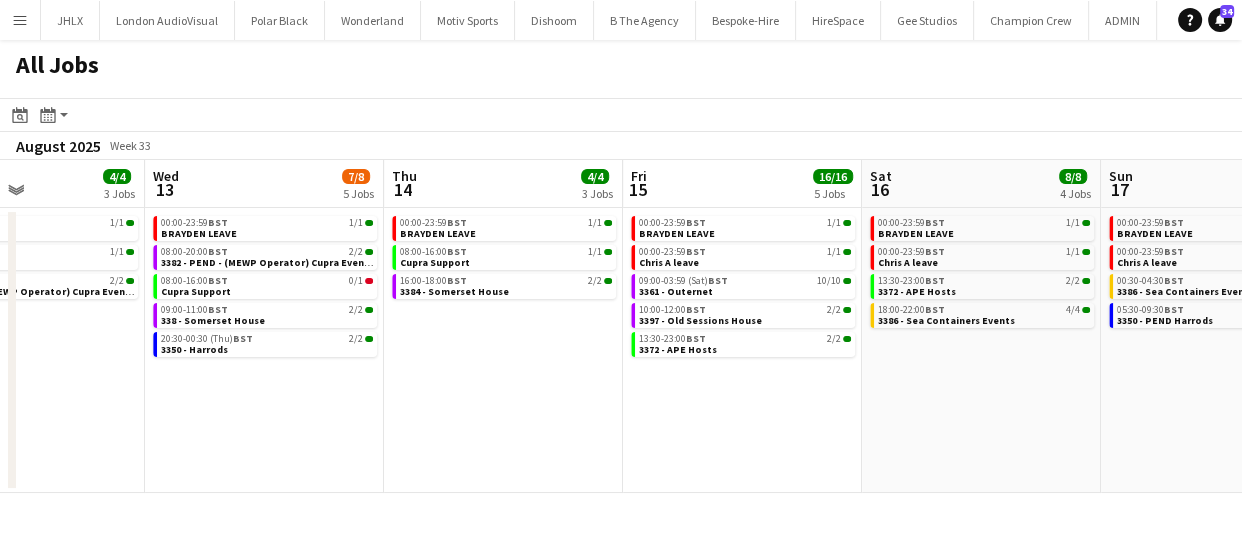 drag, startPoint x: 740, startPoint y: 418, endPoint x: 805, endPoint y: 422, distance: 65.12296 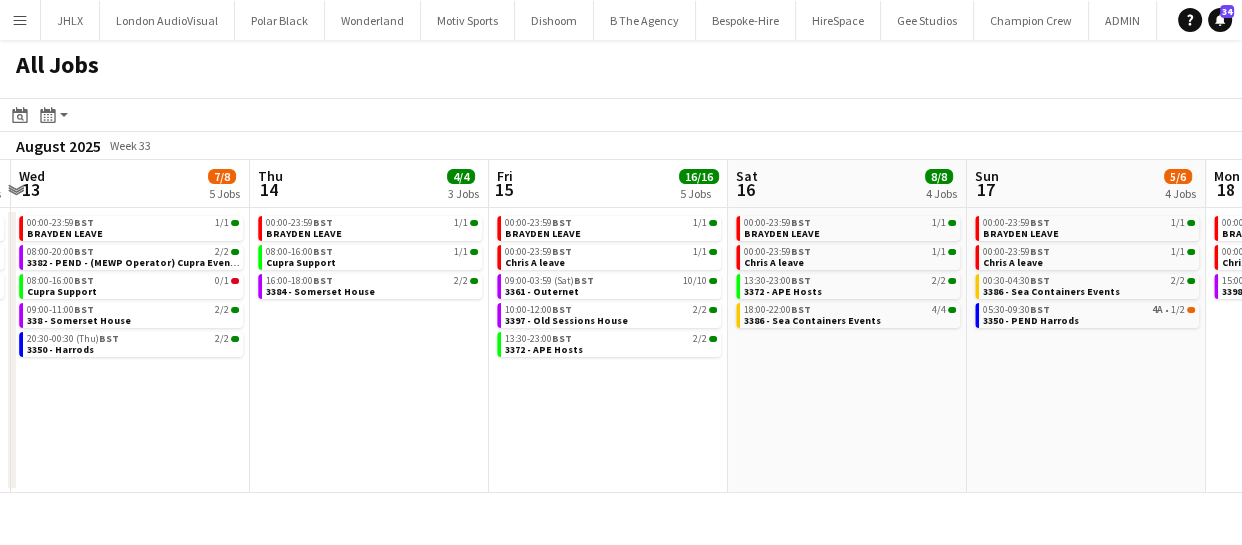 drag, startPoint x: 703, startPoint y: 430, endPoint x: 943, endPoint y: 400, distance: 241.86774 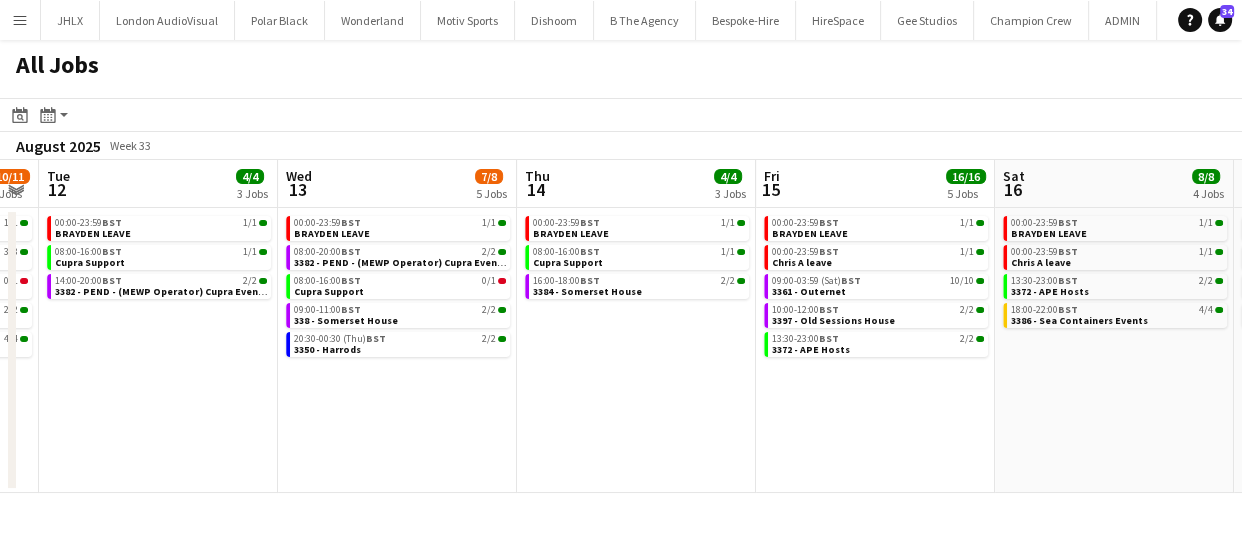 drag, startPoint x: 549, startPoint y: 400, endPoint x: 861, endPoint y: 402, distance: 312.0064 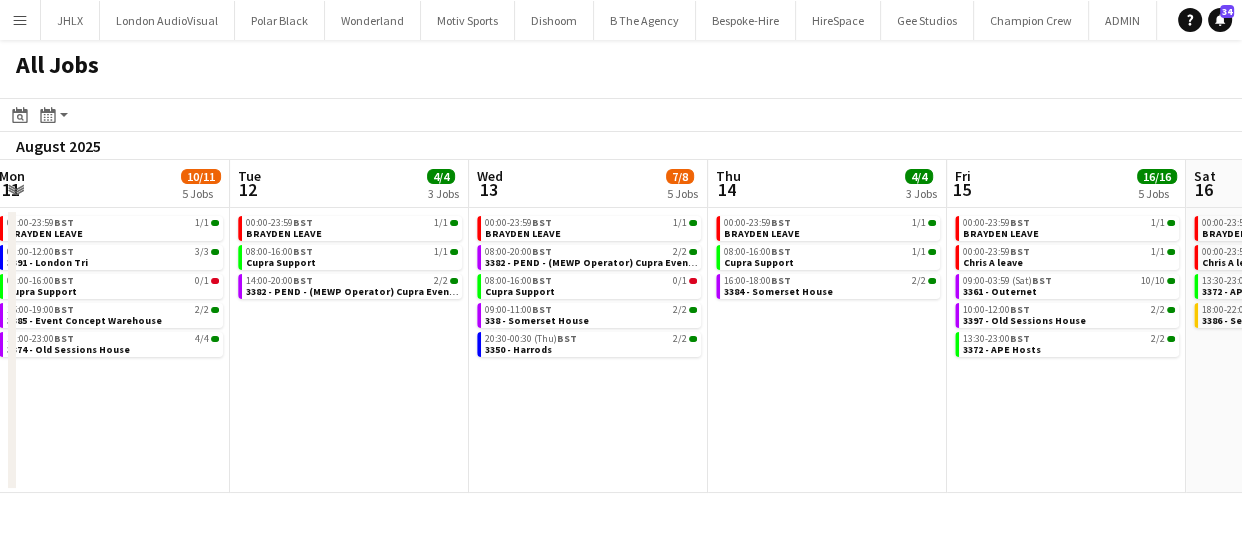 drag, startPoint x: 553, startPoint y: 403, endPoint x: 742, endPoint y: 415, distance: 189.38057 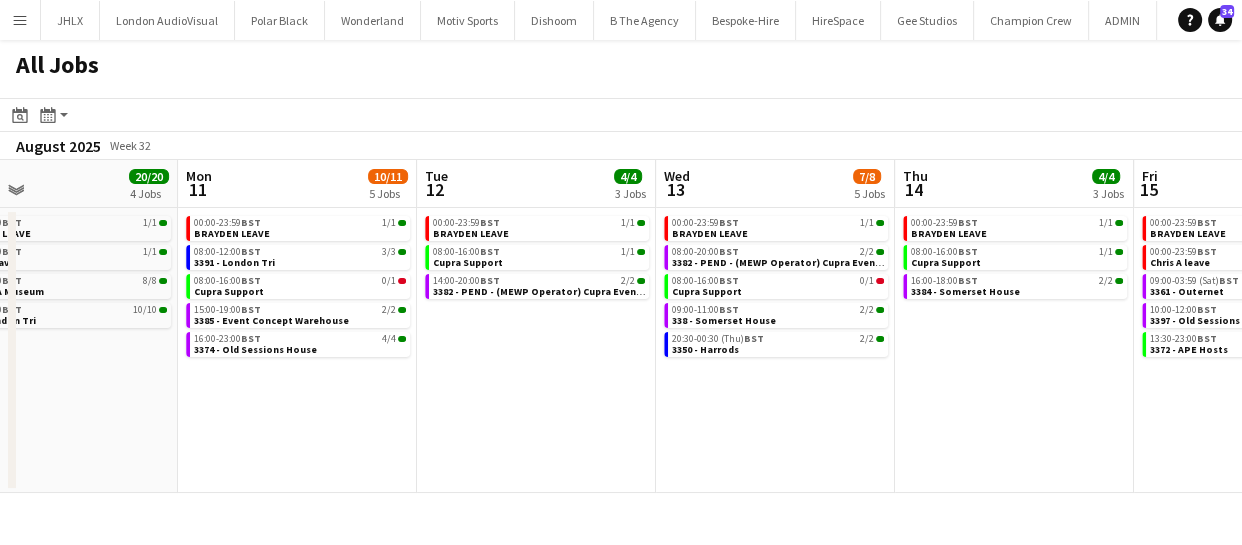 drag, startPoint x: 572, startPoint y: 398, endPoint x: 837, endPoint y: 390, distance: 265.12073 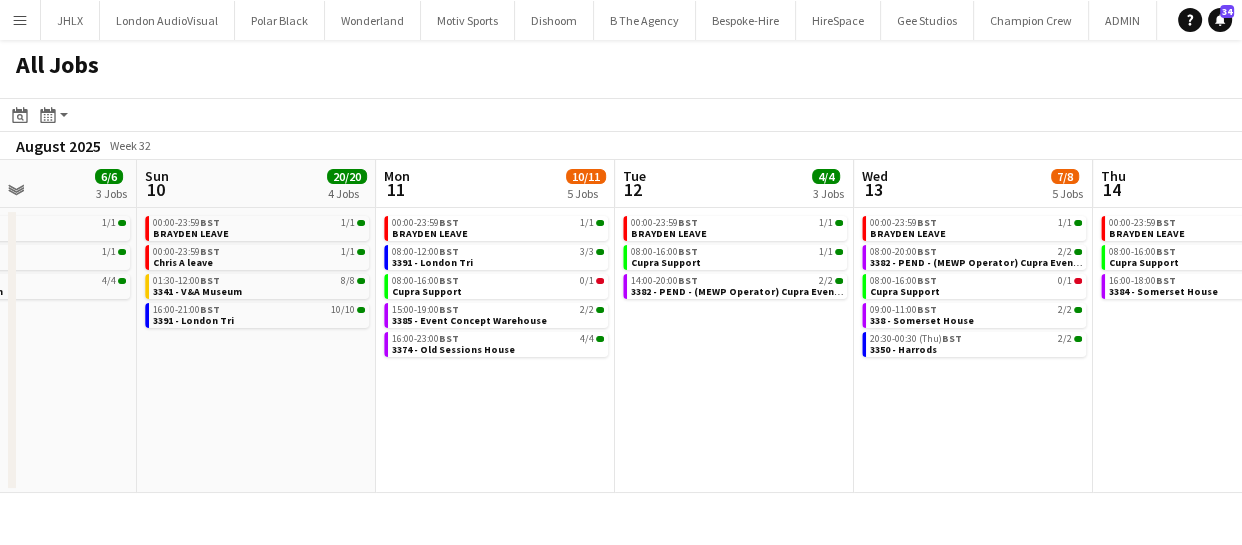 drag, startPoint x: 731, startPoint y: 410, endPoint x: 872, endPoint y: 405, distance: 141.08862 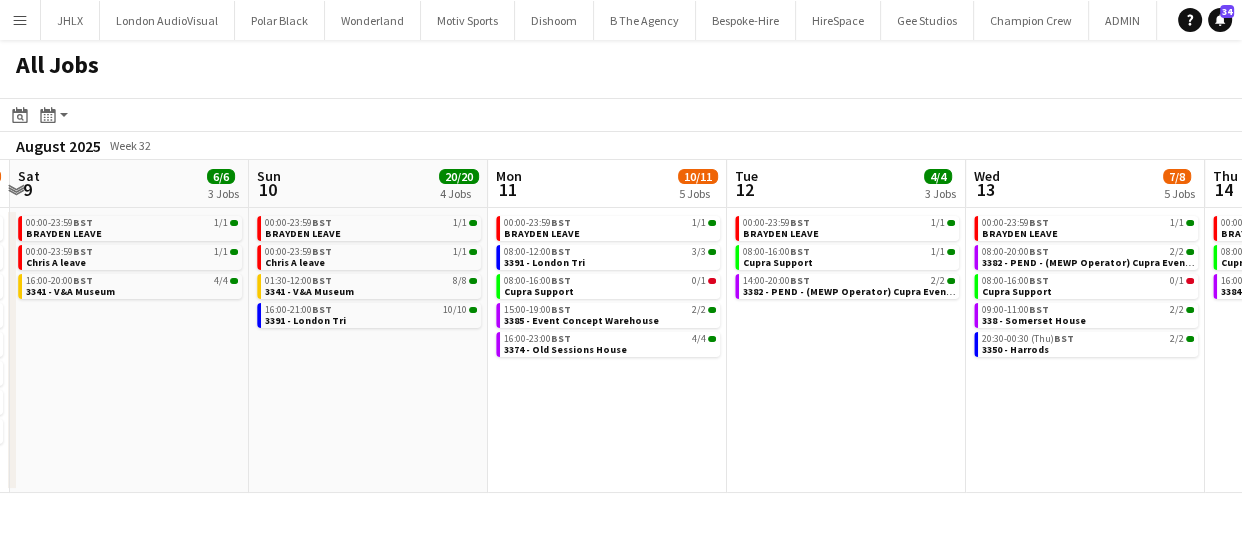 click on "Thu   7   29/30   6 Jobs   Fri   8   39/63   8 Jobs   Sat   9   6/6   3 Jobs   Sun   10   20/20   4 Jobs   Mon   11   10/11   5 Jobs   Tue   12   4/4   3 Jobs   Wed   13   7/8   5 Jobs   Thu   14   4/4   3 Jobs   Fri   15   16/16   5 Jobs   Sat   16   8/8   4 Jobs   Sun   17   5/6   4 Jobs   00:00-23:59    BST   1/1   BRAYDEN LEAVE   06:00-05:30 (Fri)   BST   19/19   3353 - Somerset House    09:00-17:00    BST   1/1   3388 - Veevers Warehouse   09:00-16:00    BST   3/3   3391 - London Tri   09:30-14:30    BST   5/5   3383 - Ingenius Warehosue   17:00-19:00    BST   1I   •   0/1   3376 - Underglobe   00:00-23:59    BST   1/1   BRAYDEN LEAVE   00:00-23:59    BST   1/1   Chris A leave   07:00-10:00    BST   1A   •   1/2   3400 - Hermes, New Bond Street   09:00-17:00    BST   1/1   3388 - Veevers Warehouse   09:00-16:00    BST   3/3   3391 - London Tri   09:00-13:00    BST   3/3   3392 - Institute of Contemporary Arts   10:00-12:00    BST   2/2   3397 - Old Sessions House   17:00-23:00    BST   37I   •" at bounding box center [621, 326] 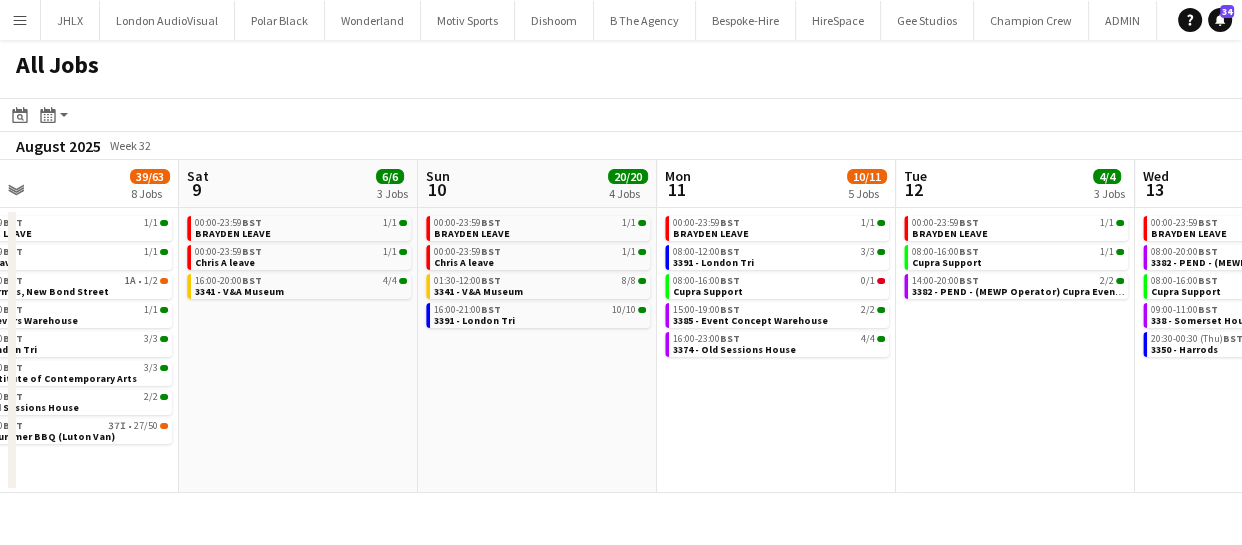 click on "Wed   6   22/22   5 Jobs   Thu   7   29/30   6 Jobs   Fri   8   39/63   8 Jobs   Sat   9   6/6   3 Jobs   Sun   10   20/20   4 Jobs   Mon   11   10/11   5 Jobs   Tue   12   4/4   3 Jobs   Wed   13   7/8   5 Jobs   Thu   14   4/4   3 Jobs   Fri   15   16/16   5 Jobs   Sat   16   8/8   4 Jobs   00:00-23:59    BST   1/1   BRAYDEN LEAVE   09:00-17:00    BST   4/4   3383 - Ingenius Warehosue   09:00-17:00    BST   1/1   3388 - Veevers Warehouse   09:00-16:00    BST   8/8   3391 - London Tri   23:59-05:59 (Thu)   BST   8/8   3353 - Somerset House    00:00-23:59    BST   1/1   BRAYDEN LEAVE   06:00-05:30 (Fri)   BST   19/19   3353 - Somerset House    09:00-17:00    BST   1/1   3388 - Veevers Warehouse   09:00-16:00    BST   3/3   3391 - London Tri   09:30-14:30    BST   5/5   3383 - Ingenius Warehosue   17:00-19:00    BST   1I   •   0/1   3376 - Underglobe   00:00-23:59    BST   1/1   BRAYDEN LEAVE   00:00-23:59    BST   1/1   Chris A leave   07:00-10:00    BST   1A   •   1/2   3400 - Hermes, New Bond Street" at bounding box center [621, 326] 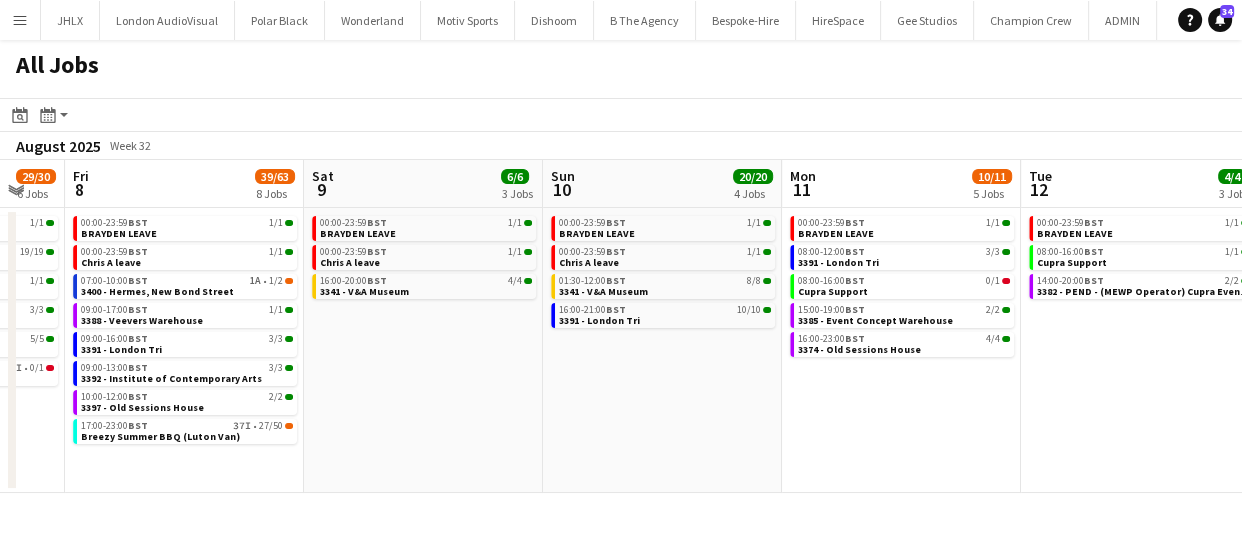 drag, startPoint x: 747, startPoint y: 413, endPoint x: 830, endPoint y: 400, distance: 84.0119 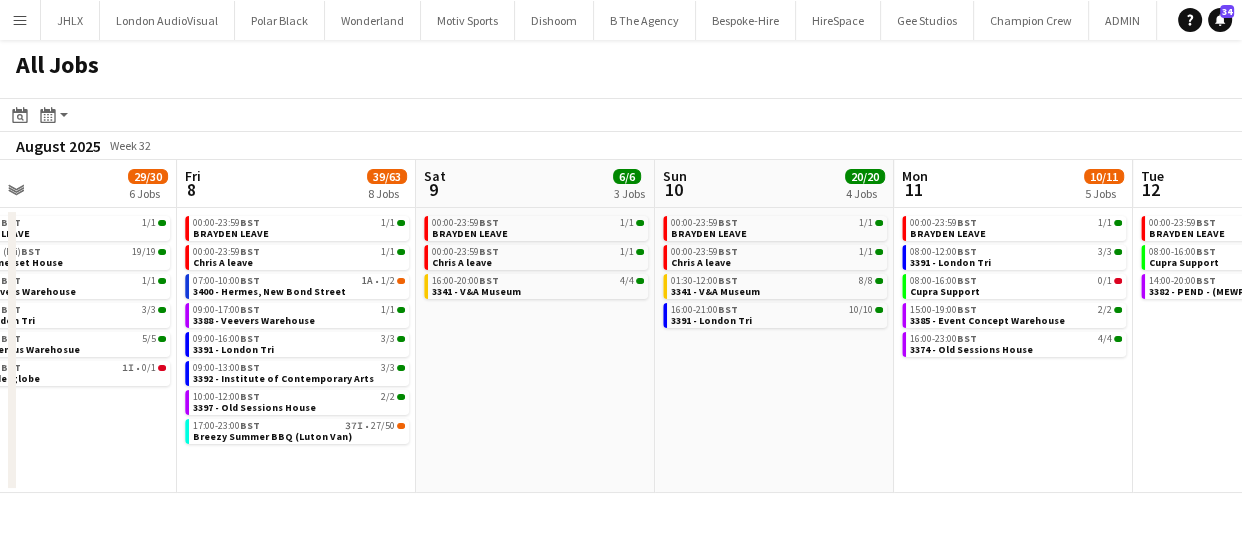drag, startPoint x: 720, startPoint y: 429, endPoint x: 889, endPoint y: 414, distance: 169.66437 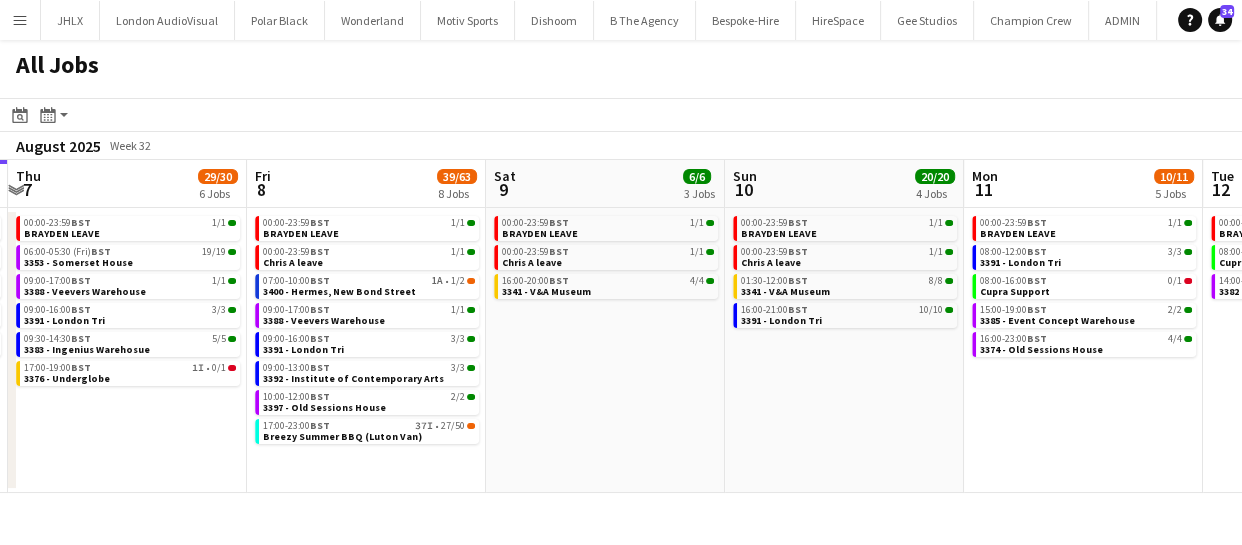 drag, startPoint x: 740, startPoint y: 437, endPoint x: 959, endPoint y: 423, distance: 219.44704 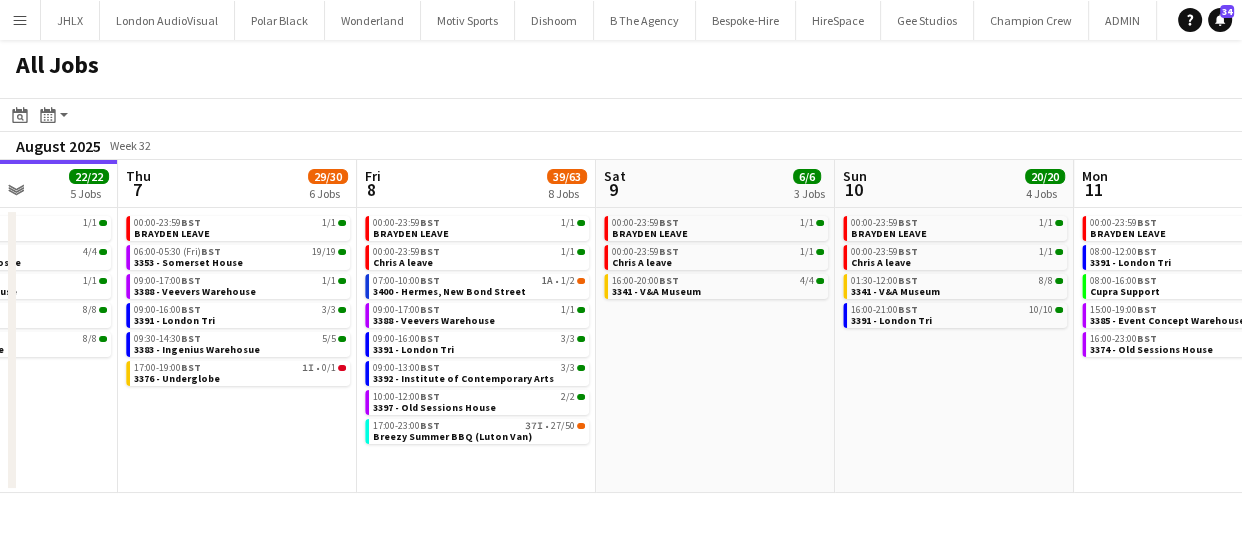 click on "Mon   4   5/6   4 Jobs   Tue   5   6/6   3 Jobs   Wed   6   22/22   5 Jobs   Thu   7   29/30   6 Jobs   Fri   8   39/63   8 Jobs   Sat   9   6/6   3 Jobs   Sun   10   20/20   4 Jobs   Mon   11   10/11   5 Jobs   Tue   12   4/4   3 Jobs   Wed   13   7/8   5 Jobs   Thu   14   4/4   3 Jobs   07:00-18:00    BST   3/3   3377 - Royal Festival Hall   08:00-16:00    BST   0/1   Luton Van brakes repair    09:00-16:00    BST   1/1   3366 - Business Design Centre (PANEL VAN)   09:00-17:00    BST   1/1   3388 - Veevers Warehouse   00:00-23:59    BST   1/1   BRAYDEN LEAVE   09:00-17:00    BST   4/4   3383 - Ingenius Warehosue   09:00-17:00    BST   1/1   3388 - Veevers Warehouse   00:00-23:59    BST   1/1   BRAYDEN LEAVE   09:00-17:00    BST   4/4   3383 - Ingenius Warehosue   09:00-17:00    BST   1/1   3388 - Veevers Warehouse   09:00-16:00    BST   8/8   3391 - London Tri   23:59-05:59 (Thu)   BST   8/8   3353 - Somerset House    00:00-23:59    BST   1/1   BRAYDEN LEAVE   06:00-05:30 (Fri)   BST   19/19   09:00-17:00" at bounding box center [621, 326] 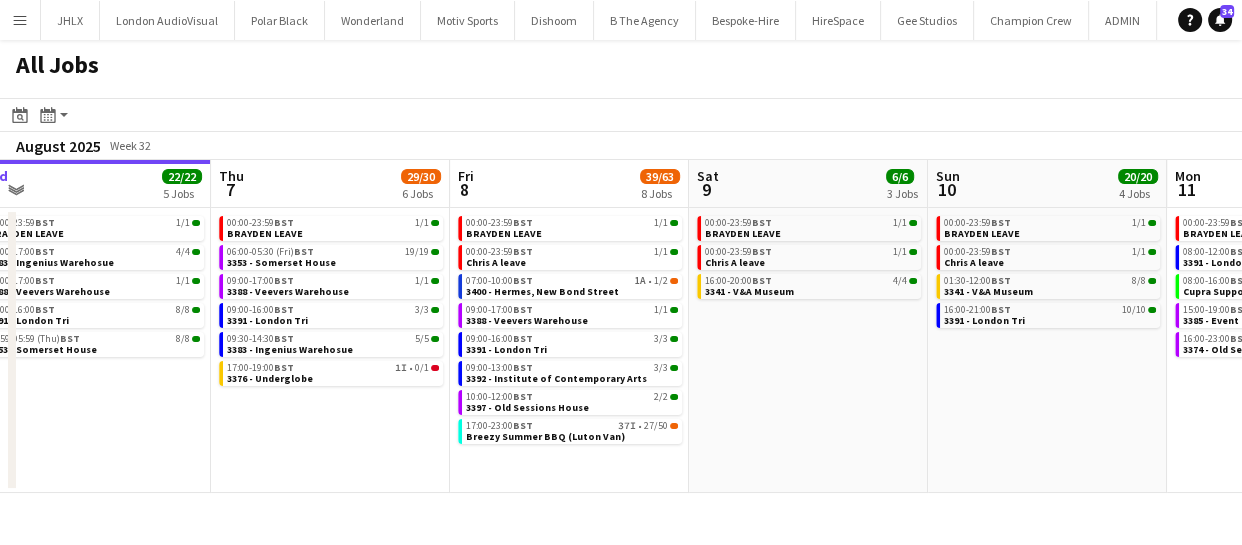 click on "Mon   4   5/6   4 Jobs   Tue   5   6/6   3 Jobs   Wed   6   22/22   5 Jobs   Thu   7   29/30   6 Jobs   Fri   8   39/63   8 Jobs   Sat   9   6/6   3 Jobs   Sun   10   20/20   4 Jobs   Mon   11   10/11   5 Jobs   Tue   12   4/4   3 Jobs   Wed   13   7/8   5 Jobs   Thu   14   4/4   3 Jobs   07:00-18:00    BST   3/3   3377 - Royal Festival Hall   08:00-16:00    BST   0/1   Luton Van brakes repair    09:00-16:00    BST   1/1   3366 - Business Design Centre (PANEL VAN)   09:00-17:00    BST   1/1   3388 - Veevers Warehouse   00:00-23:59    BST   1/1   BRAYDEN LEAVE   09:00-17:00    BST   4/4   3383 - Ingenius Warehosue   09:00-17:00    BST   1/1   3388 - Veevers Warehouse   00:00-23:59    BST   1/1   BRAYDEN LEAVE   09:00-17:00    BST   4/4   3383 - Ingenius Warehosue   09:00-17:00    BST   1/1   3388 - Veevers Warehouse   09:00-16:00    BST   8/8   3391 - London Tri   23:59-05:59 (Thu)   BST   8/8   3353 - Somerset House    00:00-23:59    BST   1/1   BRAYDEN LEAVE   06:00-05:30 (Fri)   BST   19/19   09:00-17:00" at bounding box center (621, 326) 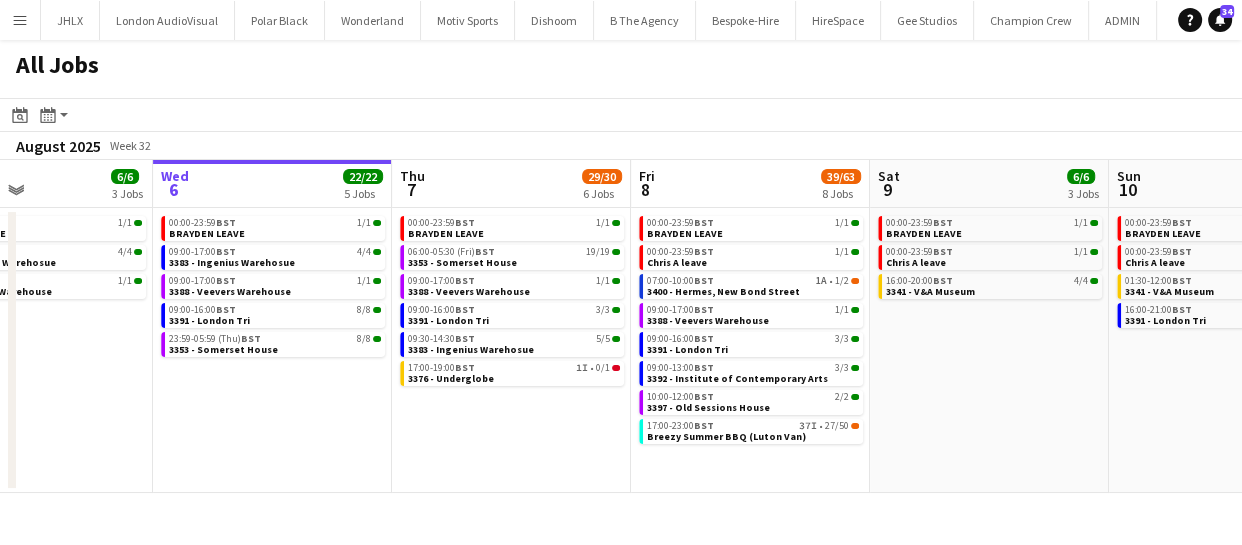 scroll, scrollTop: 0, scrollLeft: 570, axis: horizontal 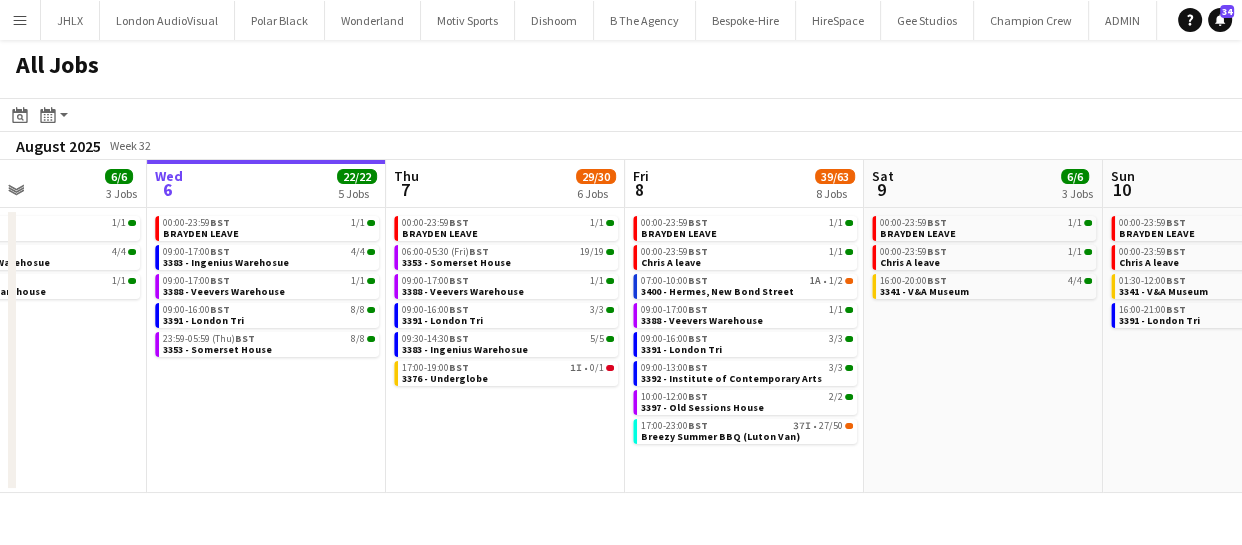 drag, startPoint x: 559, startPoint y: 430, endPoint x: 534, endPoint y: 425, distance: 25.495098 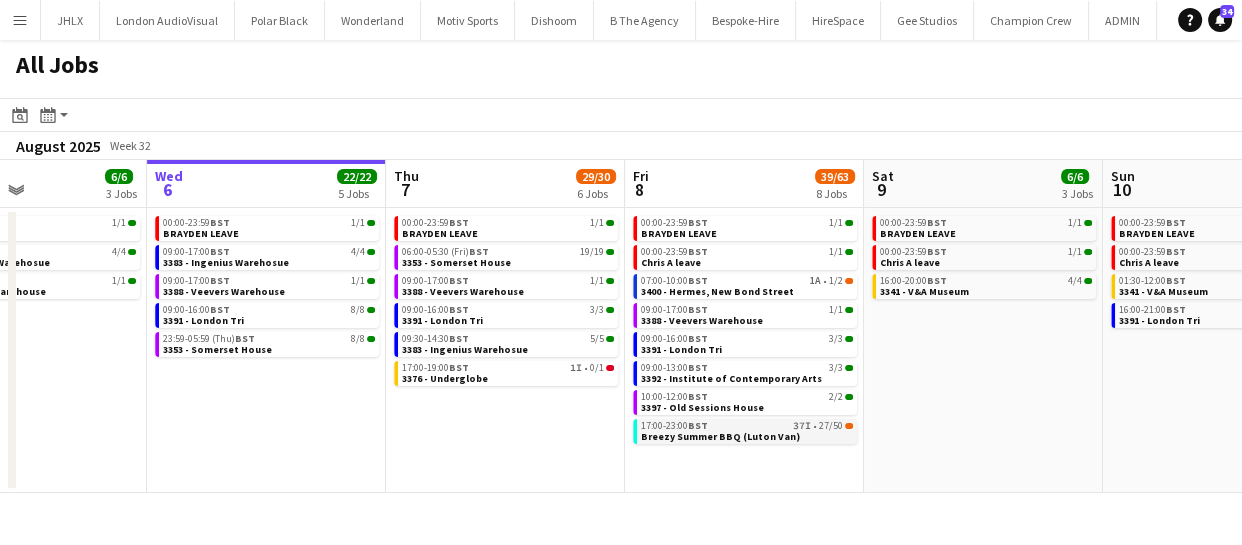 click on "Breezy Summer BBQ (Luton Van)" at bounding box center (720, 436) 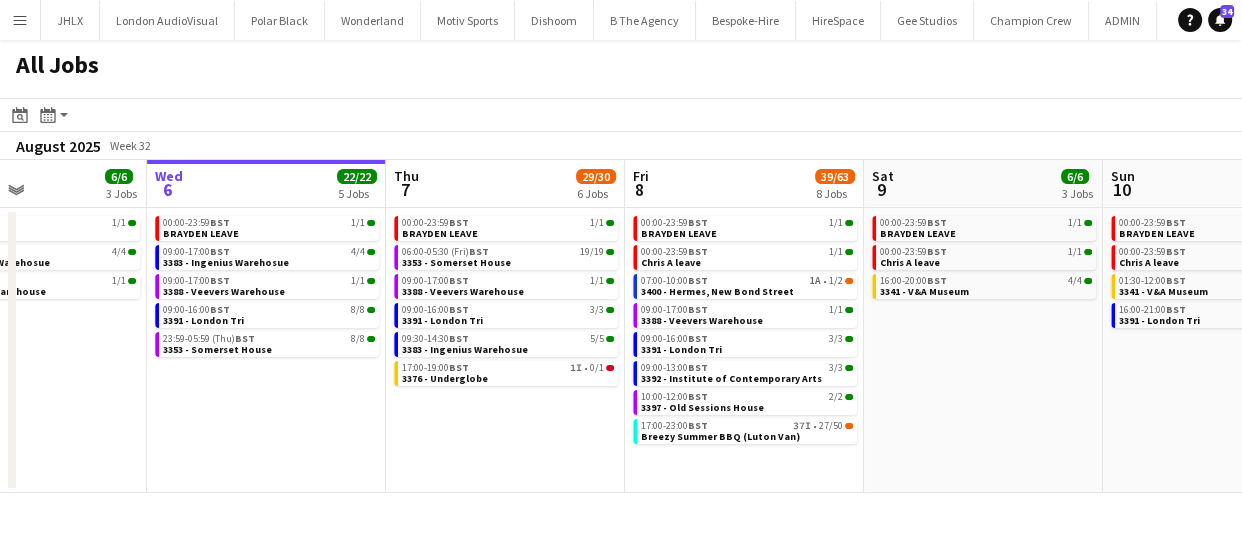 click on "00:00-23:59    BST   1/1   BRAYDEN LEAVE   06:00-05:30 (Fri)   BST   19/19   3353 - Somerset House    09:00-17:00    BST   1/1   3388 - Veevers Warehouse   09:00-16:00    BST   3/3   3391 - London Tri   09:30-14:30    BST   5/5   3383 - Ingenius Warehosue   17:00-19:00    BST   1I   •   0/1   3376 - Underglobe" at bounding box center [505, 350] 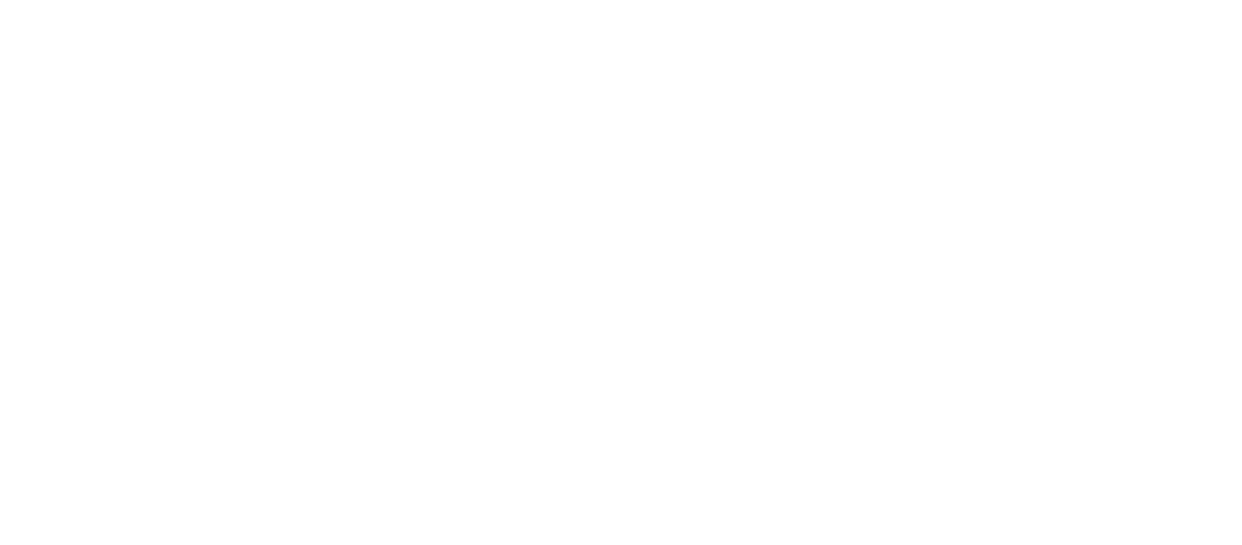 scroll, scrollTop: 0, scrollLeft: 0, axis: both 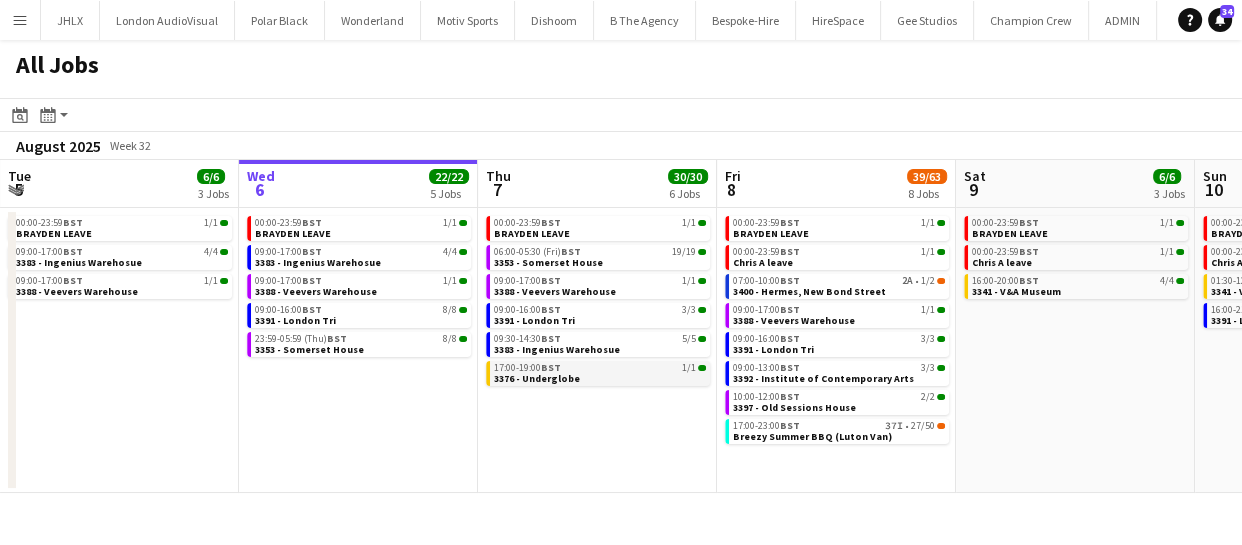 click on "17:00-19:00    BST" at bounding box center [527, 368] 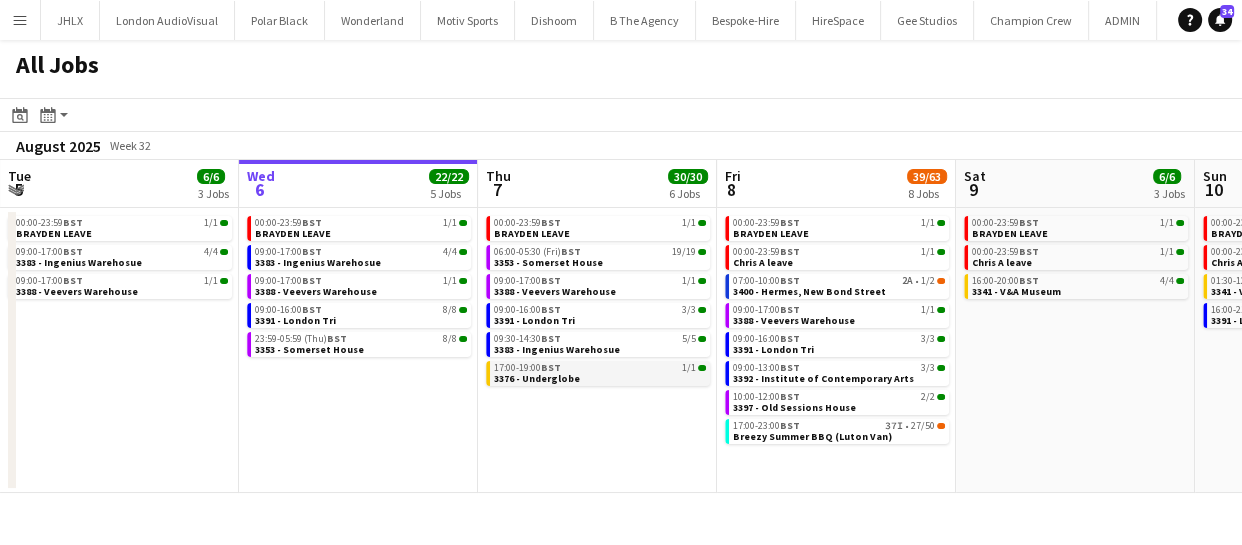 click on "3376 - Underglobe" at bounding box center [537, 378] 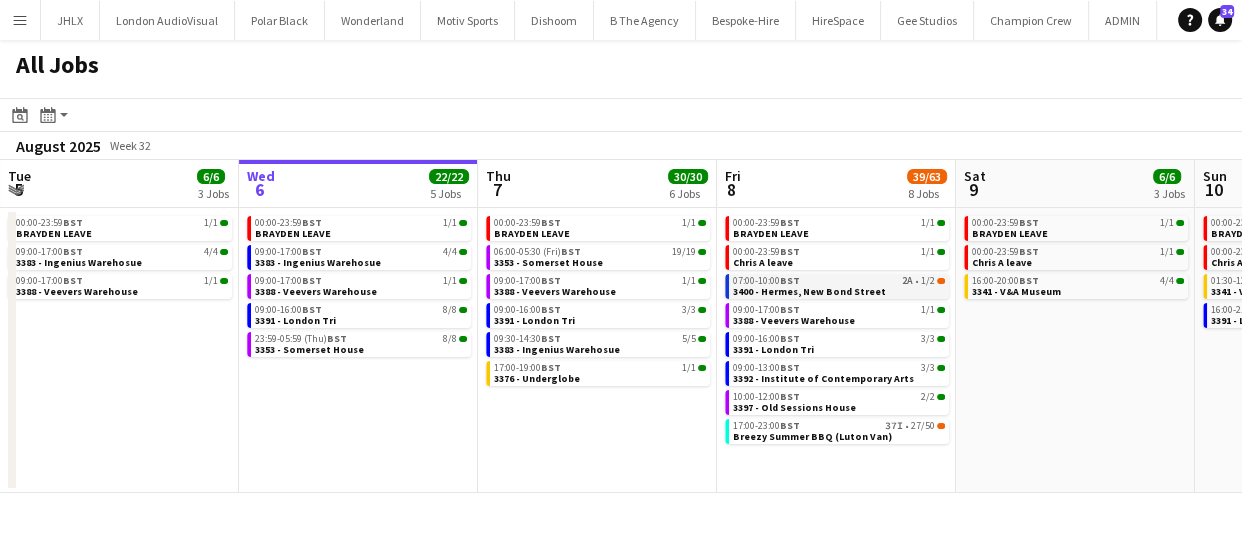 click on "3400 - Hermes, New Bond Street" at bounding box center [809, 291] 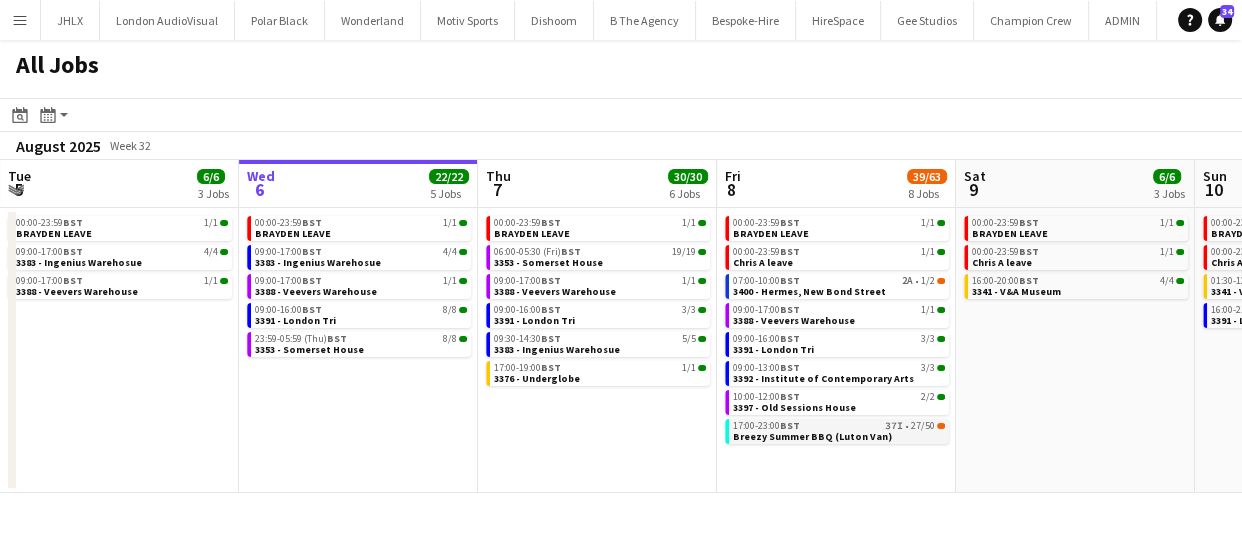 click on "Breezy Summer BBQ (Luton Van)" at bounding box center [812, 436] 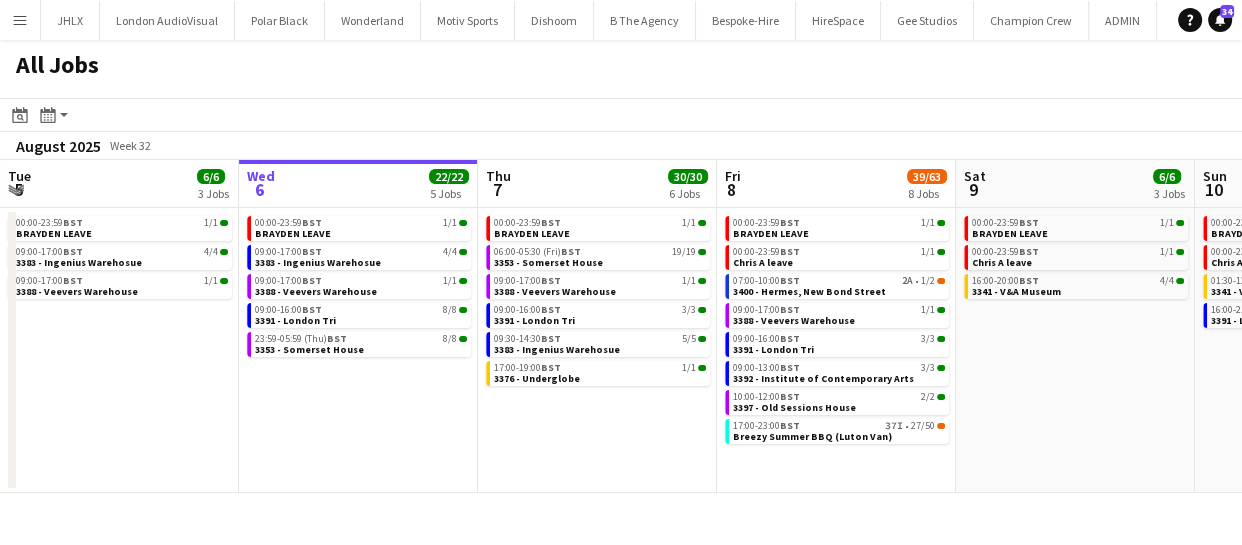 click on "Sun   3   3/3   2 Jobs   Mon   4   5/6   4 Jobs   Tue   5   6/6   3 Jobs   Wed   6   22/22   5 Jobs   Thu   7   30/30   6 Jobs   Fri   8   39/63   8 Jobs   Sat   9   6/6   3 Jobs   Sun   10   20/20   4 Jobs   Mon   11   10/11   5 Jobs   Tue   12   4/4   3 Jobs   Wed   13   7/8   5 Jobs   08:30-16:30    BST   1/1   3366 - Business Design Centre (PANEL VAN)   17:30-20:30    BST   2/2   3351 - The Studio Space   07:00-18:00    BST   3/3   3377 - Royal Festival Hall   08:00-16:00    BST   0/1   [VEHICLE] brakes repair    09:00-16:00    BST   1/1   3366 - Business Design Centre (PANEL VAN)   09:00-17:00    BST   1/1   3388 - Veevers Warehouse   00:00-23:59    BST   1/1   [PERSON] LEAVE   09:00-17:00    BST   4/4   3383 - Ingenius Warehosue   09:00-17:00    BST   1/1   3388 - Veevers Warehouse   00:00-23:59    BST   1/1   [PERSON] LEAVE   09:00-17:00    BST   4/4   3383 - Ingenius Warehosue   09:00-17:00    BST   1/1   3388 - Veevers Warehouse   09:00-16:00    BST   8/8   3391 - London Tri   23:59-05:59 (Thu)   BST" at bounding box center [621, 326] 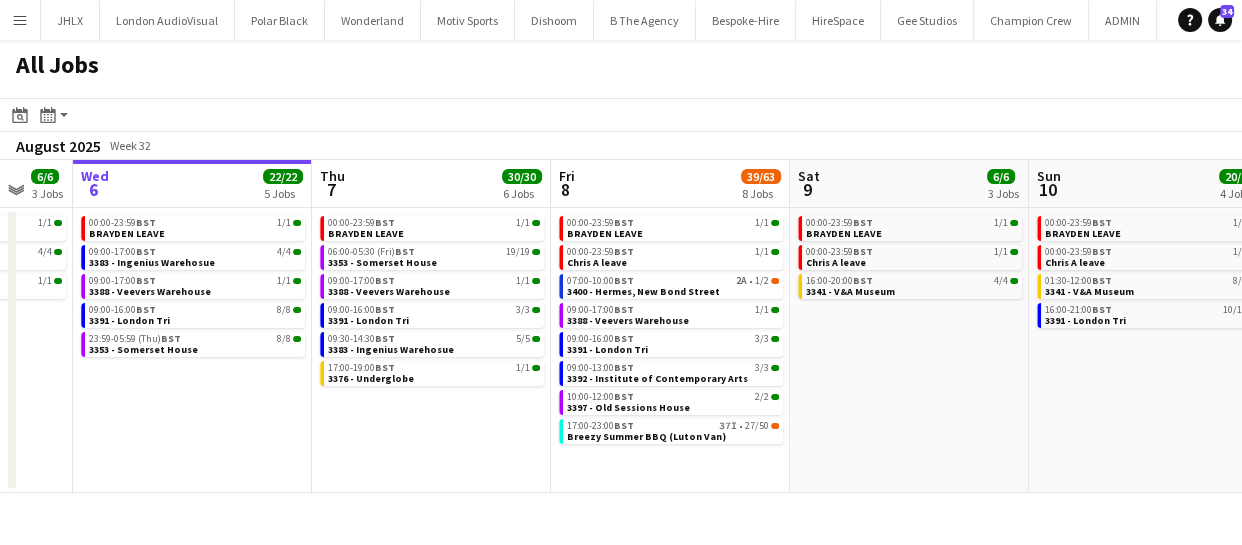 click on "Sun   3   3/3   2 Jobs   Mon   4   5/6   4 Jobs   Tue   5   6/6   3 Jobs   Wed   6   22/22   5 Jobs   Thu   7   30/30   6 Jobs   Fri   8   39/63   8 Jobs   Sat   9   6/6   3 Jobs   Sun   10   20/20   4 Jobs   Mon   11   10/11   5 Jobs   Tue   12   4/4   3 Jobs   Wed   13   7/8   5 Jobs   08:30-16:30    BST   1/1   3366 - Business Design Centre (PANEL VAN)   17:30-20:30    BST   2/2   3351 - The Studio Space   07:00-18:00    BST   3/3   3377 - Royal Festival Hall   08:00-16:00    BST   0/1   [VEHICLE] brakes repair    09:00-16:00    BST   1/1   3366 - Business Design Centre (PANEL VAN)   09:00-17:00    BST   1/1   3388 - Veevers Warehouse   00:00-23:59    BST   1/1   [PERSON] LEAVE   09:00-17:00    BST   4/4   3383 - Ingenius Warehosue   09:00-17:00    BST   1/1   3388 - Veevers Warehouse   00:00-23:59    BST   1/1   [PERSON] LEAVE   09:00-17:00    BST   4/4   3383 - Ingenius Warehosue   09:00-17:00    BST   1/1   3388 - Veevers Warehouse   09:00-16:00    BST   8/8   3391 - London Tri   23:59-05:59 (Thu)   BST" at bounding box center [621, 326] 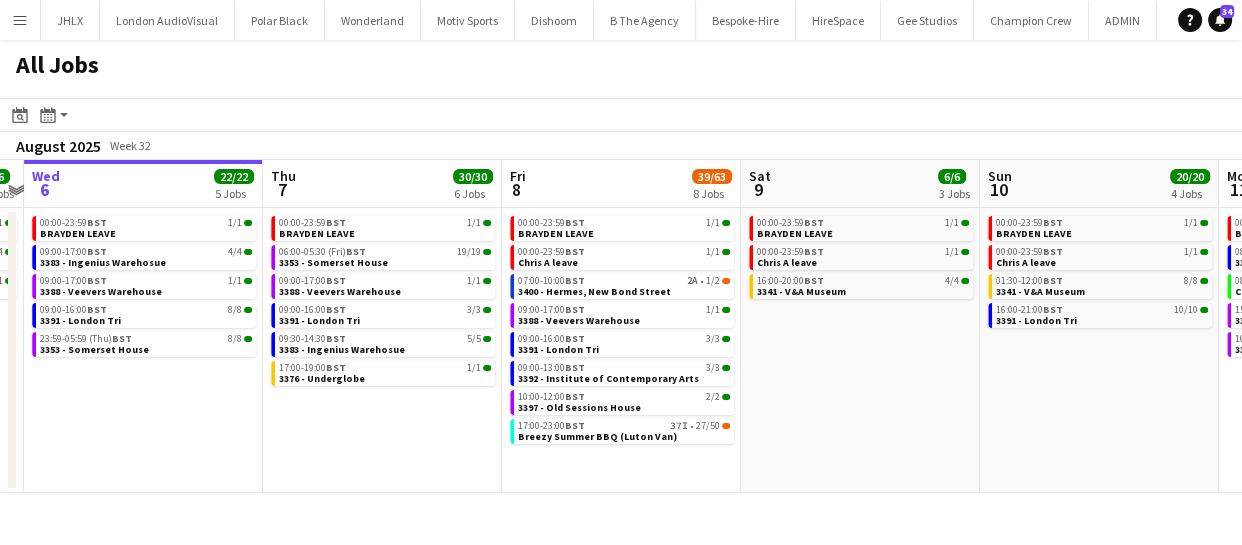 drag, startPoint x: 838, startPoint y: 409, endPoint x: 959, endPoint y: 432, distance: 123.16656 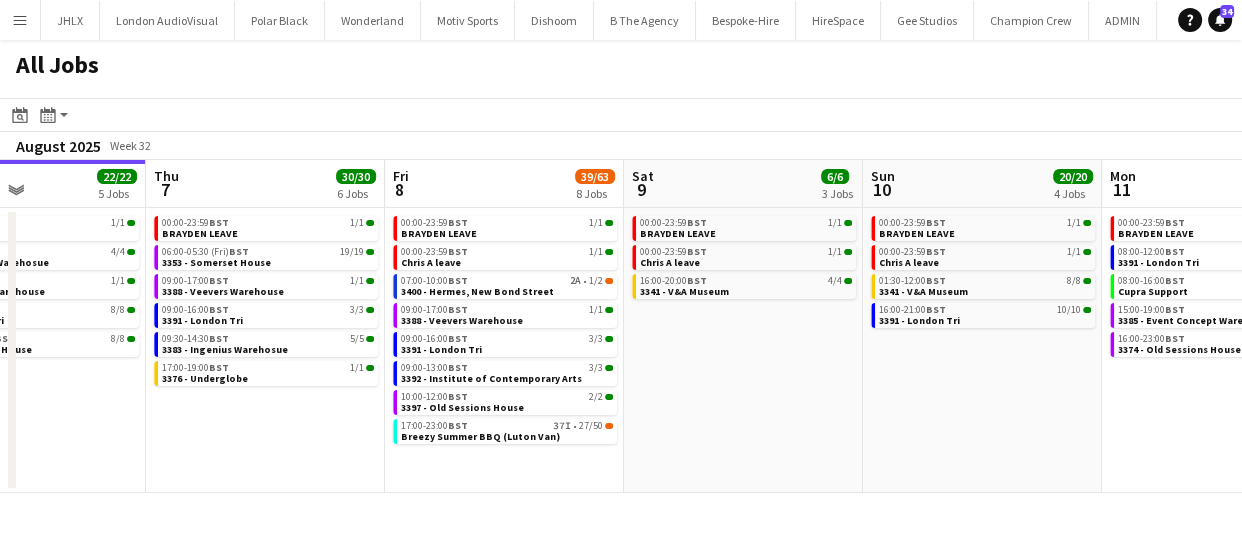 click on "Sun   3   3/3   2 Jobs   Mon   4   5/6   4 Jobs   Tue   5   6/6   3 Jobs   Wed   6   22/22   5 Jobs   Thu   7   30/30   6 Jobs   Fri   8   39/63   8 Jobs   Sat   9   6/6   3 Jobs   Sun   10   20/20   4 Jobs   Mon   11   10/11   5 Jobs   Tue   12   4/4   3 Jobs   Wed   13   7/8   5 Jobs   08:30-16:30    BST   1/1   3366 - Business Design Centre (PANEL VAN)   17:30-20:30    BST   2/2   3351 - The Studio Space   07:00-18:00    BST   3/3   3377 - Royal Festival Hall   08:00-16:00    BST   0/1   [VEHICLE] brakes repair    09:00-16:00    BST   1/1   3366 - Business Design Centre (PANEL VAN)   09:00-17:00    BST   1/1   3388 - Veevers Warehouse   00:00-23:59    BST   1/1   [PERSON] LEAVE   09:00-17:00    BST   4/4   3383 - Ingenius Warehosue   09:00-17:00    BST   1/1   3388 - Veevers Warehouse   00:00-23:59    BST   1/1   [PERSON] LEAVE   09:00-17:00    BST   4/4   3383 - Ingenius Warehosue   09:00-17:00    BST   1/1   3388 - Veevers Warehouse   09:00-16:00    BST   8/8   3391 - London Tri   23:59-05:59 (Thu)   BST" at bounding box center (621, 326) 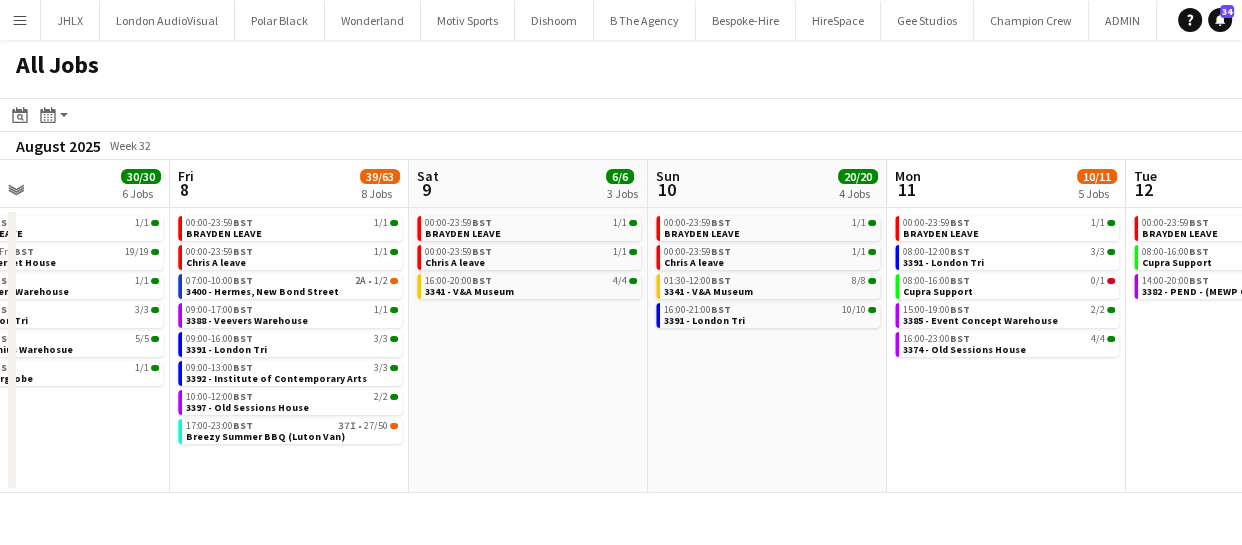 drag, startPoint x: 813, startPoint y: 404, endPoint x: 787, endPoint y: 382, distance: 34.058773 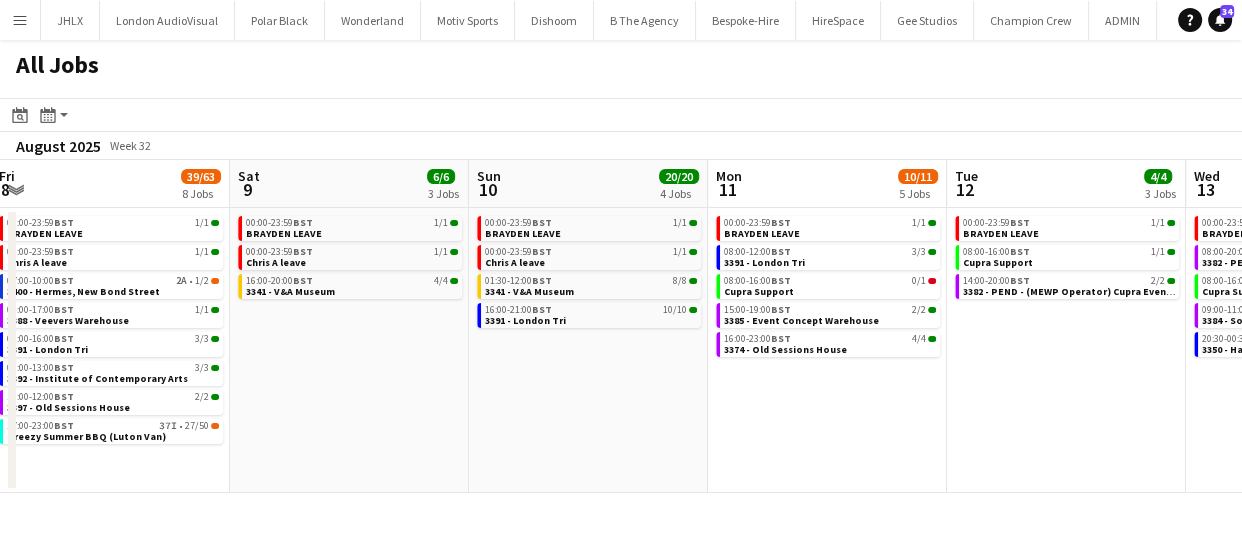 drag, startPoint x: 736, startPoint y: 380, endPoint x: 620, endPoint y: 390, distance: 116.43024 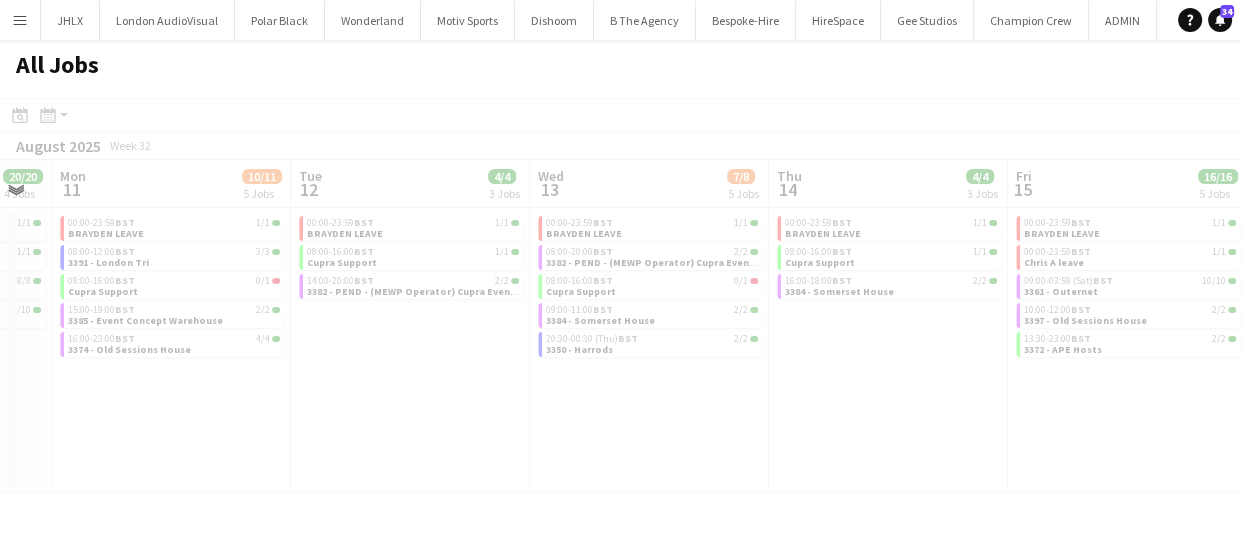drag, startPoint x: 710, startPoint y: 407, endPoint x: 791, endPoint y: 423, distance: 82.565125 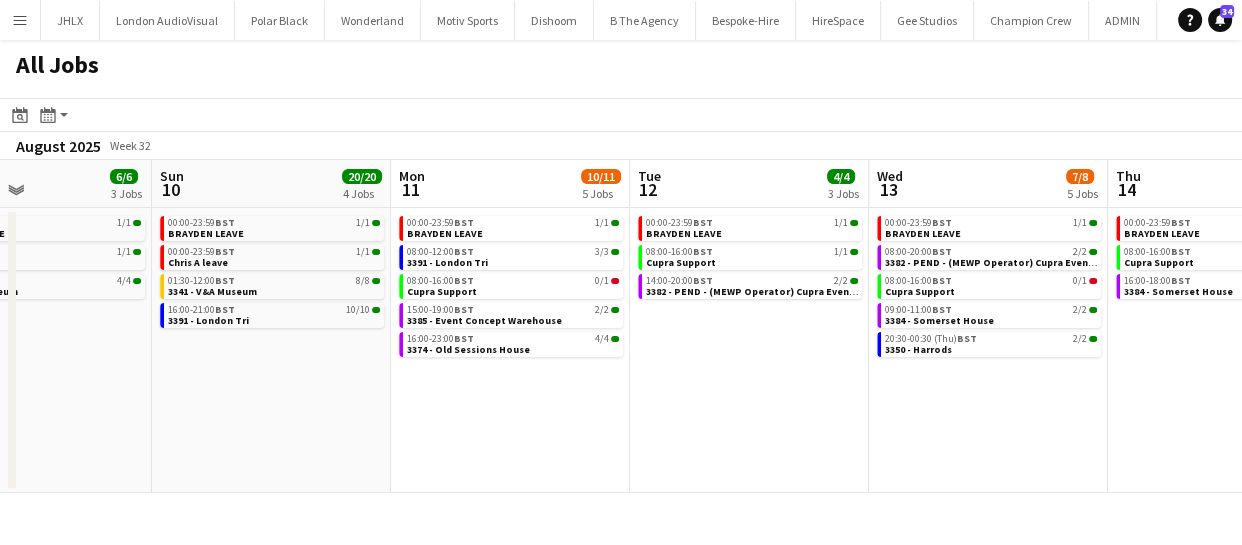 drag, startPoint x: 568, startPoint y: 411, endPoint x: 557, endPoint y: 417, distance: 12.529964 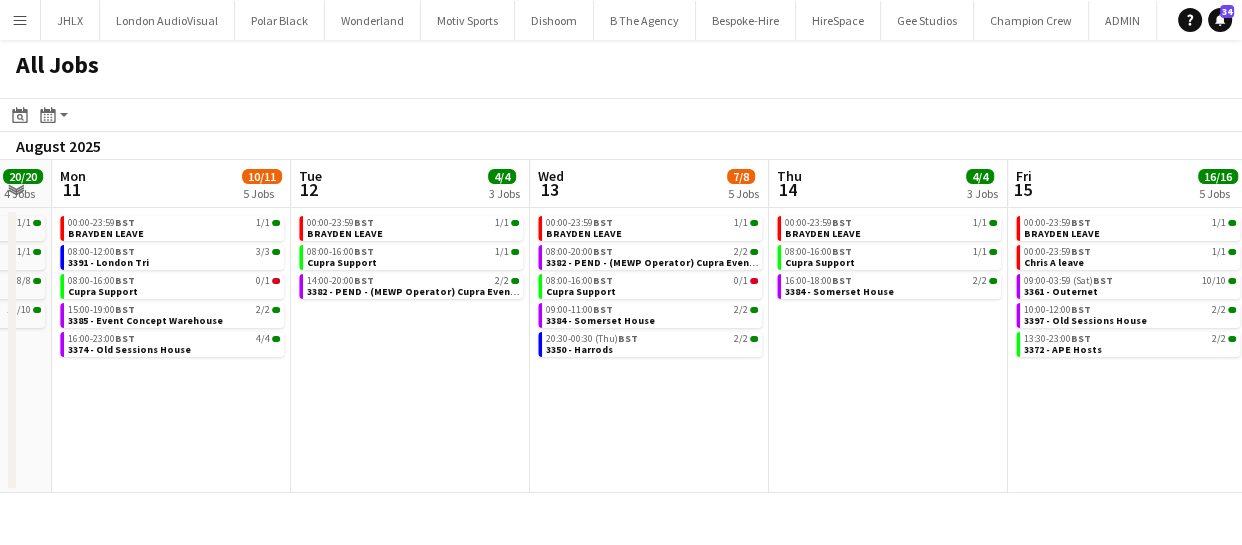 drag, startPoint x: 789, startPoint y: 386, endPoint x: 767, endPoint y: 437, distance: 55.542778 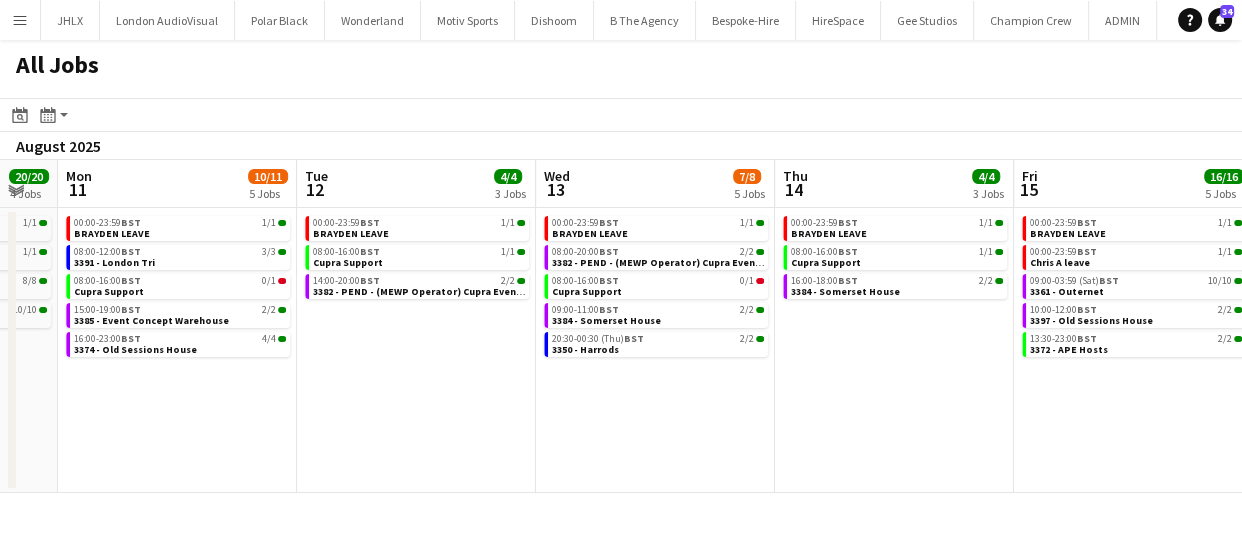 click on "Thu   7   30/30   6 Jobs   Fri   8   39/63   8 Jobs   Sat   9   6/6   3 Jobs   Sun   10   20/20   4 Jobs   Mon   11   10/11   5 Jobs   Tue   12   4/4   3 Jobs   Wed   13   7/8   5 Jobs   Thu   14   4/4   3 Jobs   Fri   15   16/16   5 Jobs   Sat   16   8/8   4 Jobs   Sun   17   5/6   4 Jobs   00:00-23:59    BST   1/1   [FIRST] [LAST]   06:00-05:30 (Fri)   BST   19/19   3353 - Somerset House    09:00-17:00    BST   1/1   3388 - Veevers Warehouse   09:00-16:00    BST   3/3   3391 - London Tri   09:30-14:30    BST   5/5   3383 - Ingenius Warehosue   17:00-19:00    BST   1/1   3376 - Underglobe   00:00-23:59    BST   1/1   [FIRST] [LAST]   00:00-23:59    BST   1/1   [FIRST] [LAST]   07:00-10:00    BST   2A   •   1/2   3400 - Hermes, New Bond Street   09:00-17:00    BST   1/1   3388 - Veevers Warehouse   09:00-16:00    BST   3/3   3391 - London Tri   09:00-13:00    BST   3/3   3392 - Institute of Contemporary Arts   10:00-12:00    BST   2/2   3397 - Old Sessions House   17:00-23:00    BST   37I   •   27/50   BST" at bounding box center (621, 326) 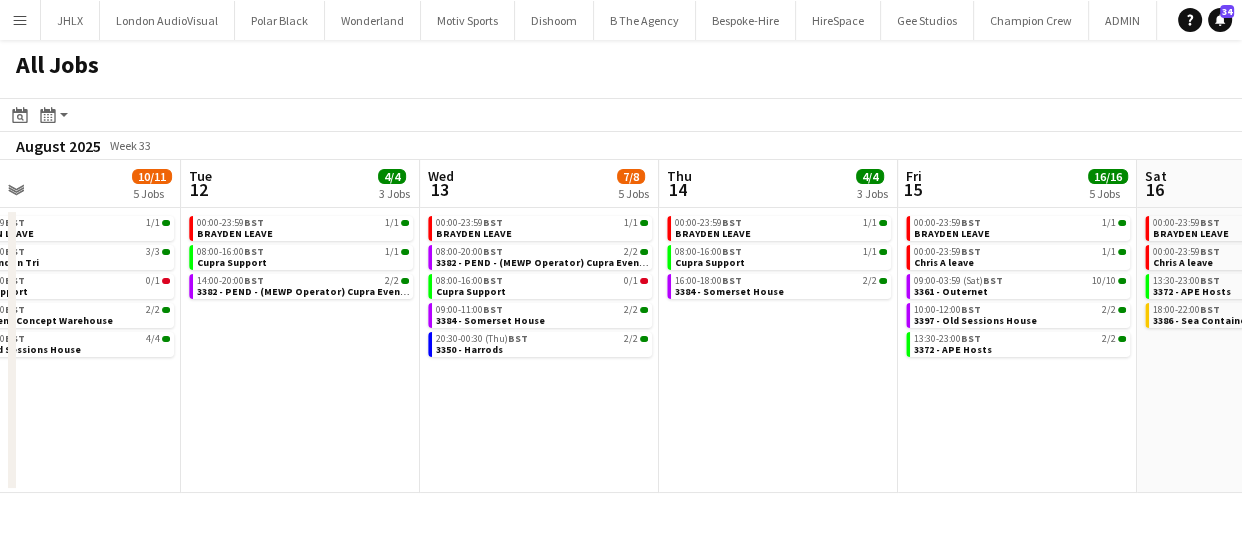 drag, startPoint x: 717, startPoint y: 439, endPoint x: 513, endPoint y: 443, distance: 204.03922 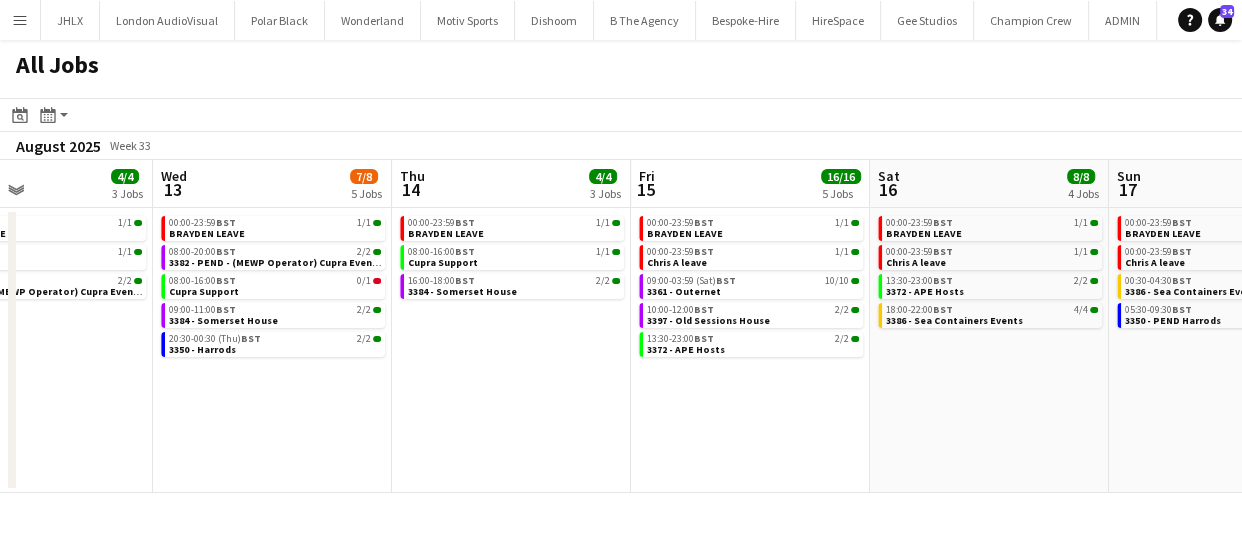click on "Sat   9   6/6   3 Jobs   Sun   10   20/20   4 Jobs   Mon   11   10/11   5 Jobs   Tue   12   4/4   3 Jobs   Wed   13   7/8   5 Jobs   Thu   14   4/4   3 Jobs   Fri   15   16/16   5 Jobs   Sat   16   8/8   4 Jobs   Sun   17   5/6   4 Jobs   Mon   18   2/3   3 Jobs   Tue   19   5/8   4 Jobs   00:00-23:59    BST   1/1   [FIRST] [LAST]   00:00-23:59    BST   1/1   [FIRST] [LAST]   16:00-20:00    BST   4/4   3341 - V&A Museum   00:00-23:59    4A" 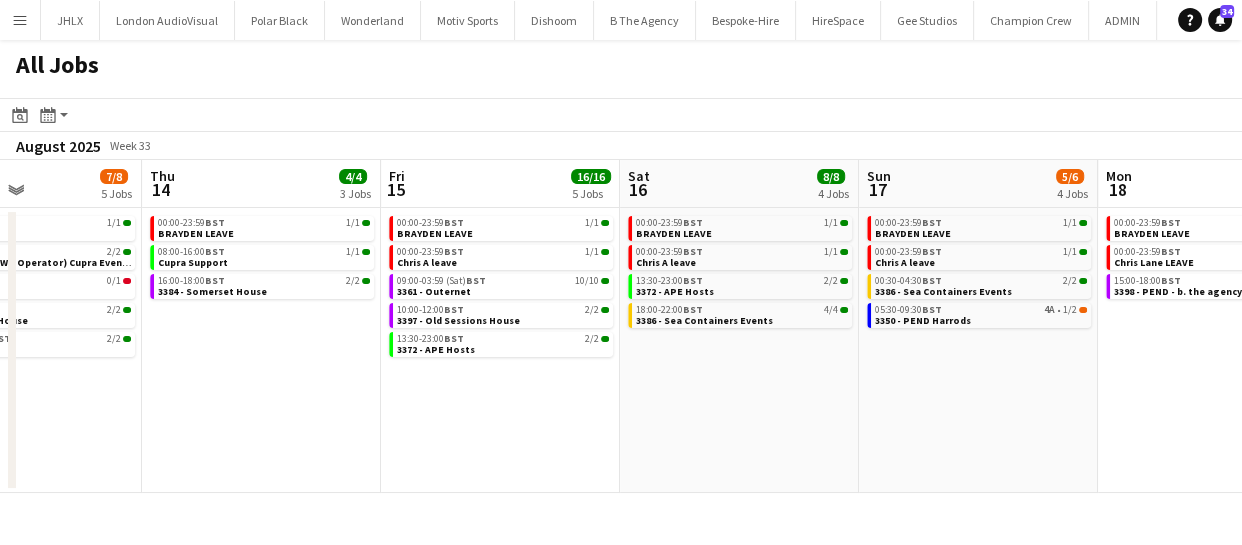 drag, startPoint x: 733, startPoint y: 392, endPoint x: 652, endPoint y: 388, distance: 81.09871 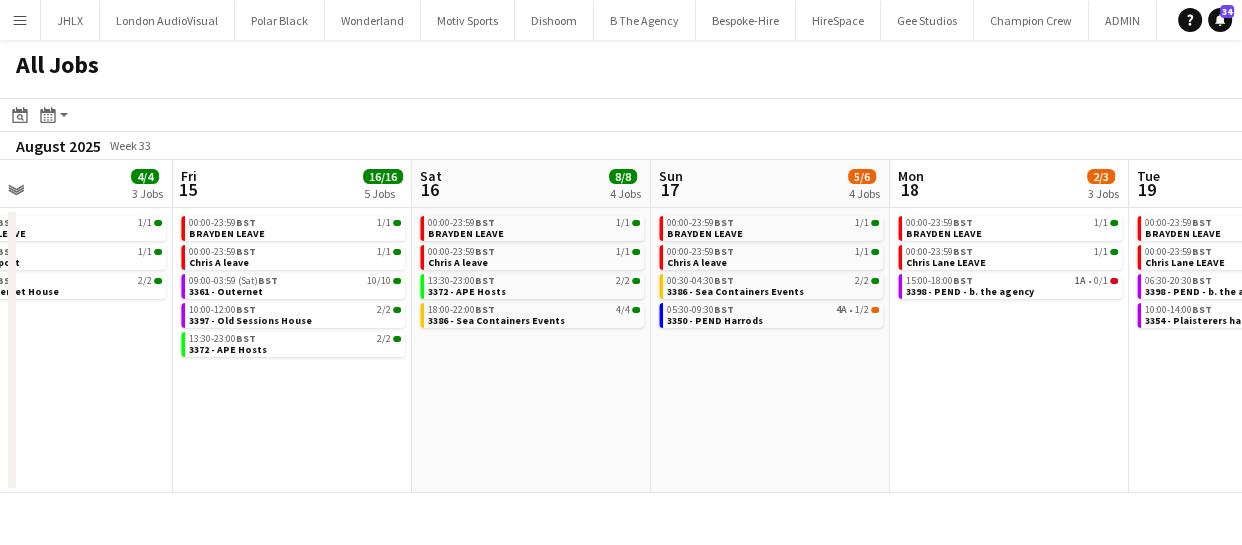 drag, startPoint x: 794, startPoint y: 393, endPoint x: 694, endPoint y: 402, distance: 100.40418 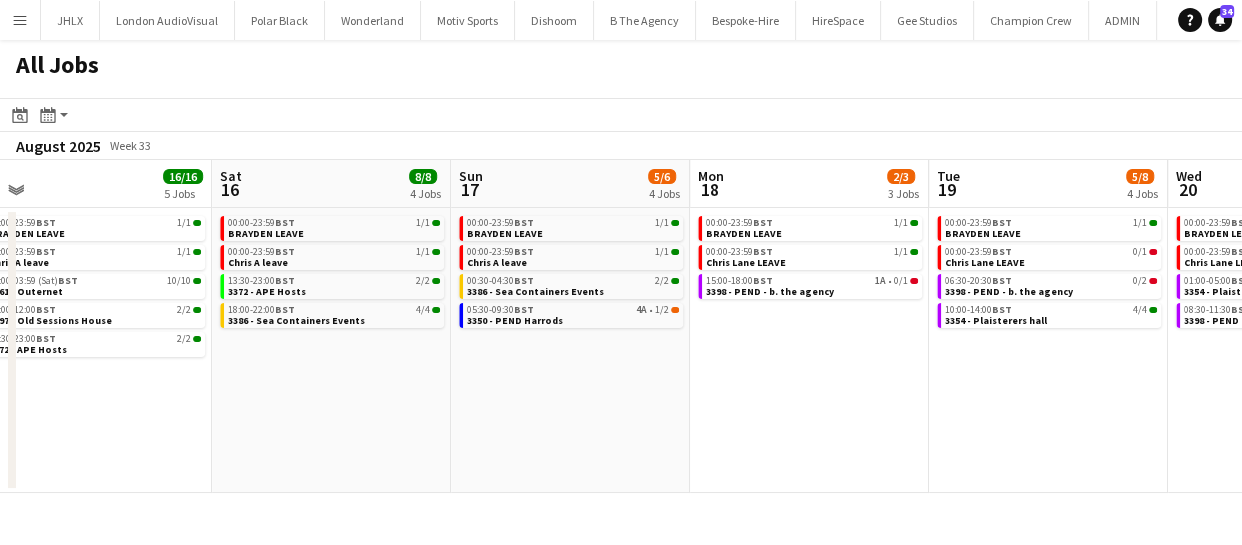click on "Mon   11   10/11   5 Jobs   Tue   12   4/4   3 Jobs   Wed   13   7/8   5 Jobs   Thu   14   4/4   3 Jobs   Fri   15   16/16   5 Jobs   Sat   16   8/8   4 Jobs   Sun   17   5/6   4 Jobs   Mon   18   2/3   3 Jobs   Tue   19   5/8   4 Jobs   Wed   20   5/7   4 Jobs   Thu   21   1/2   2 Jobs   00:00-23:59    BST   1/1   [PERSON] LEAVE   08:00-12:00    BST   3/3   3391 - London Tri   08:00-16:00    BST   0/1   [PERSON] Support   15:00-19:00    BST   2/2   3385 - Event Concept Warehouse   16:00-23:00    BST   4/4   3374 - Old Sessions House   00:00-23:59    BST   1/1   [PERSON] LEAVE   08:00-16:00    BST   1/1   [PERSON] Support   14:00-20:00    BST   2/2   3382 - PEND -  (MEWP Operator) [BRAND] Event Day   00:00-23:59    BST   1/1   [PERSON] LEAVE   08:00-20:00    BST   2/2   3382 - PEND -  (MEWP Operator) [BRAND] Event Day   08:00-16:00    BST   0/1   [PERSON] Support   09:00-11:00    BST   2/2   3384 - Somerset House    20:30-00:30 (Thu)   BST   2/2   3350 - Harrods   00:00-23:59    BST   1/1   [PERSON] LEAVE   08:00-16:00" at bounding box center [621, 326] 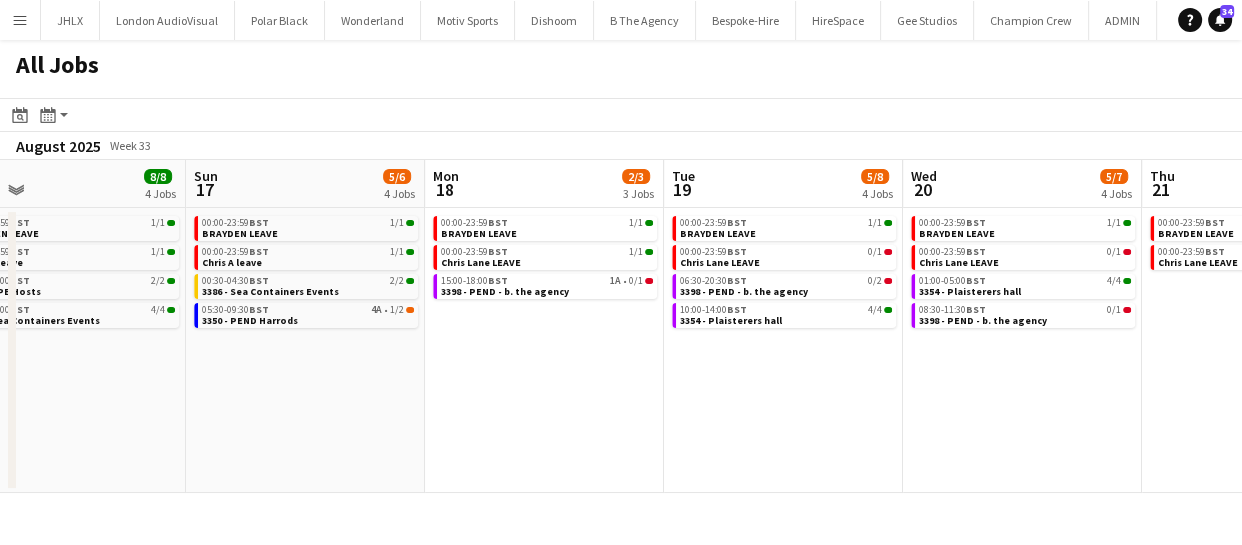 drag, startPoint x: 766, startPoint y: 421, endPoint x: 505, endPoint y: 414, distance: 261.09384 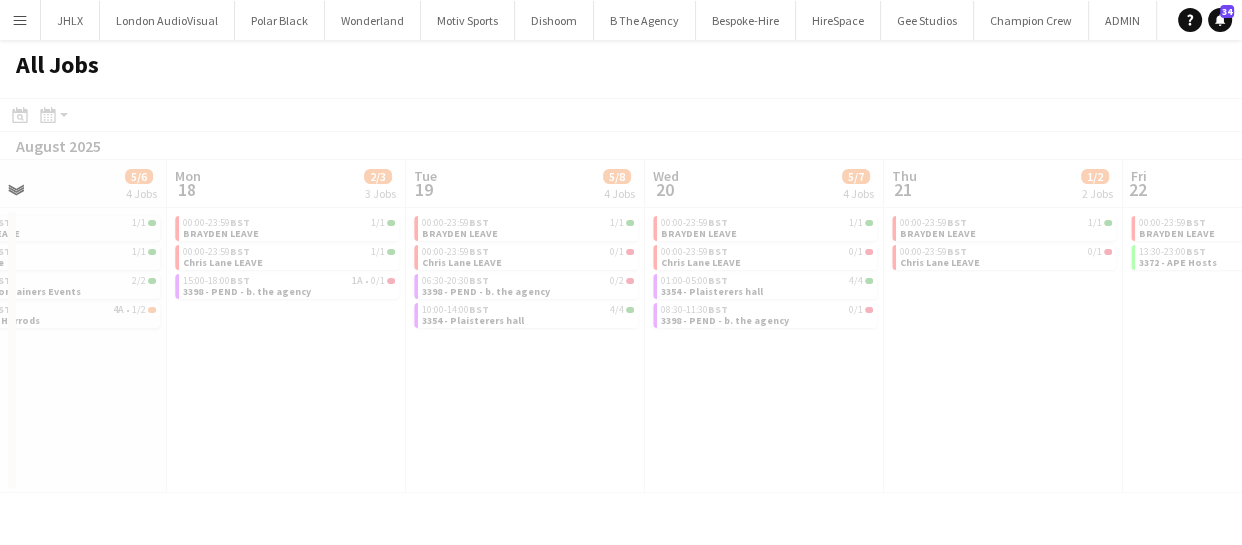 click on "Fri   15   16/16   5 Jobs   Sat   16   8/8   4 Jobs   Sun   17   5/6   4 Jobs   Mon   18   2/3   3 Jobs   Tue   19   5/8   4 Jobs   Wed   20   5/7   4 Jobs   Thu   21   1/2   2 Jobs   Fri   22   3/3   2 Jobs   Sat   23   4/6   3 Jobs   Sun   24   3/3   2 Jobs   Mon   25   00:00-23:59    BST   1/1   [FIRST] [LAST]   00:00-23:59    BST   1/1   [FIRST] [LAST]   09:00-03:59 (Sat)   BST   10/10   3361 - Outernet   10:00-12:00    BST   2/2   3397 - Old Sessions House   13:30-23:00    BST   2/2   3372 - APE Hosts   00:00-23:59    BST   1/1   [FIRST] [LAST]   00:00-23:59    BST   1/1   [FIRST] [LAST]   13:30-23:00    BST   2/2   3372 - APE Hosts   18:00-22:00    BST   4/4   3386 - Sea Containers Events   00:00-23:59    BST   1/1   [FIRST] [LAST]   00:00-23:59    BST   1/1   [FIRST] [LAST]   00:30-04:30    BST   2/2   3386 - Sea Containers Events   05:30-09:30    BST   4A   •   1/2   3350 - PEND Harrods   00:00-23:59    BST   1/1   [FIRST] [LAST]   00:00-23:59    BST   1/1   [FIRST] [LAST]   LEAVE   15:00" at bounding box center [621, 326] 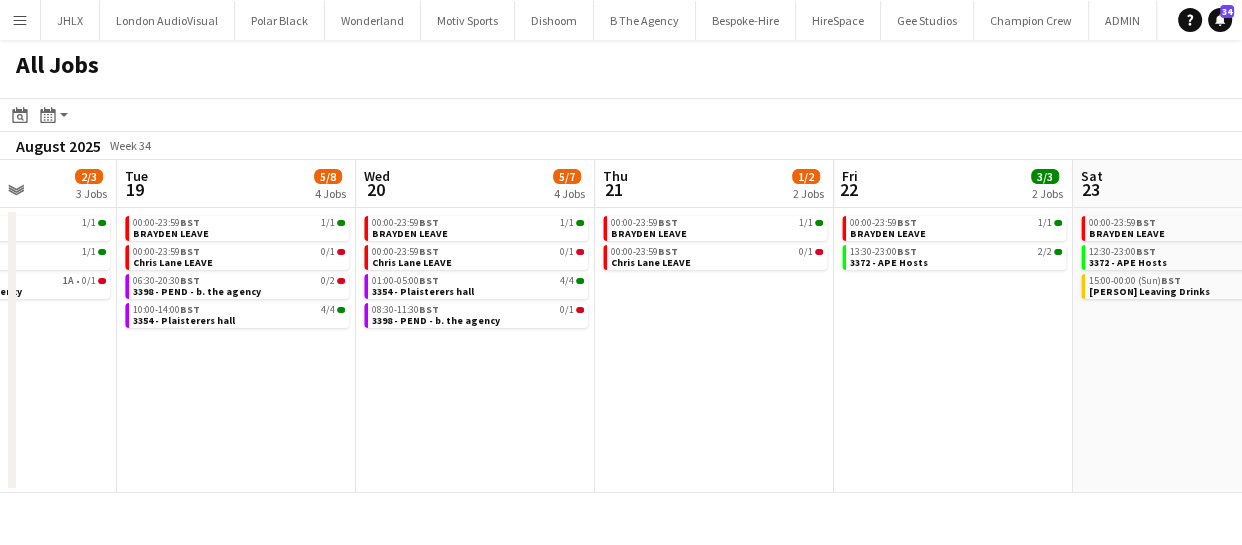 drag, startPoint x: 741, startPoint y: 404, endPoint x: 609, endPoint y: 416, distance: 132.54433 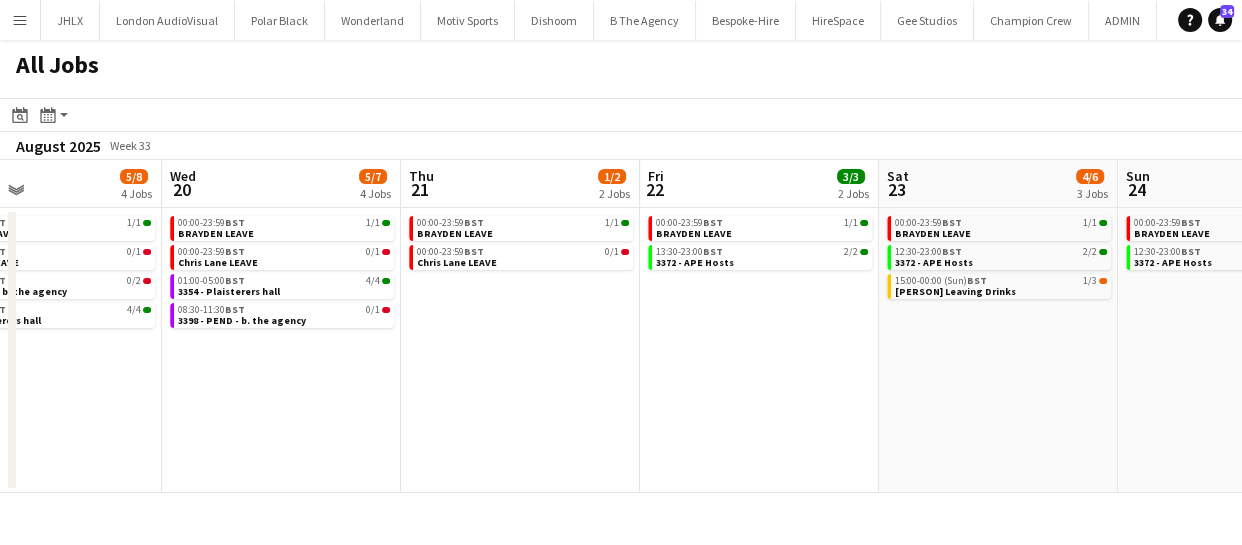 click on "Sun   17   5/6   4 Jobs   Mon   18   2/3   3 Jobs   Tue   19   5/8   4 Jobs   Wed   20   5/7   4 Jobs   Thu   21   1/2   2 Jobs   Fri   22   3/3   2 Jobs   Sat   23   4/6   3 Jobs   Sun   24   3/3   2 Jobs   Mon   25   2/2   2 Jobs   Tue   26   3/3   2 Jobs   Wed   27   2/2   2 Jobs   00:00-23:59    BST   1/1   [FIRST] [LAST]   00:00-23:59    BST   1/1   [FIRST] [LAST]   00:30-04:30    BST   2/2   3386 - Sea Containers Events   05:30-09:30    BST   4A   •   1/2   3350 - PEND Harrods   00:00-23:59    BST   1/1   [FIRST] [LAST]   00:00-23:59    BST   1/1   [FIRST] [LAST]   LEAVE   15:00-18:00    BST   1A   •   0/1   3398 - PEND - b. the agency   00:00-23:59    BST   1/1   [FIRST] [LAST]   00:00-23:59    BST   0/1   [FIRST] [LAST]   LEAVE   06:30-20:30    BST   0/2   3398 - PEND - b. the agency   10:00-14:00    BST   4/4   3354 - Plaisterers hall   00:00-23:59    BST   1/1   [FIRST] [LAST]   00:00-23:59    BST   0/1   [FIRST] [LAST]   LEAVE   01:00-05:00    BST   4/4   3354 - Plaisterers hall   08:30-11:30    BST   0/1   BST" at bounding box center (621, 326) 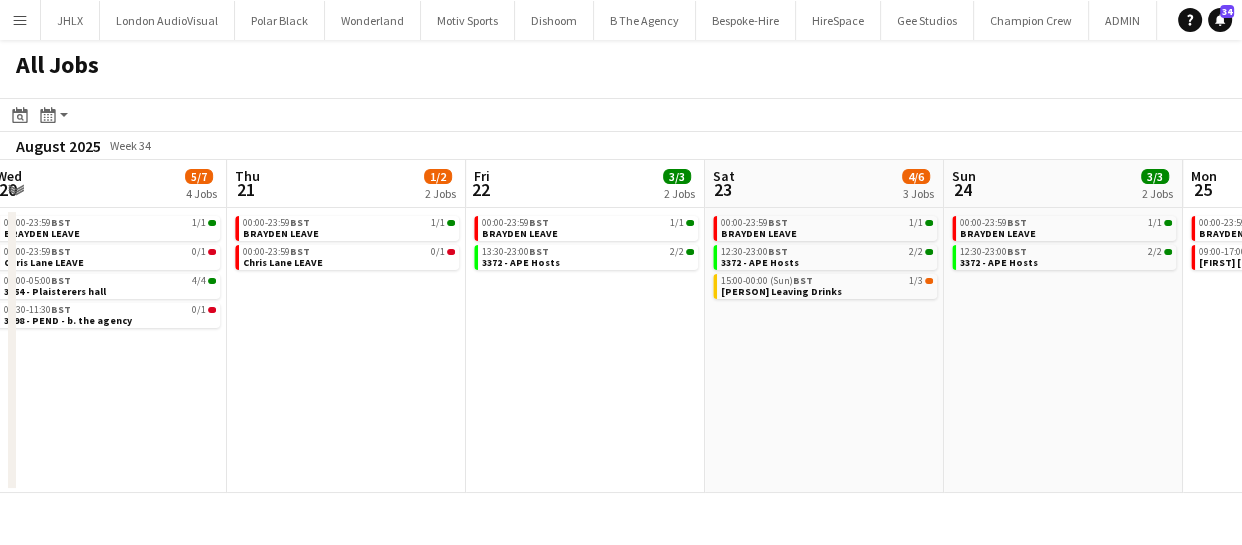 click on "Sun   17   5/6   4 Jobs   Mon   18   2/3   3 Jobs   Tue   19   5/8   4 Jobs   Wed   20   5/7   4 Jobs   Thu   21   1/2   2 Jobs   Fri   22   3/3   2 Jobs   Sat   23   4/6   3 Jobs   Sun   24   3/3   2 Jobs   Mon   25   2/2   2 Jobs   Tue   26   3/3   2 Jobs   Wed   27   2/2   2 Jobs   00:00-23:59    BST   1/1   [FIRST] [LAST]   00:00-23:59    BST   1/1   [FIRST] [LAST]   00:30-04:30    BST   2/2   3386 - Sea Containers Events   05:30-09:30    BST   4A   •   1/2   3350 - PEND Harrods   00:00-23:59    BST   1/1   [FIRST] [LAST]   00:00-23:59    BST   1/1   [FIRST] [LAST]   LEAVE   15:00-18:00    BST   1A   •   0/1   3398 - PEND - b. the agency   00:00-23:59    BST   1/1   [FIRST] [LAST]   00:00-23:59    BST   0/1   [FIRST] [LAST]   LEAVE   06:30-20:30    BST   0/2   3398 - PEND - b. the agency   10:00-14:00    BST   4/4   3354 - Plaisterers hall   00:00-23:59    BST   1/1   [FIRST] [LAST]   00:00-23:59    BST   0/1   [FIRST] [LAST]   LEAVE   01:00-05:00    BST   4/4   3354 - Plaisterers hall   08:30-11:30    BST   0/1   BST" at bounding box center (621, 326) 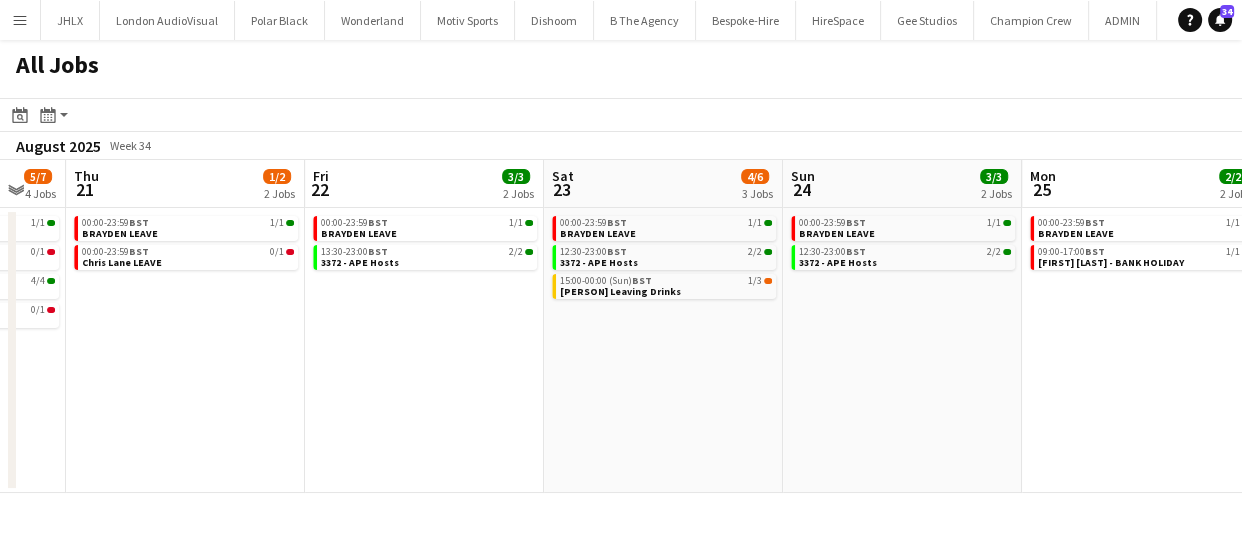 click on "All Jobs
Date picker
AUG 2025 AUG 2025 Monday M Tuesday T Wednesday W Thursday T Friday F Saturday S Sunday S  AUG   1   2   3   4   5   6   7   8   9   10   11   12   13   14   15   16   17   18   19   20   21   22   23   24   25   26   27   28   29   30   31
Comparison range
Comparison range
Today
Month view / Day view
Day view by Board Day view by Job Month view  August 2025   Week 34
Expand/collapse
Sun   17   5/6   4 Jobs   Mon   18   2/3   3 Jobs   Tue   19   5/8   4 Jobs   Wed   20   5/7   4 Jobs   Thu   21   1/2   2 Jobs   Fri   22   3/3   2 Jobs   Sat   23   4/6   3 Jobs   Sun   24   3/3   2 Jobs   Mon   25   2/2   2 Jobs   Tue   26   3/3   2 Jobs   Wed   27   2/2   2 Jobs   00:00-23:59    BST   1/1   [PERSON] LEAVE   00:00-23:59    BST   1/1   [PERSON] leave   00:30-04:30    BST   2/2   3386 - Sea Containers Events   BST   4A" 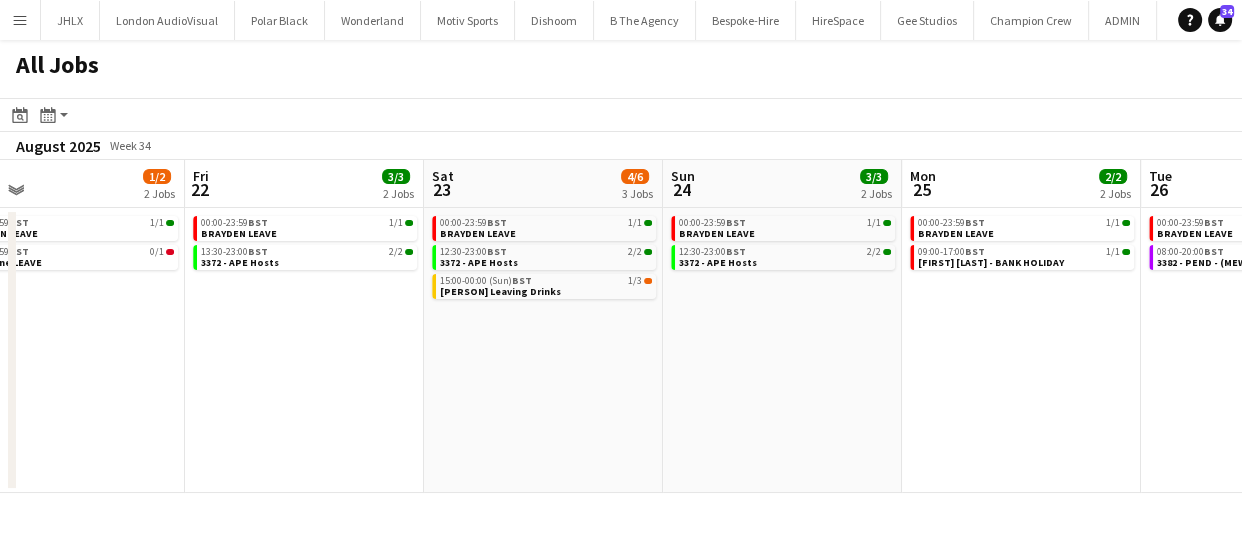 drag, startPoint x: 750, startPoint y: 393, endPoint x: 800, endPoint y: 410, distance: 52.810986 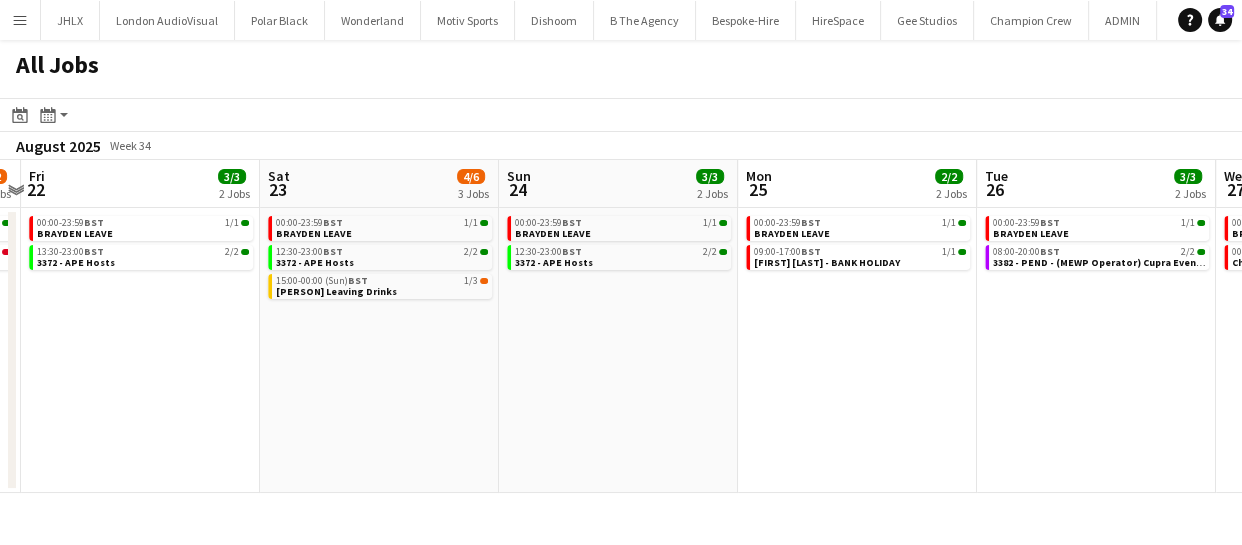 click on "Tue   19   5/8   4 Jobs   Wed   20   5/7   4 Jobs   Thu   21   1/2   2 Jobs   Fri   22   3/3   2 Jobs   Sat   23   4/6   3 Jobs   Sun   24   3/3   2 Jobs   Mon   25   2/2   2 Jobs   Tue   26   3/3   2 Jobs   Wed   27   2/2   2 Jobs   Thu   28   2/2   2 Jobs   Fri   29   8/20   5 Jobs   00:00-23:59    BST   1/1   [PERSON] LEAVE   00:00-23:59    BST   0/1   [PERSON] LEAVE   06:30-20:30    BST   0/2   3398 - PEND - b. the agency   10:00-14:00    BST   4/4   3354 - Plaisterers hall   00:00-23:59    BST   1/1   [PERSON] LEAVE   00:00-23:59    BST   0/1   [PERSON] LEAVE   01:00-05:00    BST   4/4   3354 - Plaisterers hall   08:30-11:30    BST   0/1   3398 - PEND - b. the agency   00:00-23:59    BST   1/1   [PERSON] LEAVE   00:00-23:59    BST   0/1   [PERSON] LEAVE   00:00-23:59    BST   1/1   [PERSON] LEAVE   13:30-23:00    BST   2/2   3372 - APE Hosts   00:00-23:59    BST   1/1   [PERSON] LEAVE   12:30-23:00    BST   2/2   3372 - APE Hosts   15:00-00:00 (Sun)   BST   1/3   [PERSON] Leaving Drinks   00:00-23:59" at bounding box center (621, 326) 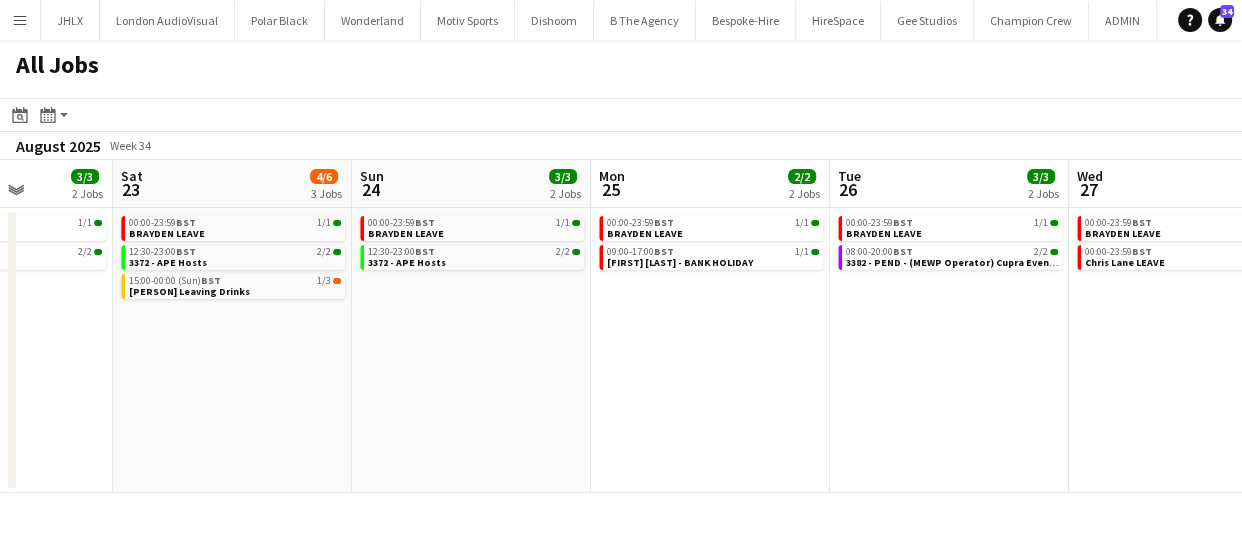 drag, startPoint x: 886, startPoint y: 402, endPoint x: 839, endPoint y: 399, distance: 47.095646 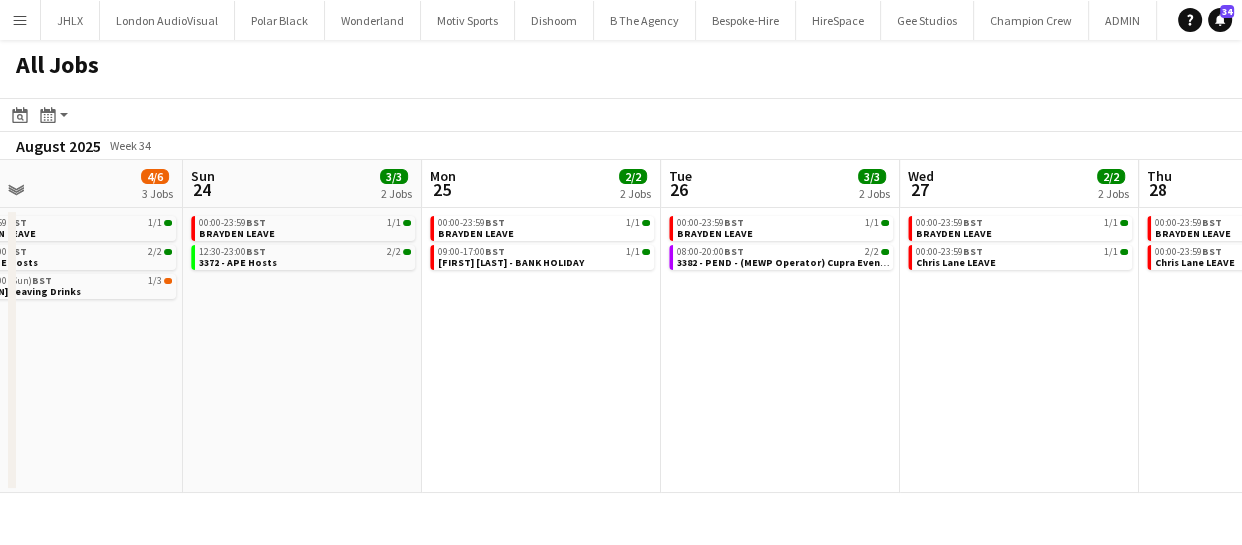 click on "Thu   21   1/2   2 Jobs   Fri   22   3/3   2 Jobs   Sat   23   4/6   3 Jobs   Sun   24   3/3   2 Jobs   Mon   25   2/2   2 Jobs   Tue   26   3/3   2 Jobs   Wed   27   2/2   2 Jobs   Thu   28   2/2   2 Jobs   Fri   29   8/20   5 Jobs   Sat   30   2/14   4 Jobs   Sun   31   2/10   3 Jobs   00:00-23:59    BST   1/1   [FIRST] [LAST]   00:00-23:59    BST   0/1   [FIRST] [LAST]   LEAVE   00:00-23:59    BST   1/1   [FIRST] [LAST]   13:30-23:00    BST   2/2   3372 - APE Hosts   00:00-23:59    BST   1/1   [FIRST] [LAST]   12:30-23:00    BST   2/2   3372 - APE Hosts   15:00-00:00 (Sun)   BST   1/3   [FIRST] [LAST]   LEAVING DRINKS   00:00-23:59    BST   1/1   [FIRST] [LAST]   12:30-23:00    BST   2/2   3372 - APE Hosts   00:00-23:59    BST   1/1   [FIRST] [LAST]   09:00-17:00    BST   1/1   [FIRST] [LAST] - BANK HOLIDAY   00:00-23:59    BST   1/1   [FIRST] [LAST]   08:00-20:00    BST   2/2   3382 - PEND -  (MEWP Operator) Cupra Event Day   00:00-23:59    BST   1/1   [FIRST] [LAST]   00:00-23:59    BST   1/1   [FIRST] [LAST]   LEAVE   00:00-23:59    BST" at bounding box center (621, 326) 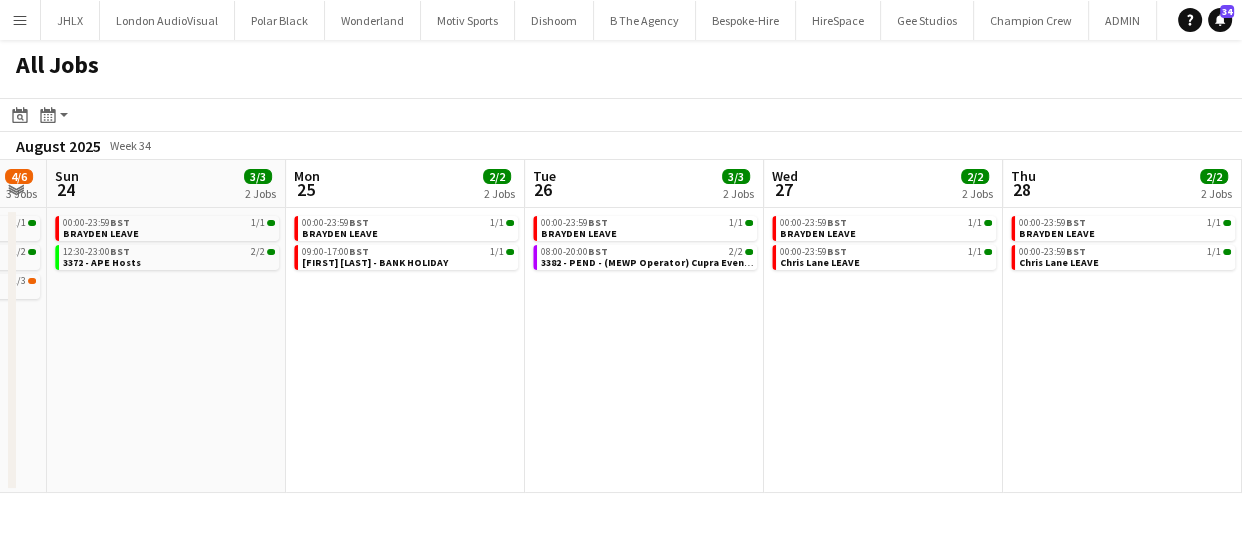 click on "Thu   21   1/2   2 Jobs   Fri   22   3/3   2 Jobs   Sat   23   4/6   3 Jobs   Sun   24   3/3   2 Jobs   Mon   25   2/2   2 Jobs   Tue   26   3/3   2 Jobs   Wed   27   2/2   2 Jobs   Thu   28   2/2   2 Jobs   Fri   29   8/20   5 Jobs   Sat   30   2/14   4 Jobs   Sun   31   2/10   3 Jobs   00:00-23:59    BST   1/1   [FIRST] [LAST]   00:00-23:59    BST   0/1   [FIRST] [LAST]   LEAVE   00:00-23:59    BST   1/1   [FIRST] [LAST]   13:30-23:00    BST   2/2   3372 - APE Hosts   00:00-23:59    BST   1/1   [FIRST] [LAST]   12:30-23:00    BST   2/2   3372 - APE Hosts   15:00-00:00 (Sun)   BST   1/3   [FIRST] [LAST]   LEAVING DRINKS   00:00-23:59    BST   1/1   [FIRST] [LAST]   12:30-23:00    BST   2/2   3372 - APE Hosts   00:00-23:59    BST   1/1   [FIRST] [LAST]   09:00-17:00    BST   1/1   [FIRST] [LAST] - BANK HOLIDAY   00:00-23:59    BST   1/1   [FIRST] [LAST]   08:00-20:00    BST   2/2   3382 - PEND -  (MEWP Operator) Cupra Event Day   00:00-23:59    BST   1/1   [FIRST] [LAST]   00:00-23:59    BST   1/1   [FIRST] [LAST]   LEAVE   00:00-23:59    BST" at bounding box center [621, 326] 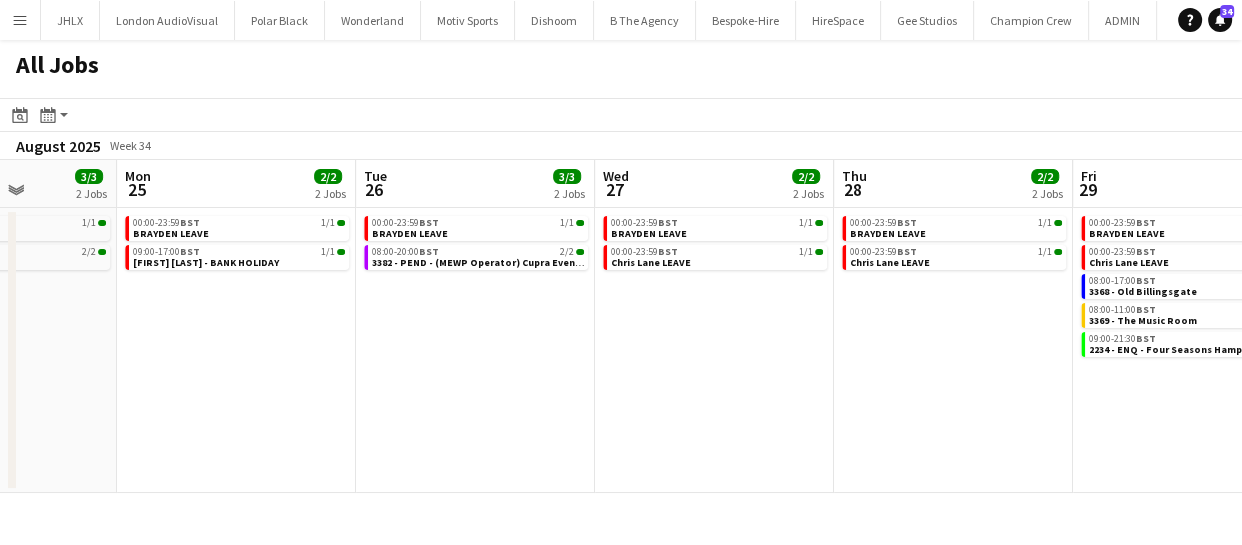 drag, startPoint x: 913, startPoint y: 377, endPoint x: 996, endPoint y: 380, distance: 83.0542 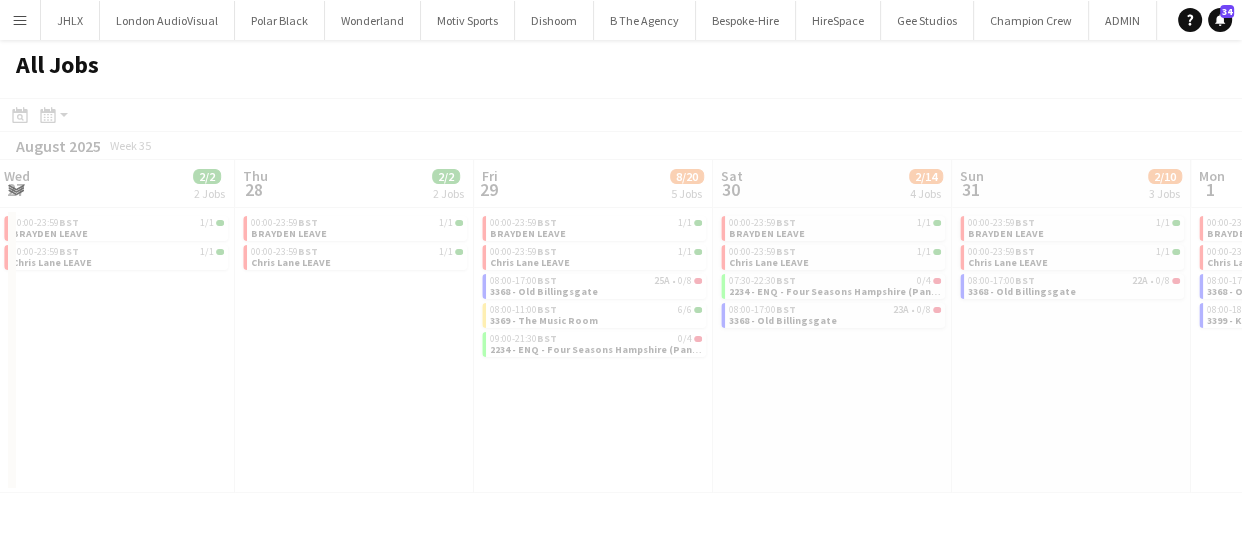 drag, startPoint x: 996, startPoint y: 380, endPoint x: 909, endPoint y: 358, distance: 89.73851 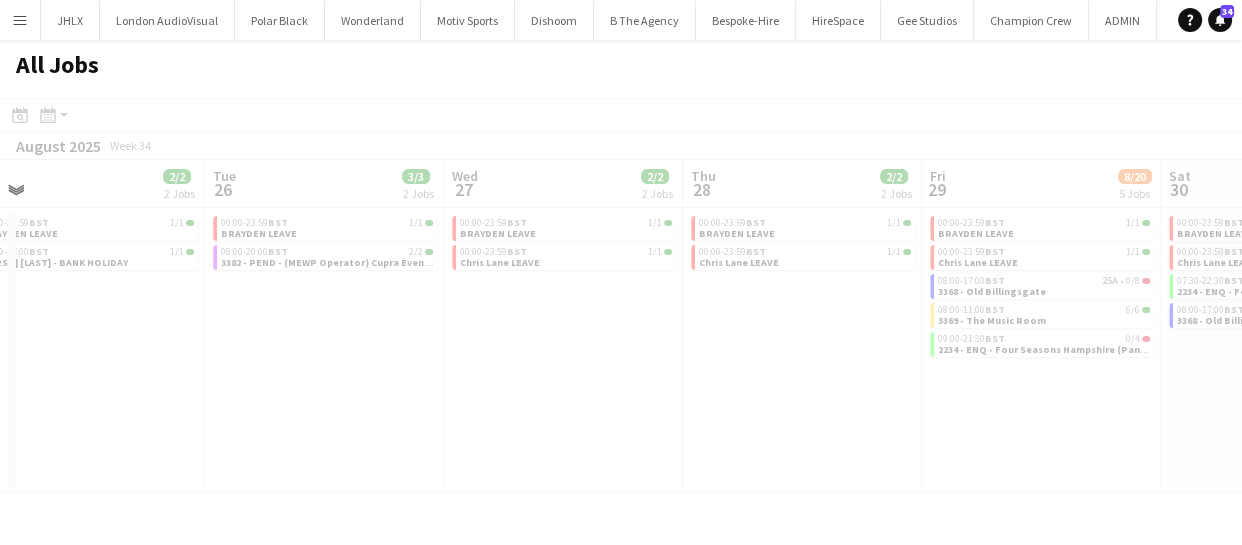 click on "Sat   23   4/6   3 Jobs   Sun   24   3/3   2 Jobs   Mon   25   2/2   2 Jobs   Tue   26   3/3   2 Jobs   Wed   27   2/2   2 Jobs   Thu   28   2/2   2 Jobs   Fri   29   8/20   5 Jobs   Sat   30   2/14   4 Jobs   Sun   31   2/10   3 Jobs   Mon   1   2/14   4 Jobs   Tue   2   00:00-23:59    BST   1/1   [FIRST] [LAST]   12:30-23:00    BST   2/2   3372 - APE Hosts   15:00-00:00 (Sun)   BST   1/3   [FIRST] [LAST]   LEAVING DRINKS   00:00-23:59    BST   1/1   [FIRST] [LAST]   12:30-23:00    BST   2/2   3372 - APE Hosts   00:00-23:59    BST   1/1   [FIRST] [LAST]   09:00-17:00    BST   1/1   [FIRST] [LAST] - BANK HOLIDAY   00:00-23:59    BST   1/1   [FIRST] [LAST]   08:00-20:00    BST   2/2   3382 - PEND -  (MEWP Operator) Cupra Event Day   00:00-23:59    BST   1/1   [FIRST] [LAST]   00:00-23:59    BST   1/1   [FIRST] [LAST]   LEAVE   00:00-23:59    BST   1/1   [FIRST] [LAST]   00:00-23:59    BST   1/1   [FIRST] [LAST]   LEAVE   00:00-23:59    BST   1/1   [FIRST] [LAST]   00:00-23:59    BST   1/1   [FIRST] [LAST]   LEAVE   08:00-17:00    BST   25A   •" at bounding box center (621, 326) 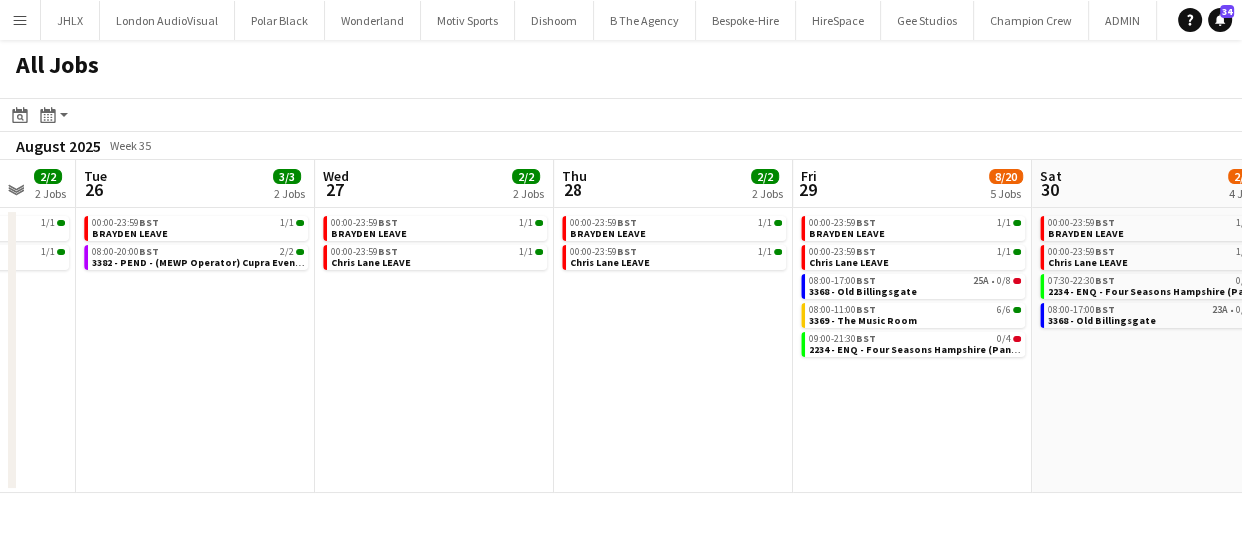 click on "Sat   23   4/6   3 Jobs   Sun   24   3/3   2 Jobs   Mon   25   2/2   2 Jobs   Tue   26   3/3   2 Jobs   Wed   27   2/2   2 Jobs   Thu   28   2/2   2 Jobs   Fri   29   8/20   5 Jobs   Sat   30   2/14   4 Jobs   Sun   31   2/10   3 Jobs   Mon   1   2/14   4 Jobs   Tue   2   2/6   3 Jobs   00:00-23:59    BST   1/1   [FIRST] [LAST]   12:30-23:00    BST   2/2   3372 - APE Hosts   15:00-00:00 (Sun)   BST   1/3   [FIRST] [LAST]   00:00-23:59    BST   1/1   [FIRST] [LAST]   12:30-23:00    BST   2/2   3372 - APE Hosts   00:00-23:59    BST   1/1   [FIRST] [LAST]   09:00-17:00    BST   1/1   [FIRST] [LAST] - BANK HOLIDAY   00:00-23:59    BST   1/1   [FIRST] [LAST]   08:00-20:00    BST   2/2   3382 - PEND -  (MEWP Operator) Cupra Event Day   00:00-23:59    BST   1/1   [FIRST] [LAST]   00:00-23:59    BST   1/1   [FIRST] [LAST]   LEAVE   00:00-23:59    BST   1/1   [FIRST] [LAST]   00:00-23:59    BST   1/1   [FIRST] [LAST]   LEAVE   00:00-23:59    BST   1/1   [FIRST] [LAST]   00:00-23:59    BST   1/1   [FIRST] [LAST]   LEAVE   08:00-17:00    BST" at bounding box center [621, 326] 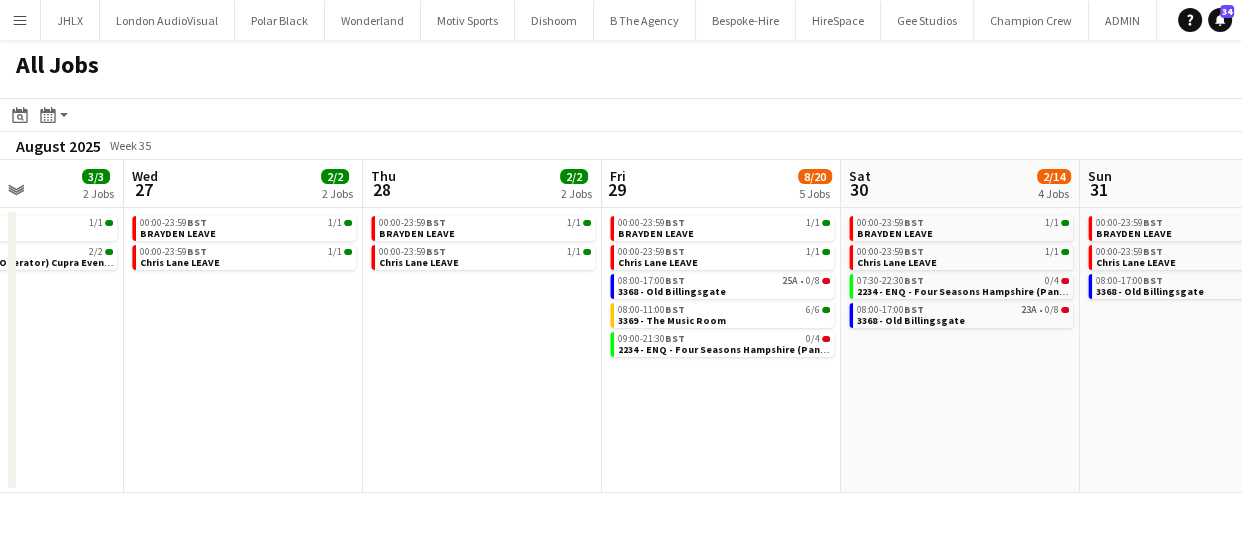 drag, startPoint x: 863, startPoint y: 399, endPoint x: 822, endPoint y: 392, distance: 41.59327 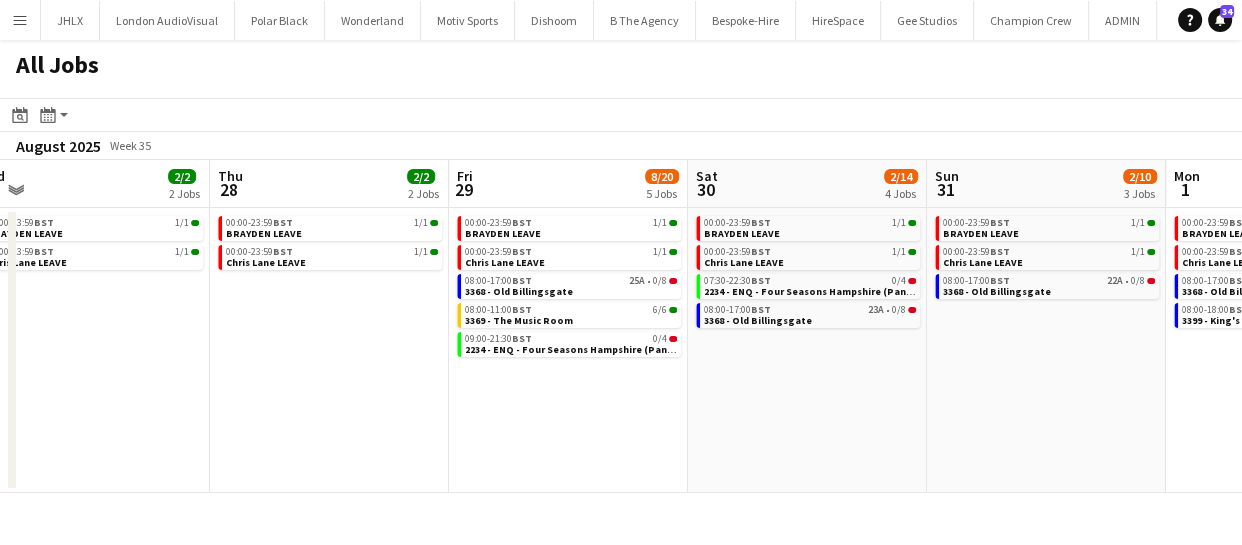 click on "Sat   23   4/6   3 Jobs   Sun   24   3/3   2 Jobs   Mon   25   2/2   2 Jobs   Tue   26   3/3   2 Jobs   Wed   27   2/2   2 Jobs   Thu   28   2/2   2 Jobs   Fri   29   8/20   5 Jobs   Sat   30   2/14   4 Jobs   Sun   31   2/10   3 Jobs   Mon   1   2/14   4 Jobs   Tue   2   2/6   3 Jobs   00:00-23:59    BST   1/1   [FIRST] [LAST]   12:30-23:00    BST   2/2   3372 - APE Hosts   15:00-00:00 (Sun)   BST   1/3   [FIRST] [LAST]   00:00-23:59    BST   1/1   [FIRST] [LAST]   12:30-23:00    BST   2/2   3372 - APE Hosts   00:00-23:59    BST   1/1   [FIRST] [LAST]   09:00-17:00    BST   1/1   [FIRST] [LAST] - BANK HOLIDAY   00:00-23:59    BST   1/1   [FIRST] [LAST]   08:00-20:00    BST   2/2   3382 - PEND -  (MEWP Operator) Cupra Event Day   00:00-23:59    BST   1/1   [FIRST] [LAST]   00:00-23:59    BST   1/1   [FIRST] [LAST]   LEAVE   00:00-23:59    BST   1/1   [FIRST] [LAST]   00:00-23:59    BST   1/1   [FIRST] [LAST]   LEAVE   00:00-23:59    BST   1/1   [FIRST] [LAST]   00:00-23:59    BST   1/1   [FIRST] [LAST]   LEAVE   08:00-17:00    BST" at bounding box center (621, 326) 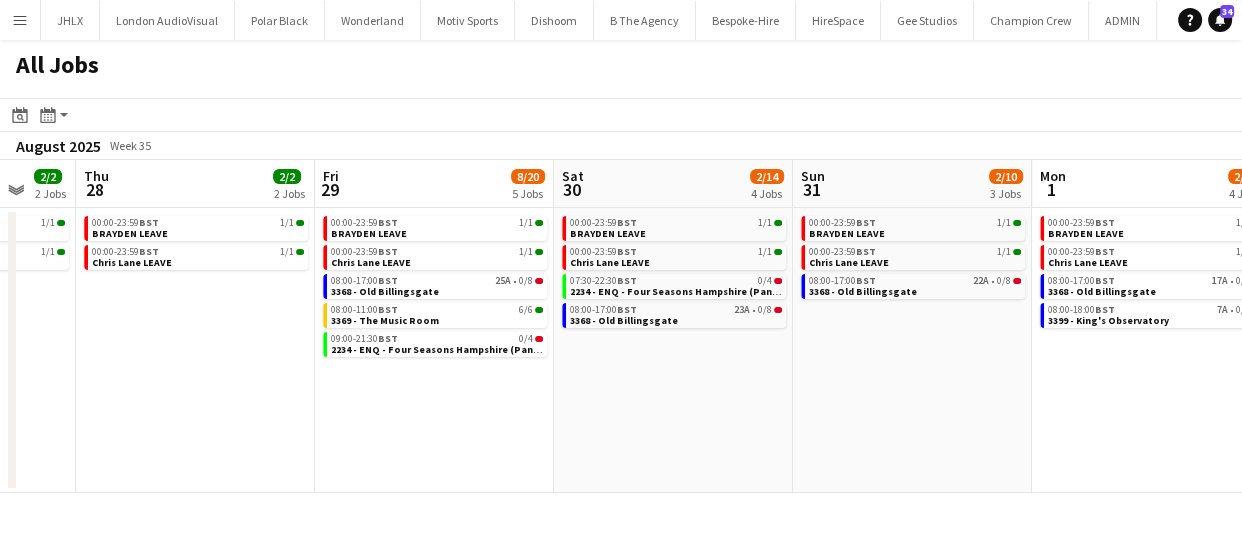 drag, startPoint x: 867, startPoint y: 400, endPoint x: 758, endPoint y: 378, distance: 111.19802 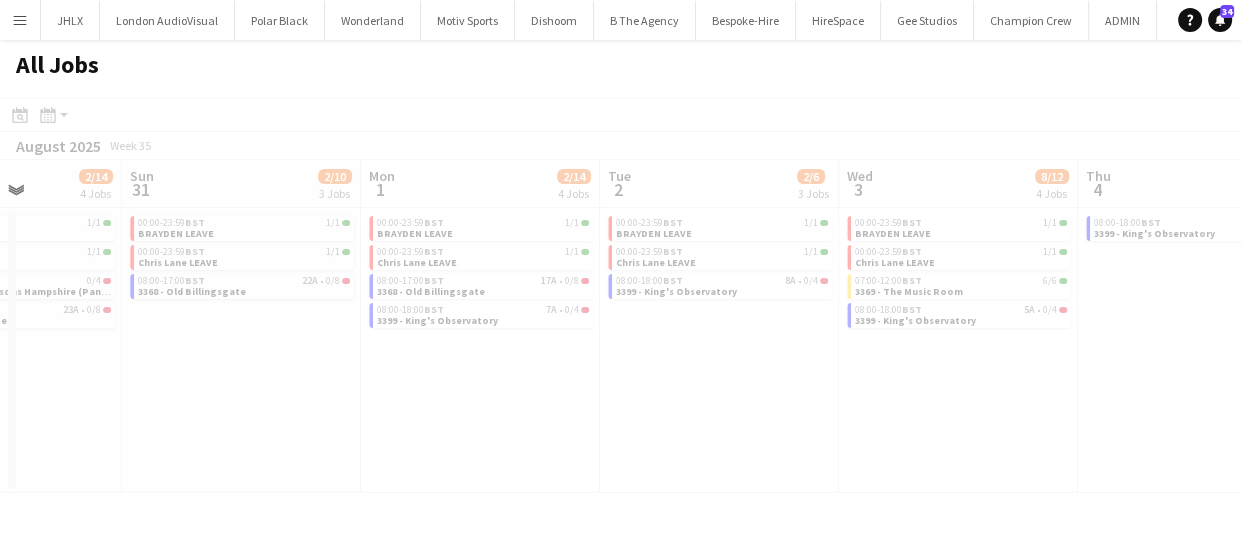 drag, startPoint x: 758, startPoint y: 378, endPoint x: 701, endPoint y: 385, distance: 57.428215 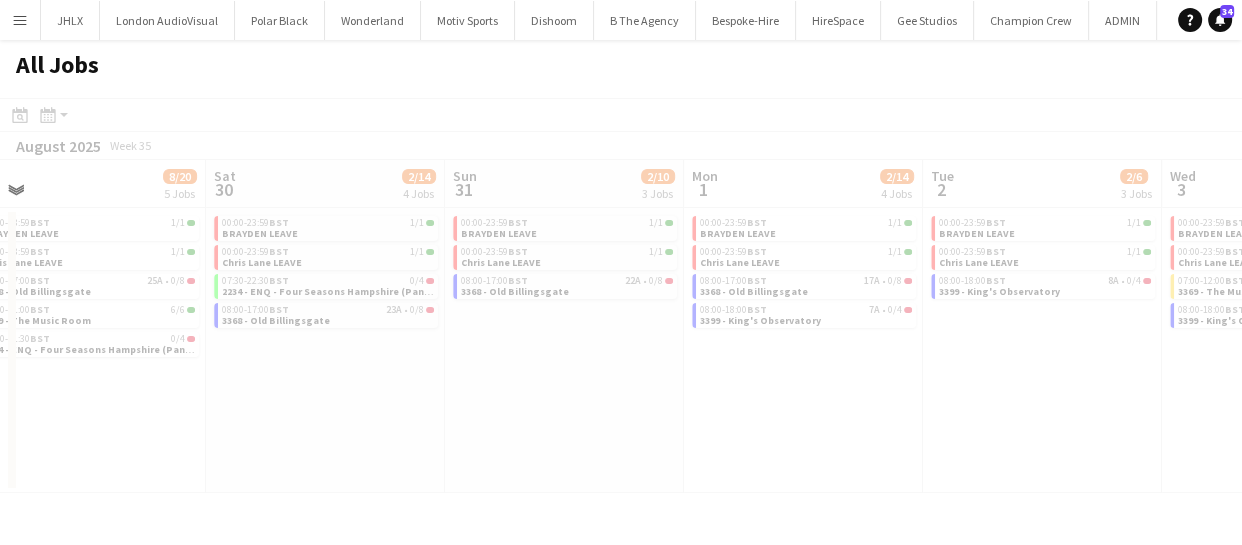 drag, startPoint x: 813, startPoint y: 368, endPoint x: 743, endPoint y: 382, distance: 71.38628 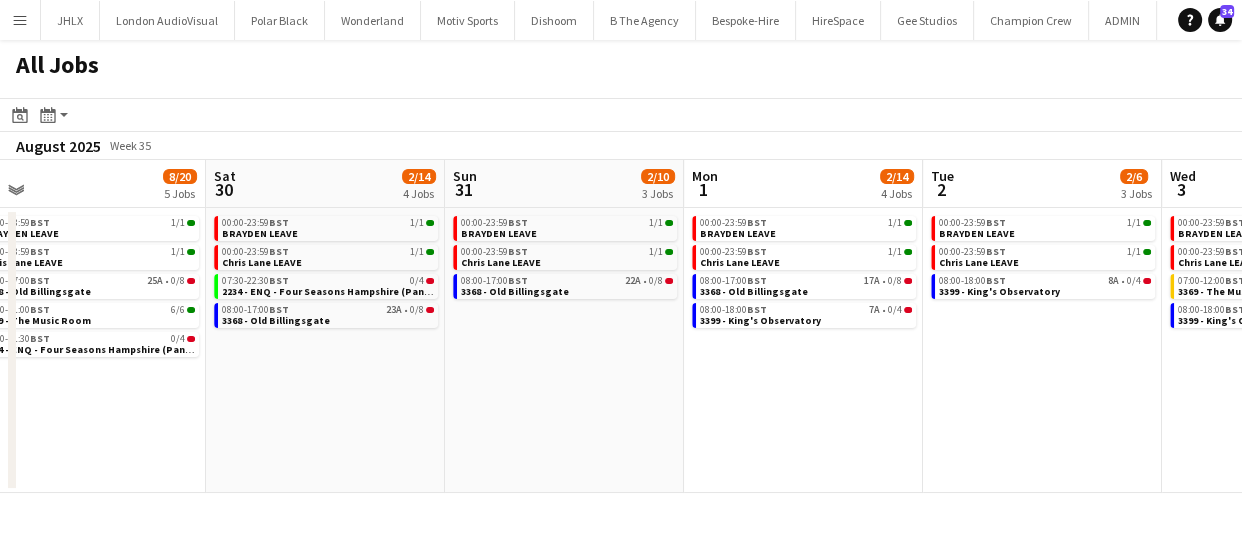 click on "Wed   27   2/2   2 Jobs   Thu   28   2/2   2 Jobs   Fri   29   8/20   5 Jobs   Sat   30   2/14   4 Jobs   Sun   31   2/10   3 Jobs   Mon   1   2/14   4 Jobs   Tue   2   2/6   3 Jobs   Wed   3   8/12   4 Jobs   Thu   4   0/4   1 Job   Fri   5   6/14   3 Jobs   Sat   6   0/4   2 Jobs   00:00-23:59    BST   1/1   [FIRST] [LAST]   00:00-23:59    BST   1/1   [FIRST] [LAST]   LEAVE   00:00-23:59    BST   1/1   [FIRST] [LAST]   00:00-23:59    BST   1/1   [FIRST] [LAST]   LEAVE   00:00-23:59    BST   1/1   [FIRST] [LAST]   00:00-23:59    BST   1/1   [FIRST] [LAST]   LEAVE   08:00-17:00    BST   25A   •   0/8   3368 - Old Billingsgate   08:00-11:00    BST   6/6   3369 - The Music Room   09:00-21:30    BST   0/4   2234 - ENQ - Four Seasons Hampshire (Panel Van)   00:00-23:59    BST   1/1   [FIRST] [LAST]   00:00-23:59    BST   1/1   [FIRST] [LAST]   LEAVE   07:30-22:30    BST   0/4   2234 - ENQ - Four Seasons Hampshire (Panel Van)   08:00-17:00    BST   23A   •   0/8   3368 - Old Billingsgate   00:00-23:59    BST   1/1   [FIRST] [LAST]   BST" at bounding box center [621, 326] 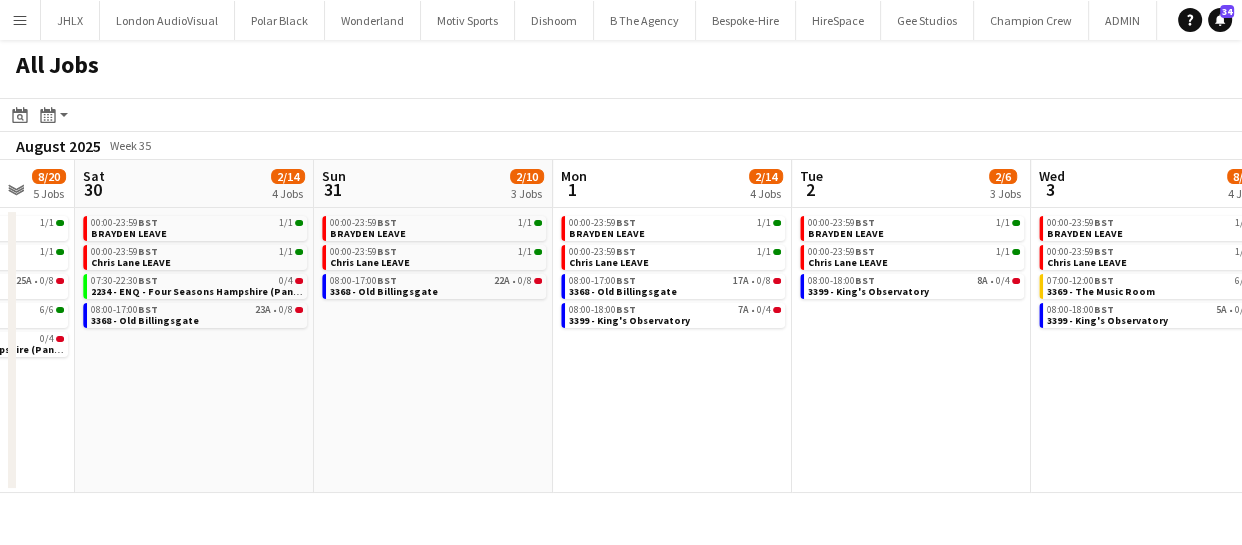 drag, startPoint x: 671, startPoint y: 380, endPoint x: 867, endPoint y: 375, distance: 196.06377 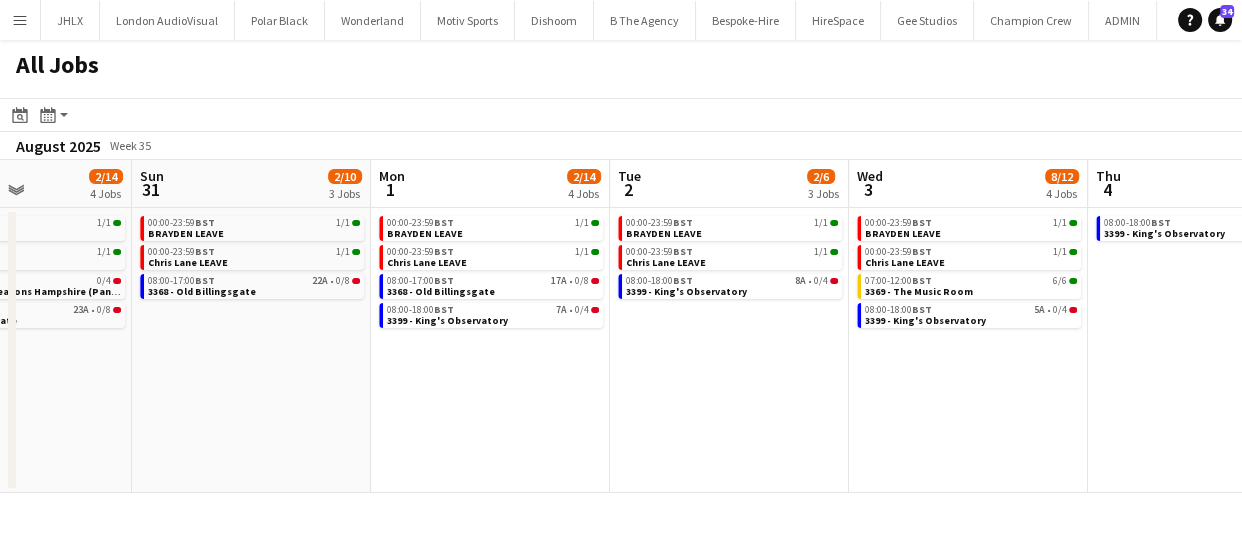 click on "Wed   27   2/2   2 Jobs   Thu   28   2/2   2 Jobs   Fri   29   8/20   5 Jobs   Sat   30   2/14   4 Jobs   Sun   31   2/10   3 Jobs   Mon   1   2/14   4 Jobs   Tue   2   2/6   3 Jobs   Wed   3   8/12   4 Jobs   Thu   4   0/4   1 Job   Fri   5   6/14   3 Jobs   Sat   6   0/4   2 Jobs   00:00-23:59    BST   1/1   [FIRST] [LAST]   00:00-23:59    BST   1/1   [FIRST] [LAST]   LEAVE   00:00-23:59    BST   1/1   [FIRST] [LAST]   00:00-23:59    BST   1/1   [FIRST] [LAST]   LEAVE   00:00-23:59    BST   1/1   [FIRST] [LAST]   00:00-23:59    BST   1/1   [FIRST] [LAST]   LEAVE   08:00-17:00    BST   25A   •   0/8   3368 - Old Billingsgate   08:00-11:00    BST   6/6   3369 - The Music Room   09:00-21:30    BST   0/4   2234 - ENQ - Four Seasons Hampshire (Panel Van)   00:00-23:59    BST   1/1   [FIRST] [LAST]   00:00-23:59    BST   1/1   [FIRST] [LAST]   LEAVE   07:30-22:30    BST   0/4   2234 - ENQ - Four Seasons Hampshire (Panel Van)   08:00-17:00    BST   23A   •   0/8   3368 - Old Billingsgate   00:00-23:59    BST   1/1   [FIRST] [LAST]   BST" at bounding box center [621, 326] 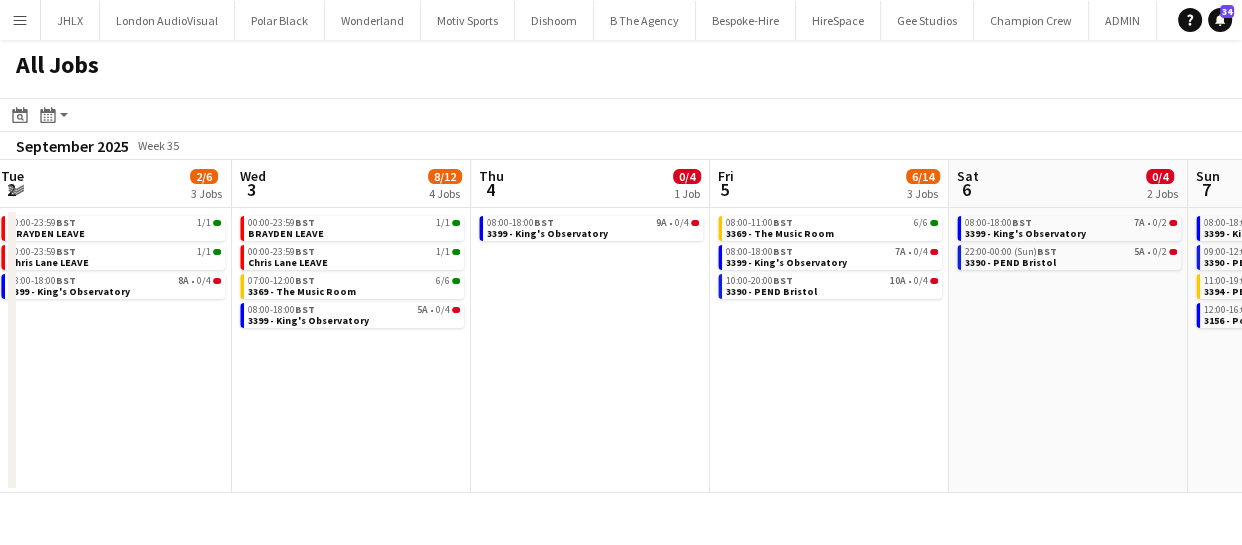 click on "Fri   29   8/20   5 Jobs   Sat   30   2/14   4 Jobs   Sun   31   2/10   3 Jobs   Mon   1   2/14   4 Jobs   Tue   2   2/6   3 Jobs   Wed   3   8/12   4 Jobs   Thu   4   0/4   1 Job   Fri   5   6/14   3 Jobs   Sat   6   0/4   2 Jobs   Sun   7   1/24   4 Jobs   Mon   8   0/16   2 Jobs   00:00-23:59    BST   1/1   [FIRST] [LAST]   00:00-23:59    BST   1/1   [FIRST] [LAST]   LEAVE   08:00-17:00    BST   25A   •   0/8   3368 - Old Billingsgate   08:00-11:00    BST   6/6   3369 - The Music Room   09:00-21:30    BST   0/4   2234 - ENQ - Four Seasons Hampshire (Panel Van)   00:00-23:59    BST   1/1   [FIRST] [LAST]   00:00-23:59    BST   1/1   [FIRST] [LAST]   LEAVE   07:30-22:30    BST   0/4   2234 - ENQ - Four Seasons Hampshire (Panel Van)   08:00-17:00    BST   23A   •   0/8   3368 - Old Billingsgate   00:00-23:59    BST   1/1   [FIRST] [LAST]   00:00-23:59    BST   1/1   [FIRST] [LAST]   LEAVE   08:00-17:00    BST   22A   •   0/8   3368 - Old Billingsgate   00:00-23:59    BST   1/1   [FIRST] [LAST]   00:00-23:59    BST   1/1" at bounding box center (621, 326) 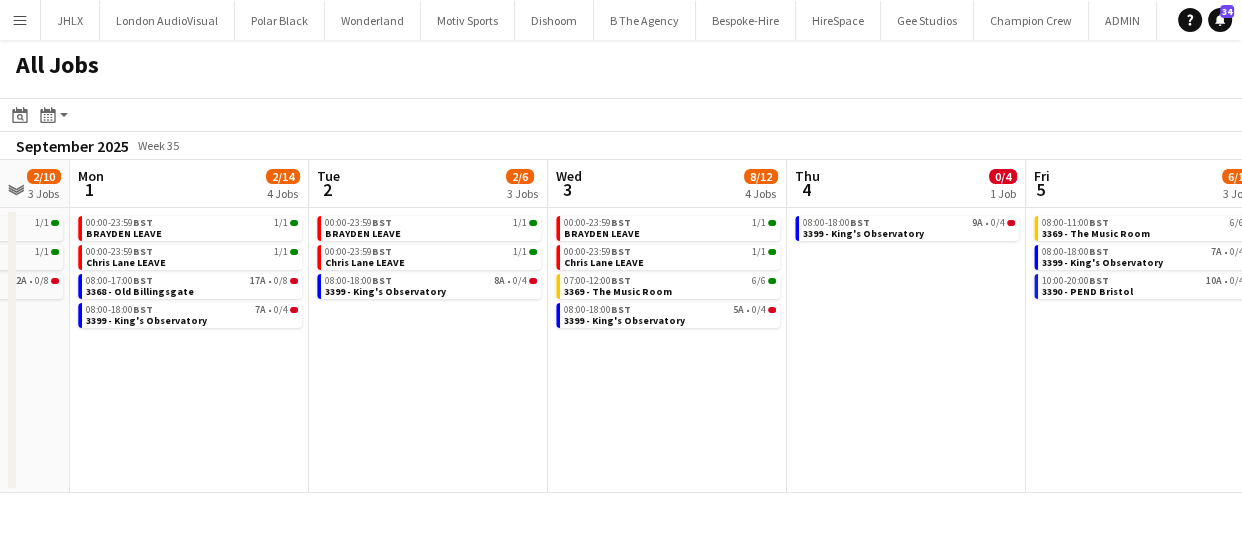 drag, startPoint x: 690, startPoint y: 386, endPoint x: 691, endPoint y: 397, distance: 11.045361 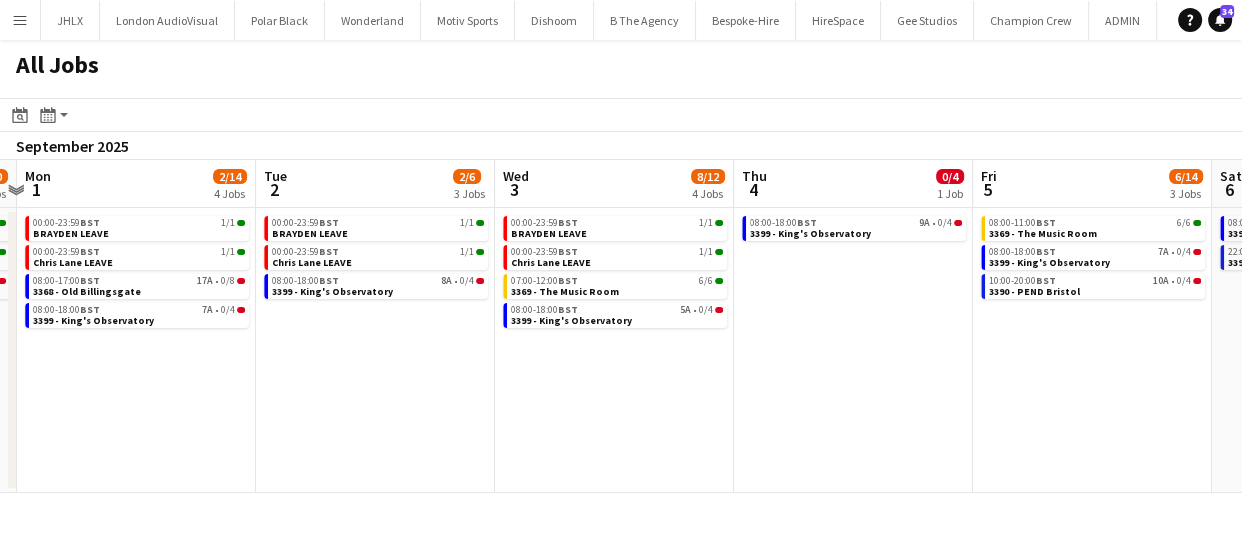 click on "Fri   29   8/20   5 Jobs   Sat   30   2/14   4 Jobs   Sun   31   2/10   3 Jobs   Mon   1   2/14   4 Jobs   Tue   2   2/6   3 Jobs   Wed   3   8/12   4 Jobs   Thu   4   0/4   1 Job   Fri   5   6/14   3 Jobs   Sat   6   0/4   2 Jobs   Sun   7   1/24   4 Jobs   Mon   8   0/16   2 Jobs   00:00-23:59    BST   1/1   [FIRST] [LAST]   00:00-23:59    BST   1/1   [FIRST] [LAST]   LEAVE   08:00-17:00    BST   25A   •   0/8   3368 - Old Billingsgate   08:00-11:00    BST   6/6   3369 - The Music Room   09:00-21:30    BST   0/4   2234 - ENQ - Four Seasons Hampshire (Panel Van)   00:00-23:59    BST   1/1   [FIRST] [LAST]   00:00-23:59    BST   1/1   [FIRST] [LAST]   LEAVE   07:30-22:30    BST   0/4   2234 - ENQ - Four Seasons Hampshire (Panel Van)   08:00-17:00    BST   23A   •   0/8   3368 - Old Billingsgate   00:00-23:59    BST   1/1   [FIRST] [LAST]   00:00-23:59    BST   1/1   [FIRST] [LAST]   LEAVE   08:00-17:00    BST   22A   •   0/8   3368 - Old Billingsgate   00:00-23:59    BST   1/1   [FIRST] [LAST]   00:00-23:59    BST   1/1" at bounding box center (621, 326) 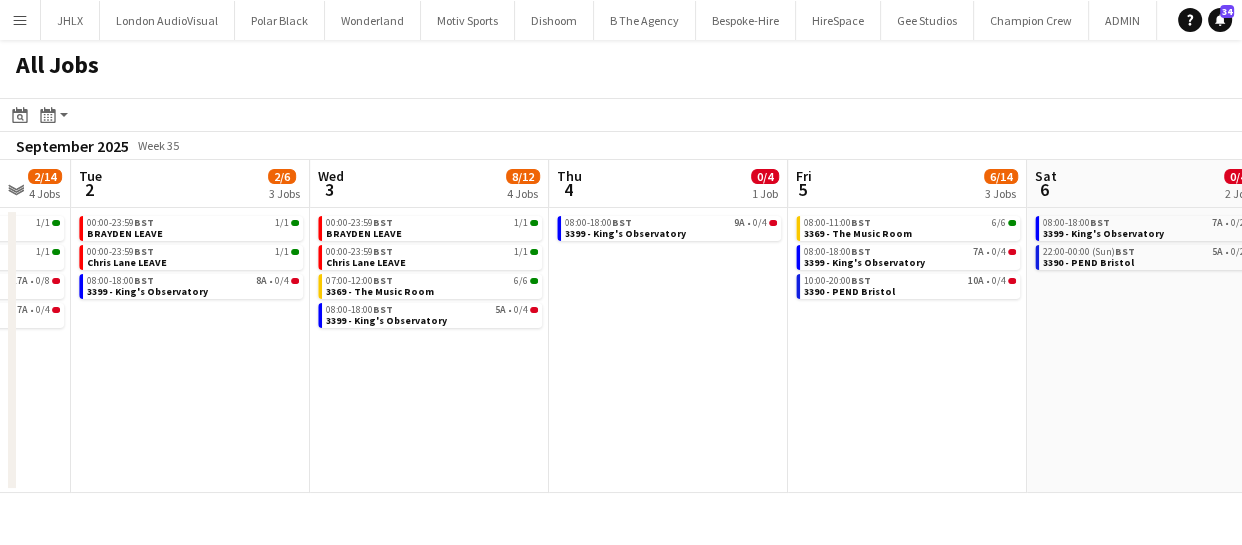 drag, startPoint x: 649, startPoint y: 385, endPoint x: 672, endPoint y: 391, distance: 23.769728 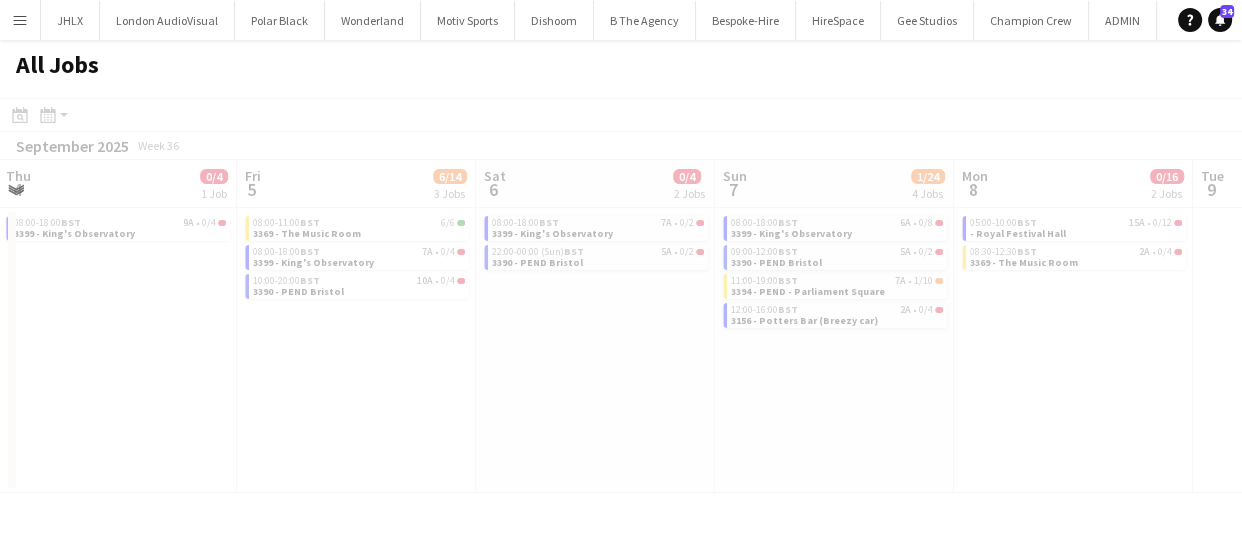 drag, startPoint x: 673, startPoint y: 378, endPoint x: 811, endPoint y: 370, distance: 138.23169 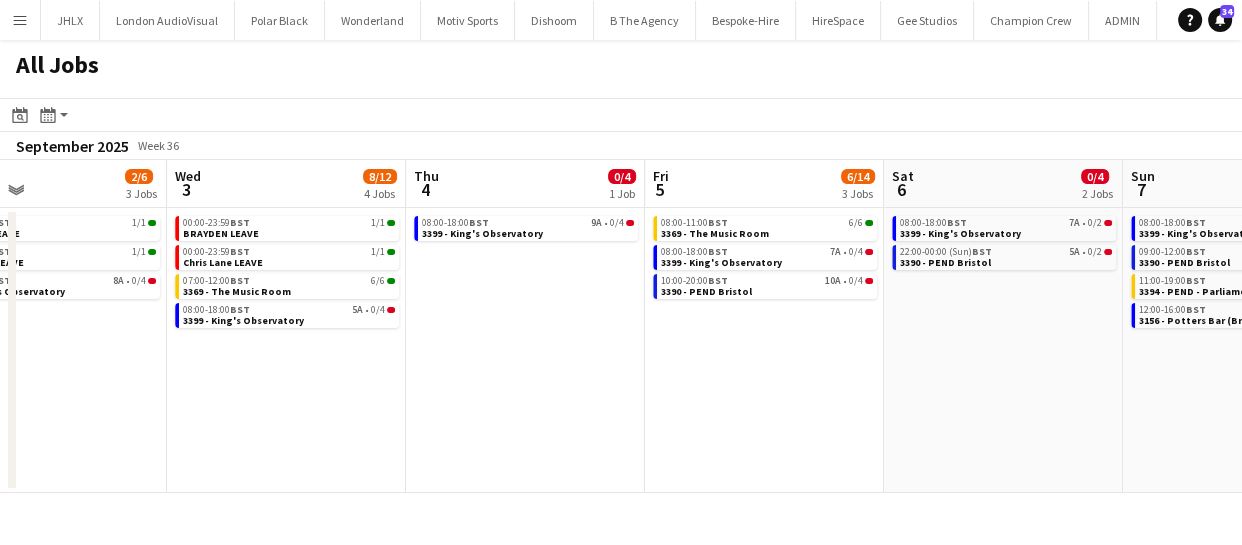 drag, startPoint x: 669, startPoint y: 369, endPoint x: 582, endPoint y: 380, distance: 87.69264 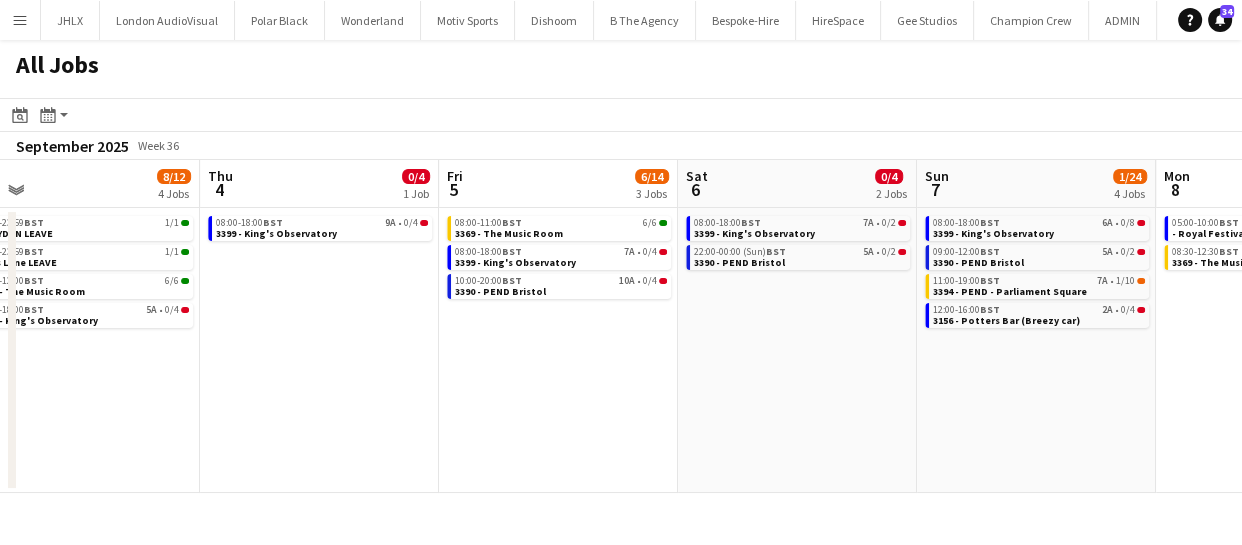 click on "Sun   31   2/10   3 Jobs   Mon   1   2/14   4 Jobs   Tue   2   2/6   3 Jobs   Wed   3   8/12   4 Jobs   Thu   4   0/4   1 Job   Fri   5   6/14   3 Jobs   Sat   6   0/4   2 Jobs   Sun   7   1/24   4 Jobs   Mon   8   0/16   2 Jobs   Tue   9   Wed   10   0/6   1 Job   00:00-23:59    BST   1/1   [PERSON] LEAVE   00:00-23:59    BST   1/1   [PERSON] LEAVE   08:00-17:00    BST   22A   •   0/8   3368 - Old Billingsgate   00:00-23:59    BST   1/1   [PERSON] LEAVE   00:00-23:59    BST   1/1   [PERSON] LEAVE   08:00-17:00    BST   17A   •   0/8   3368 - Old Billingsgate   08:00-18:00    BST   7A   •   0/4   3399 - King's Observatory   00:00-23:59    BST   1/1   [PERSON] LEAVE   00:00-23:59    BST   1/1   [PERSON] LEAVE   08:00-18:00    BST   8A   •   0/4   3399 - King's Observatory   00:00-23:59    BST   1/1   [PERSON] LEAVE   00:00-23:59    BST   1/1   [PERSON] LEAVE   07:00-12:00    BST   6/6   3369 - The Music Room   08:00-18:00    BST   5A   •   0/4   3399 - King's Observatory   08:00-18:00    BST" at bounding box center [621, 326] 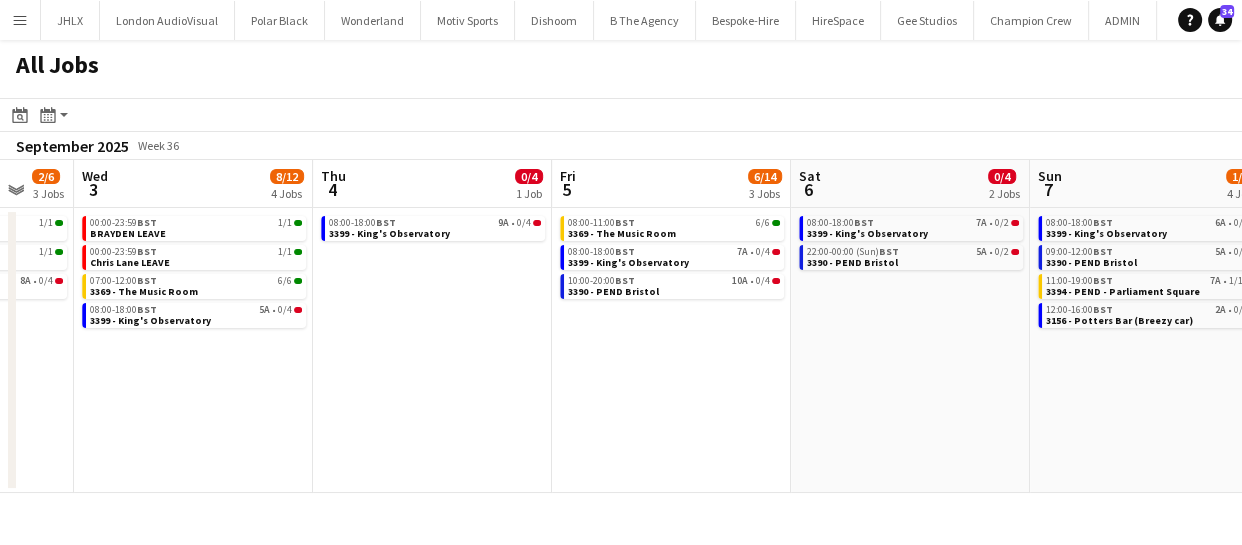 drag, startPoint x: 298, startPoint y: 398, endPoint x: 579, endPoint y: 412, distance: 281.34854 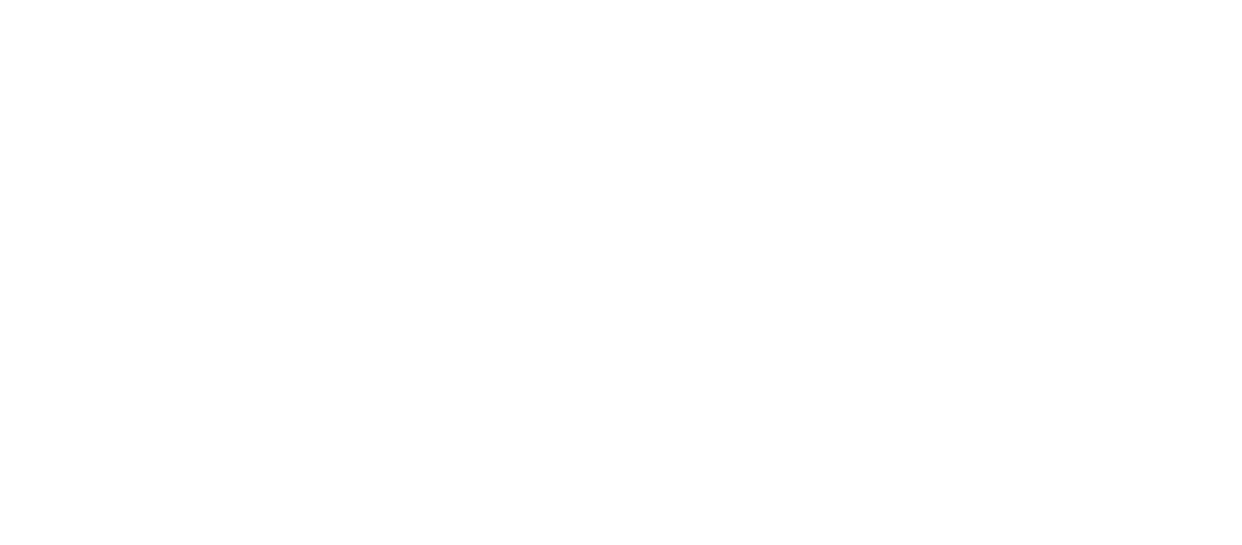 scroll, scrollTop: 0, scrollLeft: 0, axis: both 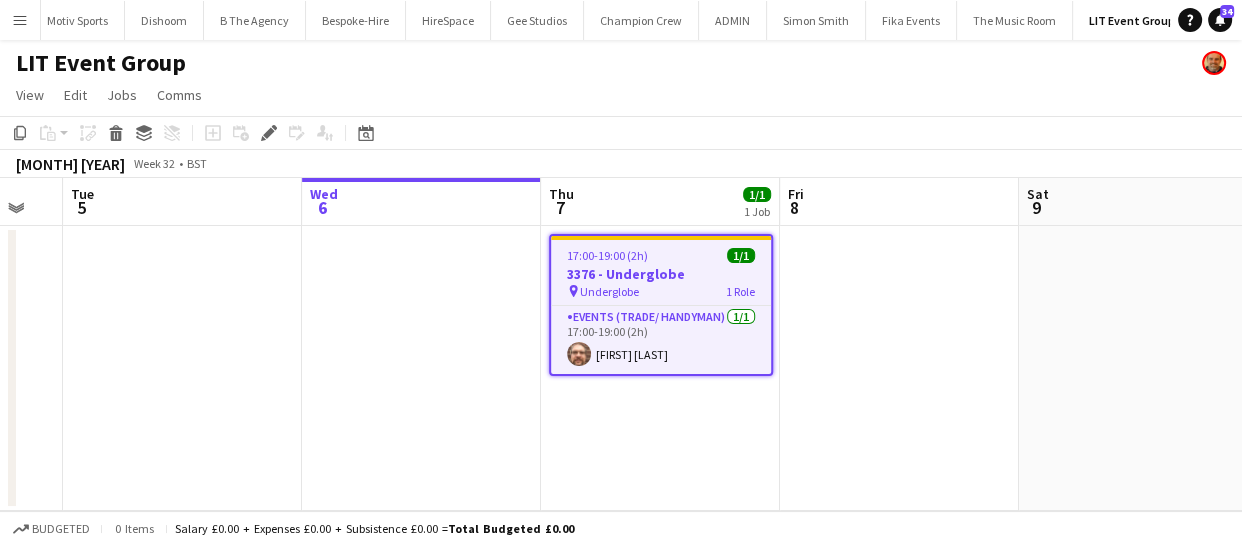 drag, startPoint x: 252, startPoint y: 401, endPoint x: 512, endPoint y: 400, distance: 260.00192 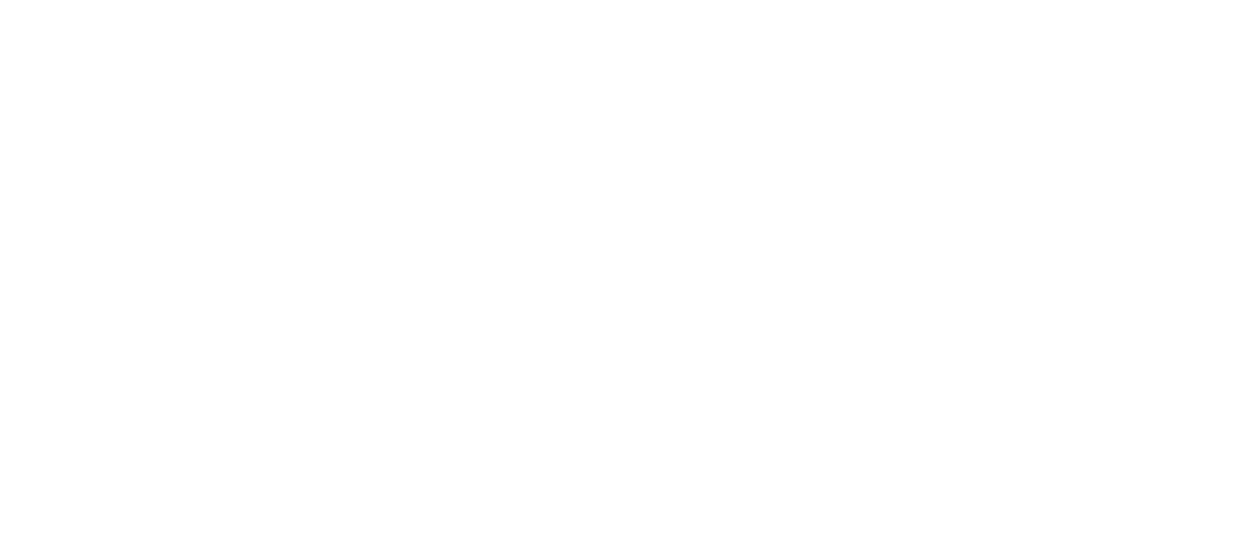 scroll, scrollTop: 0, scrollLeft: 0, axis: both 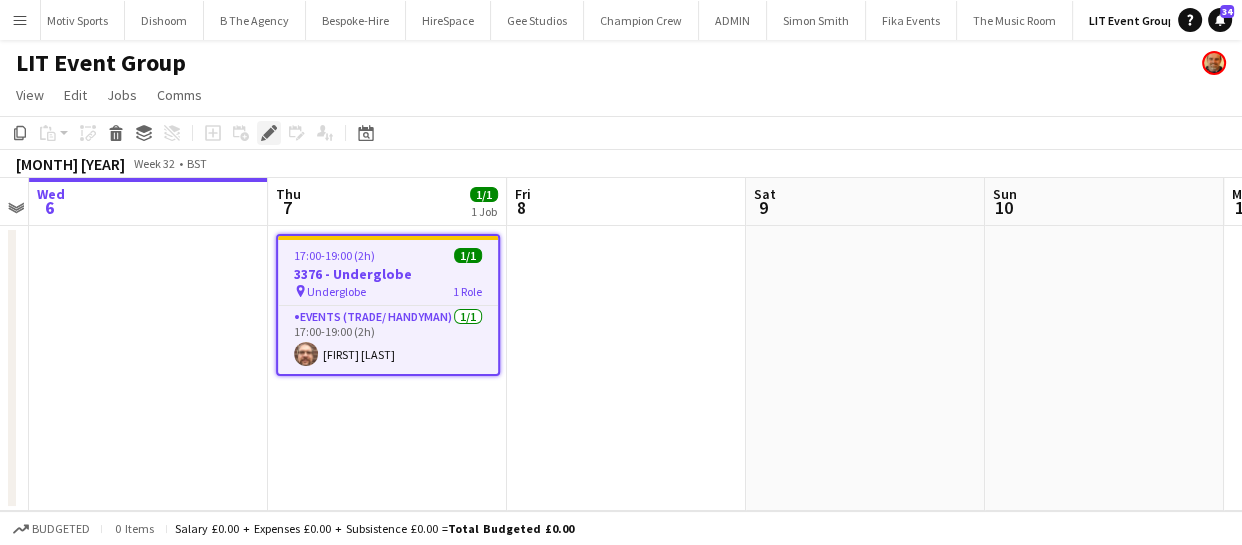 click on "Edit" 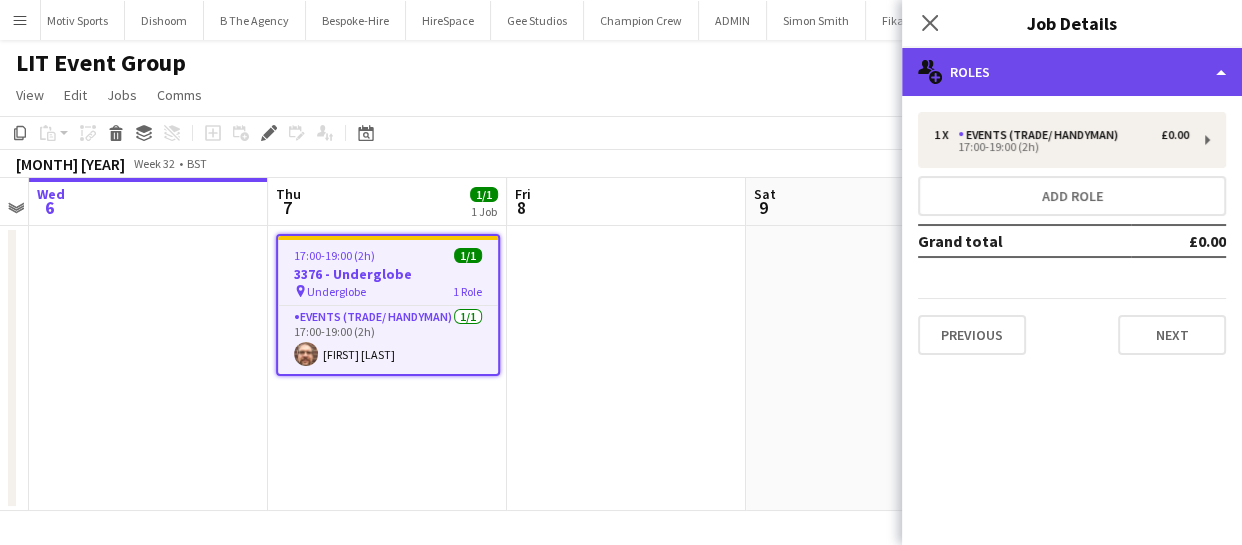 click on "multiple-users-add
Roles" 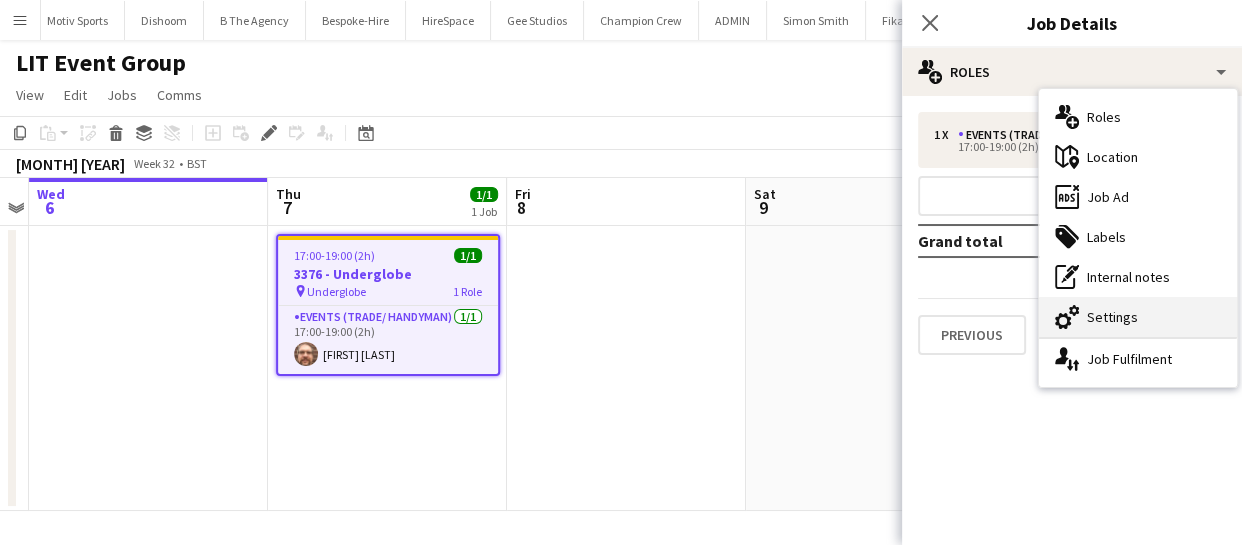 click on "cog-double-3
Settings" at bounding box center [1138, 317] 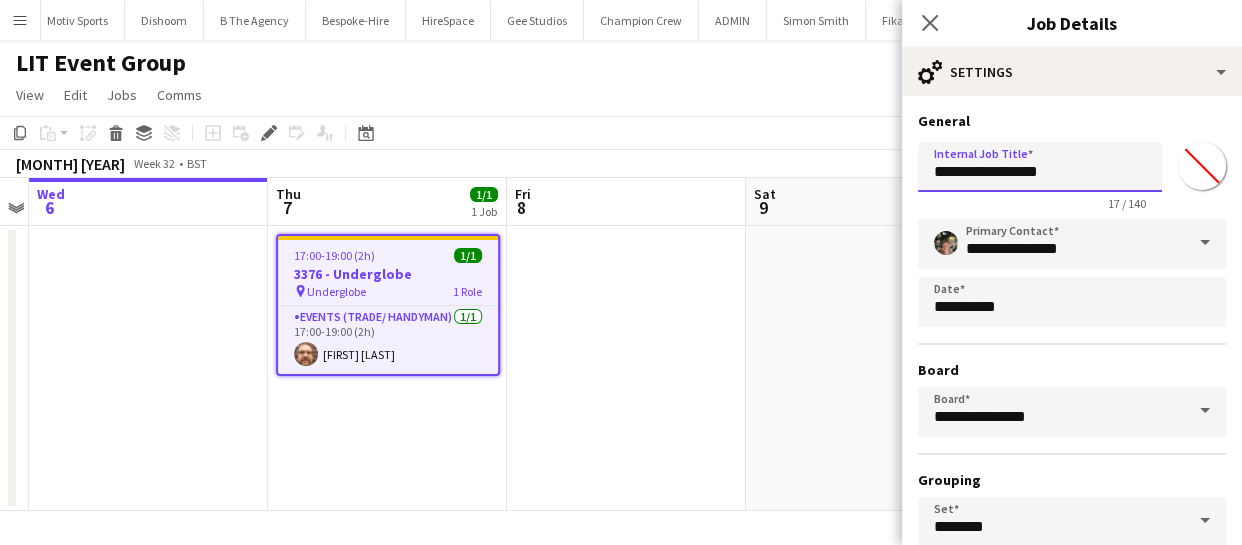 click on "**********" at bounding box center [1040, 167] 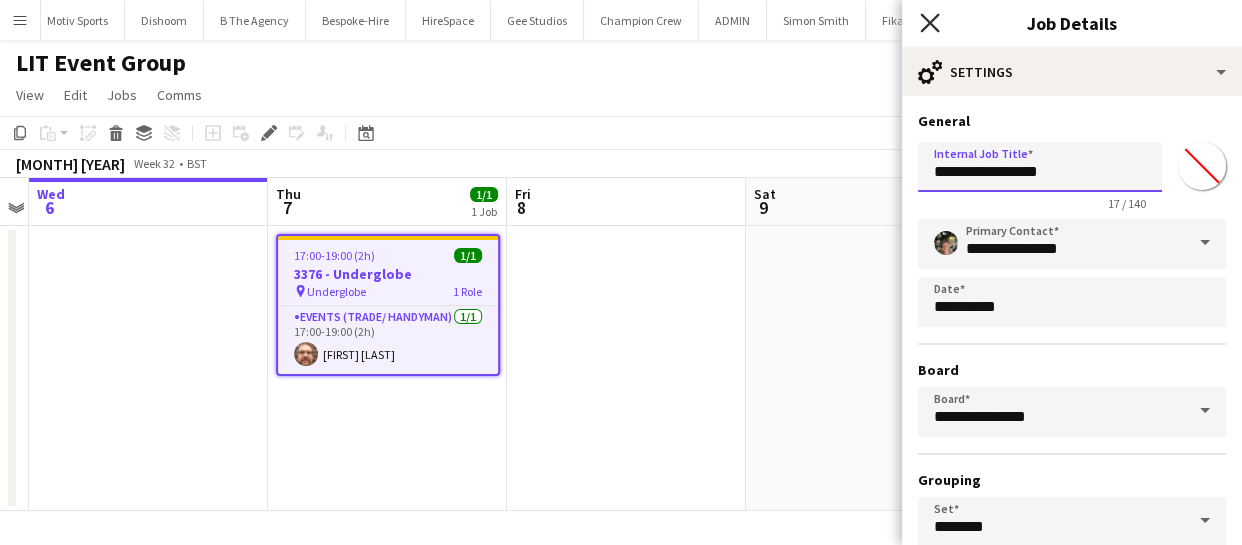 type on "**********" 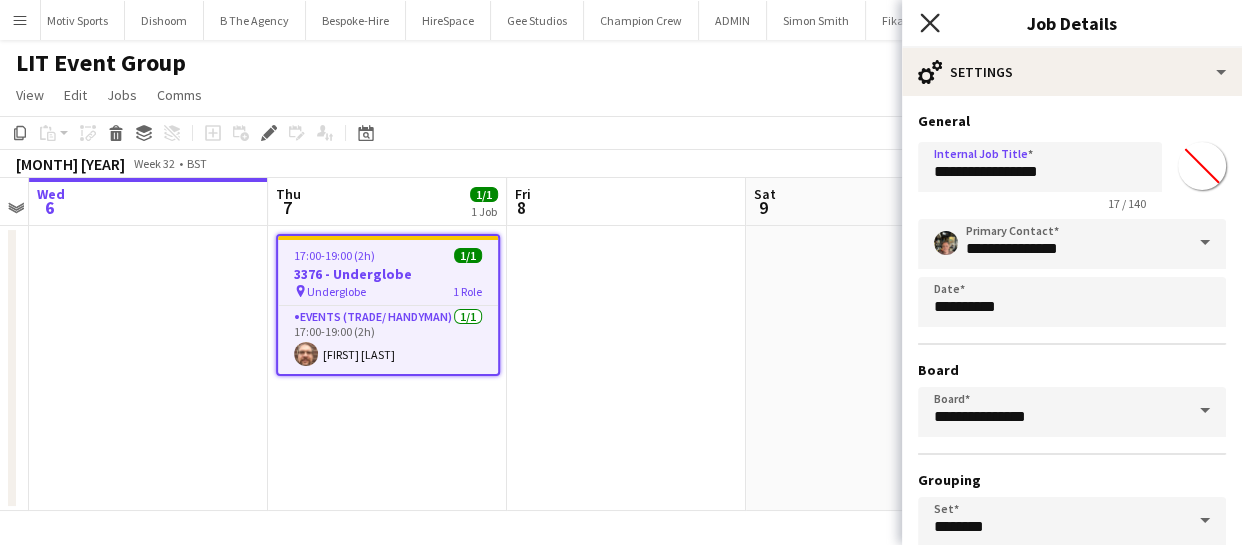 click on "Close pop-in" 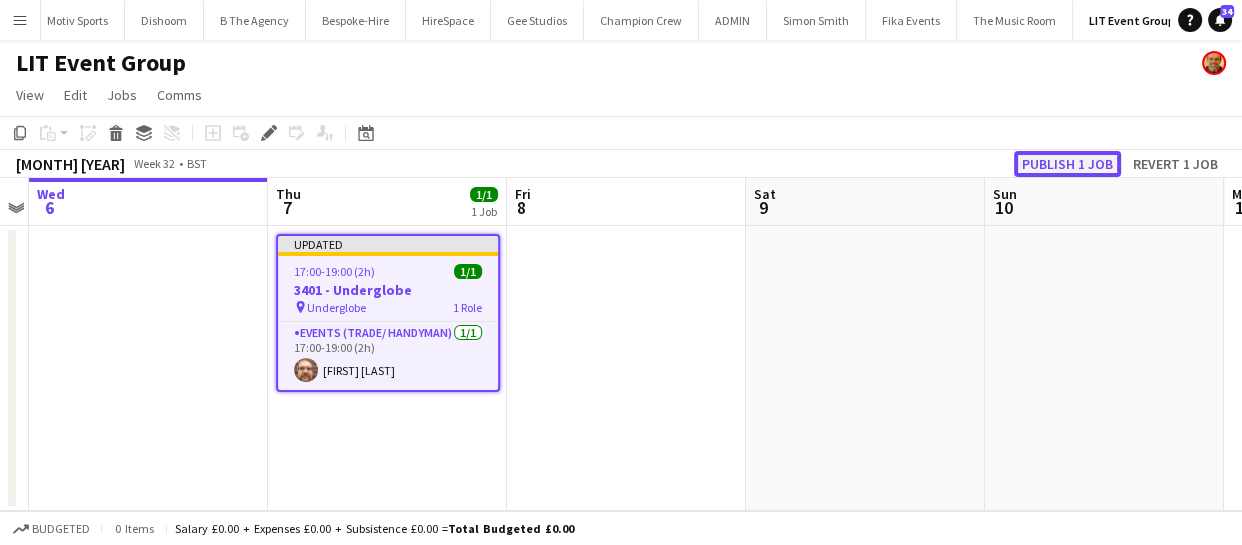click on "Publish 1 job" 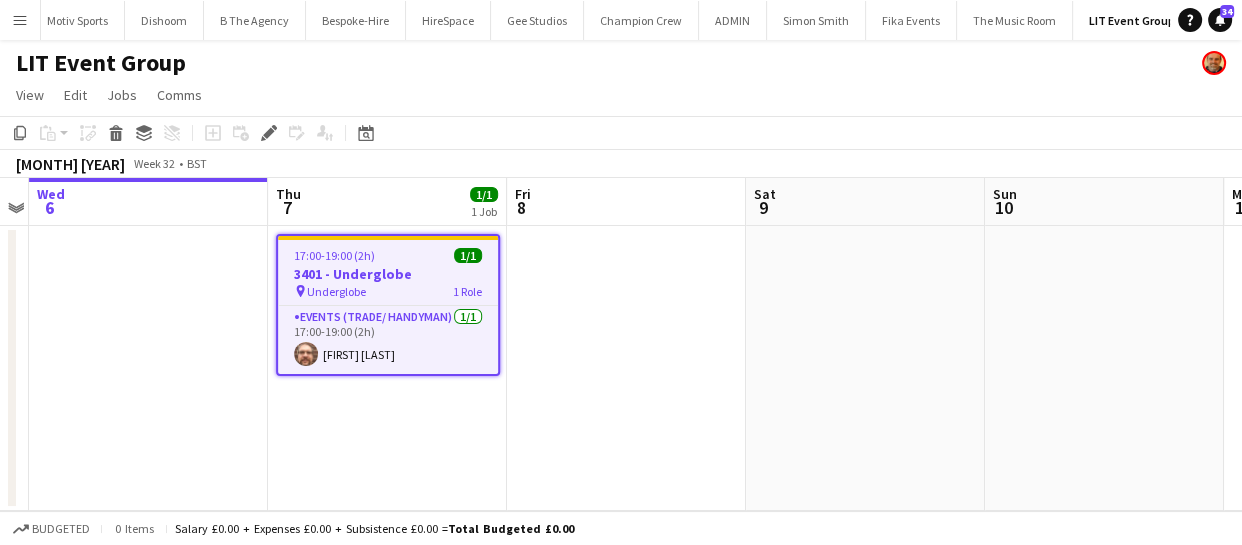 drag, startPoint x: 739, startPoint y: 359, endPoint x: 488, endPoint y: 338, distance: 251.87695 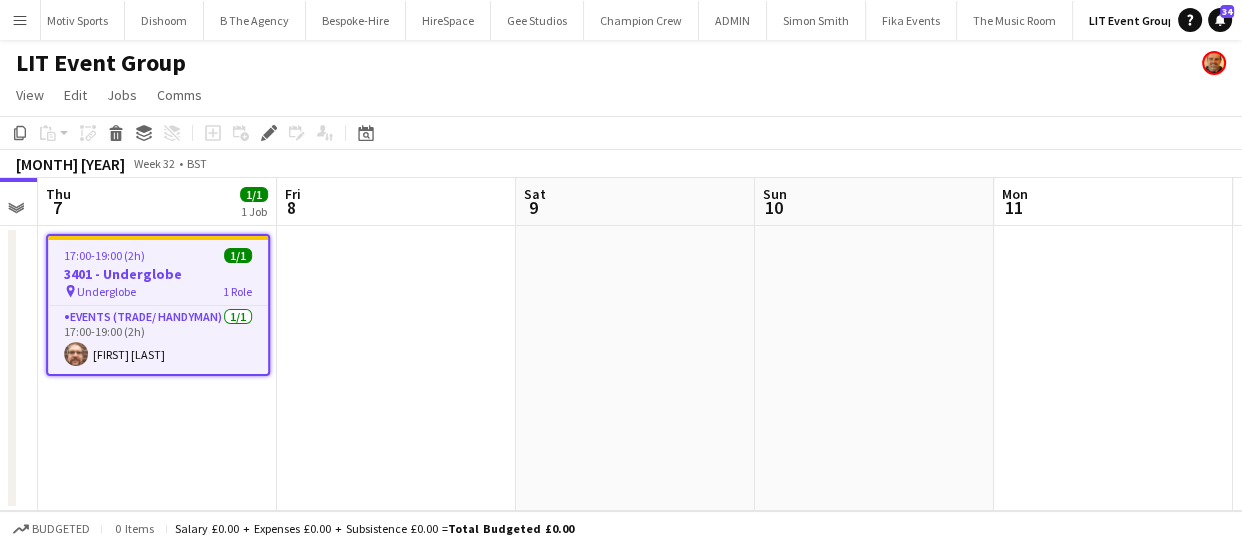 click on "Sun   3   Mon   4   Tue   5   Wed   6   Thu   7   1/1   1 Job   Fri   8   Sat   9   Sun   10   Mon   11   Tue   12   Wed   13      17:00-19:00 (2h)    1/1   3401 - Underglobe
pin
Underglobe   1 Role   Events (Trade/ Handyman)   1/1   17:00-19:00 (2h)
Corey Arnold" at bounding box center [621, 344] 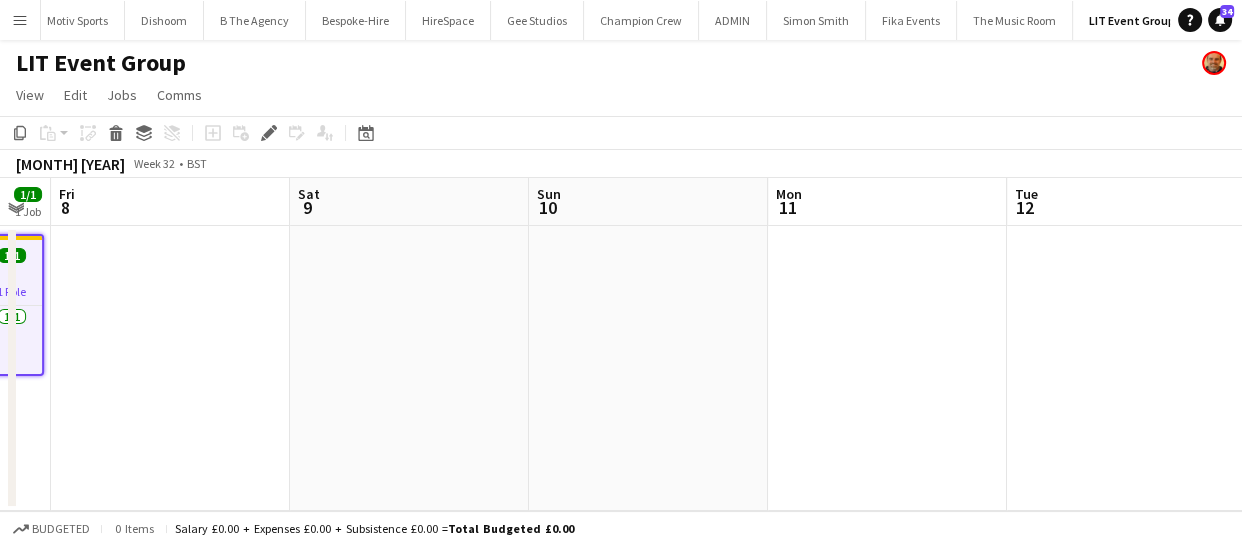 drag, startPoint x: 624, startPoint y: 370, endPoint x: 647, endPoint y: 347, distance: 32.526913 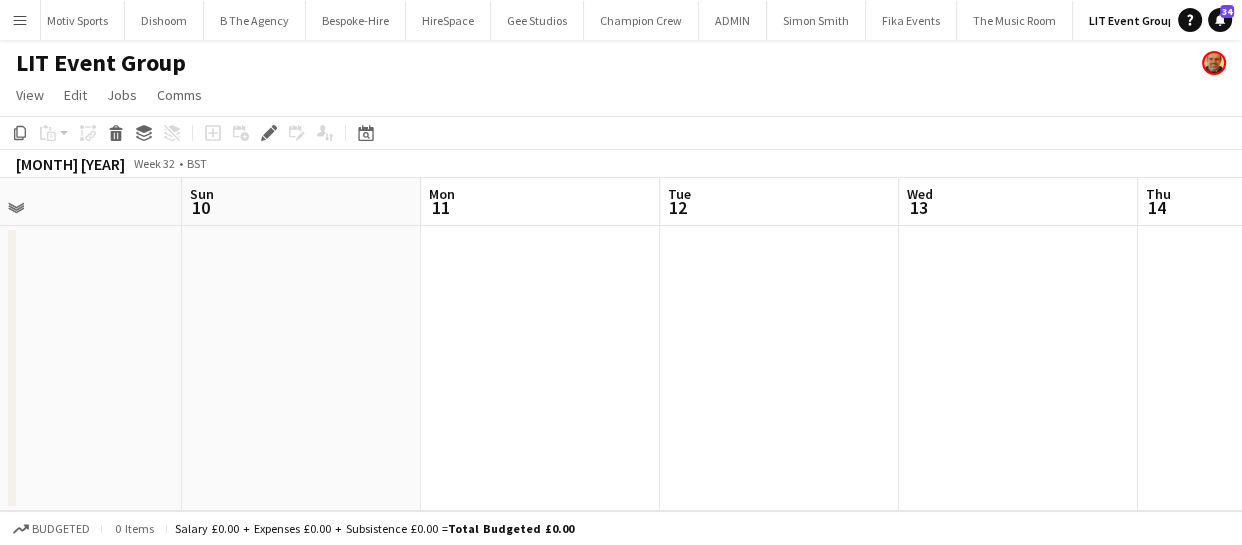 click on "Thu   7   1/1   1 Job   Fri   8   Sat   9   Sun   10   Mon   11   Tue   12   Wed   13   Thu   14   Fri   15   Sat   16   Sun   17      17:00-19:00 (2h)    1/1   3401 - Underglobe
pin
Underglobe   1 Role   Events (Trade/ Handyman)   1/1   17:00-19:00 (2h)
Corey Arnold" at bounding box center (621, 344) 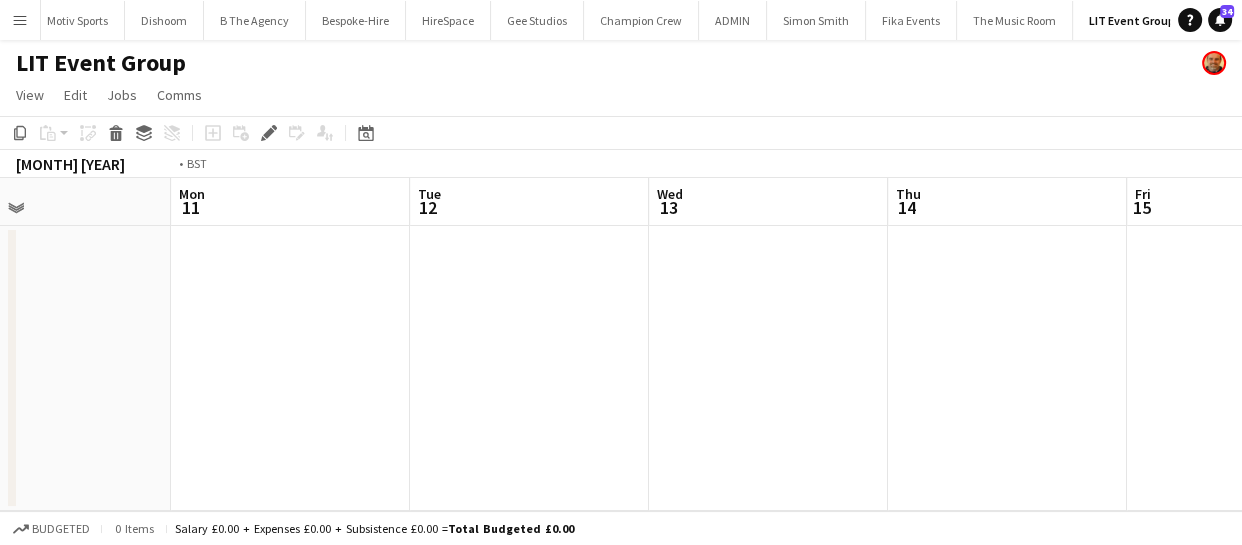 drag, startPoint x: 612, startPoint y: 372, endPoint x: 619, endPoint y: 363, distance: 11.401754 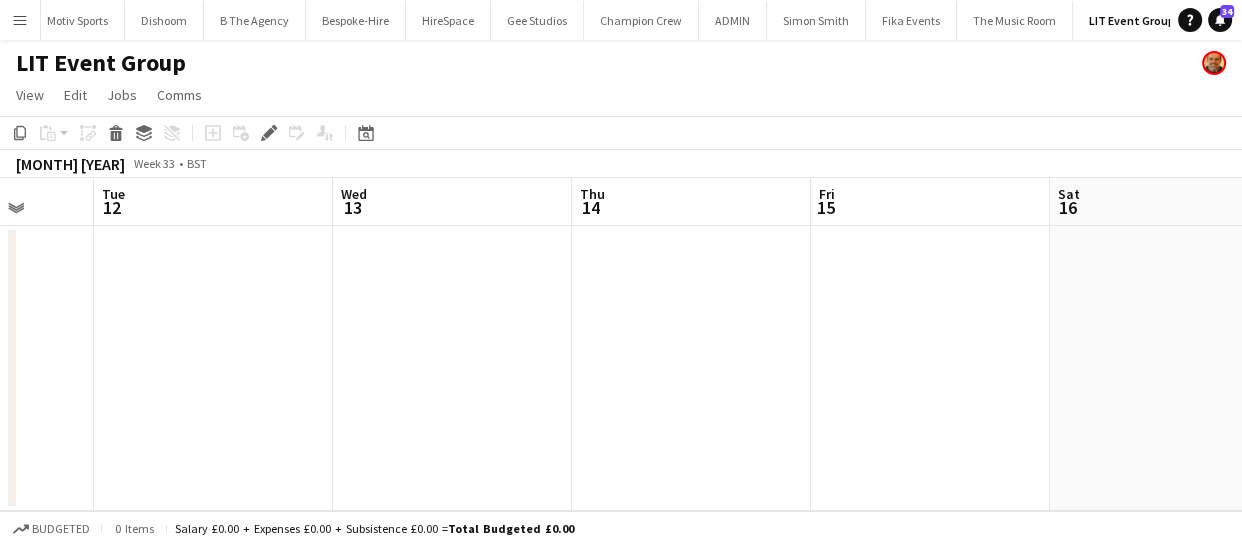 click on "Sat   9   Sun   10   Mon   11   Tue   12   Wed   13   Thu   14   Fri   15   Sat   16   Sun   17   Mon   18   Tue   19" at bounding box center [621, 344] 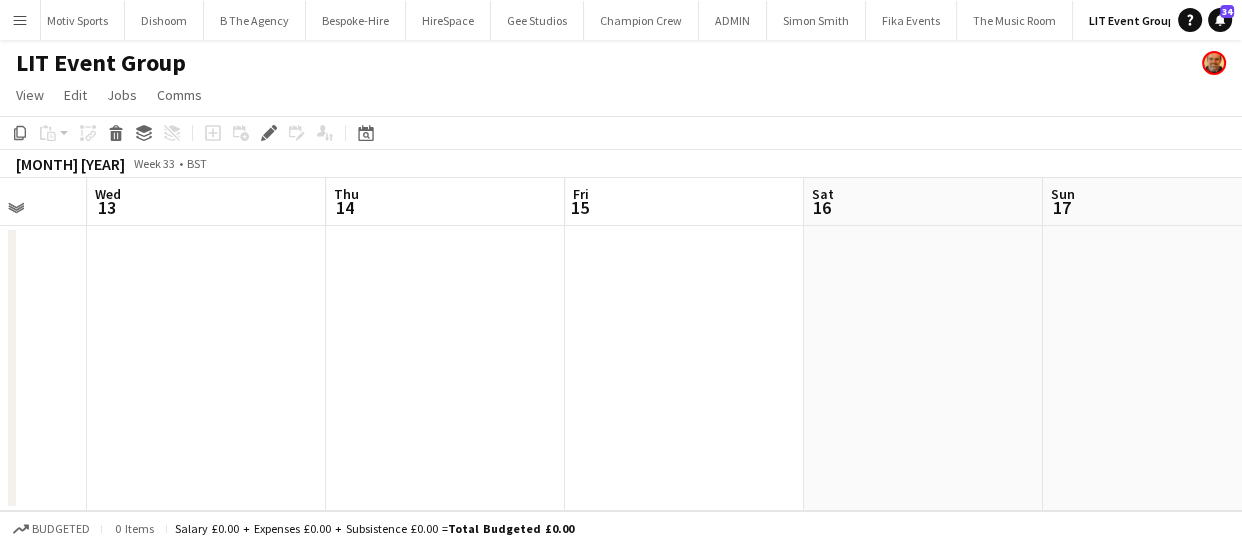 drag, startPoint x: 541, startPoint y: 372, endPoint x: 652, endPoint y: 377, distance: 111.11256 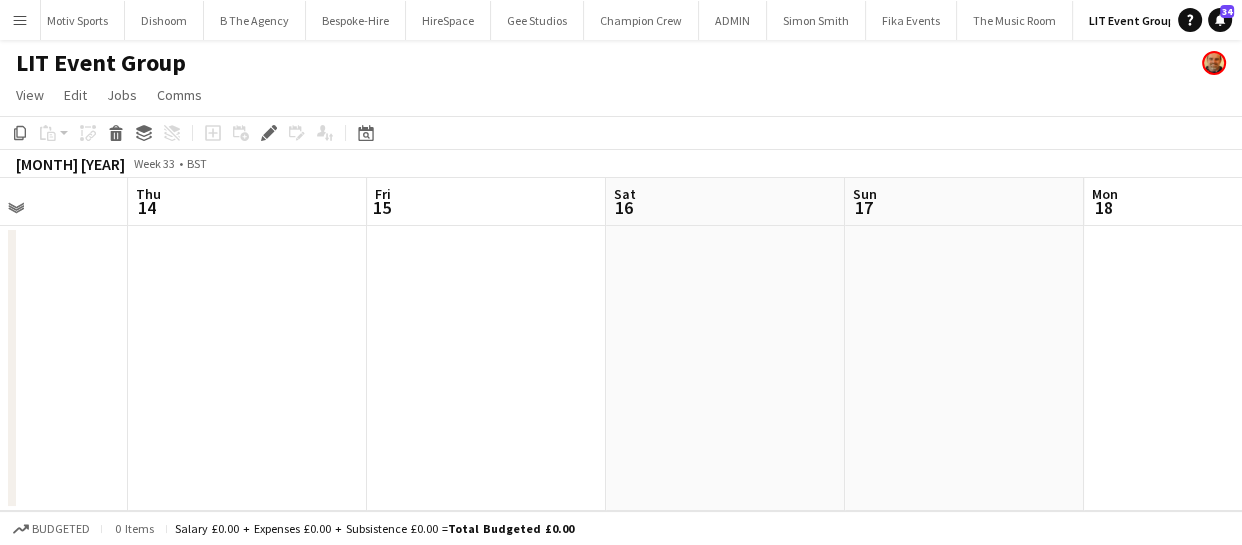drag, startPoint x: 700, startPoint y: 382, endPoint x: 370, endPoint y: 390, distance: 330.09695 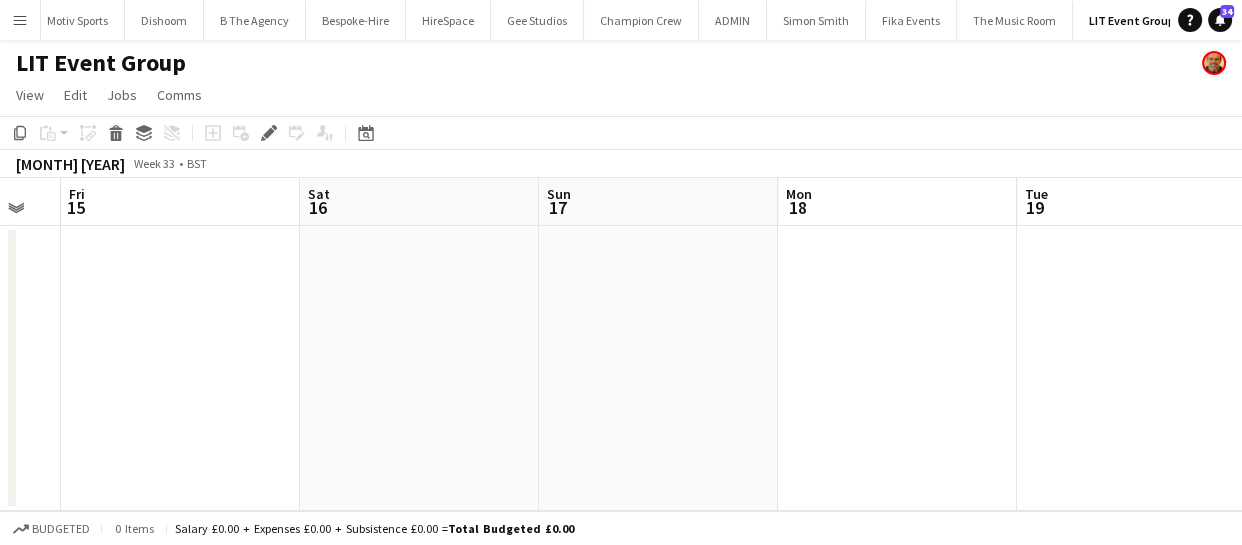 drag, startPoint x: 657, startPoint y: 380, endPoint x: 610, endPoint y: 366, distance: 49.0408 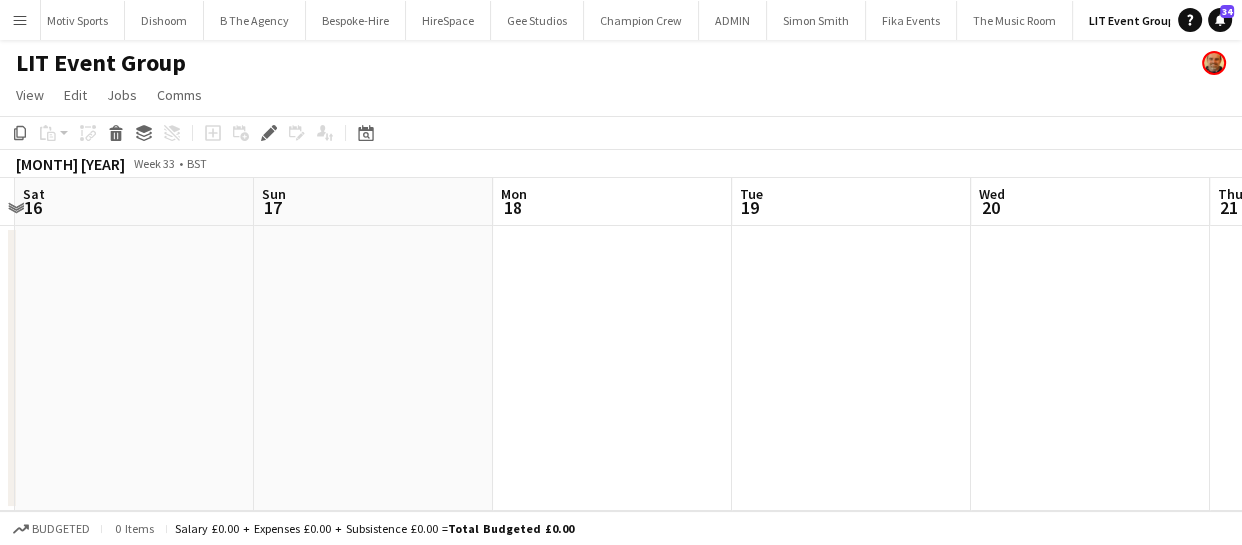 drag, startPoint x: 599, startPoint y: 372, endPoint x: 455, endPoint y: 375, distance: 144.03125 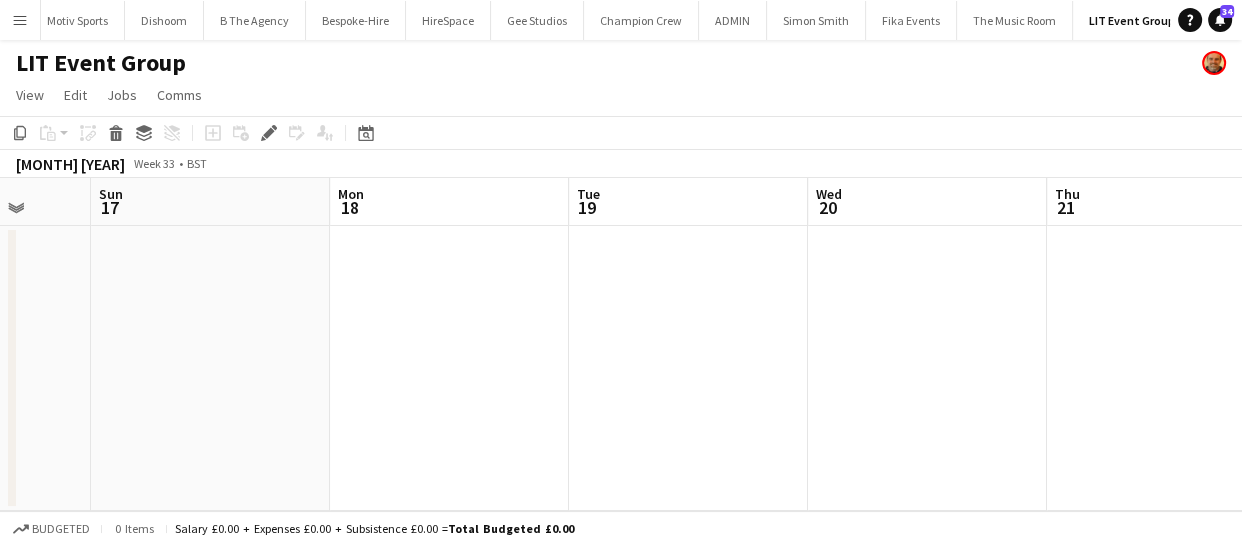 drag, startPoint x: 637, startPoint y: 350, endPoint x: 652, endPoint y: 347, distance: 15.297058 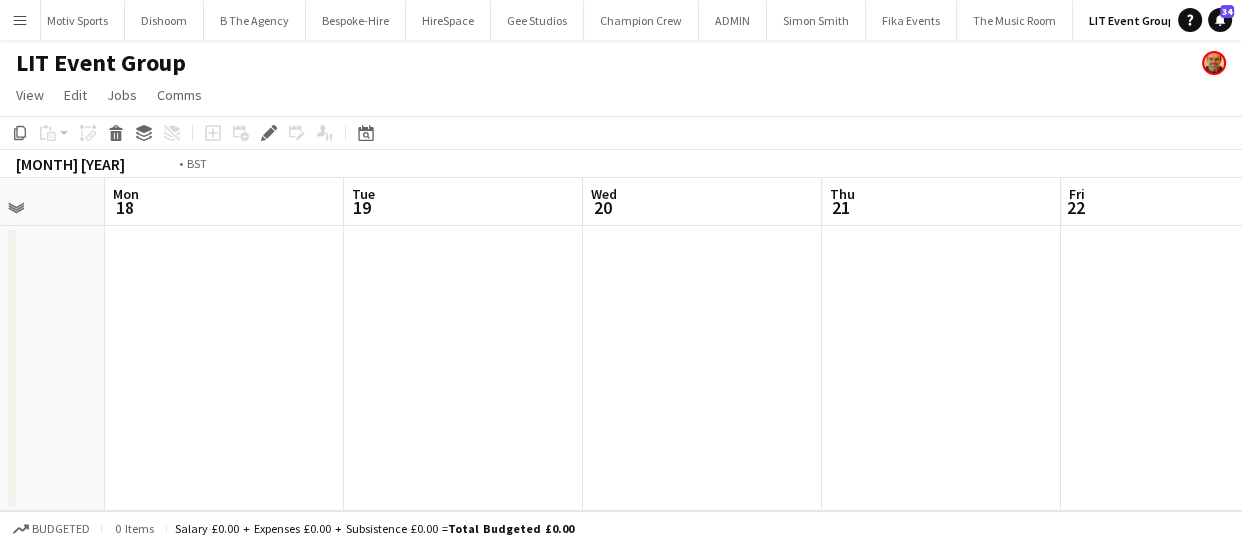 drag, startPoint x: 686, startPoint y: 360, endPoint x: 380, endPoint y: 362, distance: 306.00653 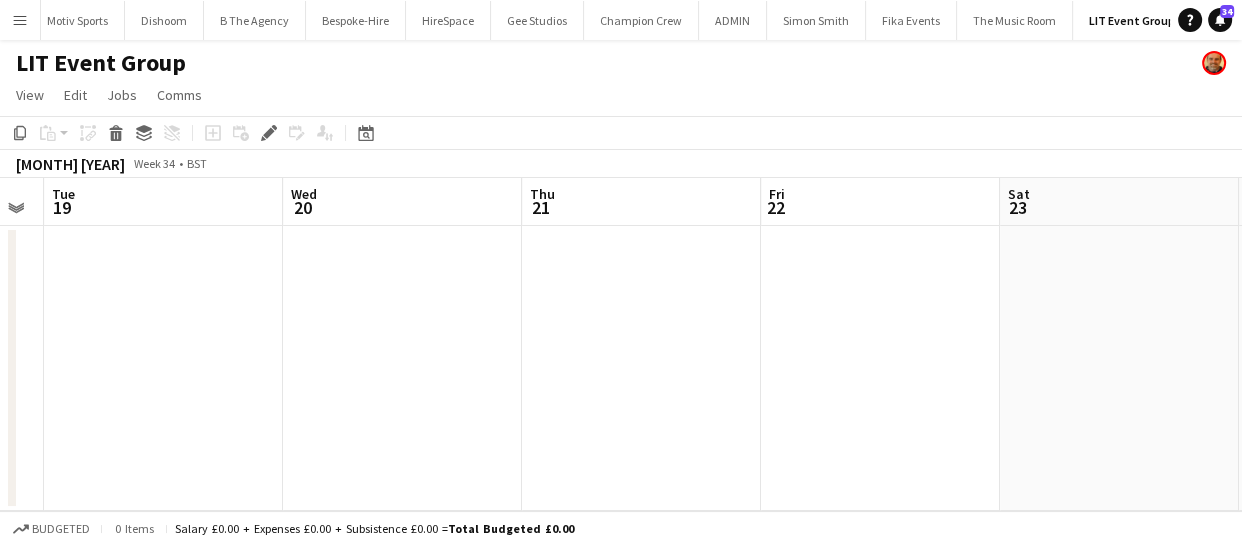 drag, startPoint x: 700, startPoint y: 363, endPoint x: 507, endPoint y: 351, distance: 193.3727 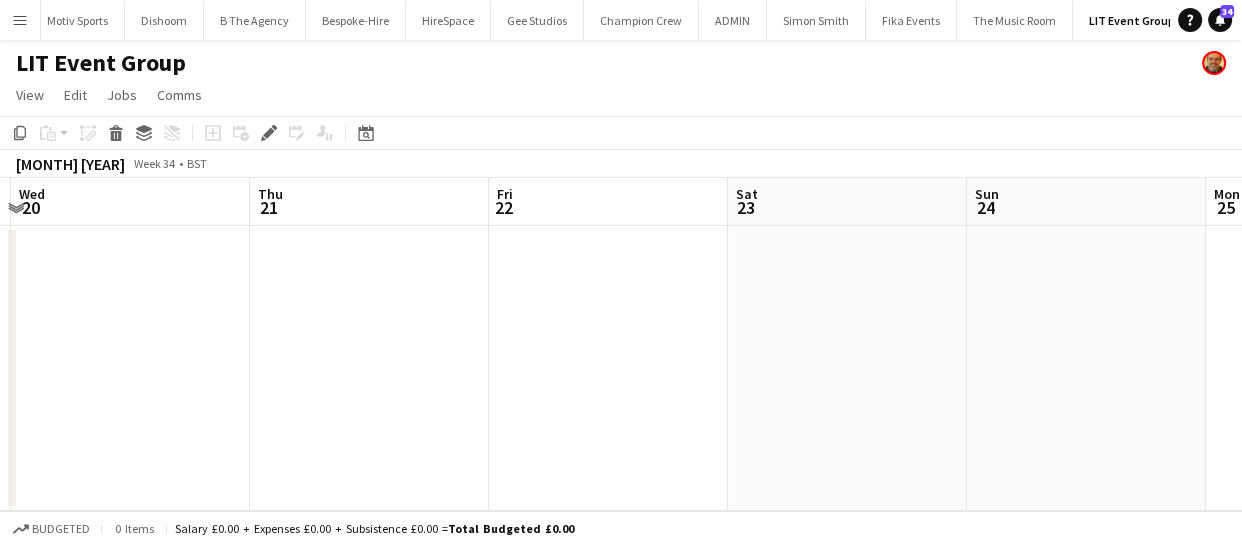 click on "Sun   17   Mon   18   Tue   19   Wed   20   Thu   21   Fri   22   Sat   23   Sun   24   Mon   25   Tue   26   Wed   27" at bounding box center (621, 344) 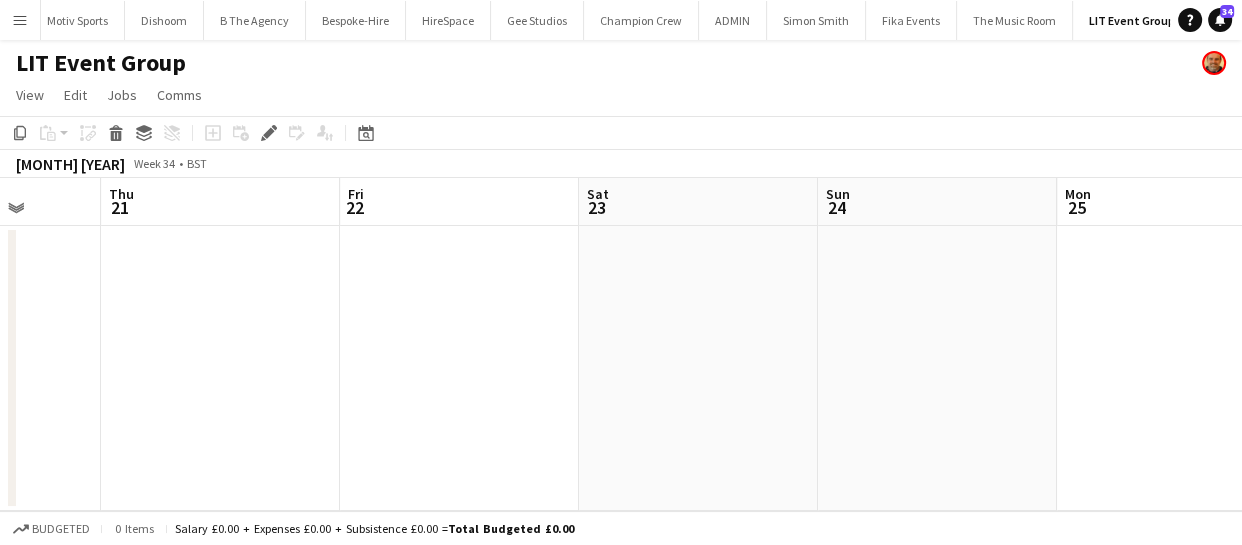 drag, startPoint x: 610, startPoint y: 356, endPoint x: 409, endPoint y: 355, distance: 201.00249 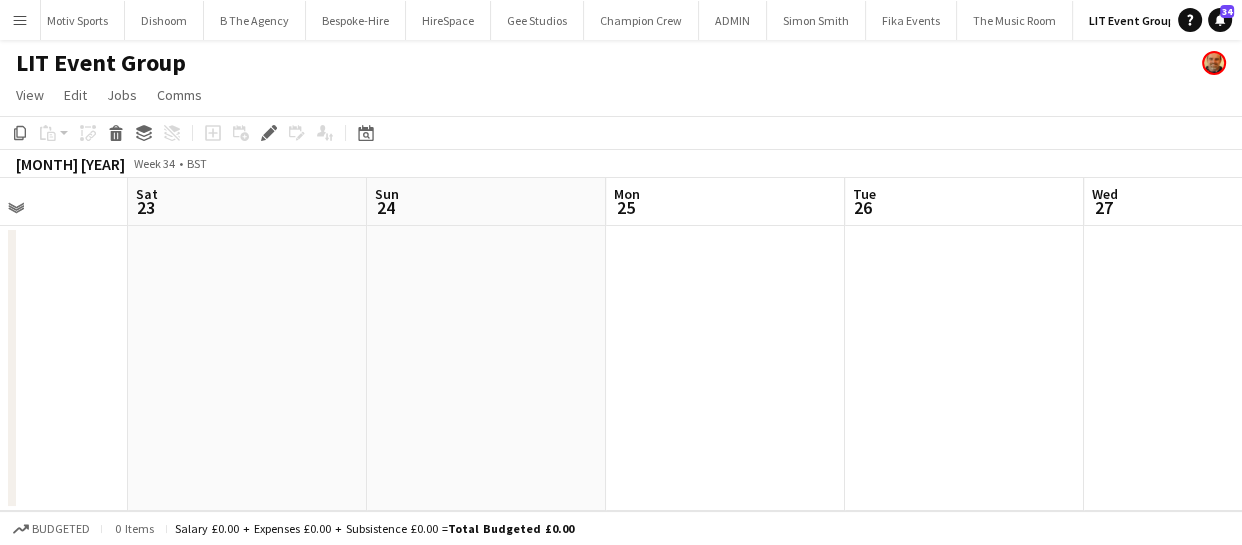 drag, startPoint x: 552, startPoint y: 347, endPoint x: 567, endPoint y: 324, distance: 27.45906 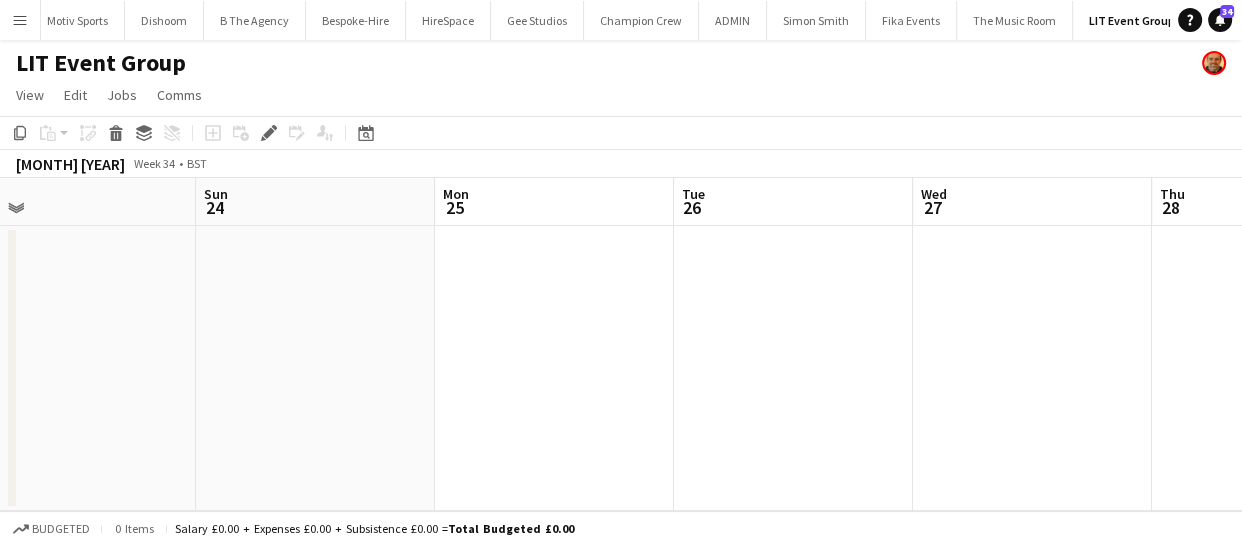 drag, startPoint x: 533, startPoint y: 327, endPoint x: 605, endPoint y: 323, distance: 72.11102 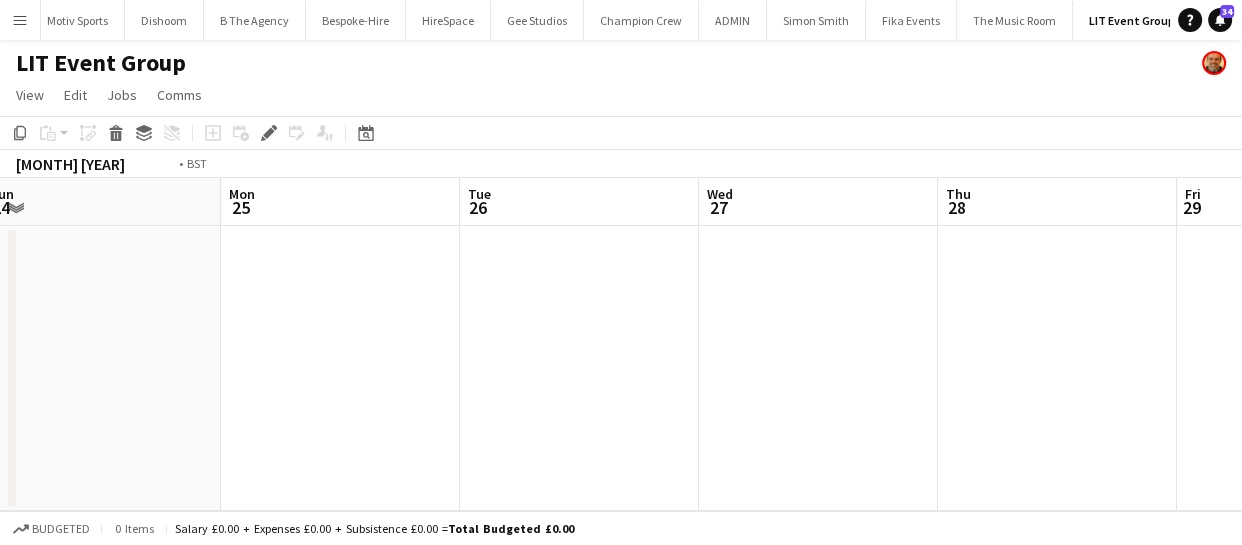 click on "Thu   21   Fri   22   Sat   23   Sun   24   Mon   25   Tue   26   Wed   27   Thu   28   Fri   29   Sat   30   Sun   31" at bounding box center [621, 344] 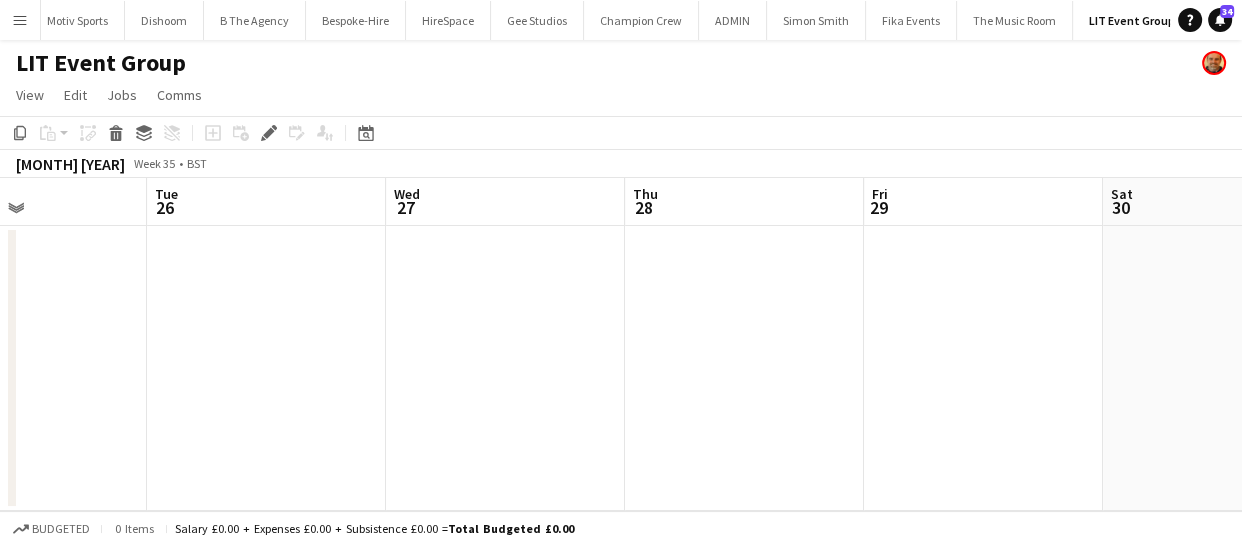drag, startPoint x: 409, startPoint y: 328, endPoint x: 367, endPoint y: 330, distance: 42.047592 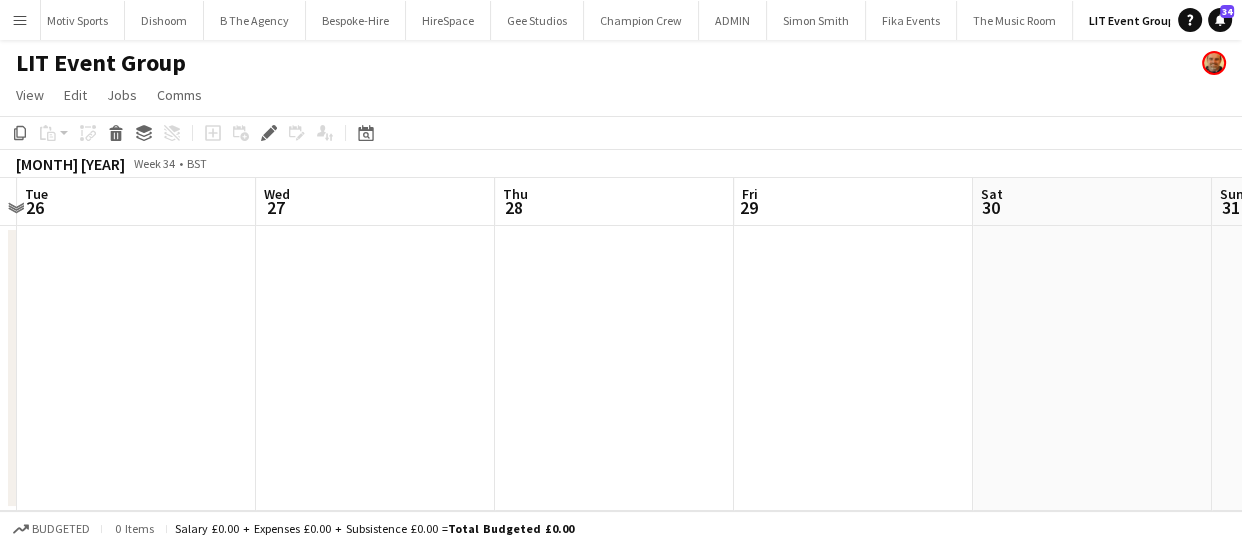 click on "Sat   23   Sun   24   Mon   25   Tue   26   Wed   27   Thu   28   Fri   29   Sat   30   Sun   31   Mon   1   Tue   2" at bounding box center [621, 344] 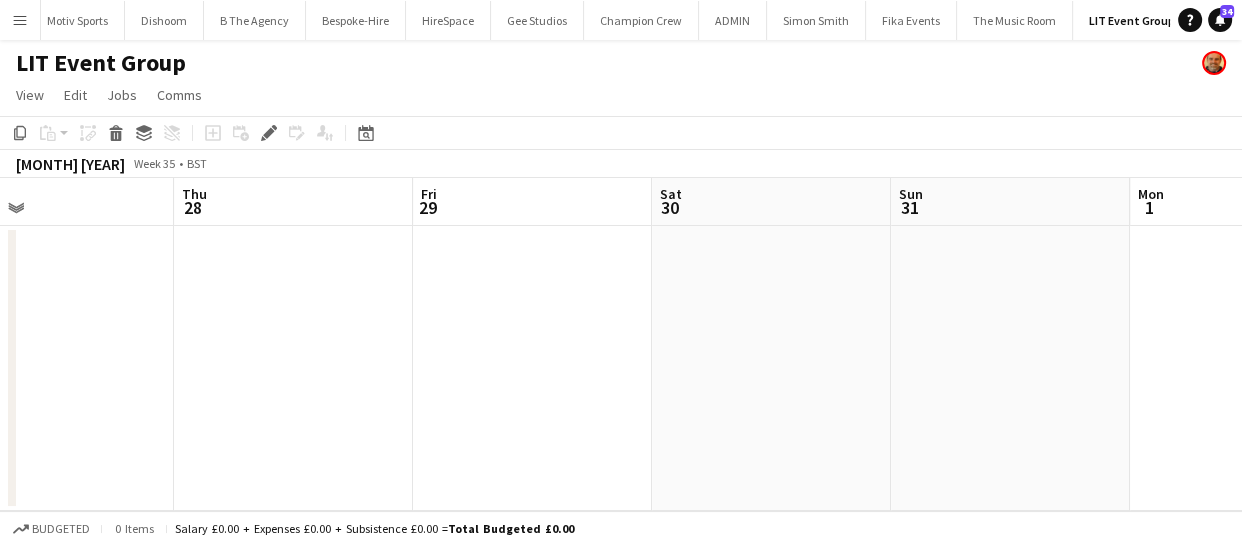 drag, startPoint x: 487, startPoint y: 322, endPoint x: 374, endPoint y: 324, distance: 113.0177 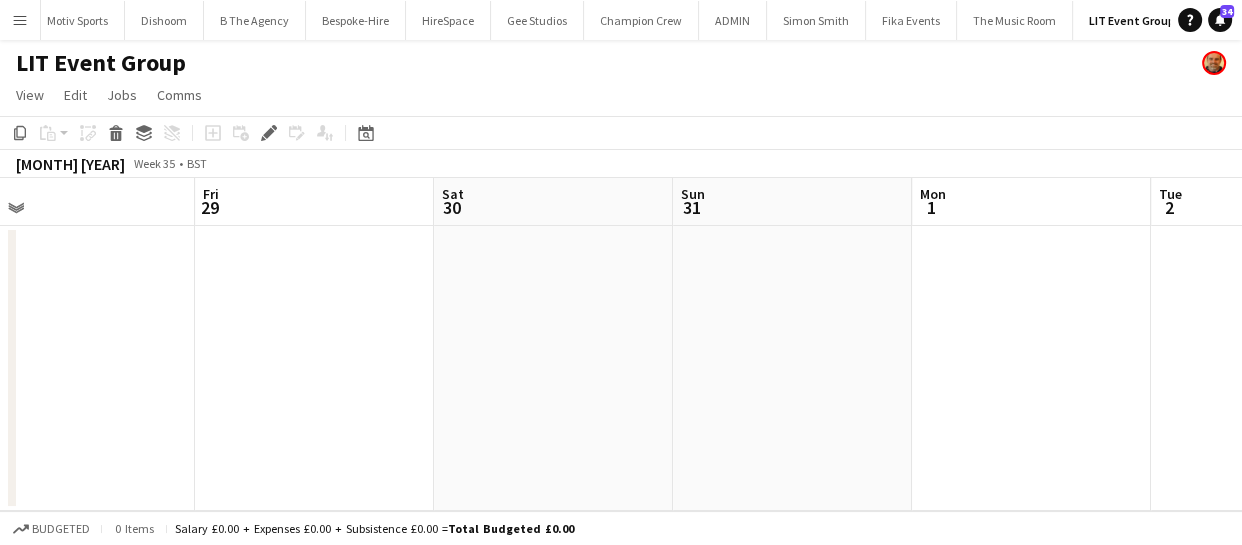 click on "Mon   25   Tue   26   Wed   27   Thu   28   Fri   29   Sat   30   Sun   31   Mon   1   Tue   2   Wed   3   Thu   4" at bounding box center (621, 344) 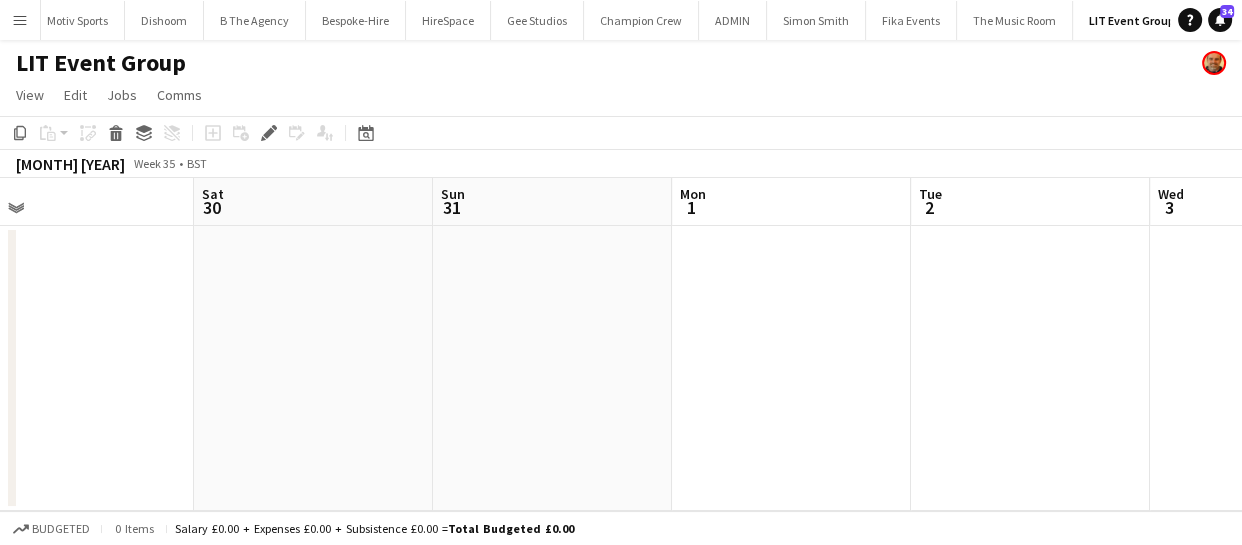 click on "Wed   27   Thu   28   Fri   29   Sat   30   Sun   31   Mon   1   Tue   2   Wed   3   Thu   4   Fri   5   Sat   6" at bounding box center (621, 344) 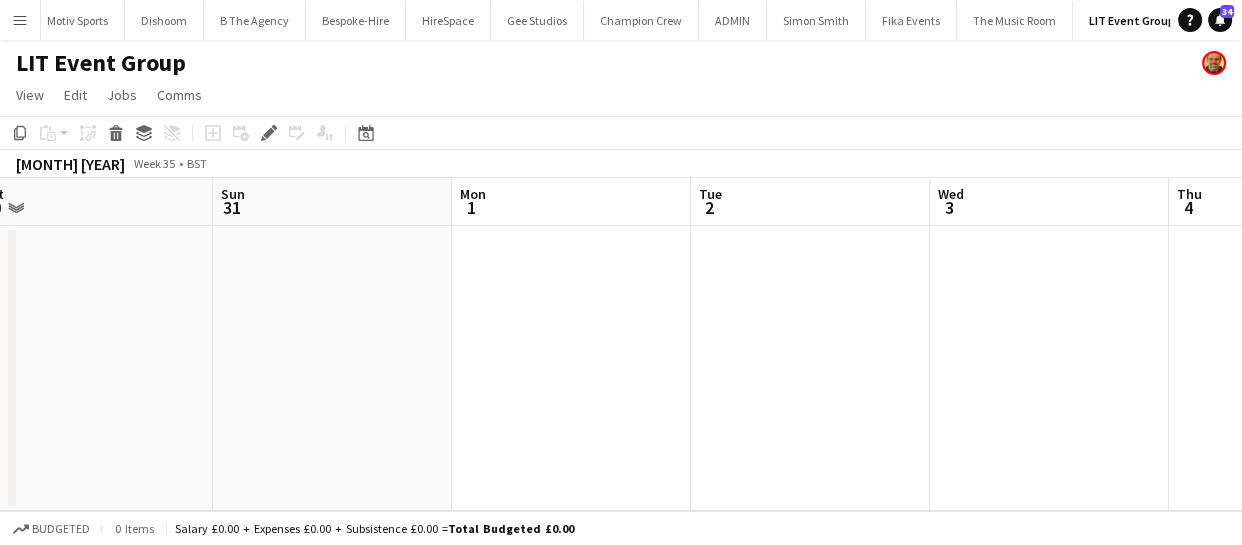 drag, startPoint x: 419, startPoint y: 304, endPoint x: 527, endPoint y: 301, distance: 108.04166 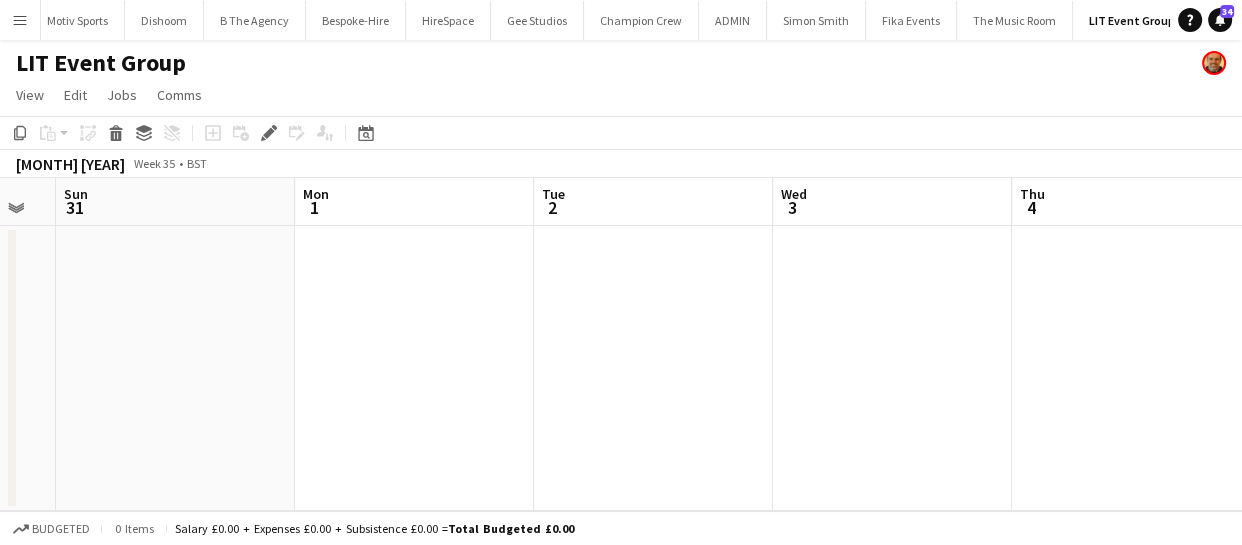 click on "Wed   27   Thu   28   Fri   29   Sat   30   Sun   31   Mon   1   Tue   2   Wed   3   Thu   4   Fri   5   Sat   6" at bounding box center [621, 344] 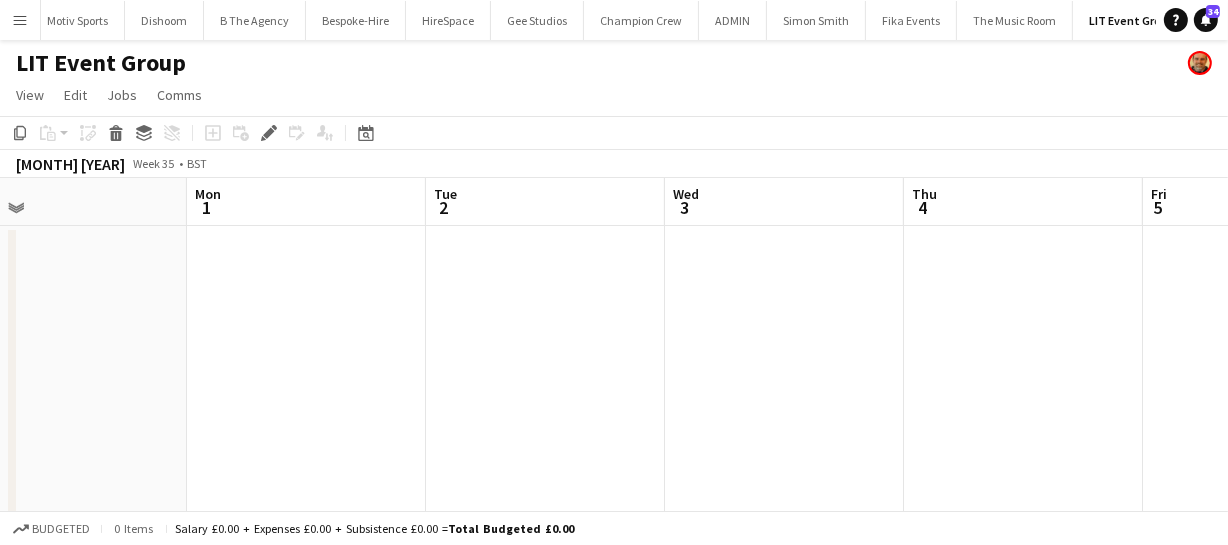 drag, startPoint x: 458, startPoint y: 306, endPoint x: 332, endPoint y: 309, distance: 126.035706 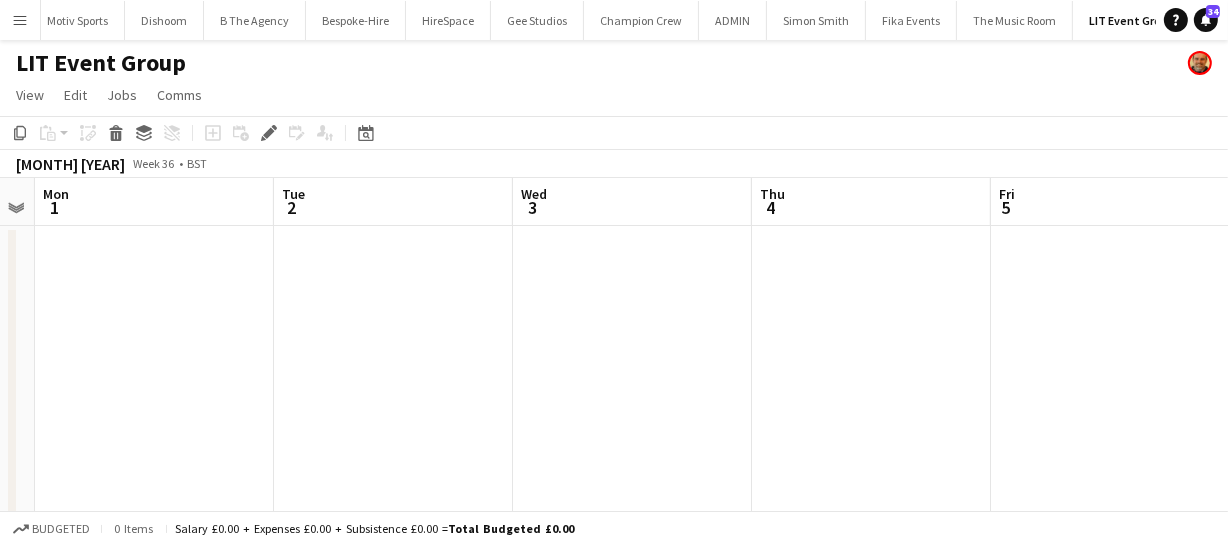 drag, startPoint x: 463, startPoint y: 304, endPoint x: 437, endPoint y: 293, distance: 28.231188 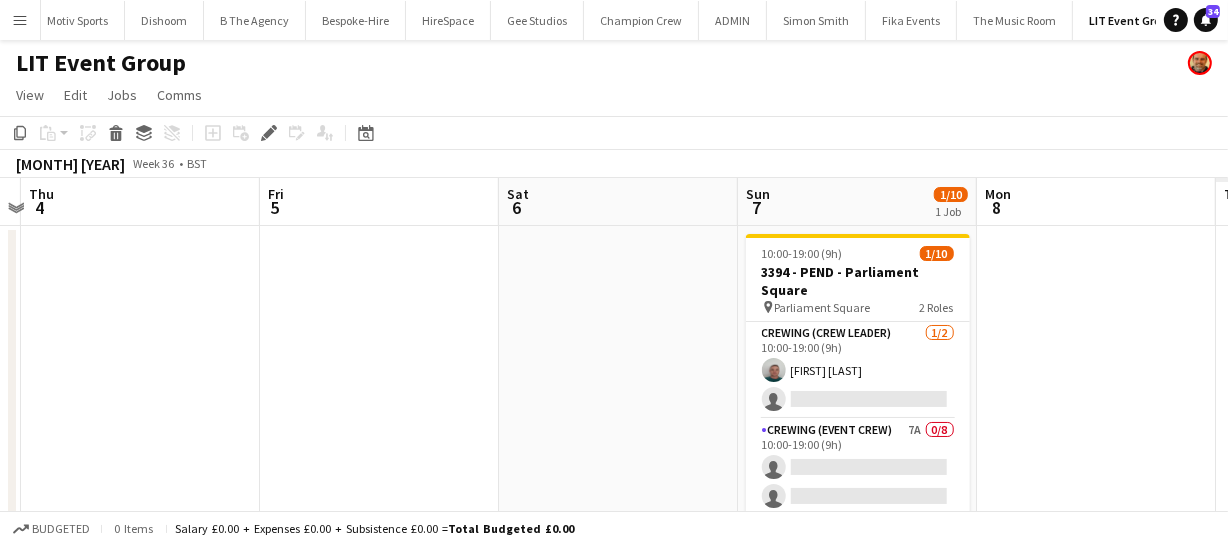 drag, startPoint x: 318, startPoint y: 312, endPoint x: 287, endPoint y: 317, distance: 31.400637 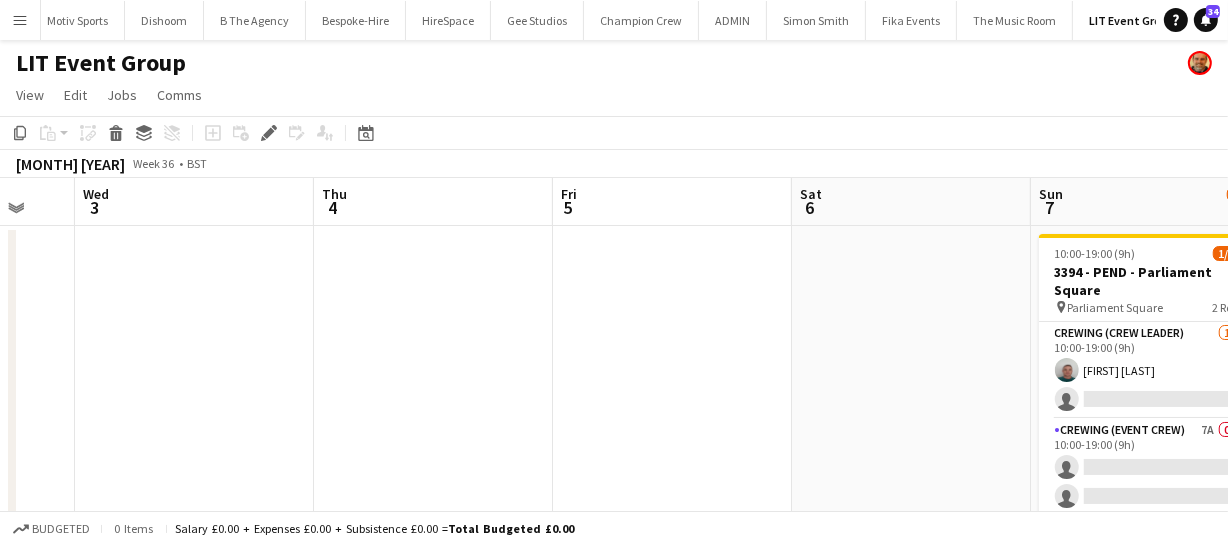 drag, startPoint x: 351, startPoint y: 309, endPoint x: 414, endPoint y: 308, distance: 63.007935 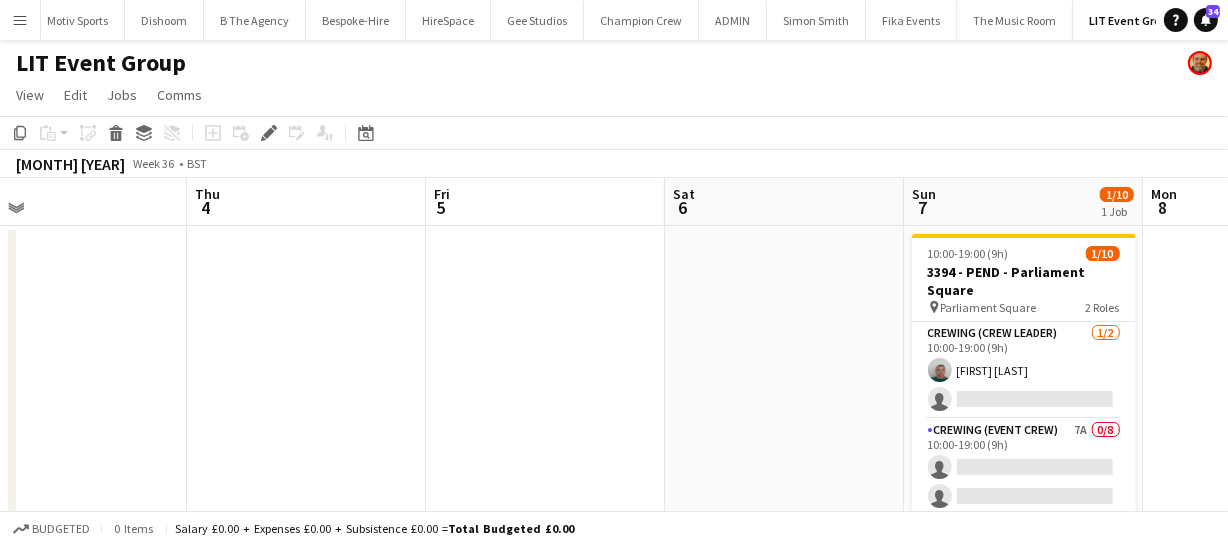 drag, startPoint x: 411, startPoint y: 305, endPoint x: 305, endPoint y: 306, distance: 106.004715 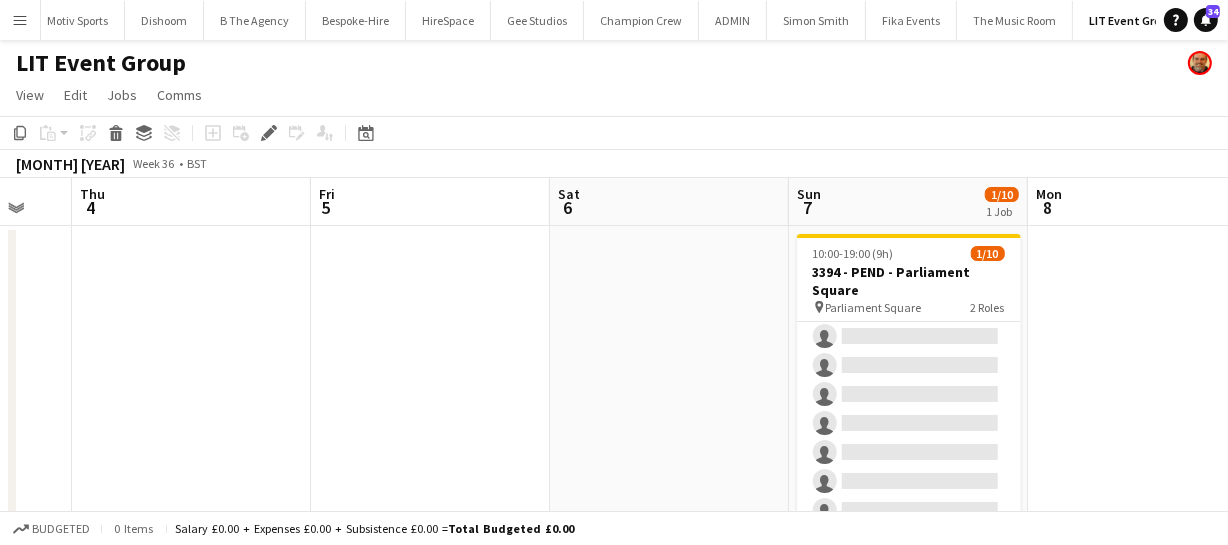 scroll, scrollTop: 0, scrollLeft: 0, axis: both 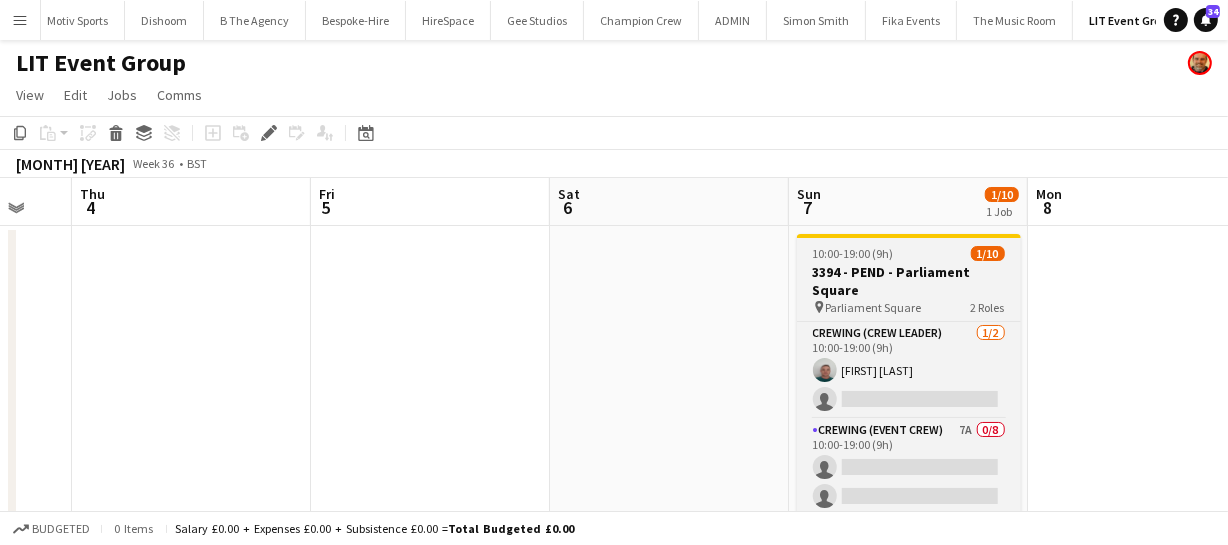 click on "10:00-19:00 (9h)" at bounding box center (853, 253) 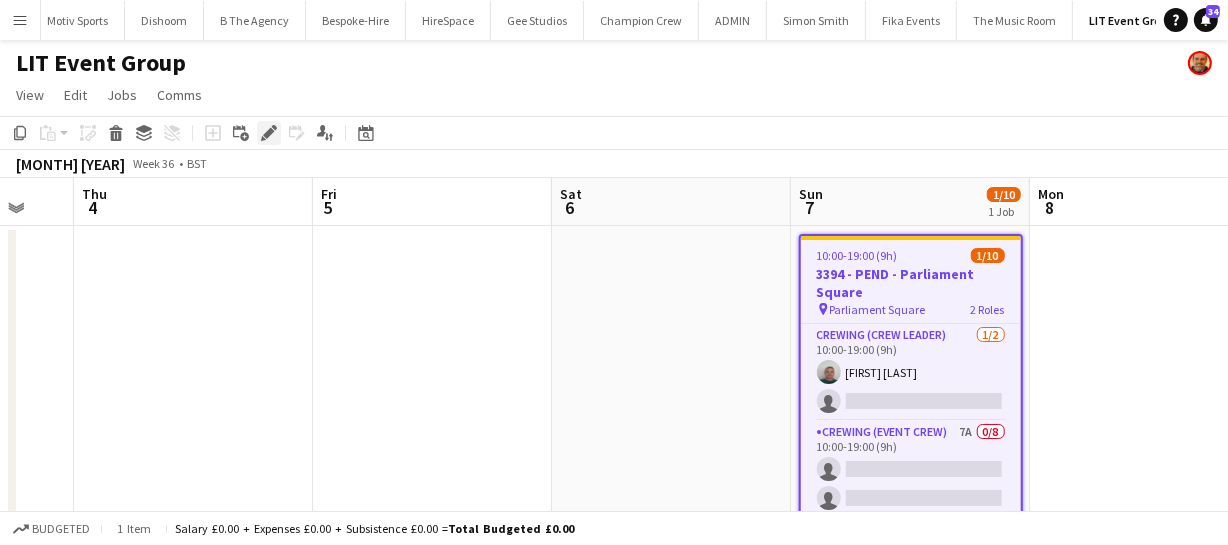 click on "Edit" 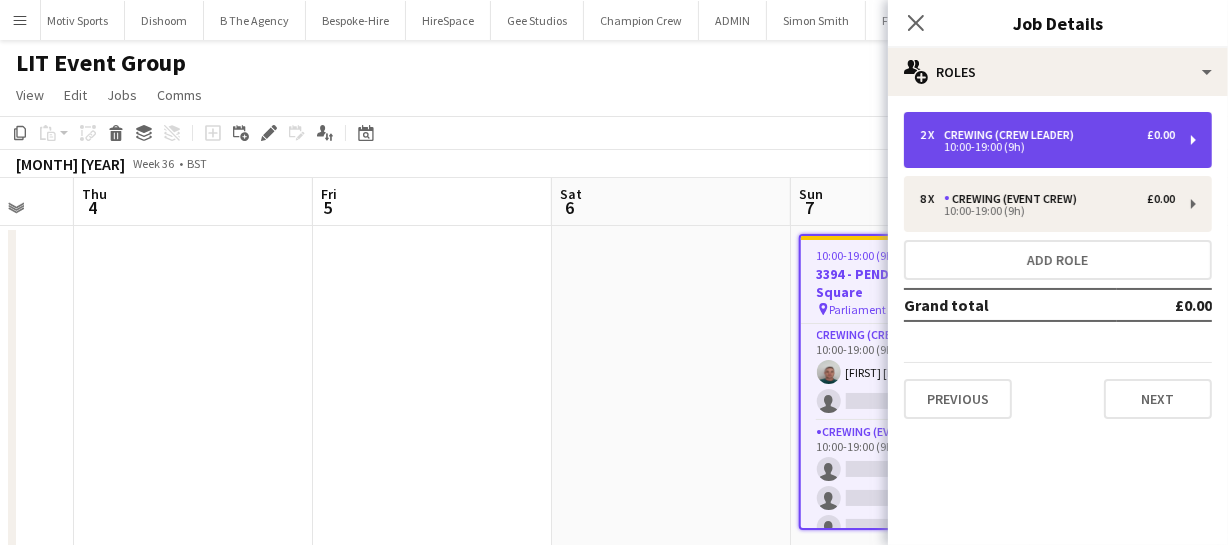 click on "10:00-19:00 (9h)" at bounding box center (1047, 147) 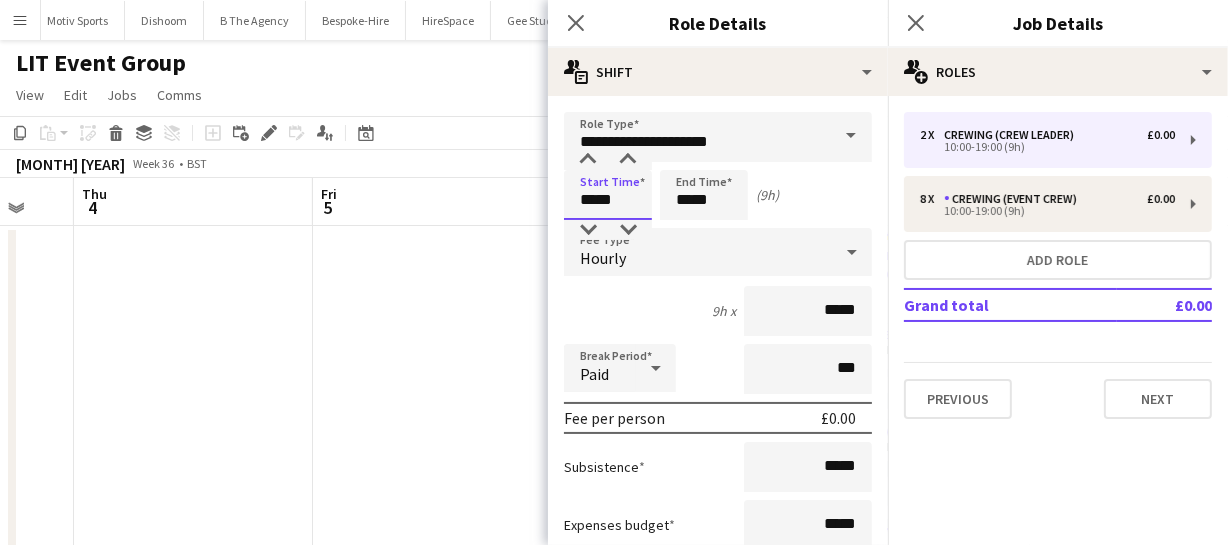 drag, startPoint x: 530, startPoint y: 202, endPoint x: 463, endPoint y: 197, distance: 67.18631 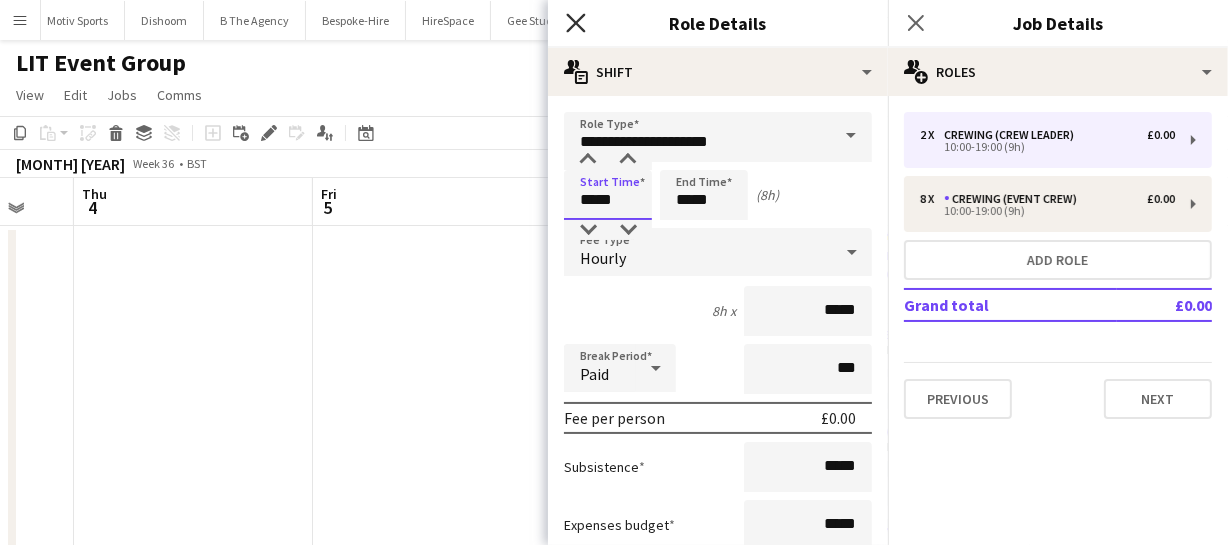 type on "*****" 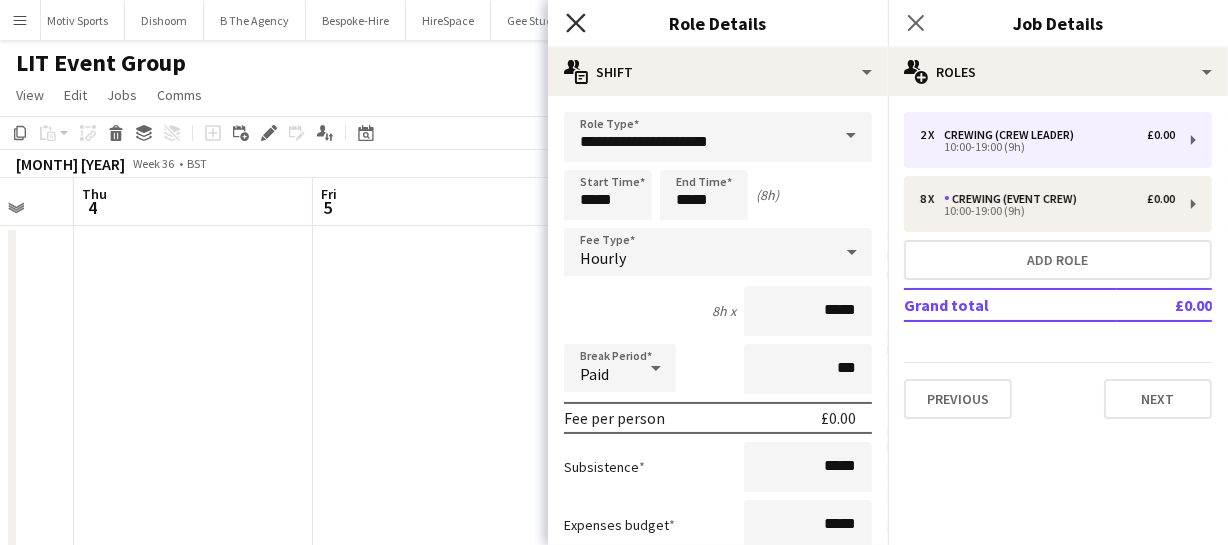 click 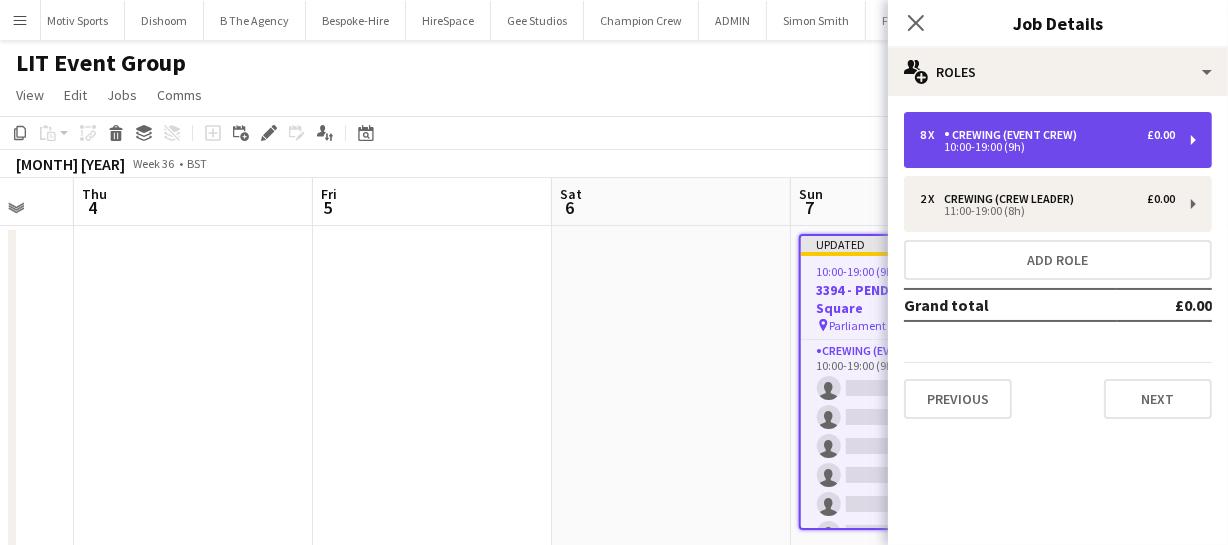 click on "Crewing (Event Crew)" at bounding box center (1014, 135) 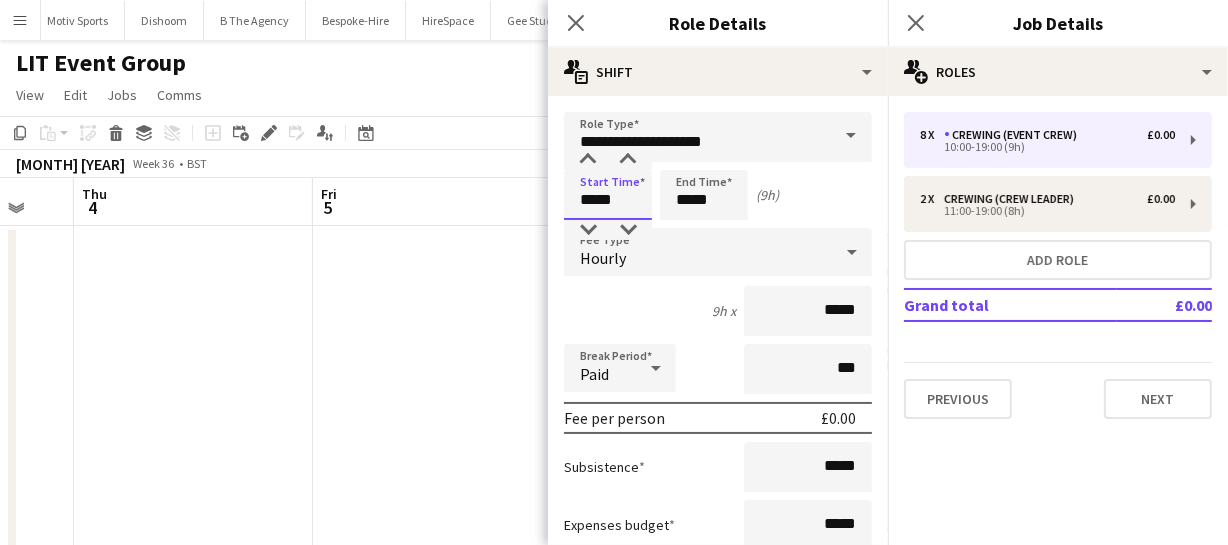 drag, startPoint x: 524, startPoint y: 182, endPoint x: 406, endPoint y: 163, distance: 119.519875 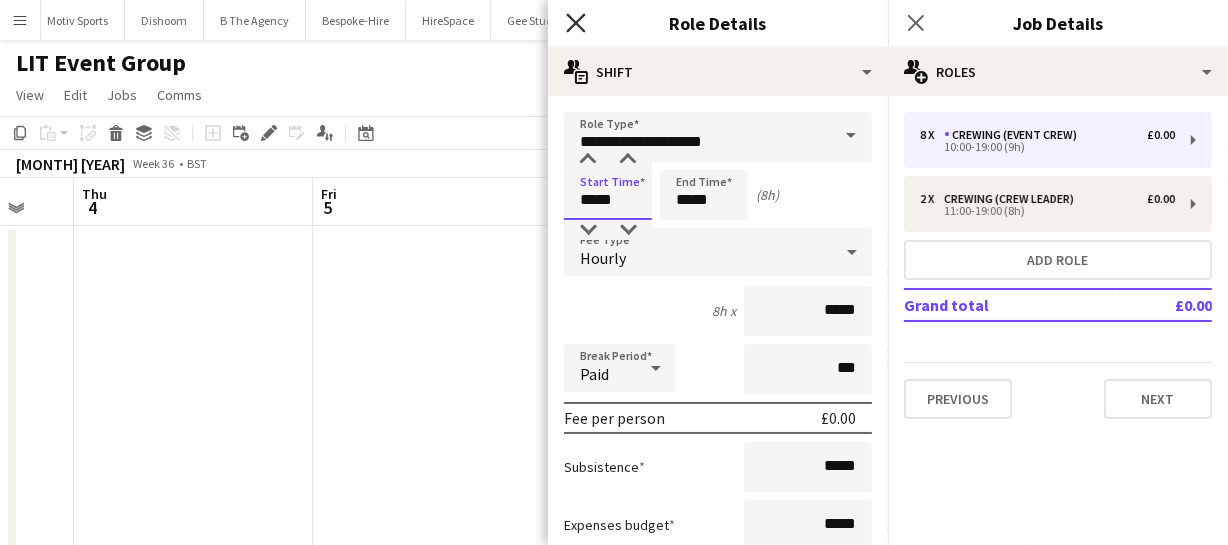 type on "*****" 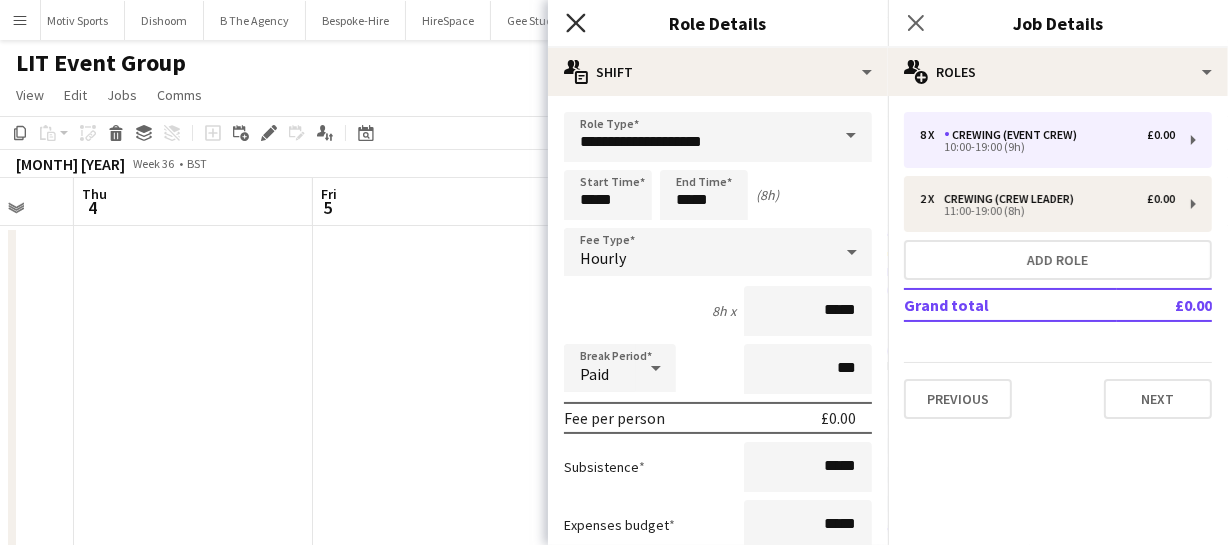 click on "Close pop-in" 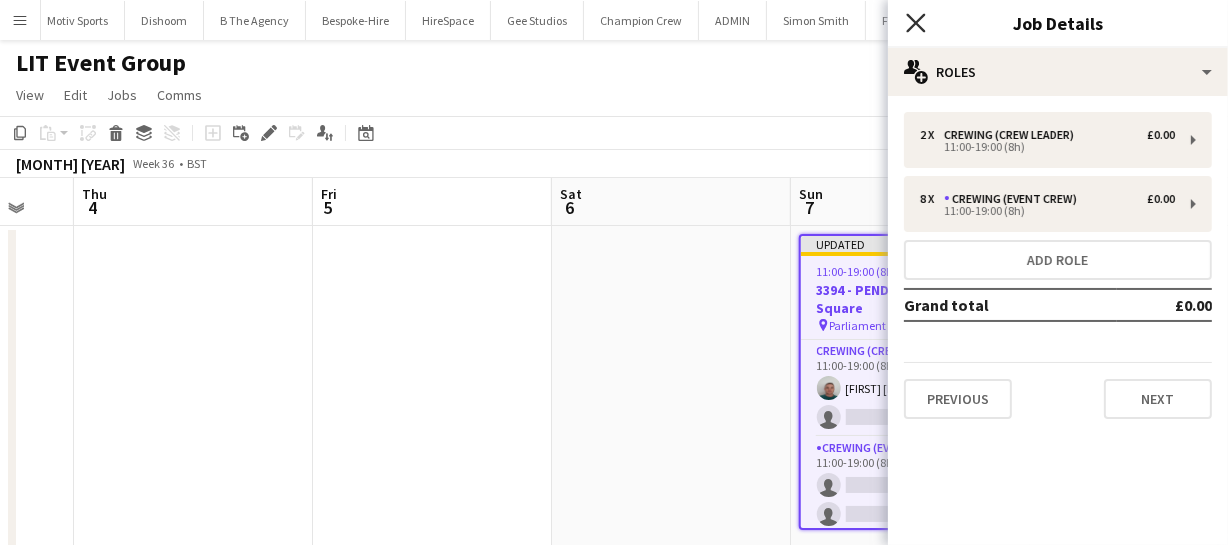 click on "Close pop-in" 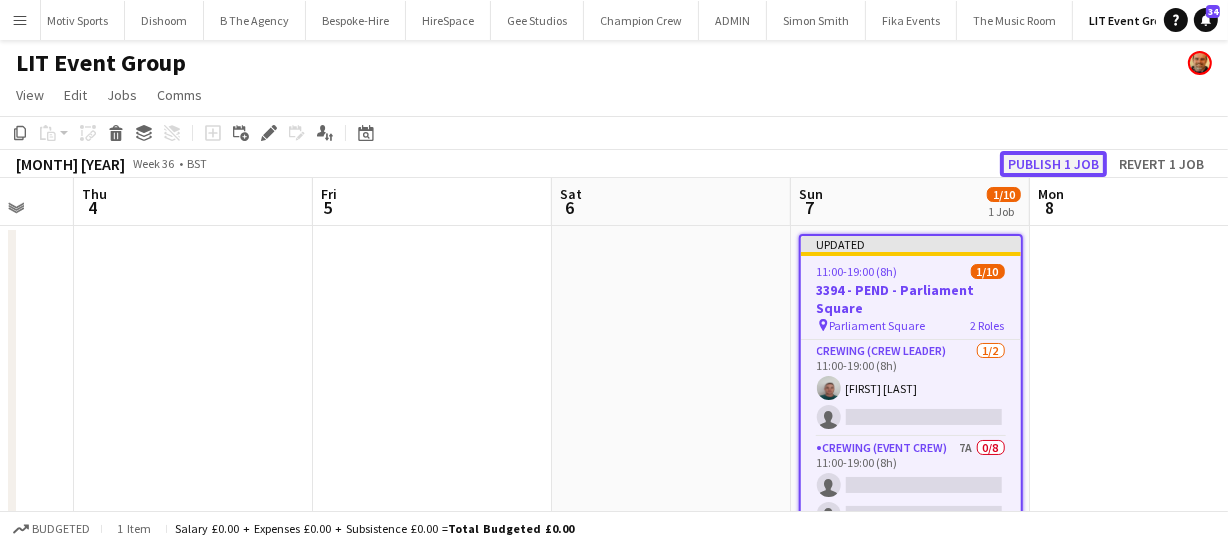 click on "Publish 1 job" 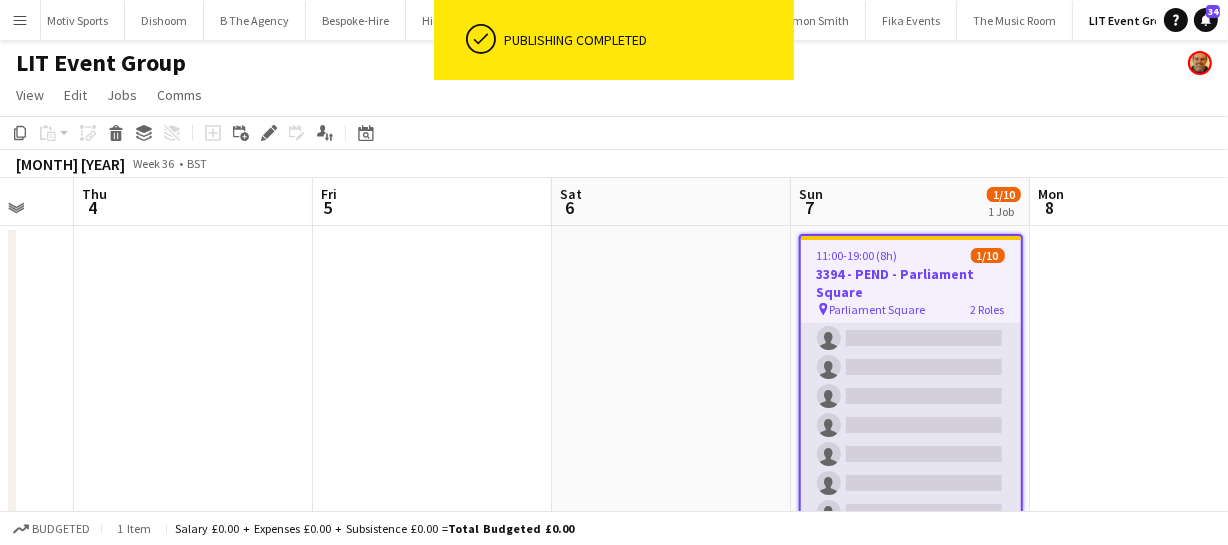 scroll, scrollTop: 163, scrollLeft: 0, axis: vertical 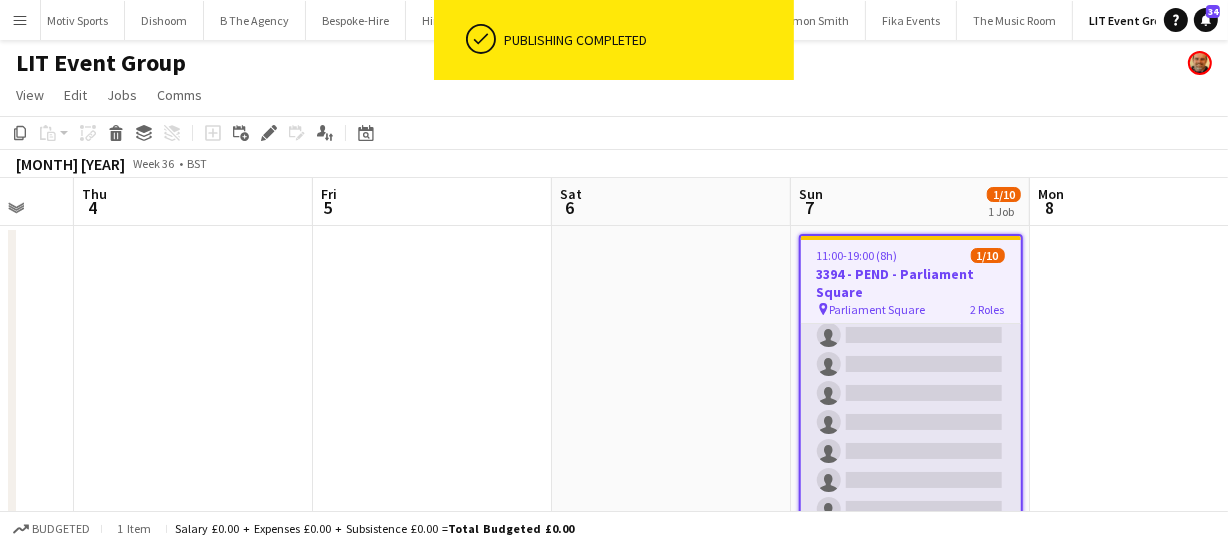 click on "Crewing (Event Crew)   7A   0/8   11:00-19:00 (8h)
single-neutral-actions
single-neutral-actions
single-neutral-actions
single-neutral-actions
single-neutral-actions
single-neutral-actions
single-neutral-actions
single-neutral-actions" at bounding box center (911, 393) 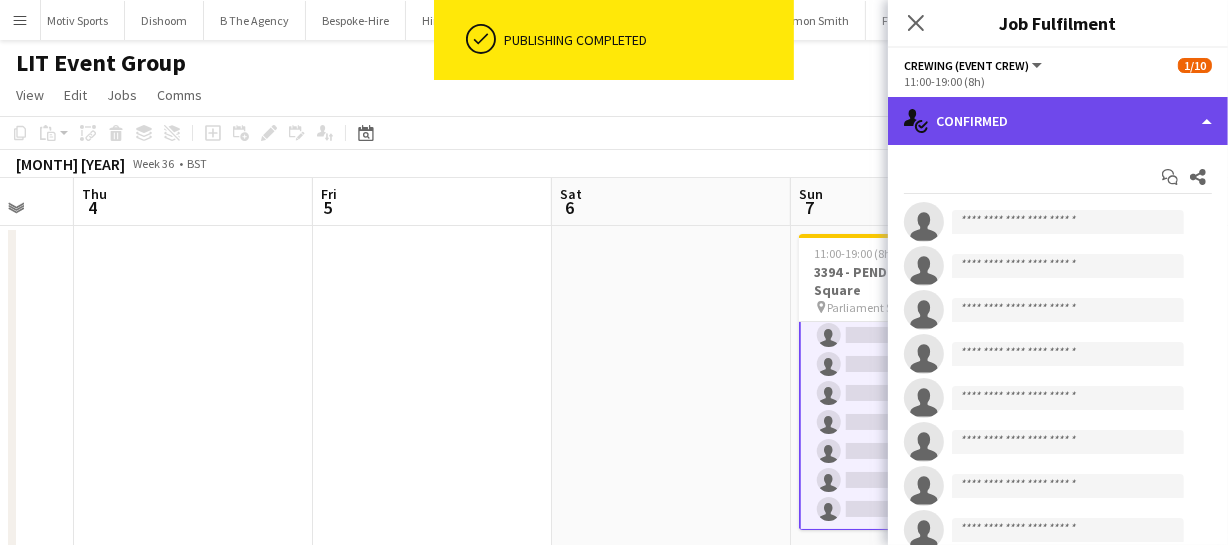 click on "single-neutral-actions-check-2
Confirmed" 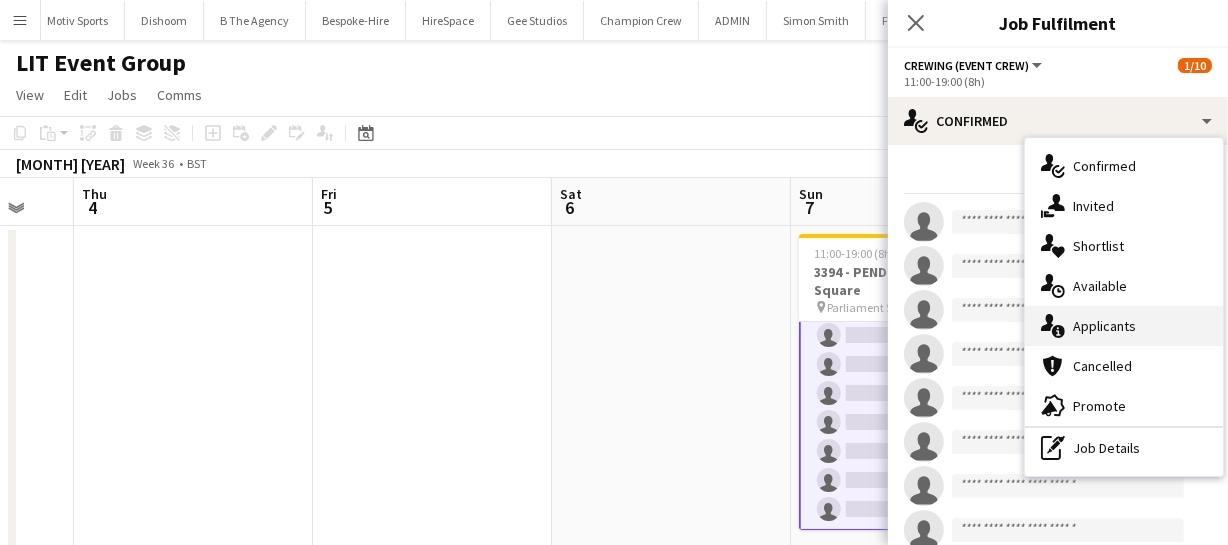 click on "single-neutral-actions-information
Applicants" at bounding box center (1124, 326) 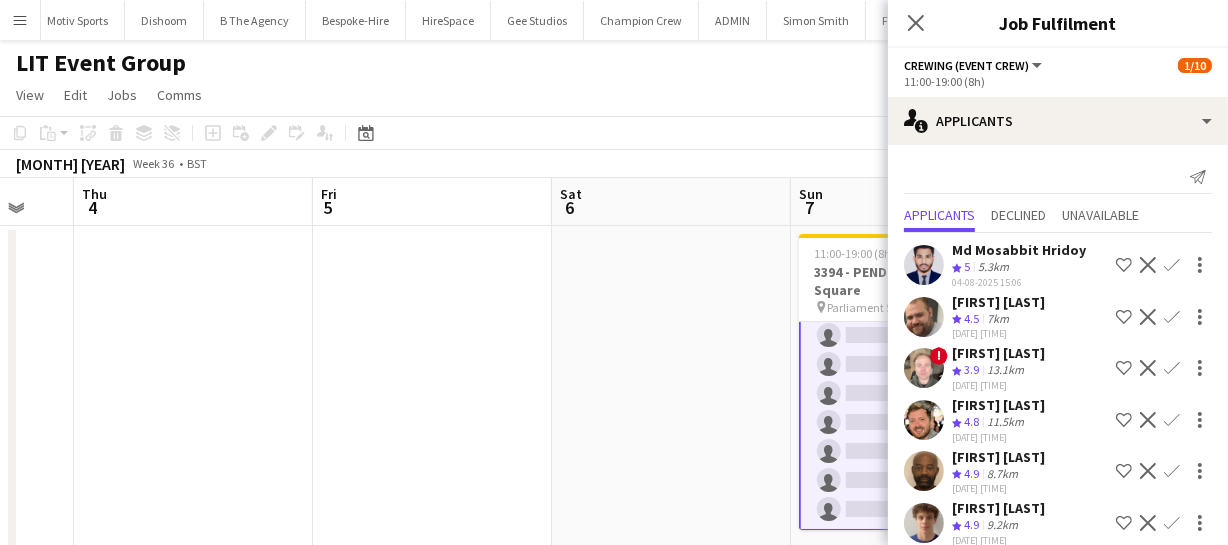 scroll, scrollTop: 65, scrollLeft: 0, axis: vertical 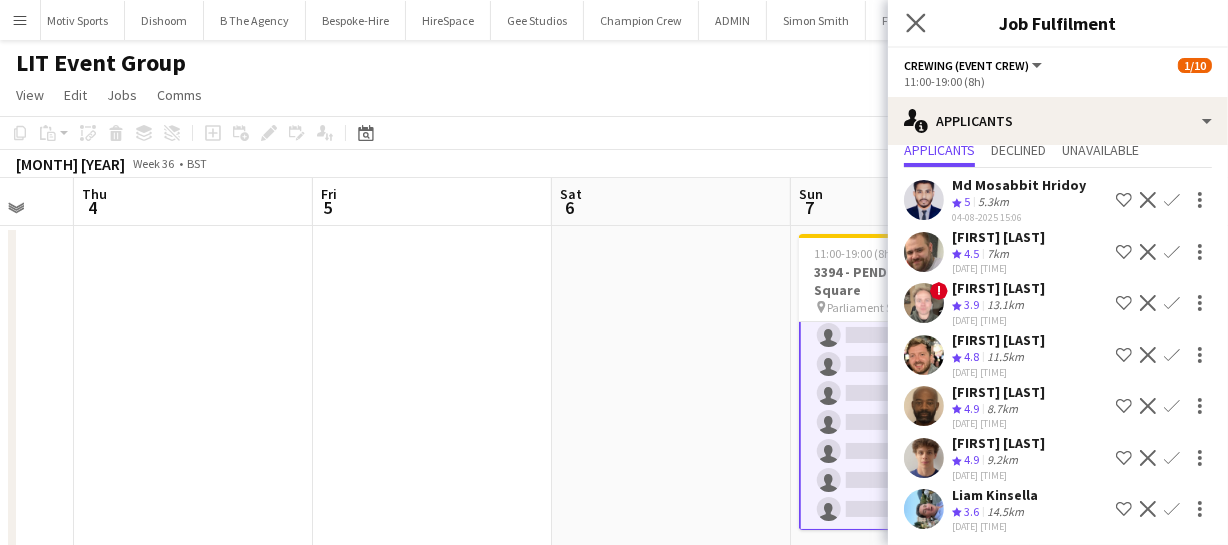 click on "Close pop-in" 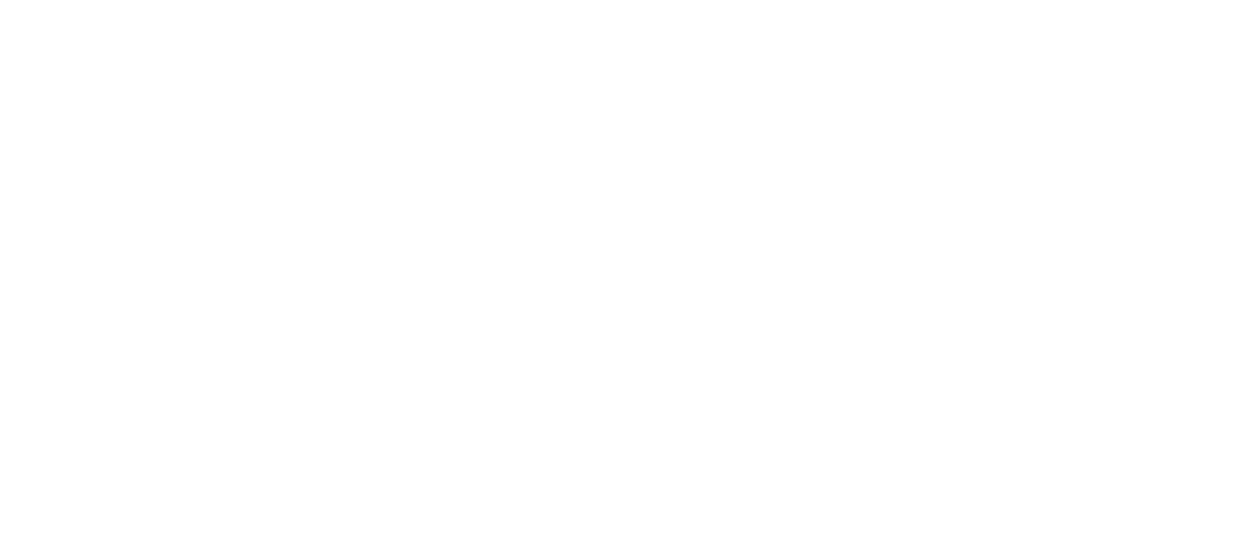 scroll, scrollTop: 0, scrollLeft: 0, axis: both 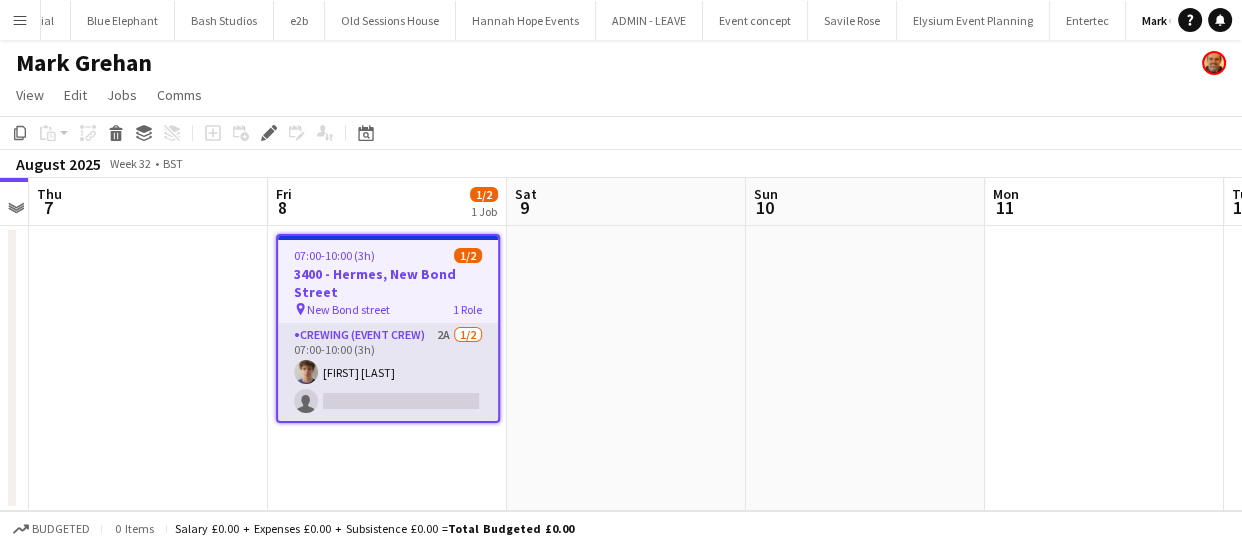 click on "Crewing (Event Crew)   2A   1/2   [TIME]-[TIME] ([DURATION]h)
[FIRST] [LAST]
single-neutral-actions" at bounding box center (388, 372) 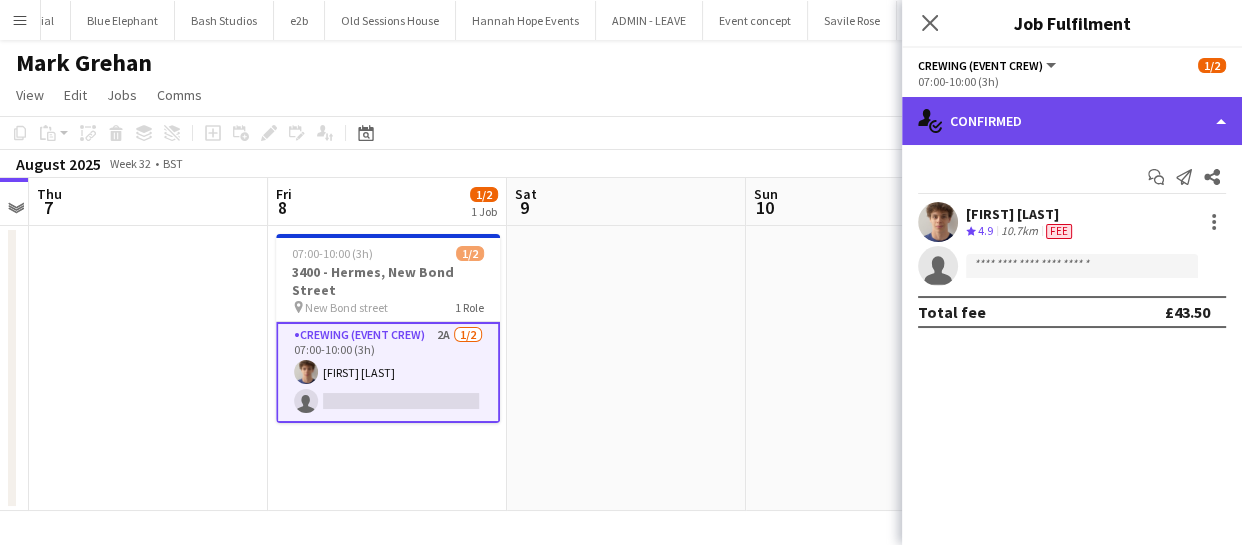 click on "single-neutral-actions-check-2
Confirmed" 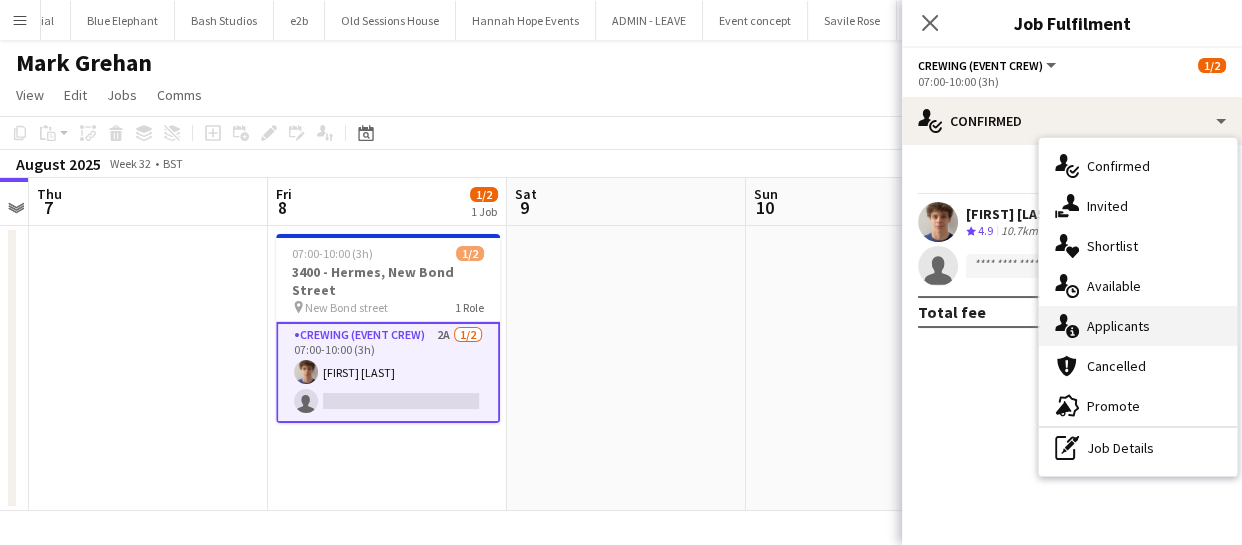 click on "single-neutral-actions-information
Applicants" at bounding box center [1138, 326] 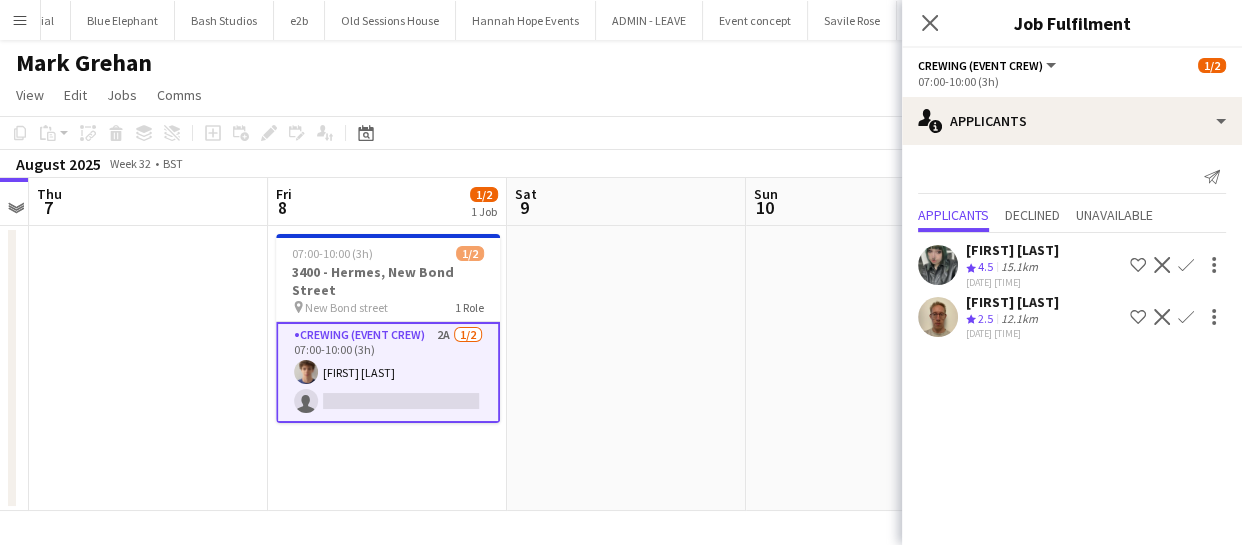click on "Confirm" 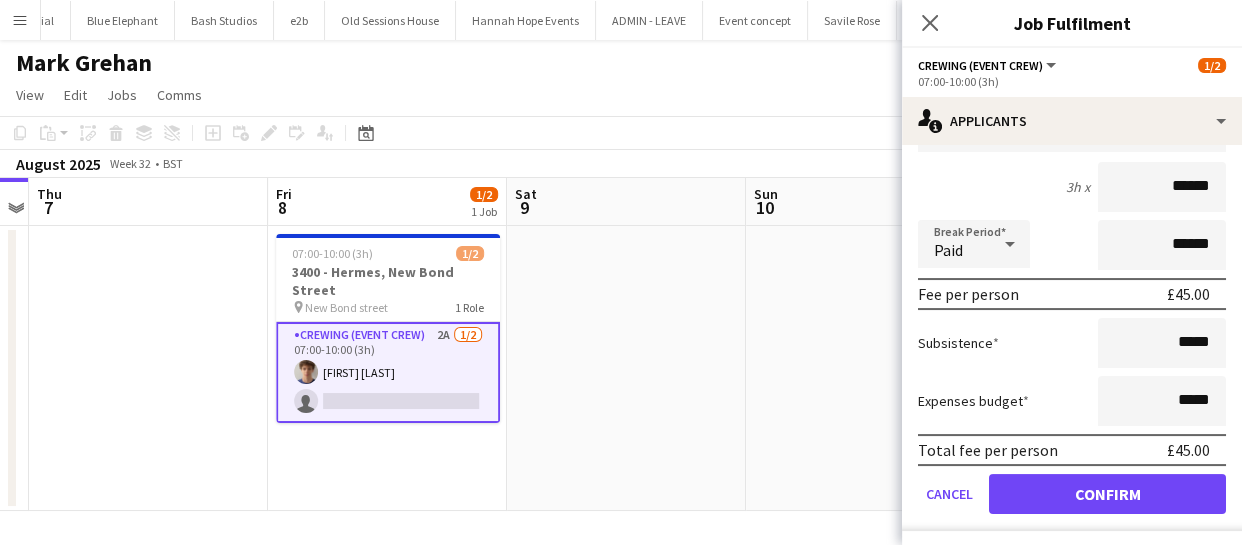 scroll, scrollTop: 265, scrollLeft: 0, axis: vertical 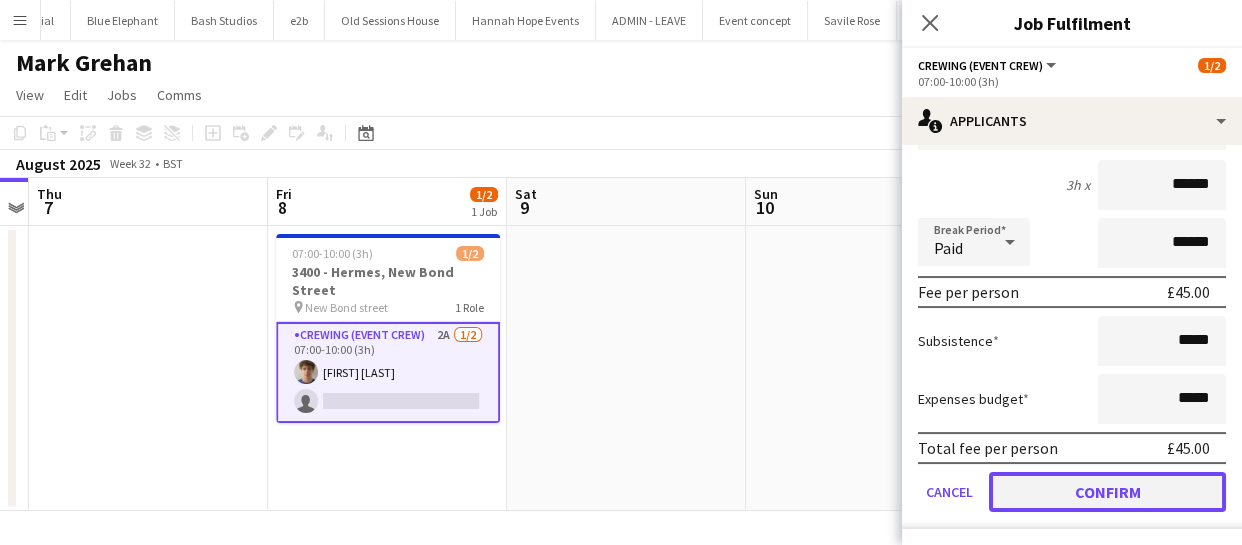 click on "Confirm" 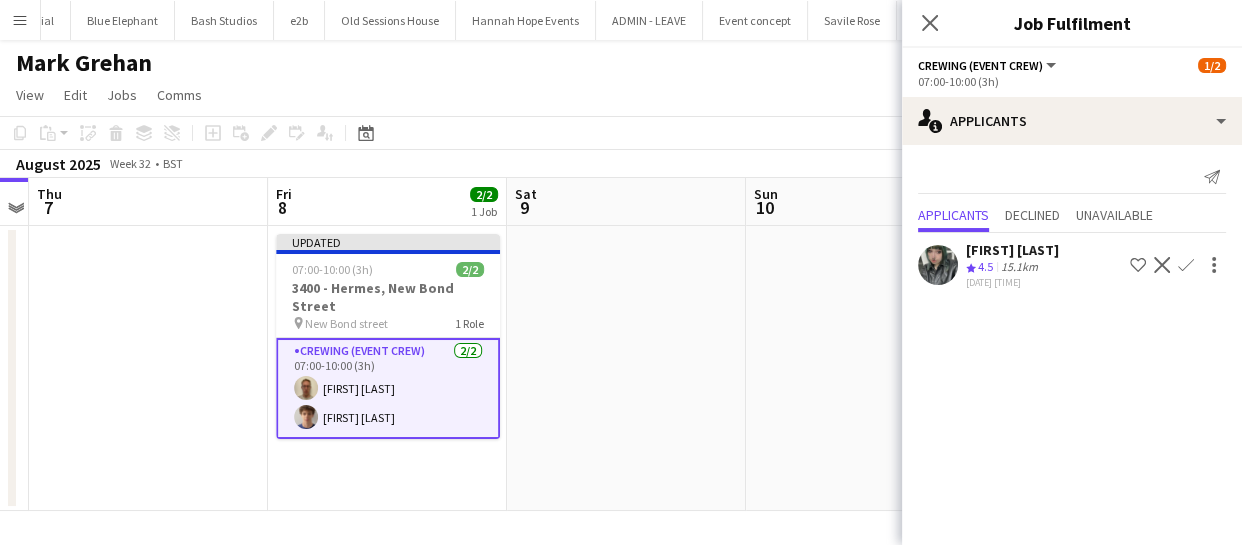 scroll, scrollTop: 0, scrollLeft: 0, axis: both 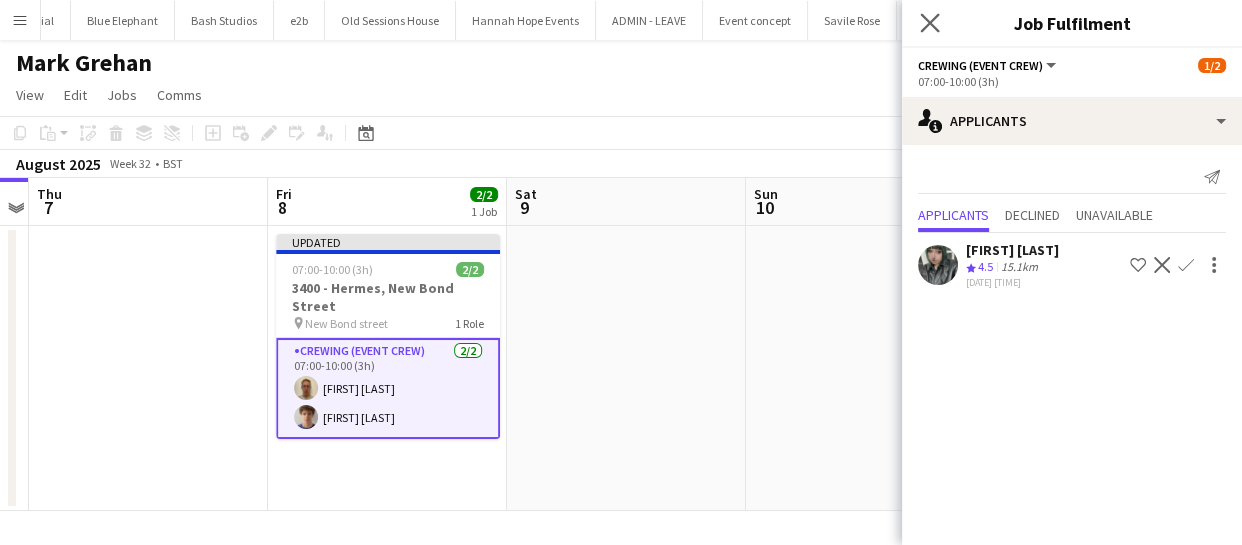 click on "Close pop-in" 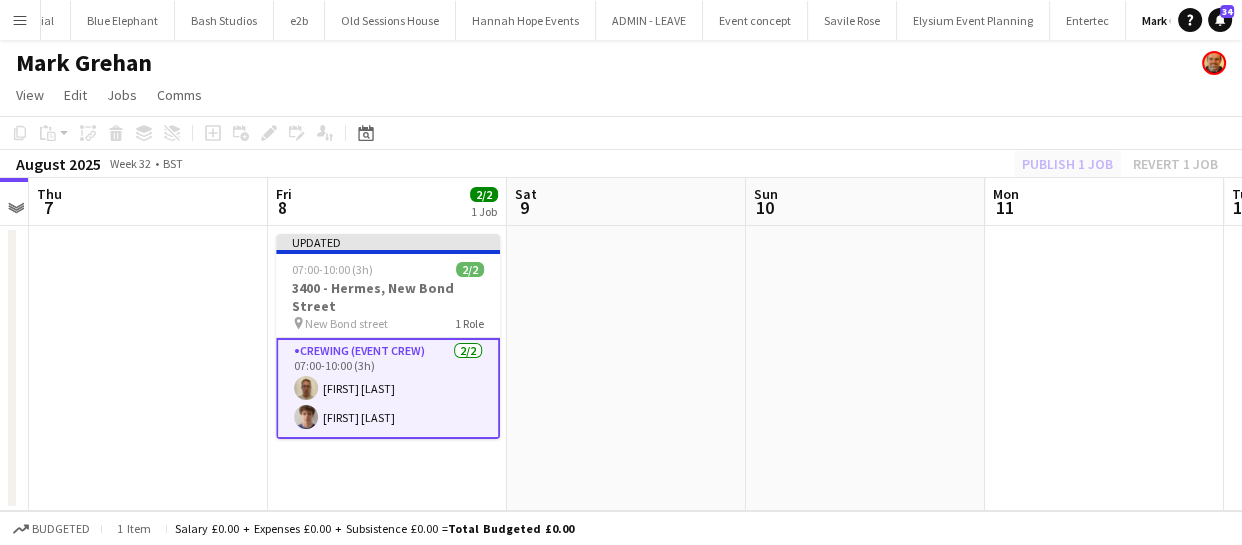 click on "Publish 1 job   Revert 1 job" 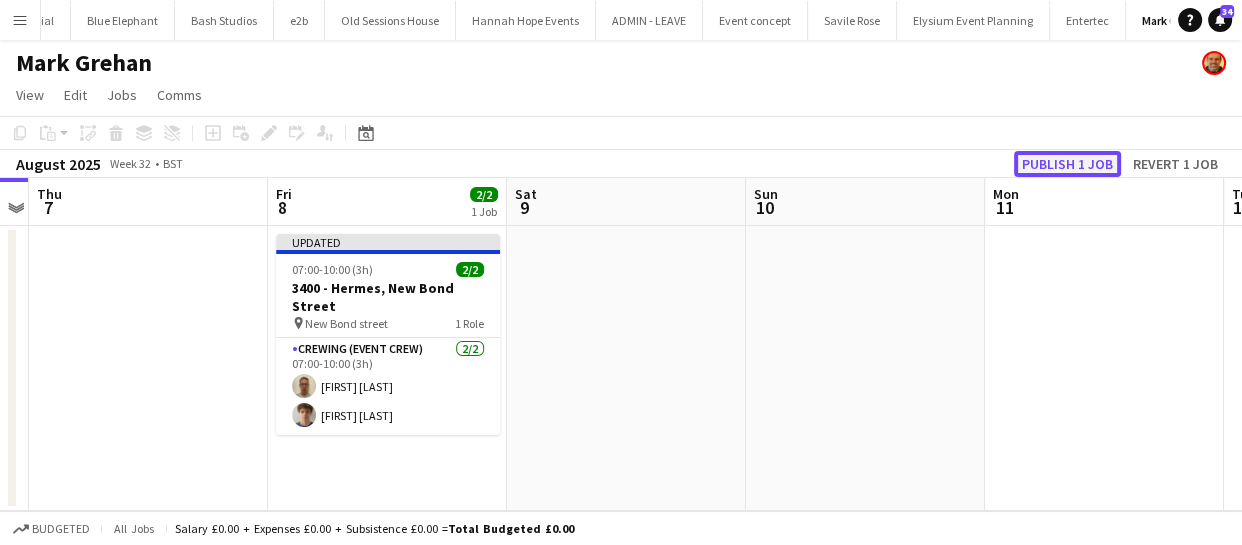 click on "Publish 1 job" 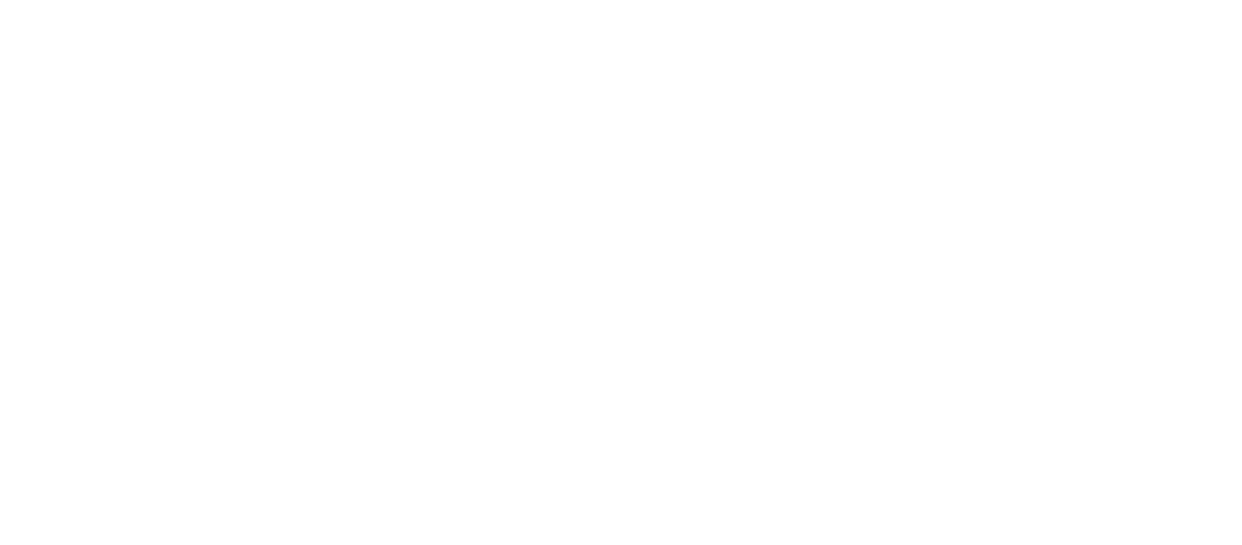scroll, scrollTop: 0, scrollLeft: 0, axis: both 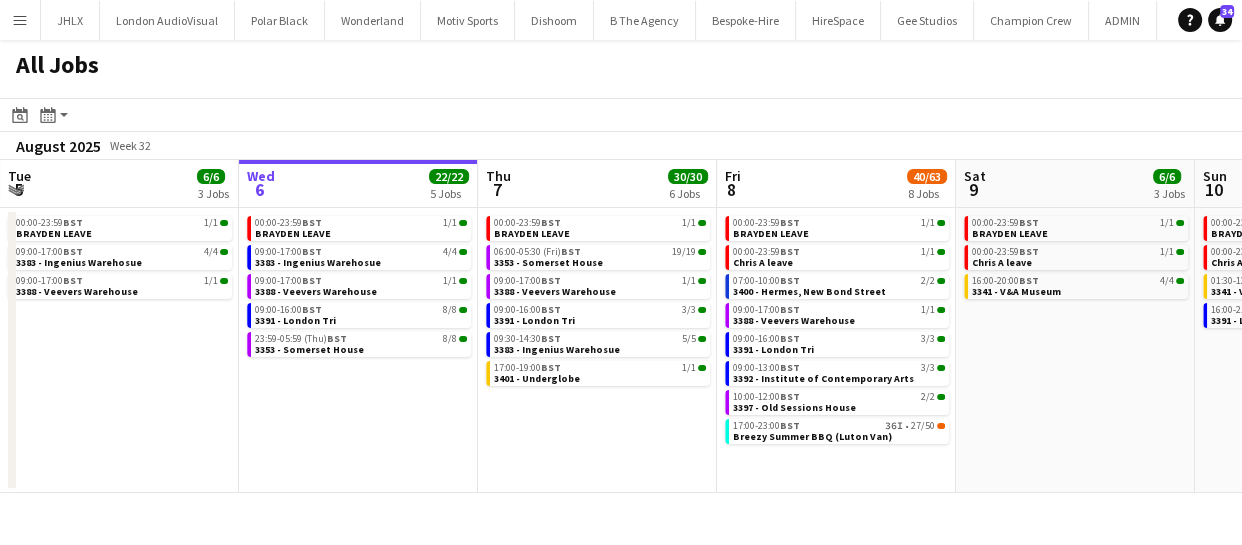 click on "Sun   3   3/3   2 Jobs   Mon   4   5/6   4 Jobs   Tue   5   6/6   3 Jobs   Wed   6   22/22   5 Jobs   Thu   7   30/30   6 Jobs   Fri   8   40/63   8 Jobs   Sat   9   6/6   3 Jobs   Sun   10   20/20   4 Jobs   Mon   11   10/11   5 Jobs   Tue   12   4/4   3 Jobs   Wed   13   7/8   5 Jobs   08:30-16:30    BST   1/1   3366 - Business Design Centre (PANEL VAN)   17:30-20:30    BST   2/2   3351 - The Studio Space   07:00-18:00    BST   3/3   3377 - Royal Festival Hall   08:00-16:00    BST   0/1   Luton Van brakes repair    09:00-16:00    BST   1/1   3366 - Business Design Centre (PANEL VAN)   09:00-17:00    BST   1/1   3388 - Veevers Warehouse   00:00-23:59    BST   1/1   [FIRST] [LAST] LEAVE   09:00-17:00    BST   4/4   3383 - Ingenius Warehosue   09:00-17:00    BST   1/1   3388 - Veevers Warehouse   00:00-23:59    BST   1/1   [FIRST] [LAST] LEAVE   09:00-17:00    BST   4/4   3383 - Ingenius Warehosue   09:00-17:00    BST   1/1   3388 - Veevers Warehouse   09:00-16:00    BST   8/8   3391 - London Tri   23:59-05:59 (Thu)   BST" at bounding box center [621, 326] 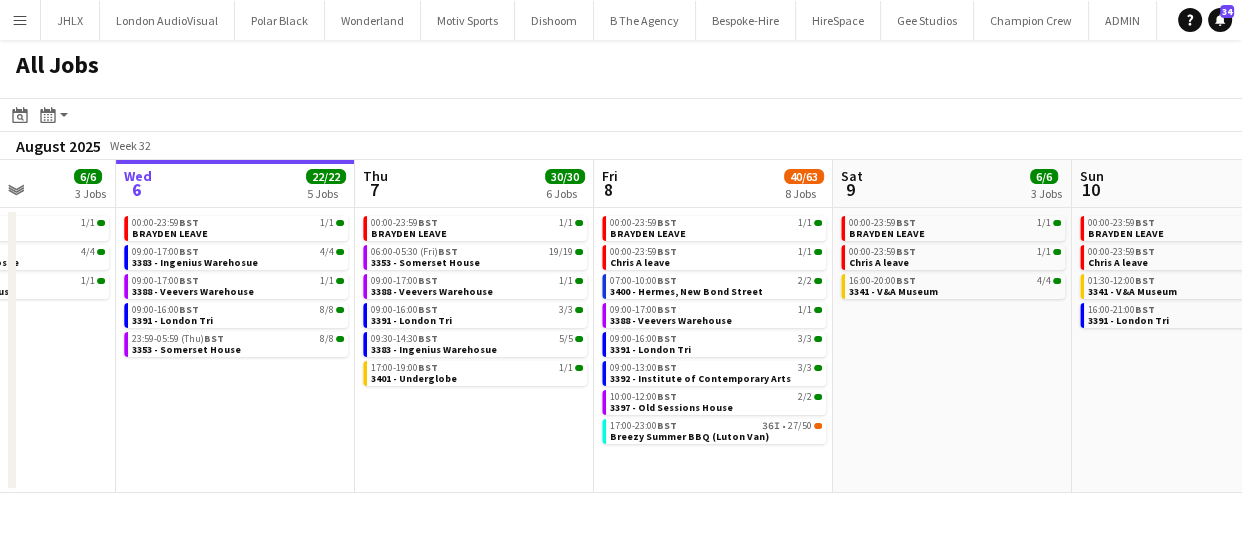 drag, startPoint x: 958, startPoint y: 390, endPoint x: 769, endPoint y: 368, distance: 190.27611 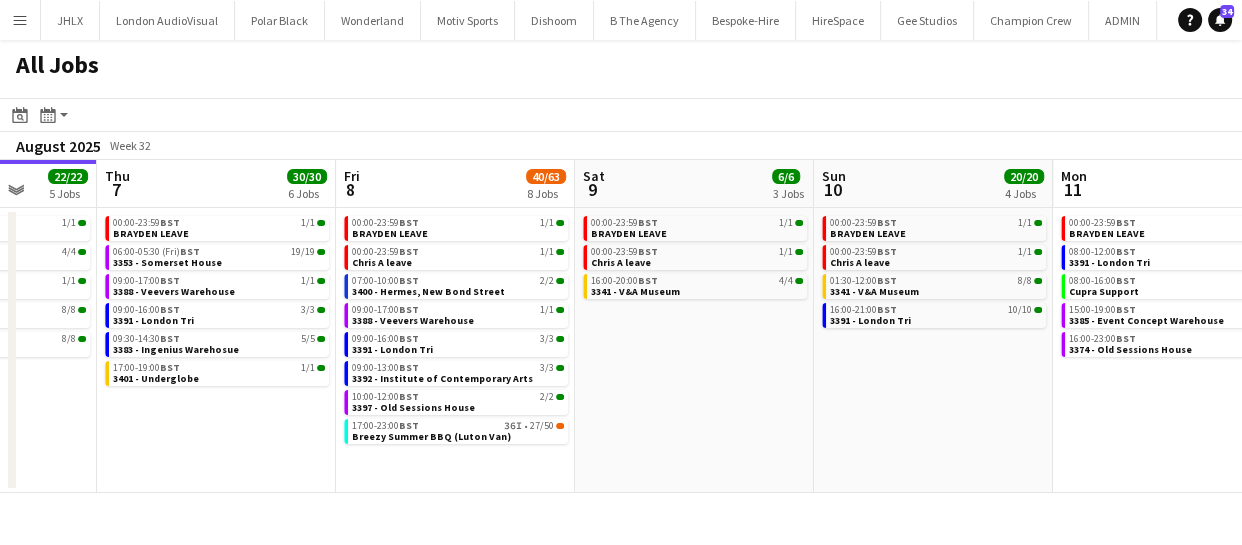 click on "Sun   3   3/3   2 Jobs   Mon   4   5/6   4 Jobs   Tue   5   6/6   3 Jobs   Wed   6   22/22   5 Jobs   Thu   7   30/30   6 Jobs   Fri   8   40/63   8 Jobs   Sat   9   6/6   3 Jobs   Sun   10   20/20   4 Jobs   Mon   11   10/11   5 Jobs   Tue   12   4/4   3 Jobs   Wed   13   7/8   5 Jobs   08:30-16:30    BST   1/1   3366 - Business Design Centre (PANEL VAN)   17:30-20:30    BST   2/2   3351 - The Studio Space   07:00-18:00    BST   3/3   3377 - Royal Festival Hall   08:00-16:00    BST   0/1   Luton Van brakes repair    09:00-16:00    BST   1/1   3366 - Business Design Centre (PANEL VAN)   09:00-17:00    BST   1/1   3388 - Veevers Warehouse   00:00-23:59    BST   1/1   [FIRST] [LAST] LEAVE   09:00-17:00    BST   4/4   3383 - Ingenius Warehosue   09:00-17:00    BST   1/1   3388 - Veevers Warehouse   00:00-23:59    BST   1/1   [FIRST] [LAST] LEAVE   09:00-17:00    BST   4/4   3383 - Ingenius Warehosue   09:00-17:00    BST   1/1   3388 - Veevers Warehouse   09:00-16:00    BST   8/8   3391 - London Tri   23:59-05:59 (Thu)   BST" at bounding box center [621, 326] 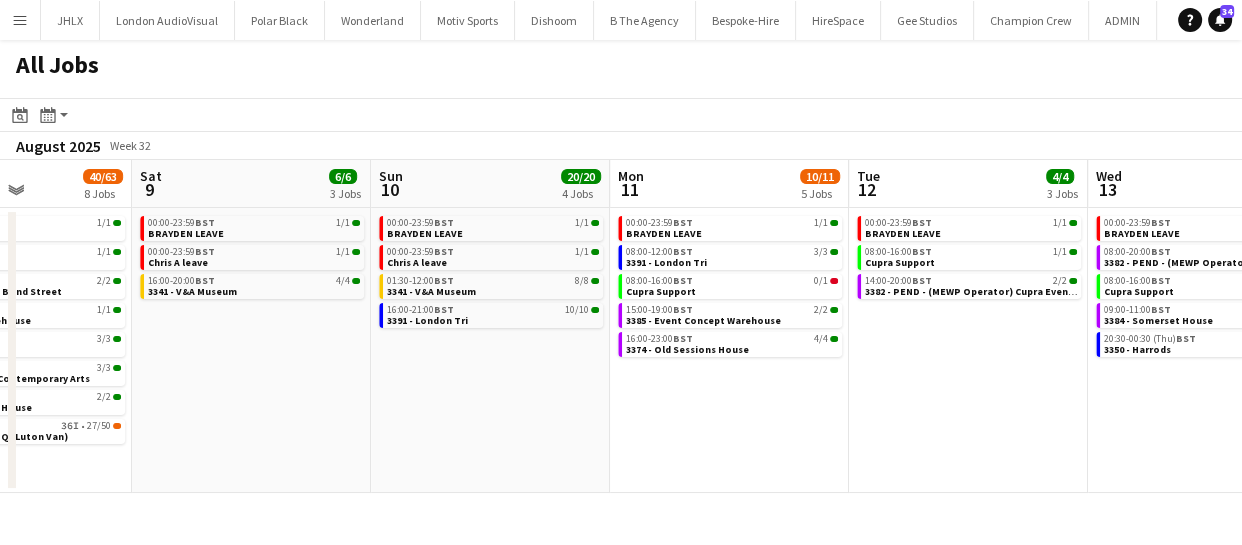 click on "All Jobs
Date picker
AUG 2025 AUG 2025 Monday M Tuesday T Wednesday W Thursday T Friday F Saturday S Sunday S  AUG   1   2   3   4   5   6   7   8   9   10   11   12   13   14   15   16   17   18   19   20   21   22   23   24   25   26   27   28   29   30   31
Comparison range
Comparison range
Today
Month view / Day view
Day view by Board Day view by Job Month view  August 2025   Week 32
Expand/collapse
Tue   5   6/6   3 Jobs   Wed   6   22/22   5 Jobs   Thu   7   30/30   6 Jobs   Fri   8   40/63   8 Jobs   Sat   9   6/6   3 Jobs   Sun   10   20/20   4 Jobs   Mon   11   10/11   5 Jobs   Tue   12   4/4   3 Jobs   Wed   13   7/8   5 Jobs   Thu   14   4/4   3 Jobs   Fri   15   16/16   5 Jobs   00:00-23:59    BST   1/1   [FIRST] [LAST] LEAVE   09:00-17:00    BST   4/4   3383 - Ingenius Warehosue   09:00-17:00    BST   1/1   00:00-23:59    BST" 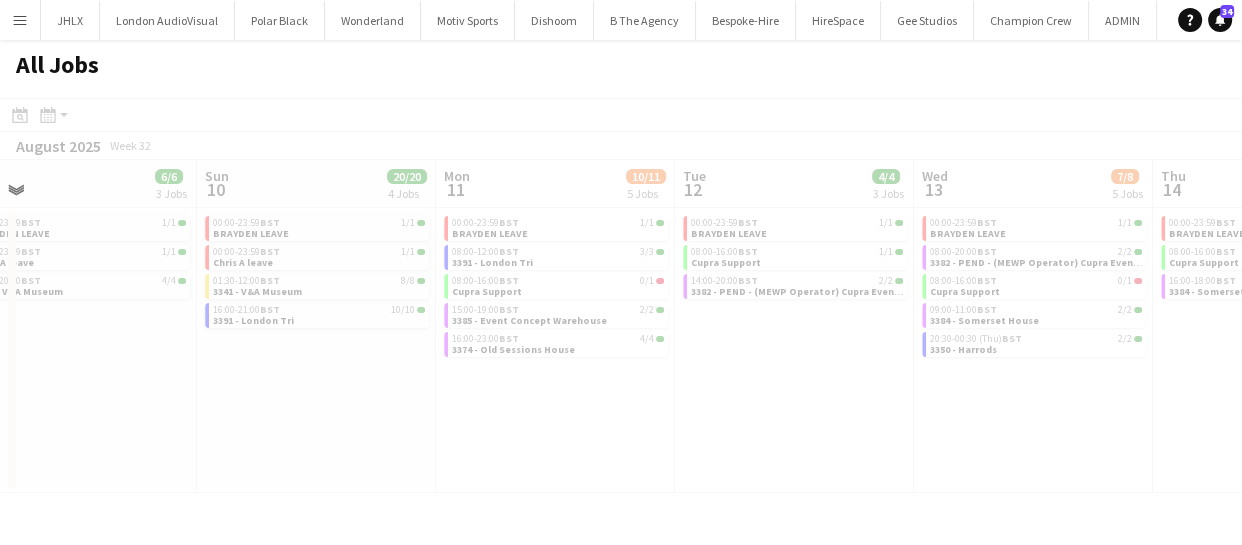 click 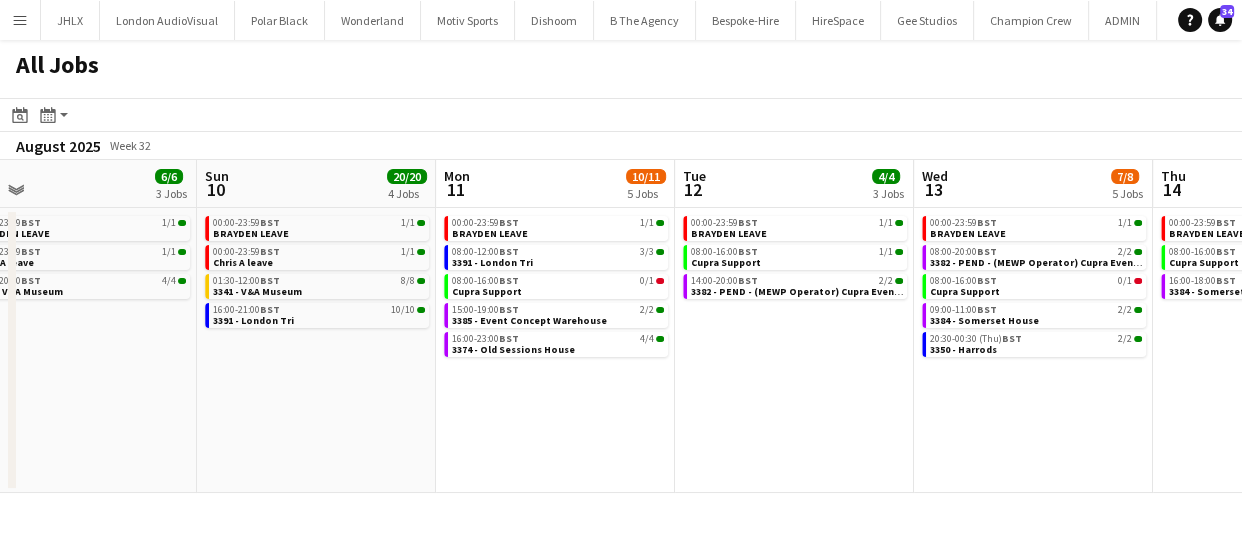 drag, startPoint x: 786, startPoint y: 407, endPoint x: 851, endPoint y: 415, distance: 65.490456 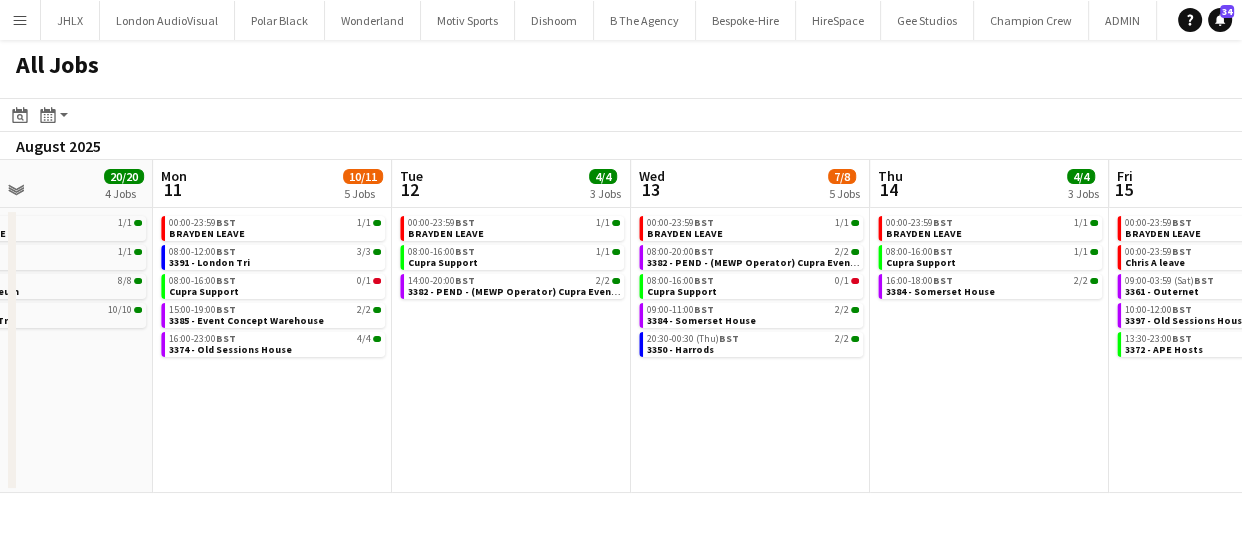 drag, startPoint x: 662, startPoint y: 409, endPoint x: 923, endPoint y: 434, distance: 262.19458 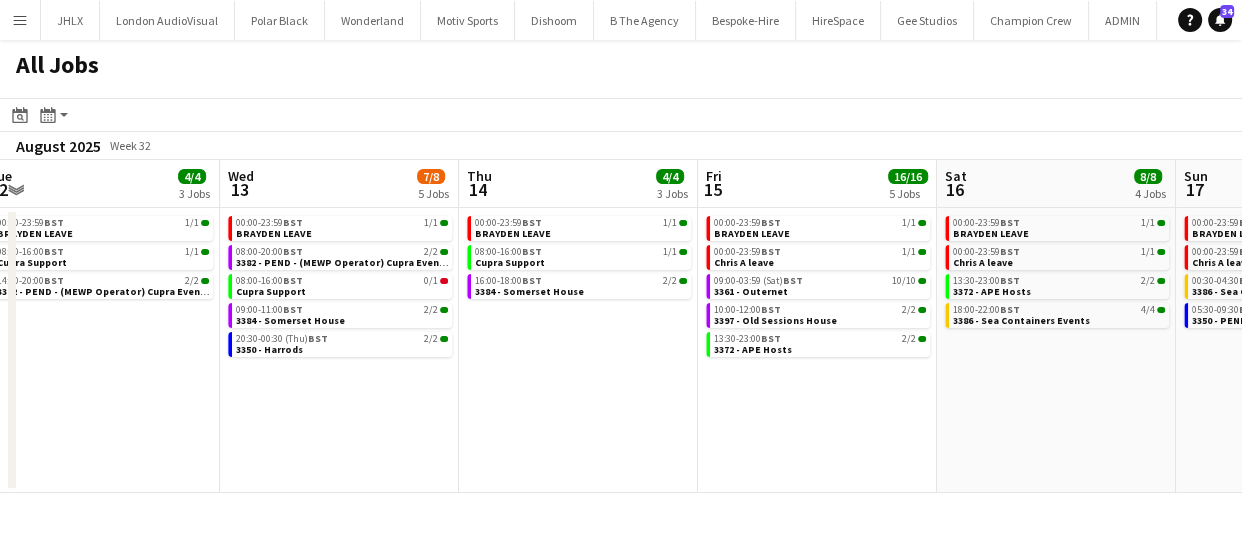 click on "All Jobs
Date picker
AUG 2025 AUG 2025 Monday M Tuesday T Wednesday W Thursday T Friday F Saturday S Sunday S  AUG   1   2   3   4   5   6   7   8   9   10   11   12   13   14   15   16   17   18   19   20   21   22   23   24   25   26   27   28   29   30   31
Comparison range
Comparison range
Today
Month view / Day view
Day view by Board Day view by Job Month view  August 2025   Week 32
Expand/collapse
Sat   9   6/6   3 Jobs   Sun   10   20/20   4 Jobs   Mon   11   10/11   5 Jobs   Tue   12   4/4   3 Jobs   Wed   13   7/8   5 Jobs   Thu   14   4/4   3 Jobs   Fri   15   16/16   5 Jobs   Sat   16   8/8   4 Jobs   Sun   17   5/6   4 Jobs   Mon   18   2/3   3 Jobs   Tue   19   5/8   4 Jobs   00:00-23:59    BST   1/1   [FIRST] [LAST] LEAVE   00:00-23:59    BST   1/1   [FIRST] [LAST] leave   16:00-20:00    BST   4/4   3341 - V&A Museum   00:00-23:59    4A" 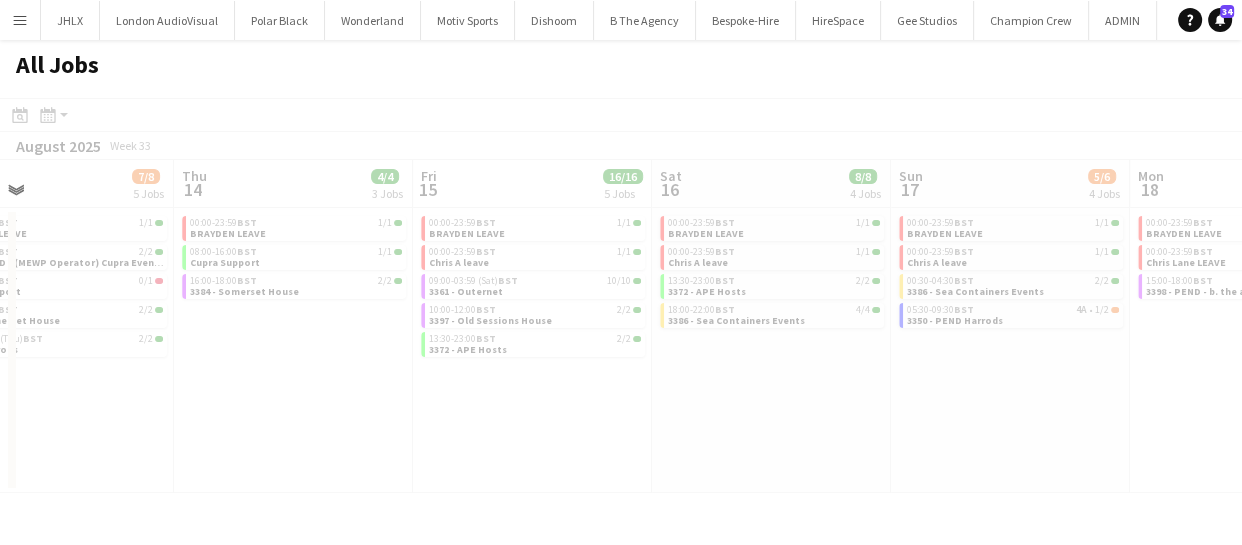 drag, startPoint x: 782, startPoint y: 449, endPoint x: 821, endPoint y: 451, distance: 39.051247 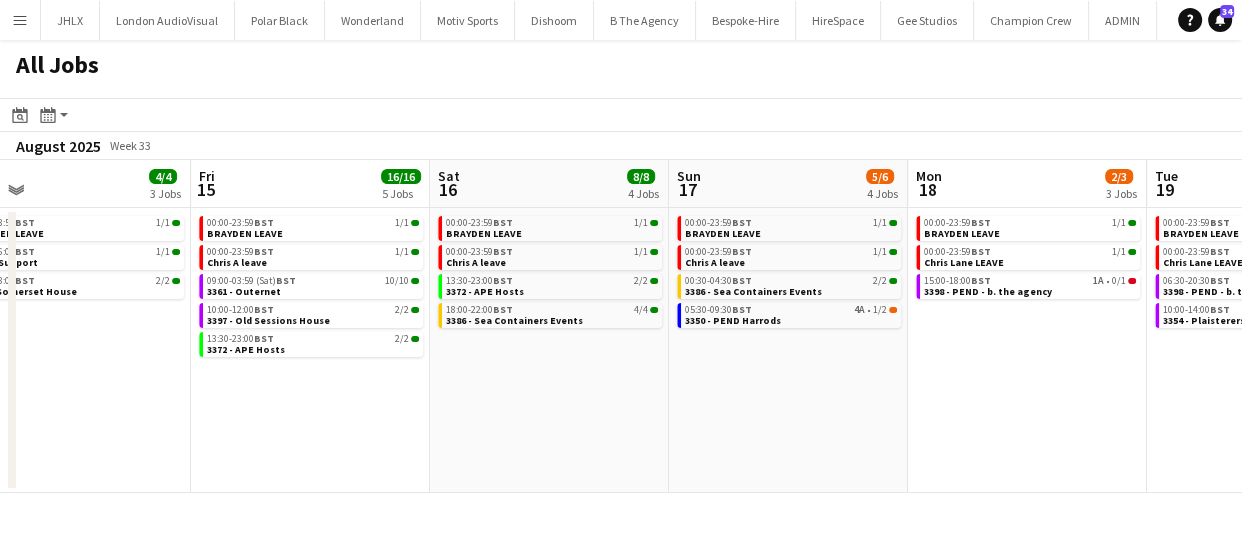 drag, startPoint x: 778, startPoint y: 437, endPoint x: 821, endPoint y: 438, distance: 43.011627 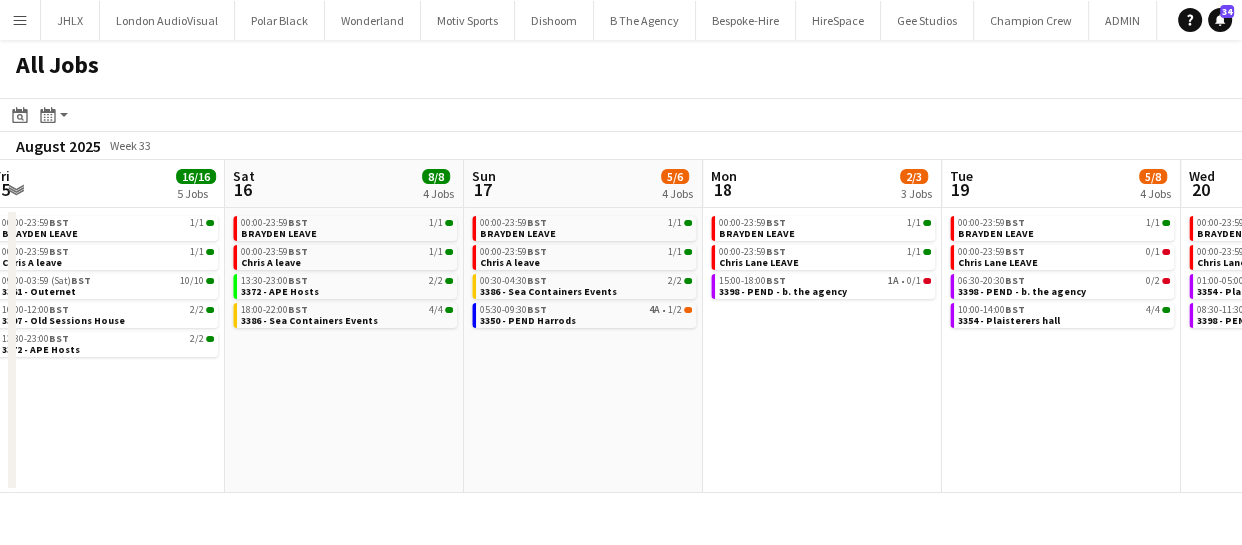 click on "Mon   11   10/11   5 Jobs   Tue   12   4/4   3 Jobs   Wed   13   7/8   5 Jobs   Thu   14   4/4   3 Jobs   Fri   15   16/16   5 Jobs   Sat   16   8/8   4 Jobs   Sun   17   5/6   4 Jobs   Mon   18   2/3   3 Jobs   Tue   19   5/8   4 Jobs   Wed   20   5/7   4 Jobs   Thu   21   1/2   2 Jobs   00:00-23:59    BST   1/1   [FIRST] [LAST] LEAVE   08:00-12:00    BST   3/3   3391 - London Tri   08:00-16:00    BST   0/1   Cupra Support   15:00-19:00    BST   2/2   3385 - Event Concept Warehouse   16:00-23:00    BST   4/4   3374 - Old Sessions House   00:00-23:59    BST   1/1   [FIRST] [LAST] LEAVE   08:00-16:00    BST   1/1   Cupra Support   14:00-20:00    BST   2/2   3382 - PEND -  (MEWP Operator) Cupra Event Day   00:00-23:59    BST   1/1   [FIRST] [LAST] LEAVE   08:00-20:00    BST   2/2   3382 - PEND -  (MEWP Operator) Cupra Event Day   08:00-16:00    BST   0/1   Cupra Support   09:00-11:00    BST   2/2   3384 -Somerset House    20:30-00:30 (Thu)   BST   2/2   3350 - Harrods   00:00-23:59    BST   1/1   [FIRST] [LAST] LEAVE   08:00-16:00" at bounding box center (621, 326) 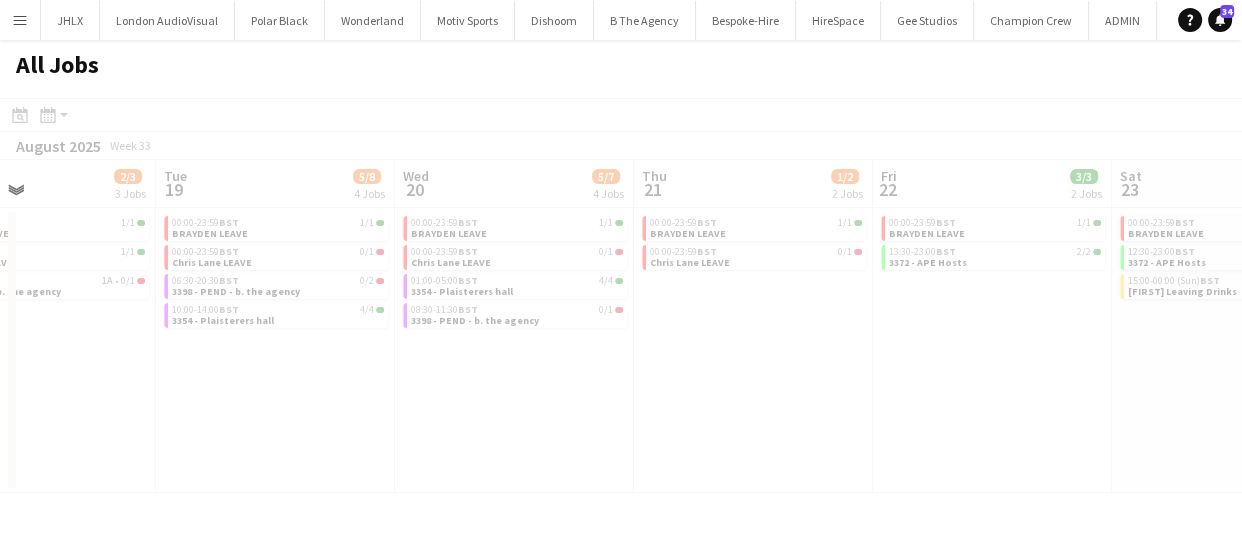 drag, startPoint x: 770, startPoint y: 430, endPoint x: 633, endPoint y: 412, distance: 138.17743 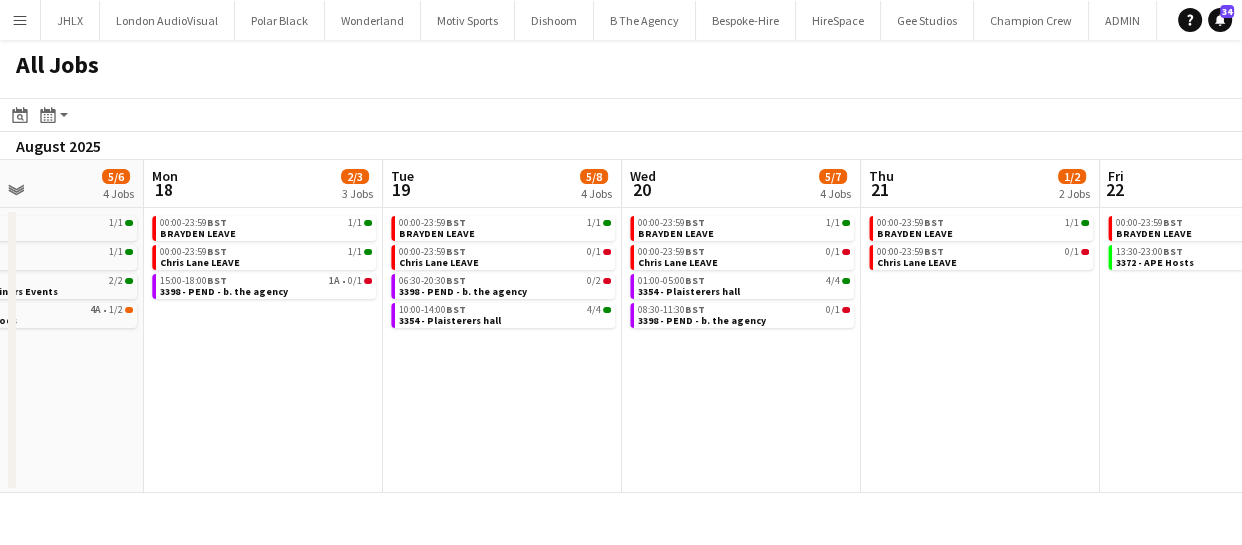 drag, startPoint x: 909, startPoint y: 434, endPoint x: 648, endPoint y: 414, distance: 261.76517 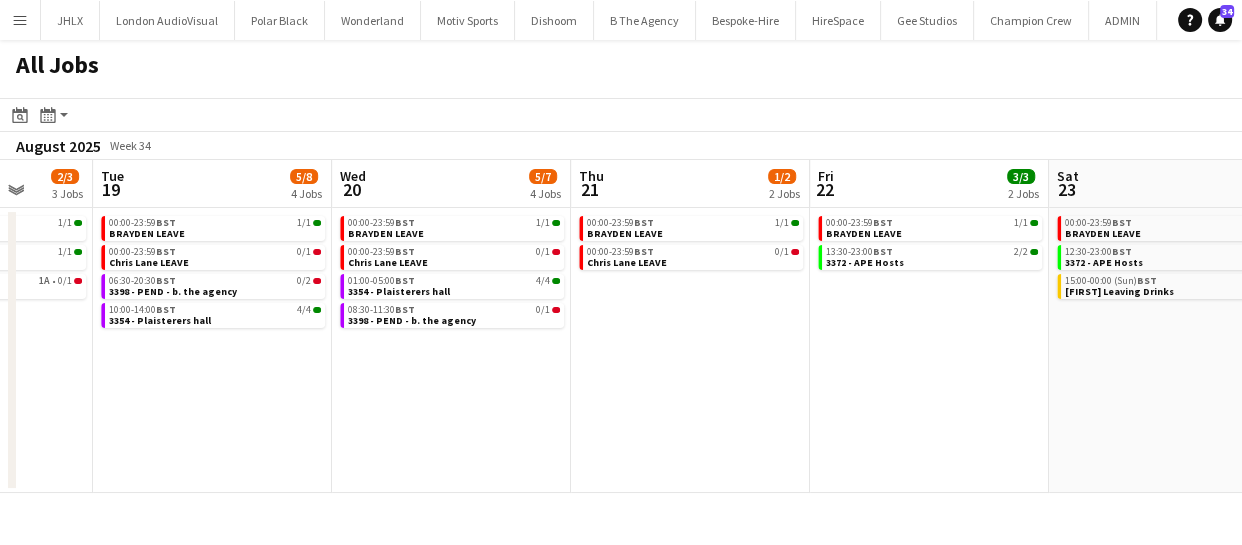 drag, startPoint x: 976, startPoint y: 438, endPoint x: 810, endPoint y: 437, distance: 166.003 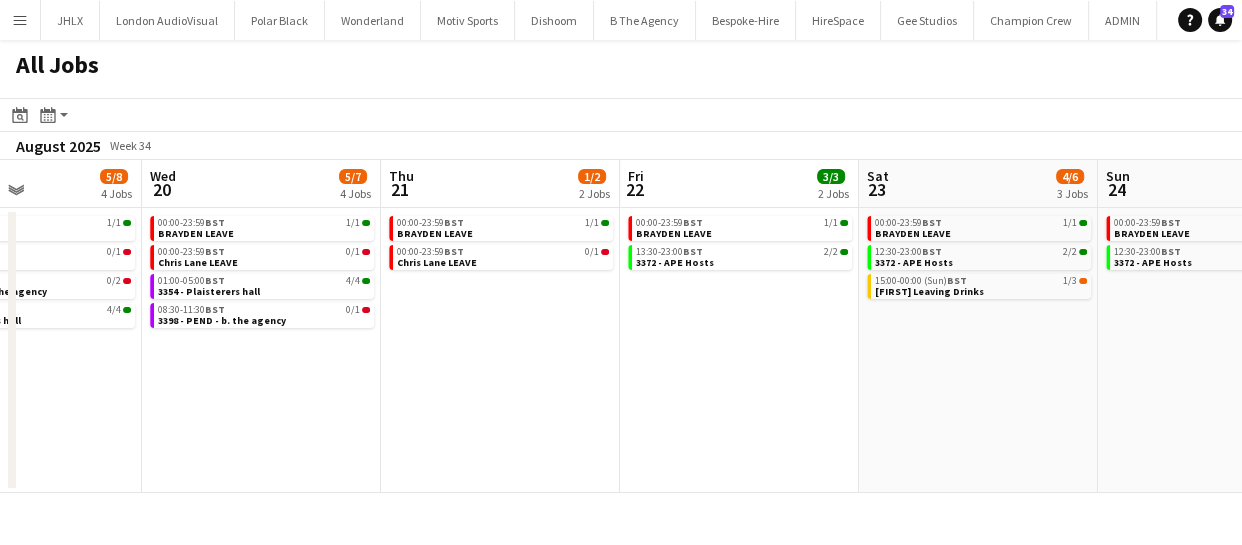 click on "Sun   17   5/6   4 Jobs   Mon   18   2/3   3 Jobs   Tue   19   5/8   4 Jobs   Wed   20   5/7   4 Jobs   Thu   21   1/2   2 Jobs   Fri   22   3/3   2 Jobs   Sat   23   4/6   3 Jobs   Sun   24   3/3   2 Jobs   Mon   25   2/2   2 Jobs   Tue   26   3/3   2 Jobs   Wed   27   2/2   2 Jobs   00:00-23:59    BST   1/1   [FIRST] [LAST] LEAVE   00:00-23:59    BST   1/1   [FIRST] [LAST] leave   00:30-04:30    BST   2/2   3386 - Sea Containers Events   05:30-09:30    BST   4A   •   1/2   3350 - PEND Harrods   00:00-23:59    BST   1/1   [FIRST] [LAST] LEAVE   00:00-23:59    BST   1/1   [FIRST] [LAST] LEAVE   15:00-18:00    BST   1A   •   0/1   3398 - PEND - b. the agency   00:00-23:59    BST   1/1   [FIRST] [LAST] LEAVE   00:00-23:59    BST   0/1   [FIRST] [LAST] LEAVE   06:30-20:30    BST   0/2   3398 - PEND - b. the agency   10:00-14:00    BST   4/4   3354 - Plaisterers hall   00:00-23:59    BST   1/1   [FIRST] [LAST] LEAVE   00:00-23:59    BST   0/1   [FIRST] [LAST] LEAVE   01:00-05:00    BST   4/4   3354 - Plaisterers hall   08:30-11:30    BST   0/1   BST" at bounding box center (621, 326) 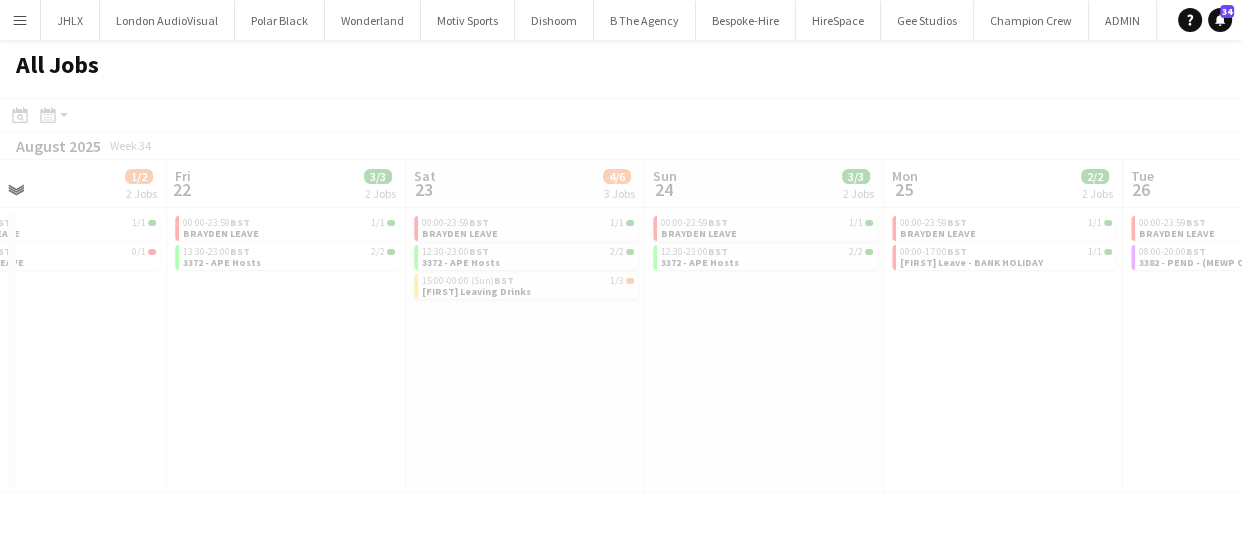 drag, startPoint x: 846, startPoint y: 456, endPoint x: 696, endPoint y: 446, distance: 150.33296 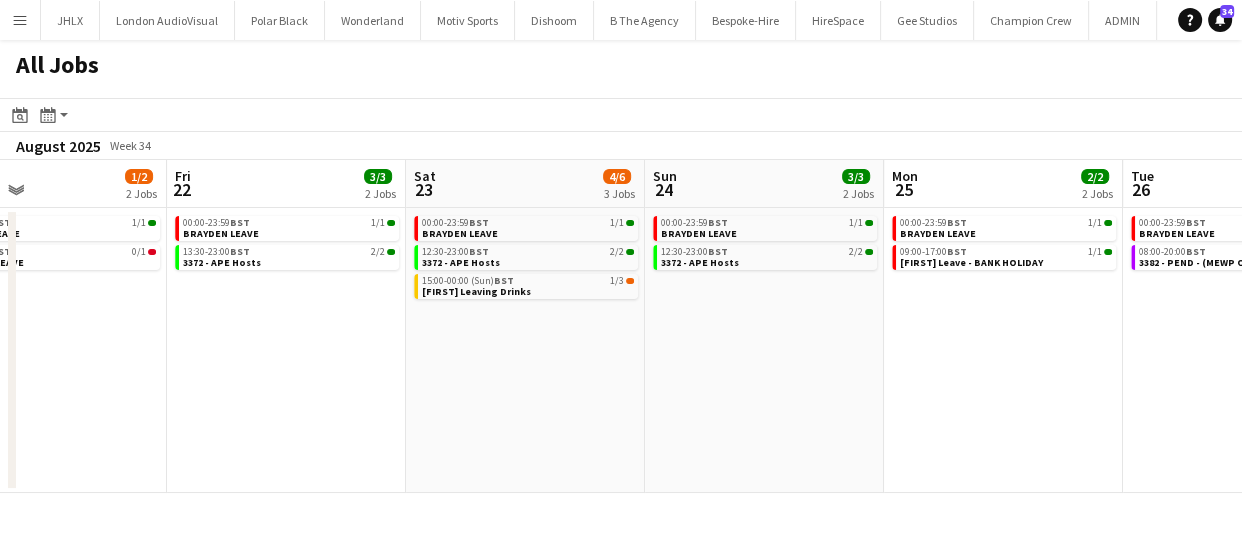 click on "Tue   19   5/8   4 Jobs   Wed   20   5/7   4 Jobs   Thu   21   1/2   2 Jobs   Fri   22   3/3   2 Jobs   Sat   23   4/6   3 Jobs   Sun   24   3/3   2 Jobs   Mon   25   2/2   2 Jobs   Tue   26   3/3   2 Jobs   Wed   27   2/2   2 Jobs   Thu   28   2/2   2 Jobs   Fri   29   8/20   5 Jobs   00:00-23:59    BST   1/1   [FIRST] [LAST] LEAVE   00:00-23:59    BST   0/1   [FIRST] [LAST] LEAVE   06:30-20:30    BST   0/2   3398 - PEND - b. the agency   10:00-14:00    BST   4/4   3354 - Plaisterers hall   00:00-23:59    BST   1/1   [FIRST] [LAST] LEAVE   00:00-23:59    BST   0/1   [FIRST] [LAST] LEAVE   01:00-05:00    BST   4/4   3354 - Plaisterers hall   08:30-11:30    BST   0/1   3398 - PEND - b. the agency   00:00-23:59    BST   1/1   [FIRST] [LAST] LEAVE   00:00-23:59    BST   0/1   [FIRST] [LAST] LEAVE   00:00-23:59    BST   1/1   [FIRST] [LAST] LEAVE   13:30-23:00    BST   2/2   3372 - APE Hosts   00:00-23:59    BST   1/1   [FIRST] [LAST] LEAVE   12:30-23:00    BST   2/2   3372 - APE Hosts   15:00-00:00 (Sun)   BST   1/3   [FIRST] Leaving Drinks   00:00-23:59" at bounding box center [621, 326] 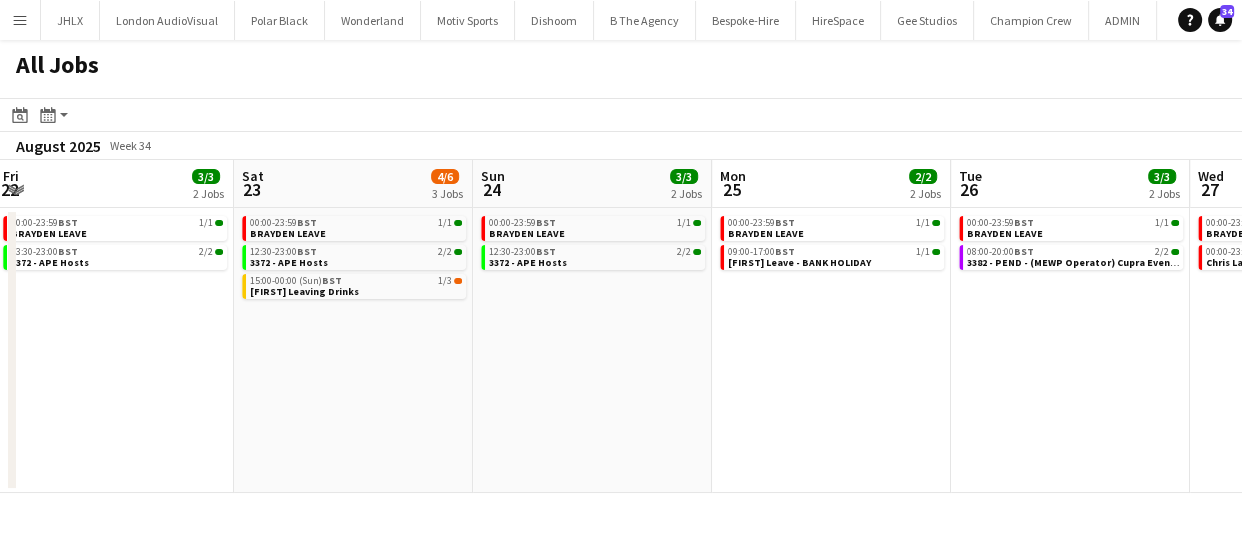 drag, startPoint x: 884, startPoint y: 444, endPoint x: 630, endPoint y: 419, distance: 255.22736 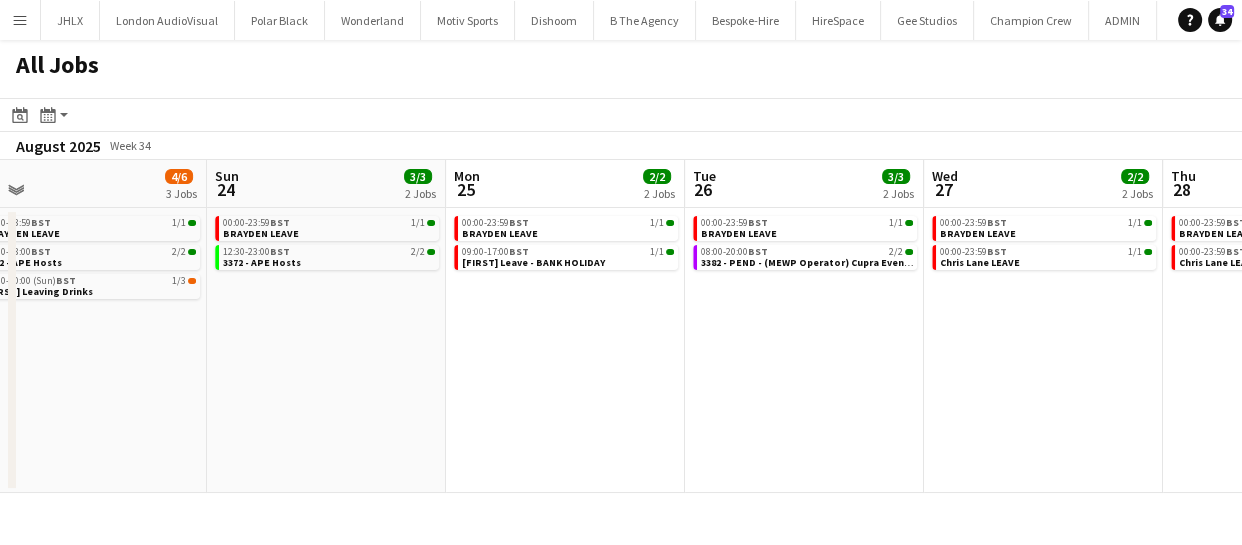 drag, startPoint x: 739, startPoint y: 420, endPoint x: 696, endPoint y: 421, distance: 43.011627 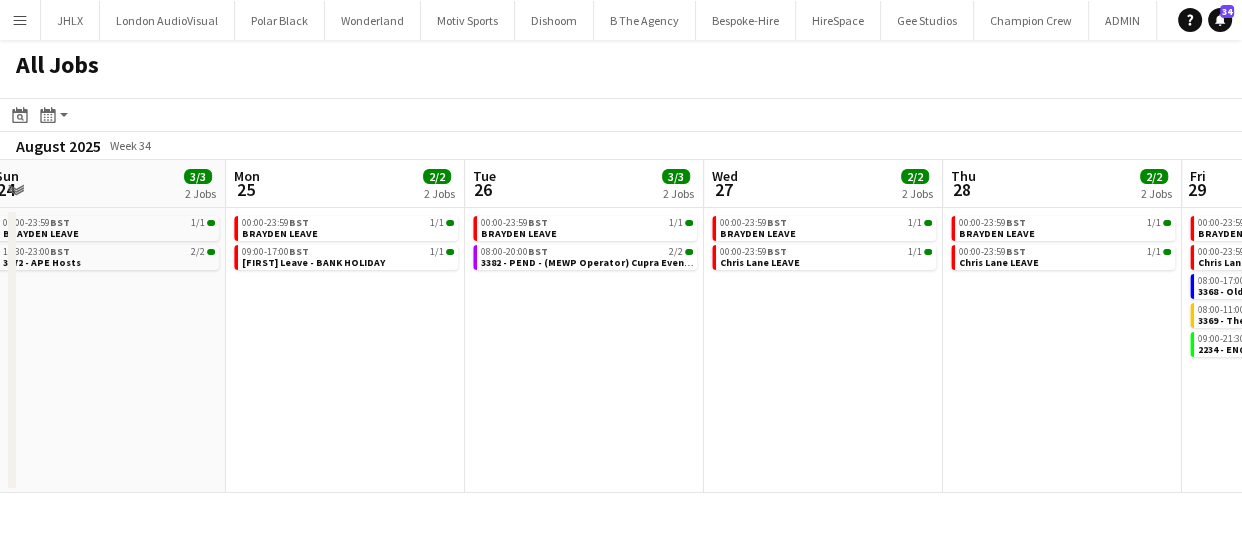 click on "Thu   21   1/2   2 Jobs   Fri   22   3/3   2 Jobs   Sat   23   4/6   3 Jobs   Sun   24   3/3   2 Jobs   Mon   25   2/2   2 Jobs   Tue   26   3/3   2 Jobs   Wed   27   2/2   2 Jobs   Thu   28   2/2   2 Jobs   Fri   29   8/20   5 Jobs   Sat   30   2/14   4 Jobs   Sun   31   2/10   3 Jobs   00:00-23:59    BST   1/1   [FIRST] [LAST]   00:00-23:59    BST   0/1   [FIRST] [LAST] LEAVE   00:00-23:59    BST   1/1   [FIRST] [LAST] LEAVE   13:30-23:00    BST   2/2   3372 - APE Hosts   00:00-23:59    BST   1/1   [FIRST] [LAST] LEAVE   12:30-23:00    BST   2/2   3372 - APE Hosts   15:00-00:00 (Sun)   BST   1/3   [FIRST] Leaving Drinks   00:00-23:59    BST   1/1   [FIRST] [LAST] LEAVE   12:30-23:00    BST   2/2   3372 - APE Hosts   00:00-23:59    BST   1/1   [FIRST] [LAST] LEAVE   09:00-17:00    BST   1/1   [FIRST] Leave - BANK HOLIDAY   00:00-23:59    BST   1/1   [FIRST] [LAST] LEAVE   08:00-20:00    BST   2/2   3382 - PEND -  (MEWP Operator) Cupra Event Day   00:00-23:59    BST   1/1   [FIRST] [LAST] LEAVE   00:00-23:59    BST   1/1   [FIRST] [LAST] LEAVE   00:00-23:59    BST" at bounding box center [621, 326] 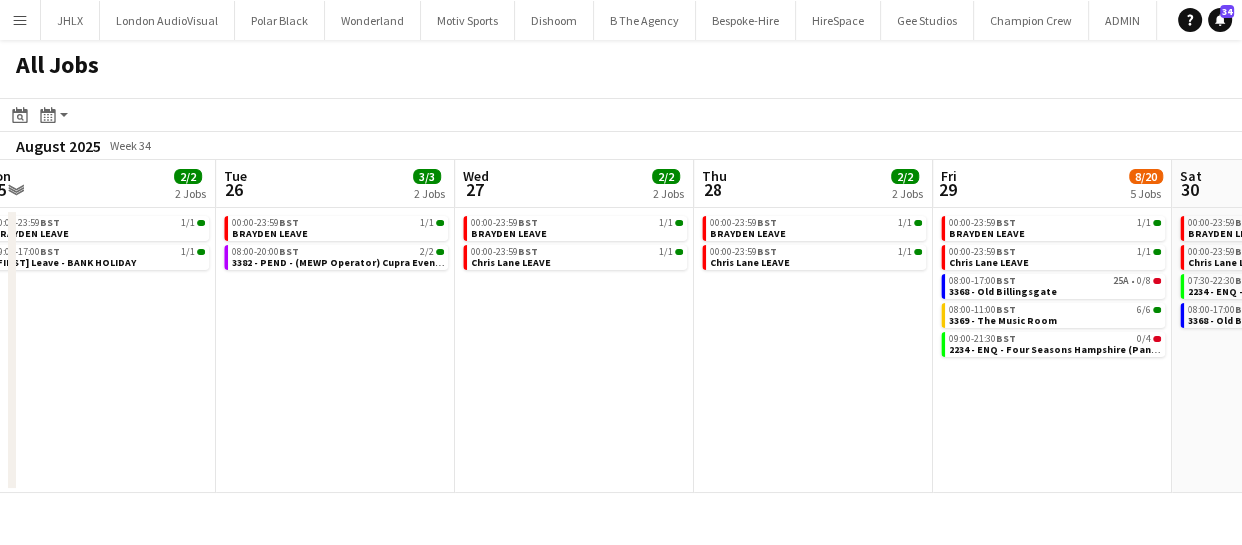 click on "All Jobs
Date picker
AUG 2025 AUG 2025 Monday M Tuesday T Wednesday W Thursday T Friday F Saturday S Sunday S  AUG   1   2   3   4   5   6   7   8   9   10   11   12   13   14   15   16   17   18   19   20   21   22   23   24   25   26   27   28   29   30   31
Comparison range
Comparison range
Today
Month view / Day view
Day view by Board Day view by Job Month view  August 2025   Week 34
Expand/collapse
Thu   21   1/2   2 Jobs   Fri   22   3/3   2 Jobs   Sat   23   4/6   3 Jobs   Sun   24   3/3   2 Jobs   Mon   25   2/2   2 Jobs   Tue   26   3/3   2 Jobs   Wed   27   2/2   2 Jobs   Thu   28   2/2   2 Jobs   Fri   29   8/20   5 Jobs   Sat   30   2/14   4 Jobs   Sun   31   2/10   3 Jobs   00:00-23:59    BST   1/1   [FIRST] [LAST] LEAVE   00:00-23:59    BST   0/1   [FIRST] [LAST] LEAVE   00:00-23:59    BST   1/1   [FIRST] [LAST] LEAVE   13:30-23:00    BST" 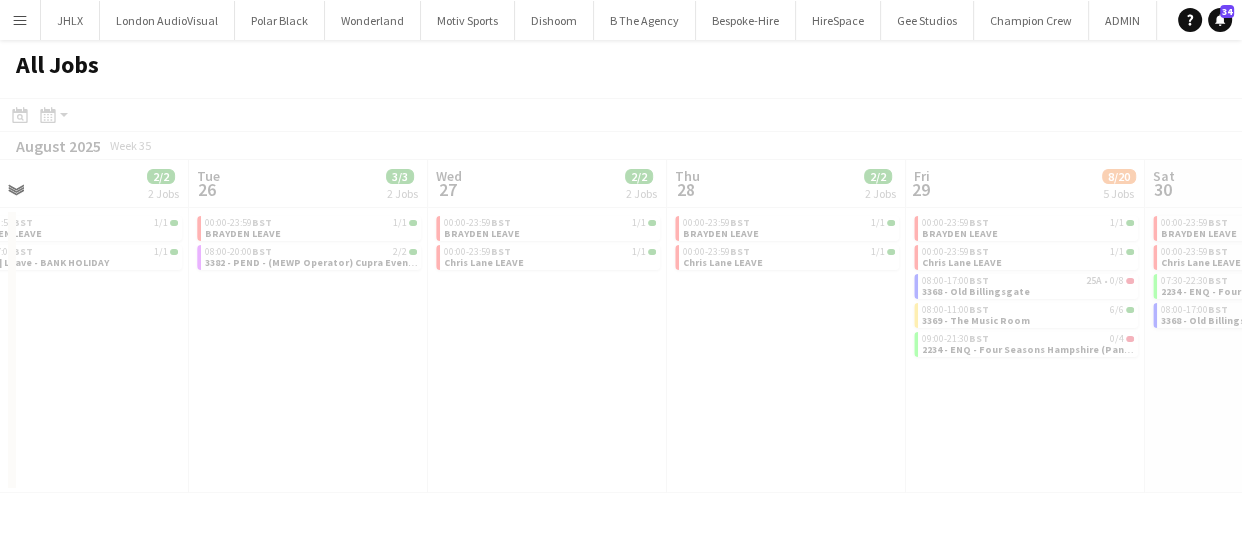 drag, startPoint x: 824, startPoint y: 445, endPoint x: 666, endPoint y: 431, distance: 158.61903 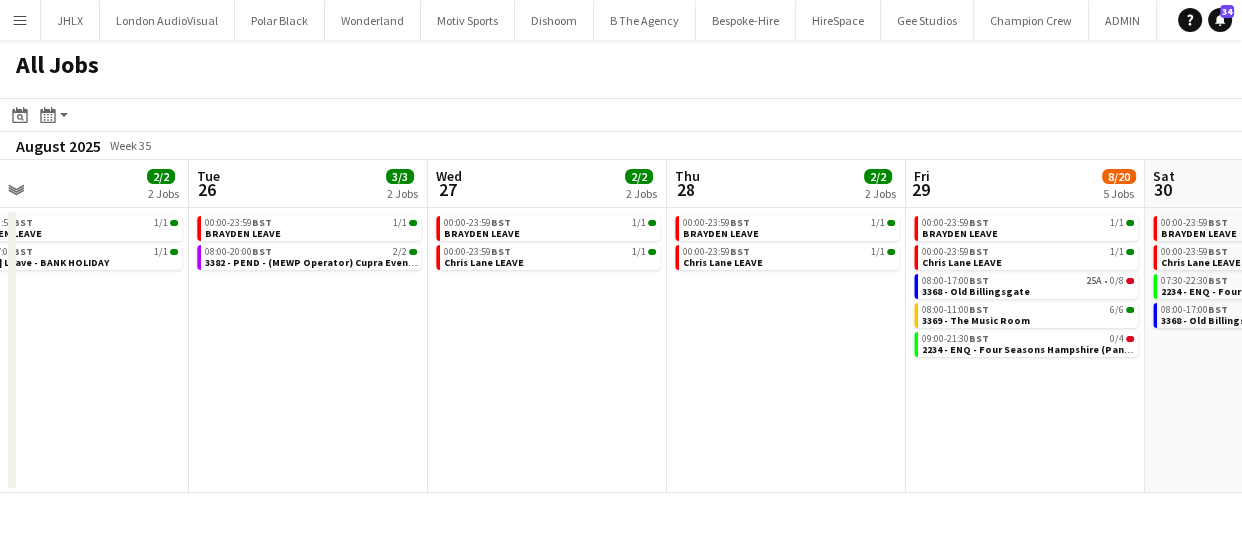 click on "Sat   23   4/6   3 Jobs   Sun   24   3/3   2 Jobs   Mon   25   2/2   2 Jobs   Tue   26   3/3   2 Jobs   Wed   27   2/2   2 Jobs   Thu   28   2/2   2 Jobs   Fri   29   8/20   5 Jobs   Sat   30   2/14   4 Jobs   Sun   31   2/10   3 Jobs   Mon   1   2/14   4 Jobs   Tue   2   2/6   3 Jobs   00:00-23:59    BST   1/1   [FIRST] [LAST] LEAVE   12:30-23:00    BST   2/2   3372 - APE Hosts   15:00-00:00 (Sun)   BST   1/3   [FIRST] Leaving Drinks   00:00-23:59    BST   1/1   [FIRST] [LAST] LEAVE   12:30-23:00    BST   2/2   3372 - APE Hosts   00:00-23:59    BST   1/1   [FIRST] [LAST] LEAVE   09:00-17:00    BST   1/1   [FIRST] Leave - BANK HOLIDAY   00:00-23:59    BST   1/1   [FIRST] [LAST] LEAVE   08:00-20:00    BST   2/2   3382 - PEND -  (MEWP Operator) Cupra Event Day   00:00-23:59    BST   1/1   [FIRST] [LAST] LEAVE   00:00-23:59    BST   1/1   [FIRST] [LAST] LEAVE   00:00-23:59    BST   1/1   [FIRST] [LAST] LEAVE   00:00-23:59    BST   1/1   [FIRST] [LAST] LEAVE   00:00-23:59    BST   1/1   [FIRST] [LAST] LEAVE   00:00-23:59    BST   1/1   [FIRST] [LAST] LEAVE   08:00-17:00    BST" at bounding box center (621, 326) 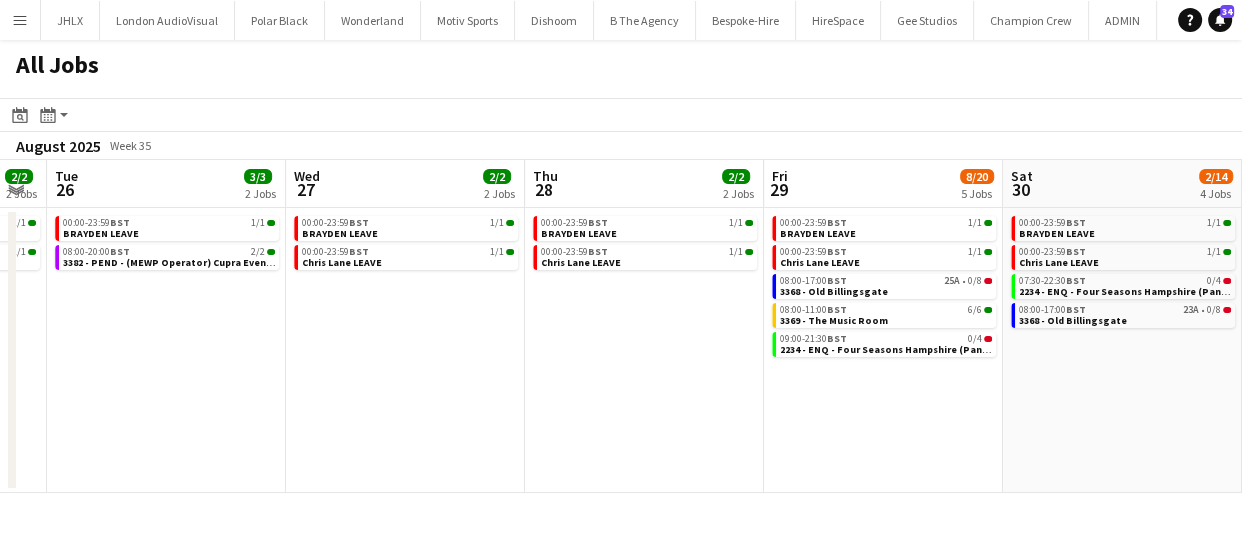click on "Sat   23   4/6   3 Jobs   Sun   24   3/3   2 Jobs   Mon   25   2/2   2 Jobs   Tue   26   3/3   2 Jobs   Wed   27   2/2   2 Jobs   Thu   28   2/2   2 Jobs   Fri   29   8/20   5 Jobs   Sat   30   2/14   4 Jobs   Sun   31   2/10   3 Jobs   Mon   1   2/14   4 Jobs   Tue   2   2/6   3 Jobs   00:00-23:59    BST   1/1   [FIRST] [LAST] LEAVE   12:30-23:00    BST   2/2   3372 - APE Hosts   15:00-00:00 (Sun)   BST   1/3   [FIRST] Leaving Drinks   00:00-23:59    BST   1/1   [FIRST] [LAST] LEAVE   12:30-23:00    BST   2/2   3372 - APE Hosts   00:00-23:59    BST   1/1   [FIRST] [LAST] LEAVE   09:00-17:00    BST   1/1   [FIRST] Leave - BANK HOLIDAY   00:00-23:59    BST   1/1   [FIRST] [LAST] LEAVE   08:00-20:00    BST   2/2   3382 - PEND -  (MEWP Operator) Cupra Event Day   00:00-23:59    BST   1/1   [FIRST] [LAST] LEAVE   00:00-23:59    BST   1/1   [FIRST] [LAST] LEAVE   00:00-23:59    BST   1/1   [FIRST] [LAST] LEAVE   00:00-23:59    BST   1/1   [FIRST] [LAST] LEAVE   00:00-23:59    BST   1/1   [FIRST] [LAST] LEAVE   00:00-23:59    BST   1/1   [FIRST] [LAST] LEAVE   08:00-17:00    BST" at bounding box center [621, 326] 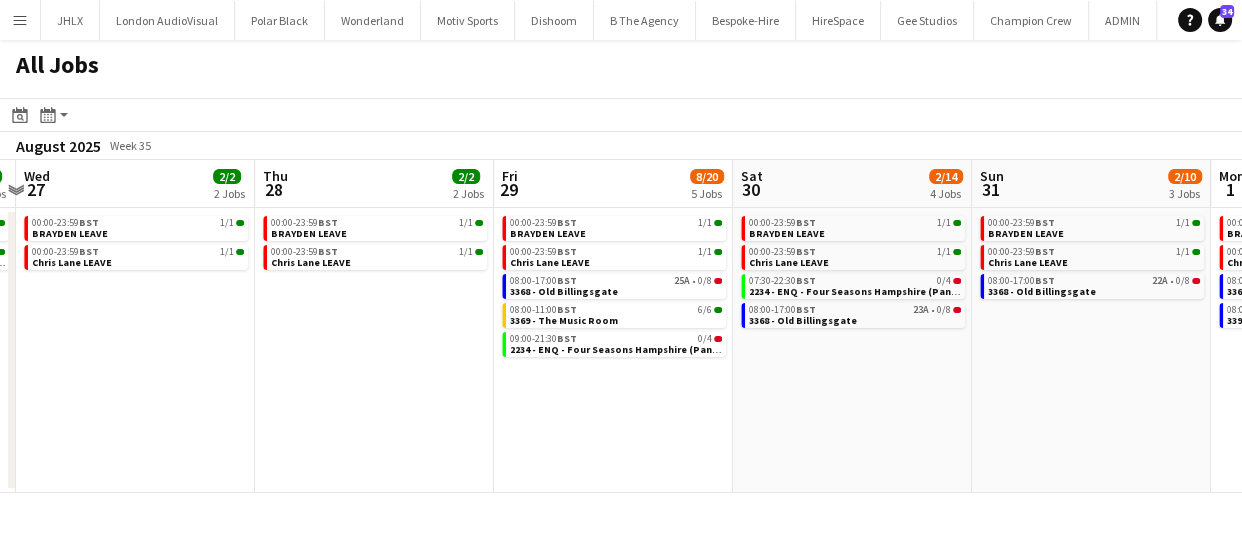 click on "Sat   23   4/6   3 Jobs   Sun   24   3/3   2 Jobs   Mon   25   2/2   2 Jobs   Tue   26   3/3   2 Jobs   Wed   27   2/2   2 Jobs   Thu   28   2/2   2 Jobs   Fri   29   8/20   5 Jobs   Sat   30   2/14   4 Jobs   Sun   31   2/10   3 Jobs   Mon   1   2/14   4 Jobs   Tue   2   2/6   3 Jobs   00:00-23:59    BST   1/1   [FIRST] [LAST] LEAVE   12:30-23:00    BST   2/2   3372 - APE Hosts   15:00-00:00 (Sun)   BST   1/3   [FIRST] Leaving Drinks   00:00-23:59    BST   1/1   [FIRST] [LAST] LEAVE   12:30-23:00    BST   2/2   3372 - APE Hosts   00:00-23:59    BST   1/1   [FIRST] [LAST] LEAVE   09:00-17:00    BST   1/1   [FIRST] Leave - BANK HOLIDAY   00:00-23:59    BST   1/1   [FIRST] [LAST] LEAVE   08:00-20:00    BST   2/2   3382 - PEND -  (MEWP Operator) Cupra Event Day   00:00-23:59    BST   1/1   [FIRST] [LAST] LEAVE   00:00-23:59    BST   1/1   [FIRST] [LAST] LEAVE   00:00-23:59    BST   1/1   [FIRST] [LAST] LEAVE   00:00-23:59    BST   1/1   [FIRST] [LAST] LEAVE   00:00-23:59    BST   1/1   [FIRST] [LAST] LEAVE   00:00-23:59    BST   1/1   [FIRST] [LAST] LEAVE   08:00-17:00    BST" at bounding box center [621, 326] 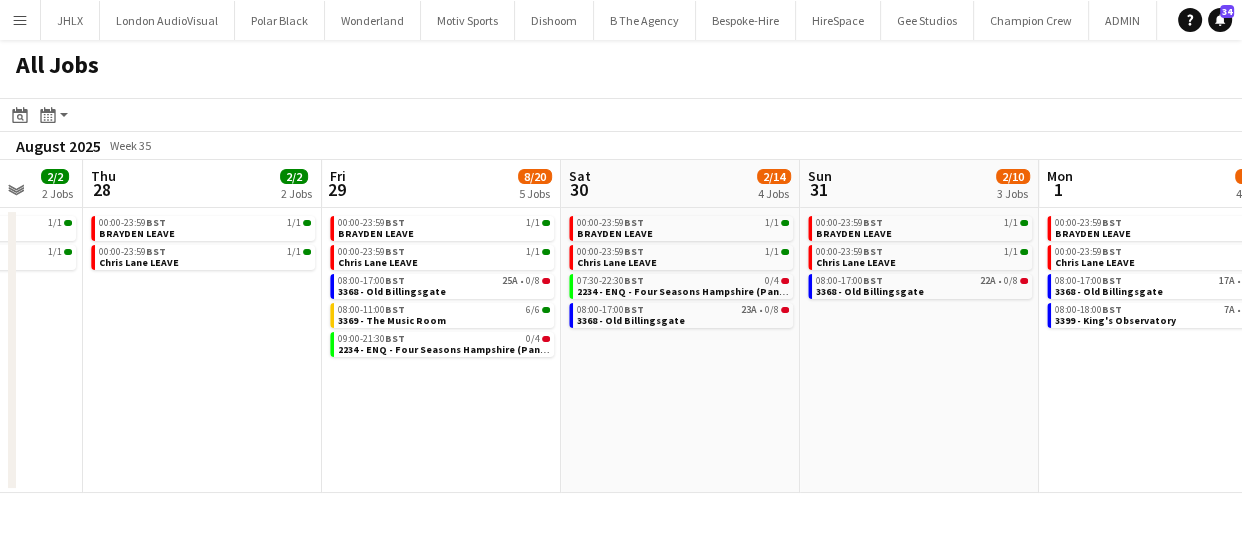 drag, startPoint x: 861, startPoint y: 437, endPoint x: 676, endPoint y: 433, distance: 185.04324 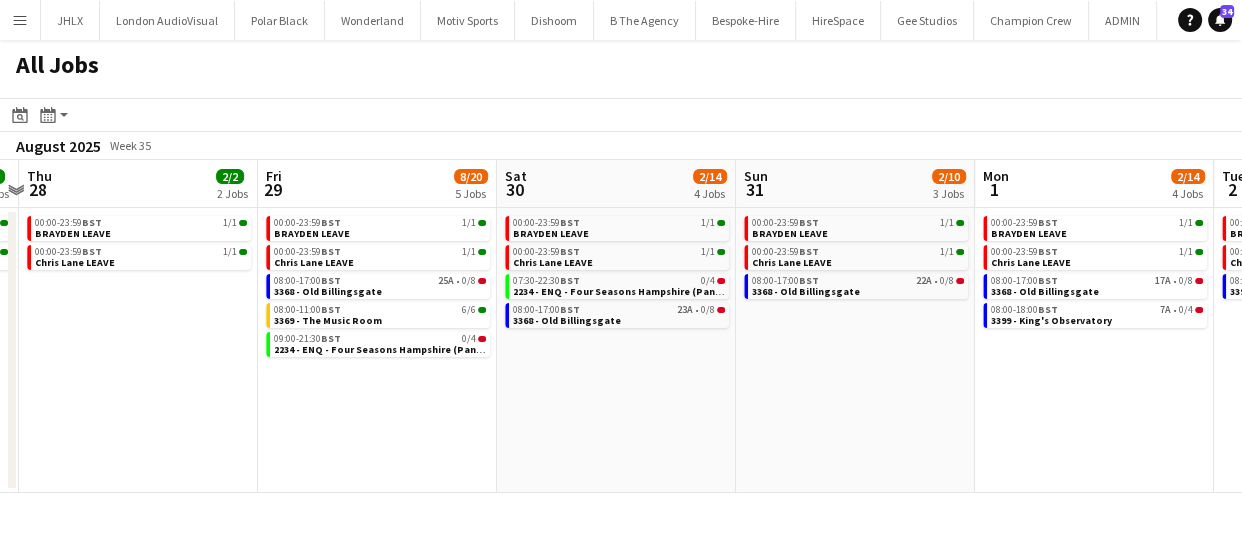 scroll, scrollTop: 0, scrollLeft: 680, axis: horizontal 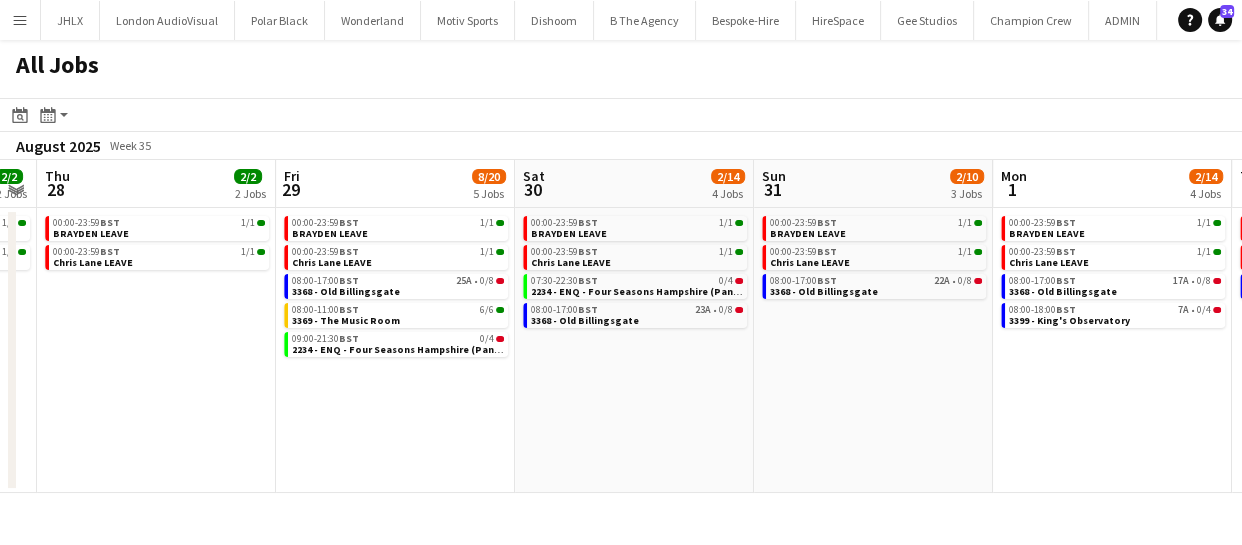 drag, startPoint x: 561, startPoint y: 430, endPoint x: 701, endPoint y: 439, distance: 140.28899 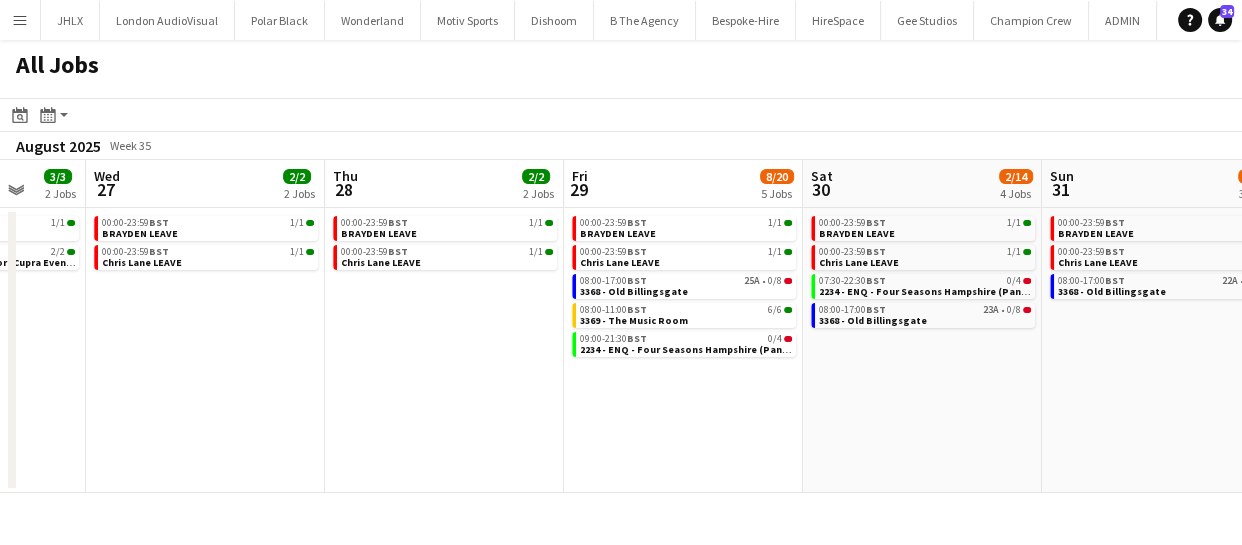 drag, startPoint x: 355, startPoint y: 453, endPoint x: 641, endPoint y: 454, distance: 286.00174 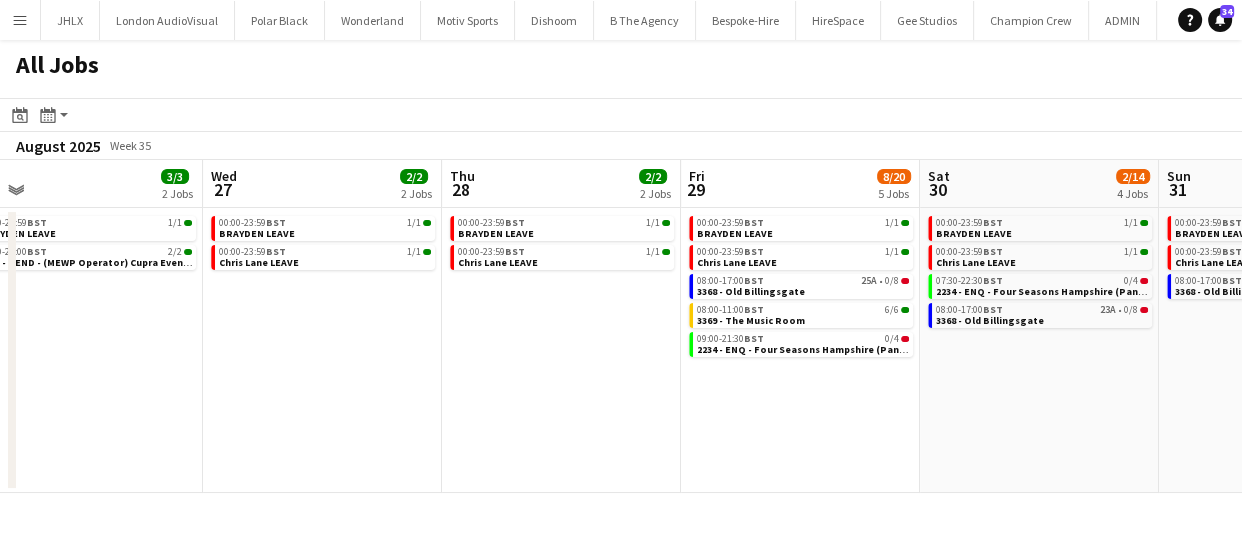 drag, startPoint x: 520, startPoint y: 418, endPoint x: 657, endPoint y: 415, distance: 137.03284 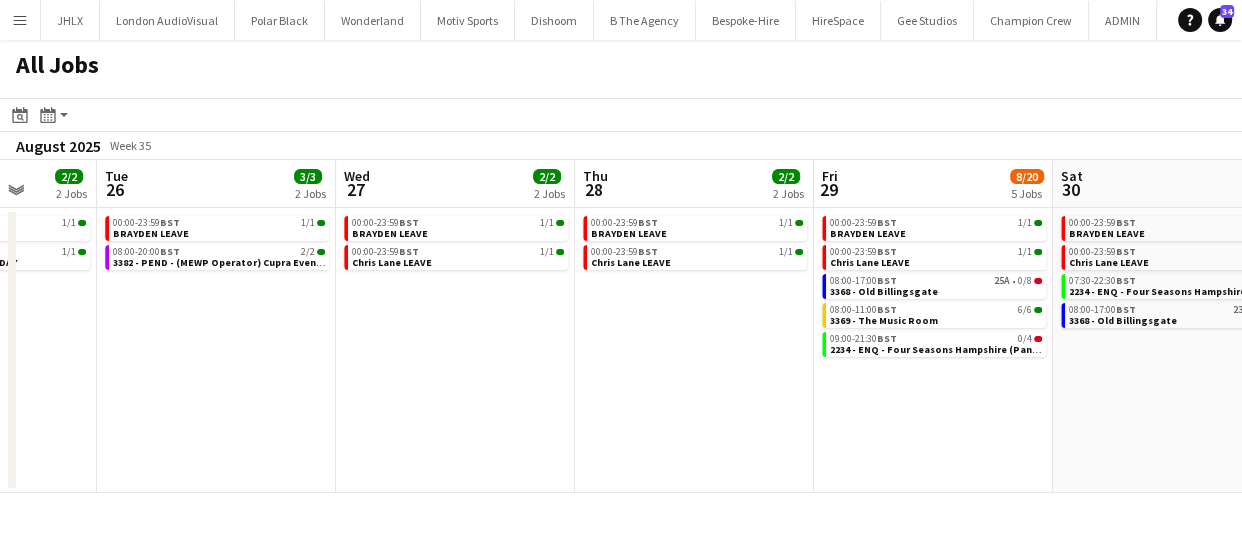 click on "Sat   23   4/6   3 Jobs   Sun   24   3/3   2 Jobs   Mon   25   2/2   2 Jobs   Tue   26   3/3   2 Jobs   Wed   27   2/2   2 Jobs   Thu   28   2/2   2 Jobs   Fri   29   8/20   5 Jobs   Sat   30   2/14   4 Jobs   Sun   31   2/10   3 Jobs   Mon   1   2/14   4 Jobs   Tue   2   2/6   3 Jobs   00:00-23:59    BST   1/1   [FIRST] [LAST] LEAVE   12:30-23:00    BST   2/2   3372 - APE Hosts   15:00-00:00 (Sun)   BST   1/3   [FIRST] Leaving Drinks   00:00-23:59    BST   1/1   [FIRST] [LAST] LEAVE   12:30-23:00    BST   2/2   3372 - APE Hosts   00:00-23:59    BST   1/1   [FIRST] [LAST] LEAVE   09:00-17:00    BST   1/1   [FIRST] Leave - BANK HOLIDAY   00:00-23:59    BST   1/1   [FIRST] [LAST] LEAVE   08:00-20:00    BST   2/2   3382 - PEND -  (MEWP Operator) Cupra Event Day   00:00-23:59    BST   1/1   [FIRST] [LAST] LEAVE   00:00-23:59    BST   1/1   [FIRST] [LAST] LEAVE   00:00-23:59    BST   1/1   [FIRST] [LAST] LEAVE   00:00-23:59    BST   1/1   [FIRST] [LAST] LEAVE   00:00-23:59    BST   1/1   [FIRST] [LAST] LEAVE   00:00-23:59    BST   1/1   [FIRST] [LAST] LEAVE   08:00-17:00    BST" at bounding box center (621, 326) 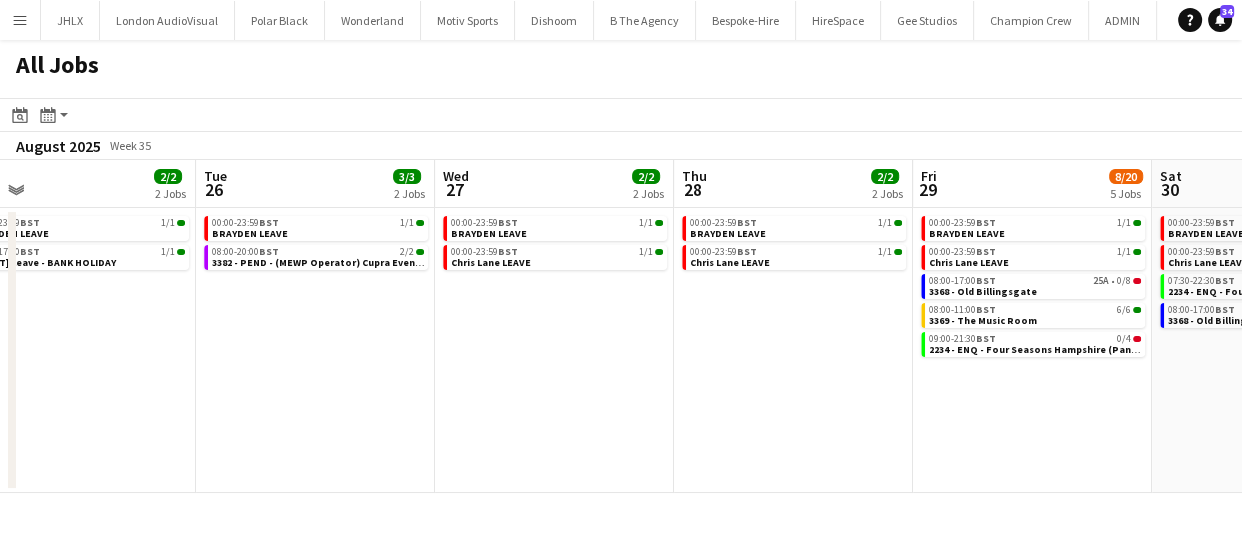 scroll, scrollTop: 0, scrollLeft: 662, axis: horizontal 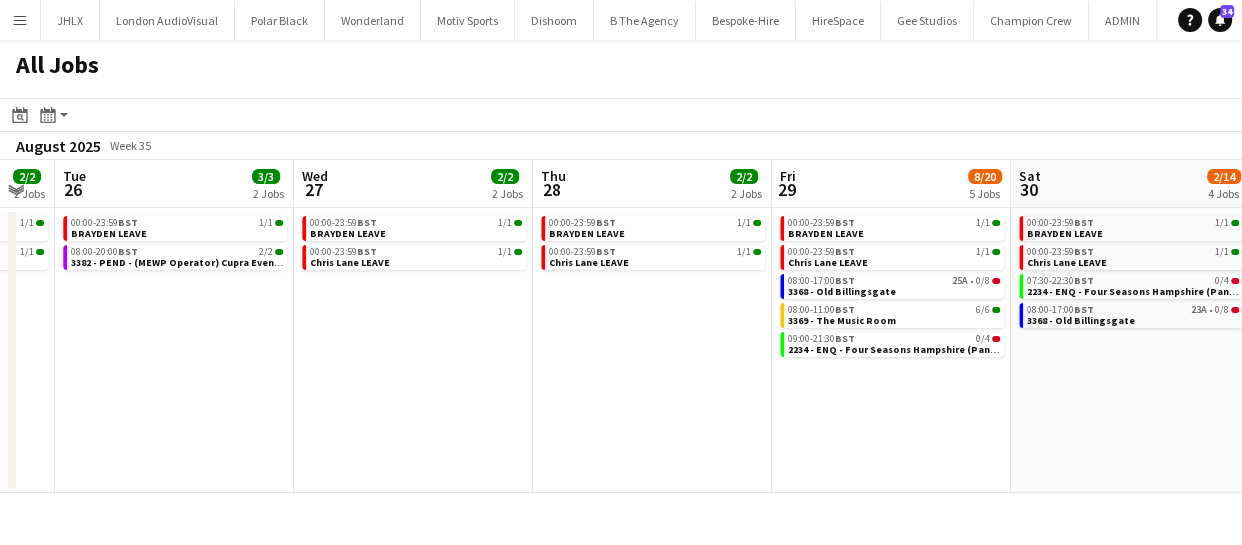 click on "Sat   23   4/6   3 Jobs   Sun   24   3/3   2 Jobs   Mon   25   2/2   2 Jobs   Tue   26   3/3   2 Jobs   Wed   27   2/2   2 Jobs   Thu   28   2/2   2 Jobs   Fri   29   8/20   5 Jobs   Sat   30   2/14   4 Jobs   Sun   31   2/10   3 Jobs   Mon   1   2/14   4 Jobs   Tue   2   2/6   3 Jobs   00:00-23:59    BST   1/1   [FIRST] [LAST] LEAVE   12:30-23:00    BST   2/2   3372 - APE Hosts   15:00-00:00 (Sun)   BST   1/3   [FIRST] Leaving Drinks   00:00-23:59    BST   1/1   [FIRST] [LAST] LEAVE   12:30-23:00    BST   2/2   3372 - APE Hosts   00:00-23:59    BST   1/1   [FIRST] [LAST] LEAVE   09:00-17:00    BST   1/1   [FIRST] Leave - BANK HOLIDAY   00:00-23:59    BST   1/1   [FIRST] [LAST] LEAVE   08:00-20:00    BST   2/2   3382 - PEND -  (MEWP Operator) Cupra Event Day   00:00-23:59    BST   1/1   [FIRST] [LAST] LEAVE   00:00-23:59    BST   1/1   [FIRST] [LAST] LEAVE   00:00-23:59    BST   1/1   [FIRST] [LAST] LEAVE   00:00-23:59    BST   1/1   [FIRST] [LAST] LEAVE   00:00-23:59    BST   1/1   [FIRST] [LAST] LEAVE   00:00-23:59    BST   1/1   [FIRST] [LAST] LEAVE   08:00-17:00    BST" at bounding box center [621, 326] 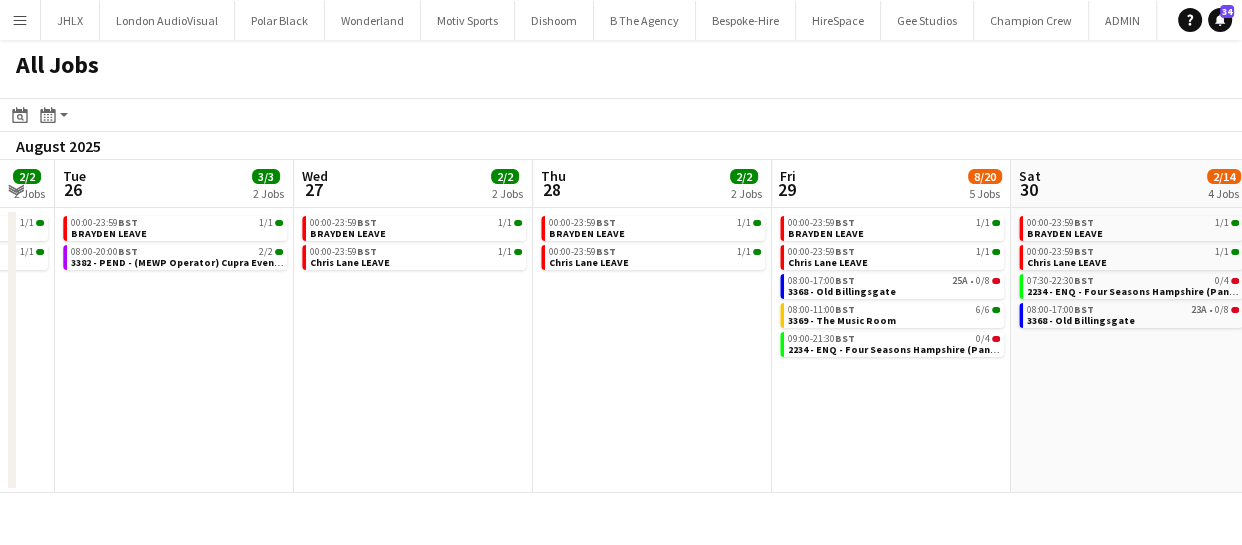click on "Sat   23   4/6   3 Jobs   Sun   24   3/3   2 Jobs   Mon   25   2/2   2 Jobs   Tue   26   3/3   2 Jobs   Wed   27   2/2   2 Jobs   Thu   28   2/2   2 Jobs   Fri   29   8/20   5 Jobs   Sat   30   2/14   4 Jobs   Sun   31   2/10   3 Jobs   Mon   1   2/14   4 Jobs   Tue   2   2/6   3 Jobs   00:00-23:59    BST   1/1   [FIRST] [LAST] LEAVE   12:30-23:00    BST   2/2   3372 - APE Hosts   15:00-00:00 (Sun)   BST   1/3   [FIRST] Leaving Drinks   00:00-23:59    BST   1/1   [FIRST] [LAST] LEAVE   12:30-23:00    BST   2/2   3372 - APE Hosts   00:00-23:59    BST   1/1   [FIRST] [LAST] LEAVE   09:00-17:00    BST   1/1   [FIRST] Leave - BANK HOLIDAY   00:00-23:59    BST   1/1   [FIRST] [LAST] LEAVE   08:00-20:00    BST   2/2   3382 - PEND -  (MEWP Operator) Cupra Event Day   00:00-23:59    BST   1/1   [FIRST] [LAST] LEAVE   00:00-23:59    BST   1/1   [FIRST] [LAST] LEAVE   00:00-23:59    BST   1/1   [FIRST] [LAST] LEAVE   00:00-23:59    BST   1/1   [FIRST] [LAST] LEAVE   00:00-23:59    BST   1/1   [FIRST] [LAST] LEAVE   00:00-23:59    BST   1/1   [FIRST] [LAST] LEAVE   08:00-17:00    BST" at bounding box center [621, 326] 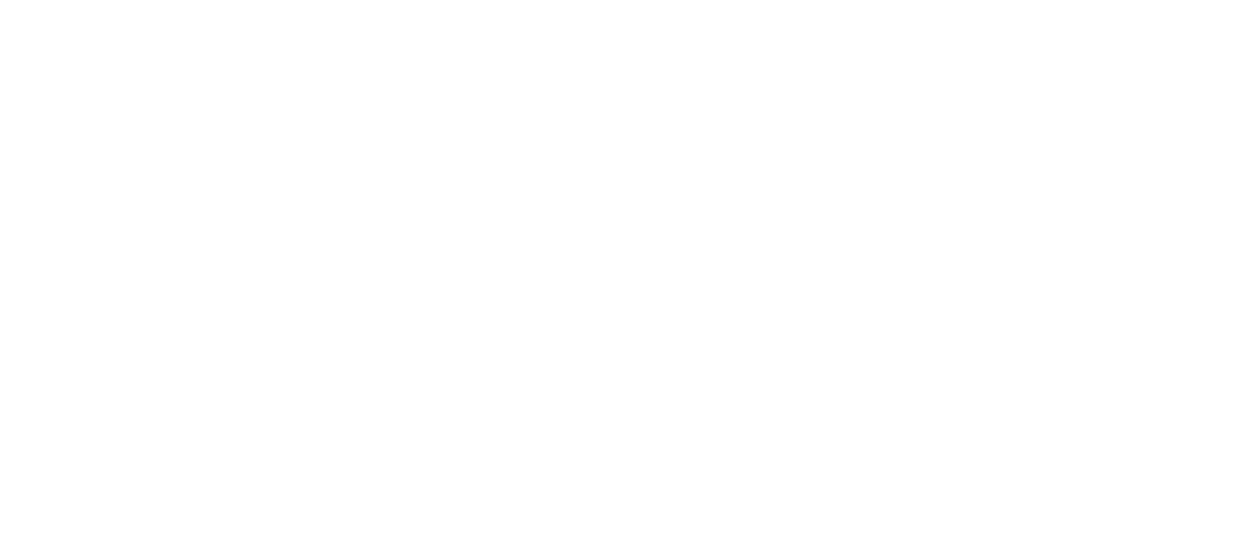scroll, scrollTop: 0, scrollLeft: 0, axis: both 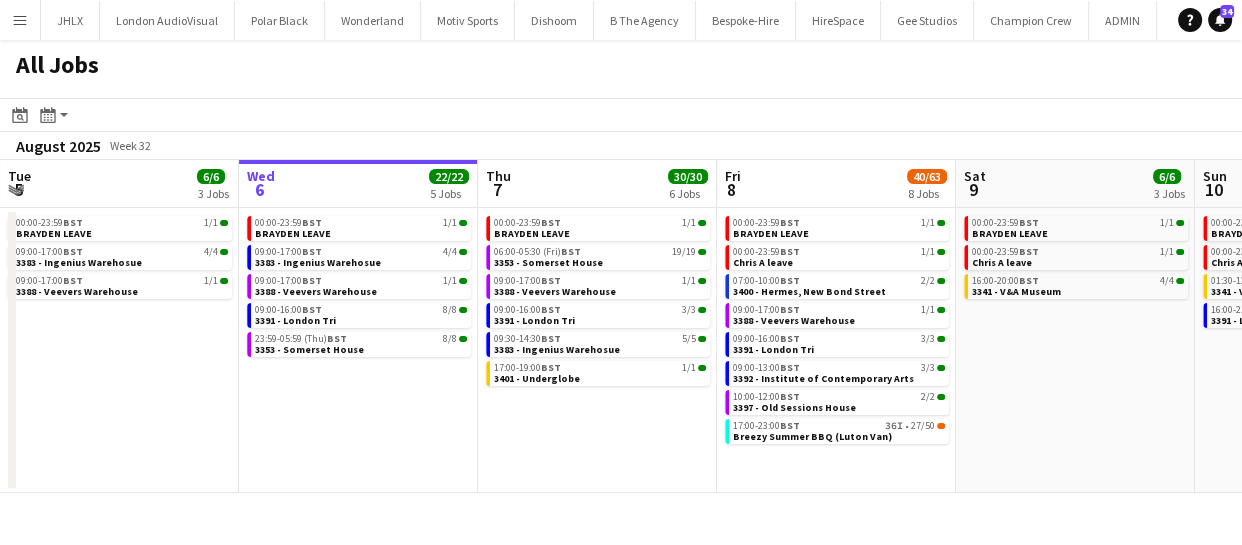 drag, startPoint x: 680, startPoint y: 451, endPoint x: 568, endPoint y: 450, distance: 112.00446 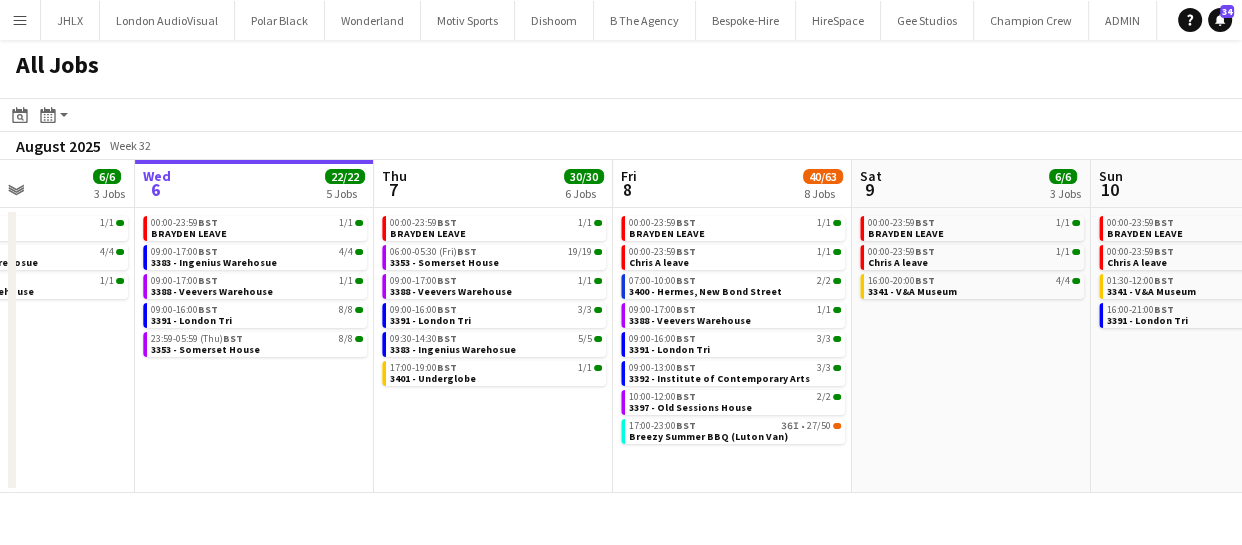 click on "Sun   3   3/3   2 Jobs   Mon   4   5/6   4 Jobs   Tue   5   6/6   3 Jobs   Wed   6   22/22   5 Jobs   Thu   7   30/30   6 Jobs   Fri   8   40/63   8 Jobs   Sat   9   6/6   3 Jobs   Sun   10   20/20   4 Jobs   Mon   11   10/11   5 Jobs   Tue   12   4/4   3 Jobs   Wed   13   7/8   5 Jobs   08:30-16:30    BST   1/1   3366 - Business Design Centre (PANEL VAN)   17:30-20:30    BST   2/2   3351 - The Studio Space   07:00-18:00    BST   3/3   3377 - Royal Festival Hall   08:00-16:00    BST   0/1   Luton Van brakes repair    09:00-16:00    BST   1/1   3366 - Business Design Centre (PANEL VAN)   09:00-17:00    BST   1/1   3388 - Veevers Warehouse   00:00-23:59    BST   1/1   [FIRST] [LAST]   09:00-17:00    BST   4/4   3383 - Ingenius Warehosue   09:00-17:00    BST   1/1   3388 - Veevers Warehouse   00:00-23:59    BST   1/1   [FIRST] [LAST]   09:00-17:00    BST   4/4   3383 - Ingenius Warehosue   09:00-17:00    BST   1/1   3388 - Veevers Warehouse   09:00-16:00    BST   8/8   3391 - London Tri   23:59-05:59 (Thu)   BST" at bounding box center [621, 326] 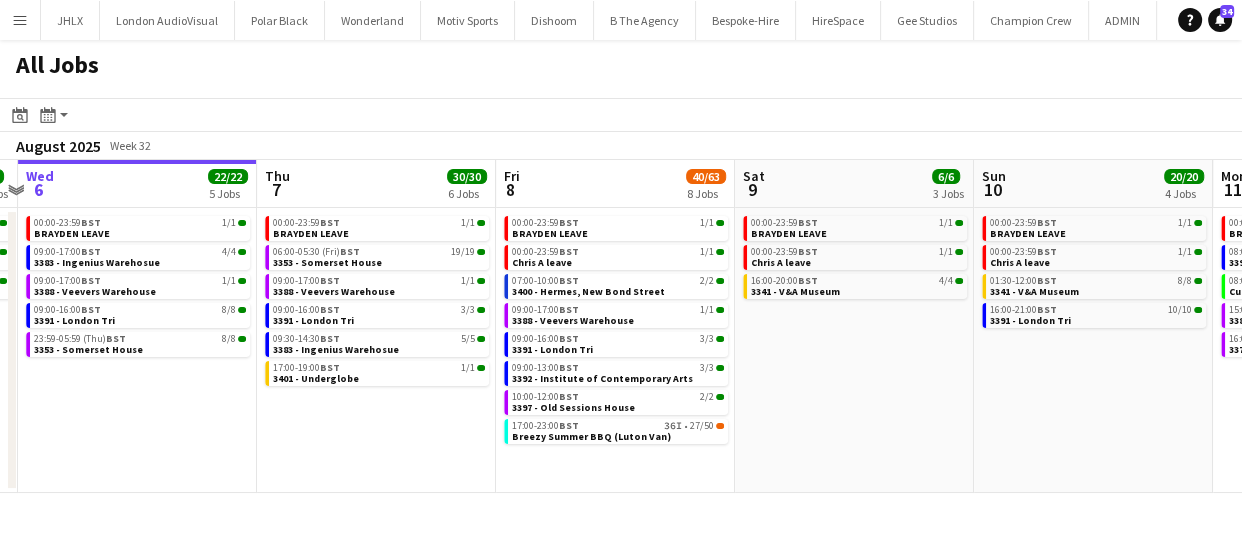 click on "Sun   3   3/3   2 Jobs   Mon   4   5/6   4 Jobs   Tue   5   6/6   3 Jobs   Wed   6   22/22   5 Jobs   Thu   7   30/30   6 Jobs   Fri   8   40/63   8 Jobs   Sat   9   6/6   3 Jobs   Sun   10   20/20   4 Jobs   Mon   11   10/11   5 Jobs   Tue   12   4/4   3 Jobs   Wed   13   7/8   5 Jobs   08:30-16:30    BST   1/1   3366 - Business Design Centre (PANEL VAN)   17:30-20:30    BST   2/2   3351 - The Studio Space   07:00-18:00    BST   3/3   3377 - Royal Festival Hall   08:00-16:00    BST   0/1   Luton Van brakes repair    09:00-16:00    BST   1/1   3366 - Business Design Centre (PANEL VAN)   09:00-17:00    BST   1/1   3388 - Veevers Warehouse   00:00-23:59    BST   1/1   BRAYDEN LEAVE   09:00-17:00    BST   4/4   3383 - Ingenius Warehosue   09:00-17:00    BST   1/1   3388 - Veevers Warehouse   00:00-23:59    BST   1/1   BRAYDEN LEAVE   09:00-17:00    BST   4/4   3383 - Ingenius Warehosue   09:00-17:00    BST   1/1   3388 - Veevers Warehouse   09:00-16:00    BST   8/8   3391 - London Tri   23:59-05:59 (Thu)   BST" at bounding box center (621, 326) 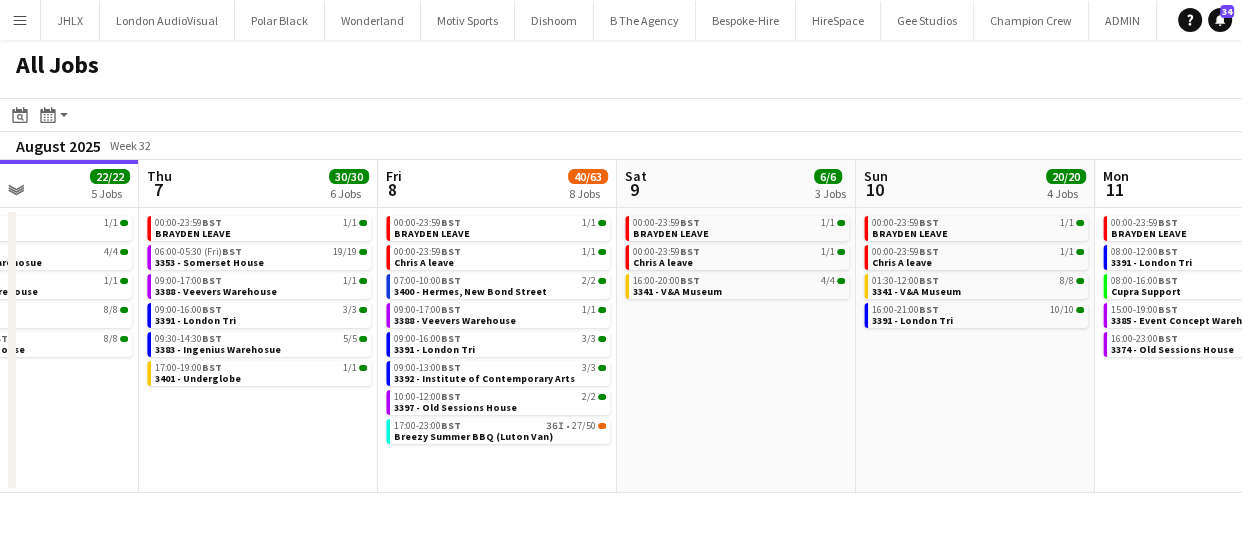 click on "Sun   3   3/3   2 Jobs   Mon   4   5/6   4 Jobs   Tue   5   6/6   3 Jobs   Wed   6   22/22   5 Jobs   Thu   7   30/30   6 Jobs   Fri   8   40/63   8 Jobs   Sat   9   6/6   3 Jobs   Sun   10   20/20   4 Jobs   Mon   11   10/11   5 Jobs   Tue   12   4/4   3 Jobs   Wed   13   7/8   5 Jobs   08:30-16:30    BST   1/1   3366 - Business Design Centre (PANEL VAN)   17:30-20:30    BST   2/2   3351 - The Studio Space   07:00-18:00    BST   3/3   3377 - Royal Festival Hall   08:00-16:00    BST   0/1   Luton Van brakes repair    09:00-16:00    BST   1/1   3366 - Business Design Centre (PANEL VAN)   09:00-17:00    BST   1/1   3388 - Veevers Warehouse   00:00-23:59    BST   1/1   BRAYDEN LEAVE   09:00-17:00    BST   4/4   3383 - Ingenius Warehosue   09:00-17:00    BST   1/1   3388 - Veevers Warehouse   00:00-23:59    BST   1/1   BRAYDEN LEAVE   09:00-17:00    BST   4/4   3383 - Ingenius Warehosue   09:00-17:00    BST   1/1   3388 - Veevers Warehouse   09:00-16:00    BST   8/8   3391 - London Tri   23:59-05:59 (Thu)   BST" at bounding box center (621, 326) 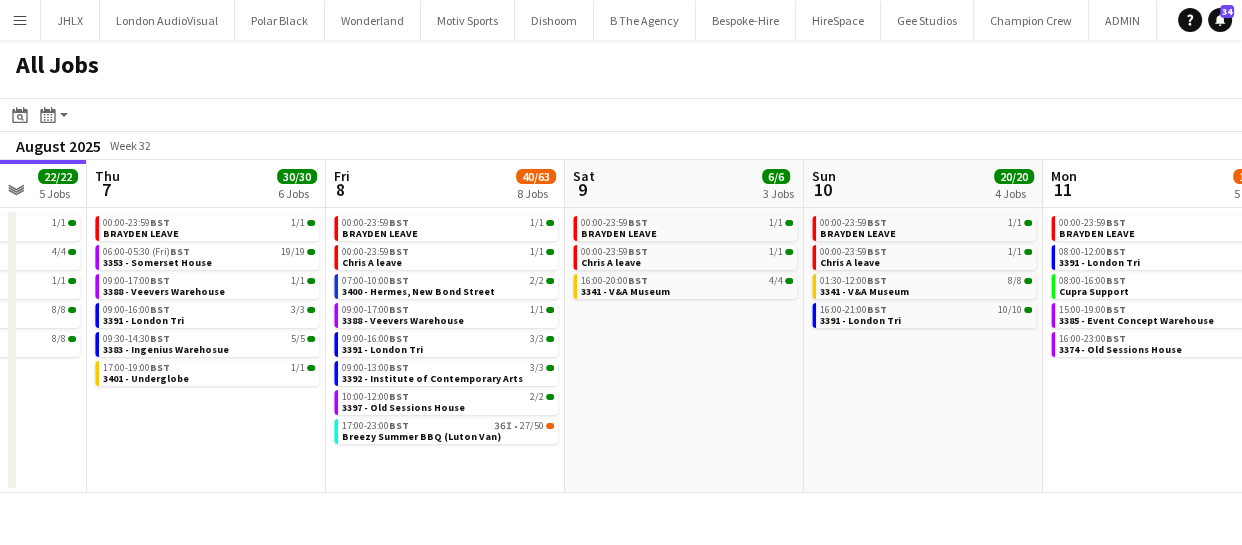drag, startPoint x: 752, startPoint y: 436, endPoint x: 795, endPoint y: 440, distance: 43.185646 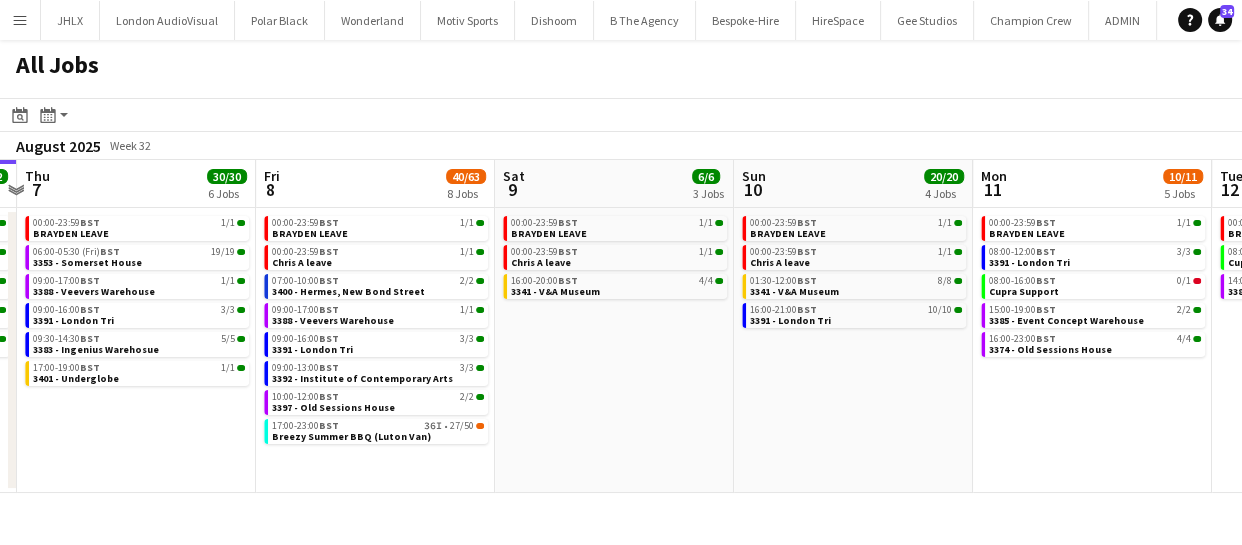 drag, startPoint x: 801, startPoint y: 436, endPoint x: 722, endPoint y: 423, distance: 80.06248 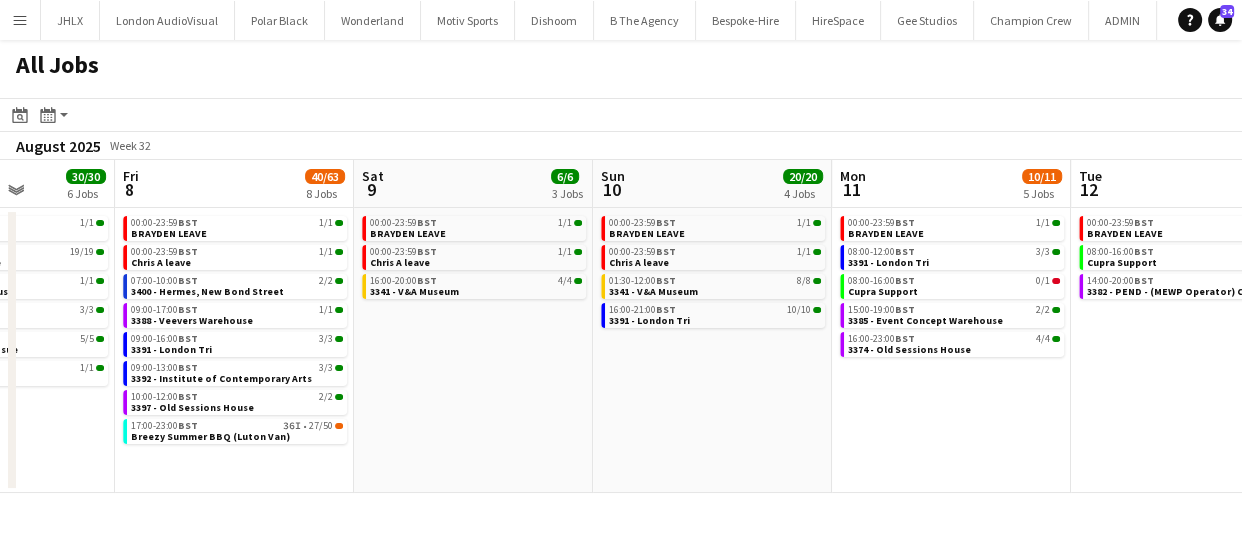 drag, startPoint x: 780, startPoint y: 434, endPoint x: 754, endPoint y: 440, distance: 26.683329 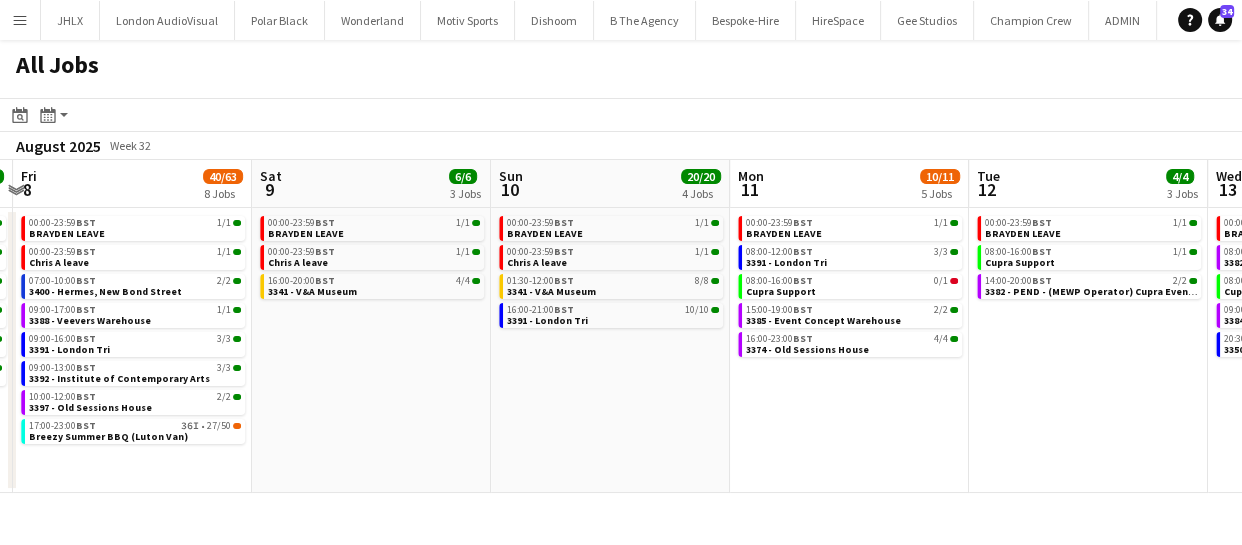 drag, startPoint x: 798, startPoint y: 439, endPoint x: 658, endPoint y: 432, distance: 140.1749 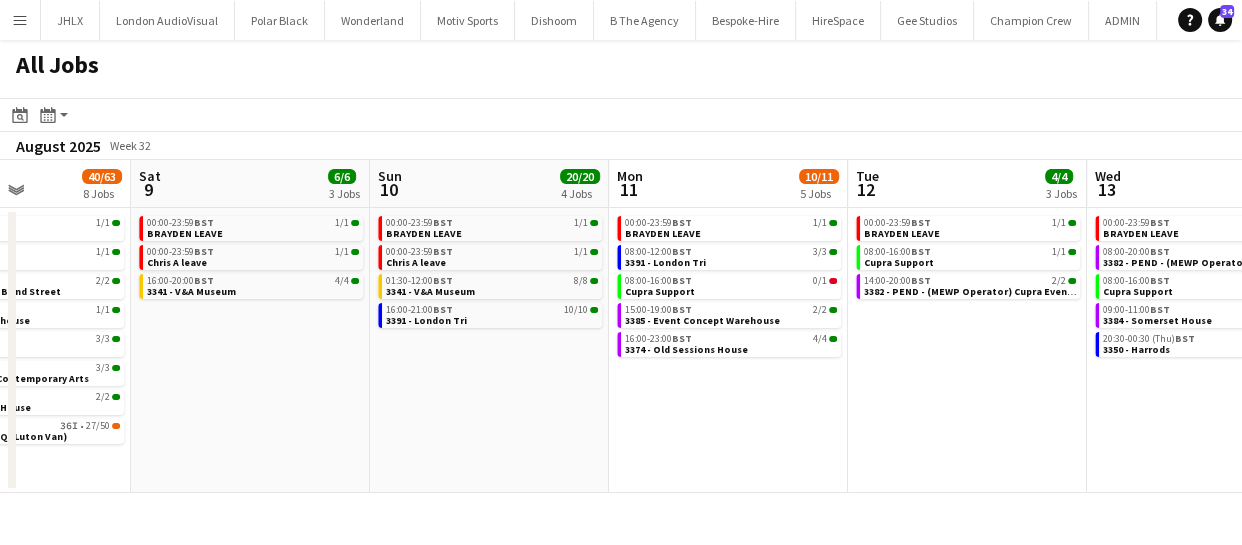 drag, startPoint x: 699, startPoint y: 439, endPoint x: 663, endPoint y: 442, distance: 36.124783 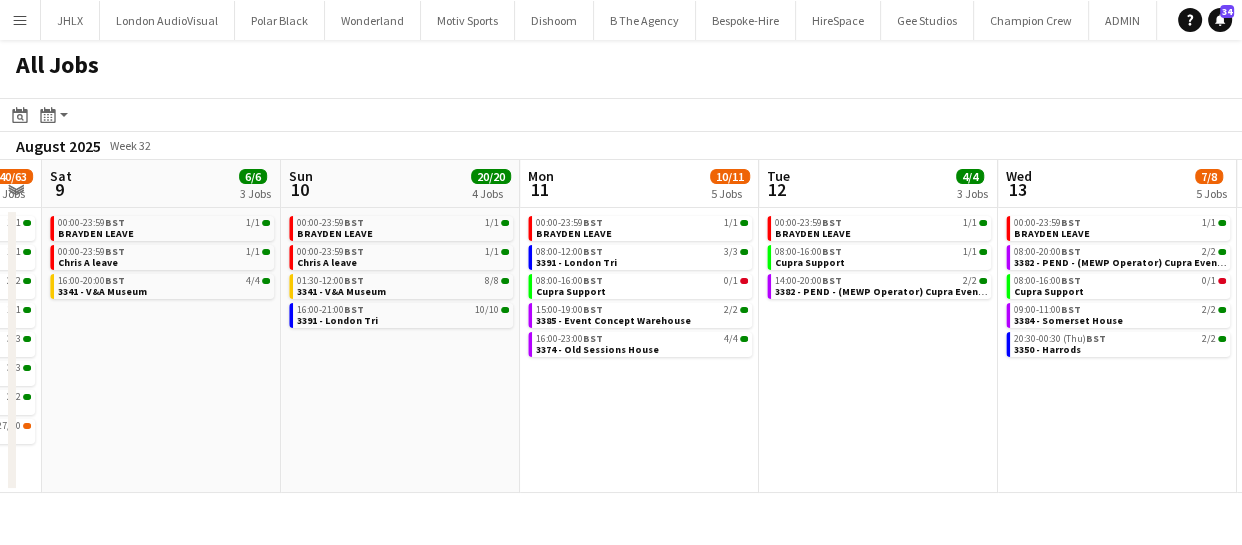 click on "All Jobs
Date picker
AUG 2025 AUG 2025 Monday M Tuesday T Wednesday W Thursday T Friday F Saturday S Sunday S  AUG   1   2   3   4   5   6   7   8   9   10   11   12   13   14   15   16   17   18   19   20   21   22   23   24   25   26   27   28   29   30   31
Comparison range
Comparison range
Today
Month view / Day view
Day view by Board Day view by Job Month view  August 2025   Week 32
Expand/collapse
Tue   5   6/6   3 Jobs   Wed   6   22/22   5 Jobs   Thu   7   30/30   6 Jobs   Fri   8   40/63   8 Jobs   Sat   9   6/6   3 Jobs   Sun   10   20/20   4 Jobs   Mon   11   10/11   5 Jobs   Tue   12   4/4   3 Jobs   Wed   13   7/8   5 Jobs   Thu   14   4/4   3 Jobs   Fri   15   16/16   5 Jobs   00:00-23:59    BST   1/1   BRAYDEN LEAVE   09:00-17:00    BST   4/4   3383 - Ingenius Warehosue   09:00-17:00    BST   1/1   00:00-23:59    BST" 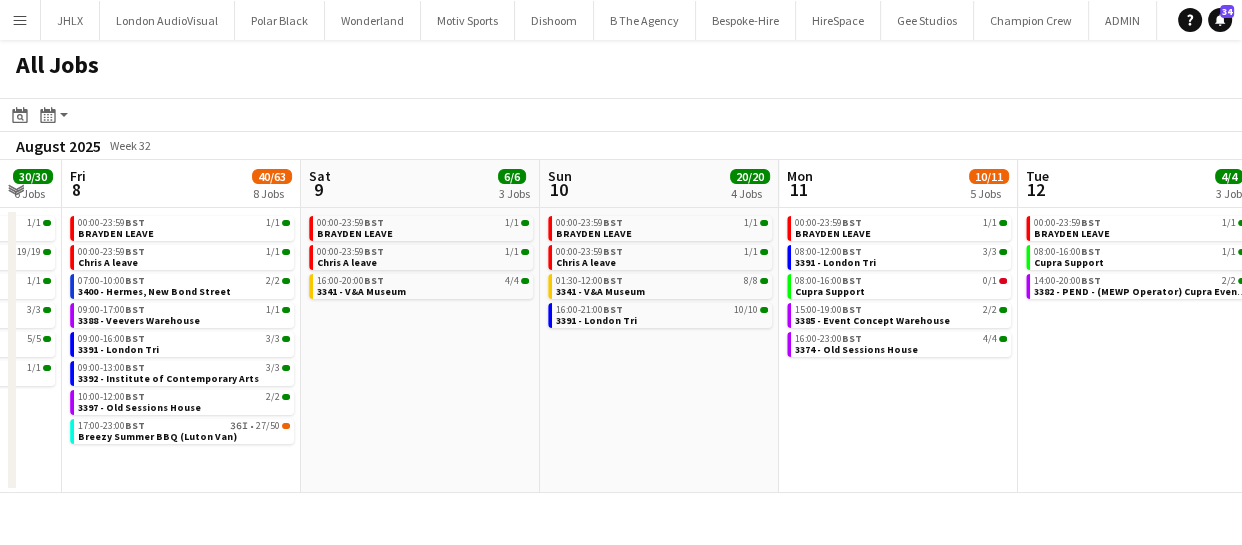 scroll, scrollTop: 0, scrollLeft: 417, axis: horizontal 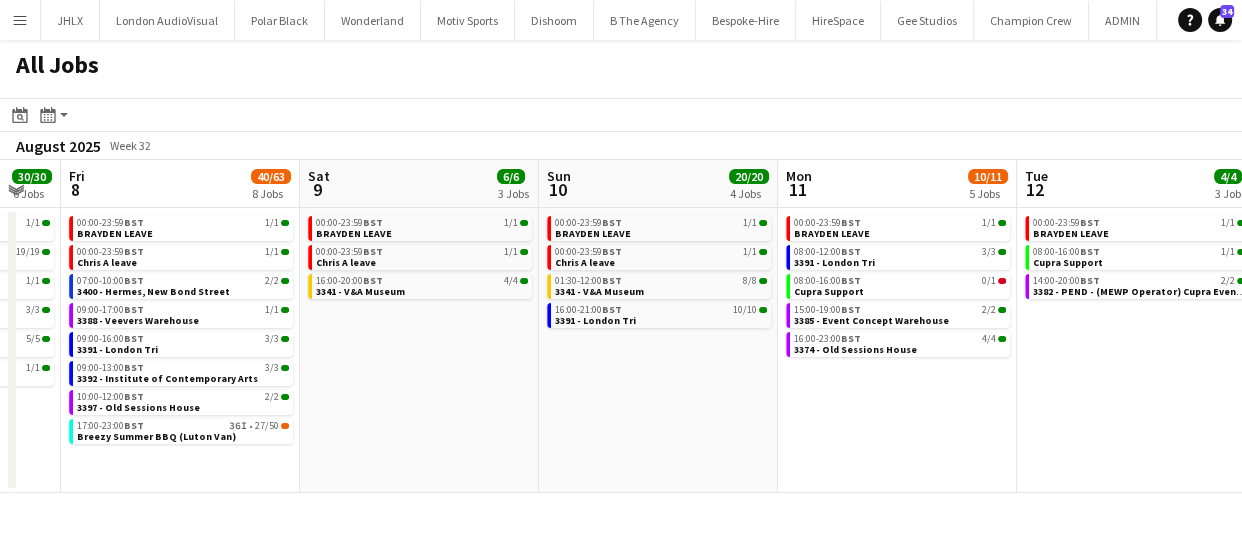 drag, startPoint x: 862, startPoint y: 457, endPoint x: 1224, endPoint y: 476, distance: 362.4983 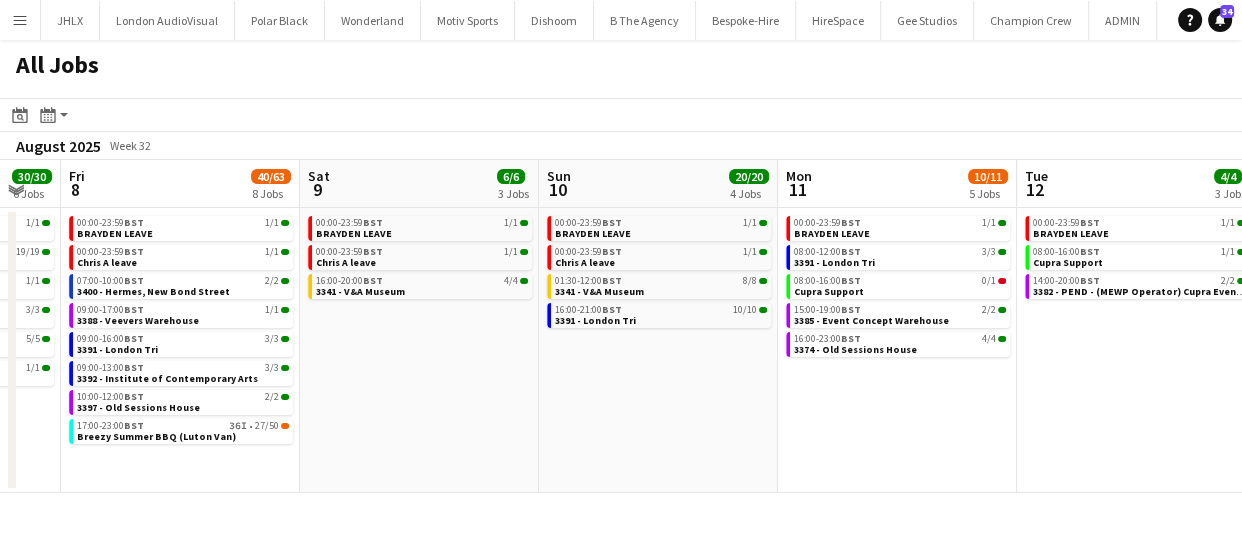 drag, startPoint x: 876, startPoint y: 413, endPoint x: 792, endPoint y: 448, distance: 91 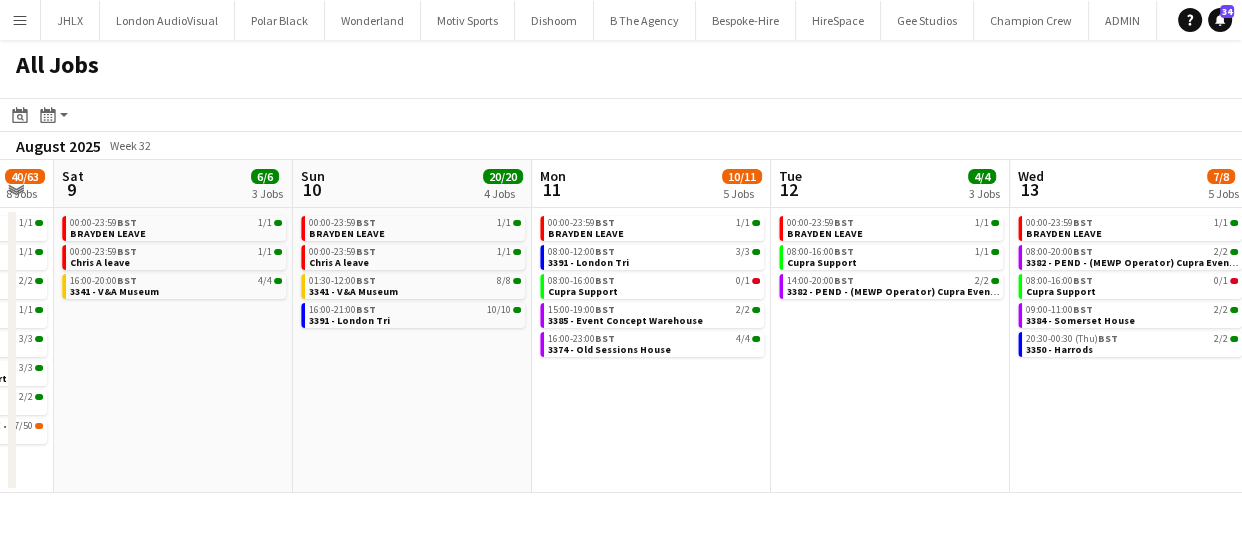 click on "Wed   6   22/22   5 Jobs   Thu   7   30/30   6 Jobs   Fri   8   40/63   8 Jobs   Sat   9   6/6   3 Jobs   Sun   10   20/20   4 Jobs   Mon   11   10/11   5 Jobs   Tue   12   4/4   3 Jobs   Wed   13   7/8   5 Jobs   Thu   14   4/4   3 Jobs   Fri   15   16/16   5 Jobs   Sat   16   8/8   4 Jobs   00:00-23:59    BST   1/1   BRAYDEN LEAVE   09:00-17:00    BST   4/4   3383 - Ingenius Warehosue   09:00-17:00    BST   1/1   3388 - Veevers Warehouse   09:00-16:00    BST   8/8   3391 - London Tri   23:59-05:59 (Thu)   BST   8/8   3353 - Somerset House    00:00-23:59    BST   1/1   BRAYDEN LEAVE   06:00-05:30 (Fri)   BST   19/19   3353 - Somerset House    09:00-17:00    BST   1/1   3388 - Veevers Warehouse   09:00-16:00    BST   3/3   3391 - London Tri   09:30-14:30    BST   5/5   3383 - Ingenius Warehosue   17:00-19:00    BST   1/1   3401 - Underglobe   00:00-23:59    BST   1/1   BRAYDEN LEAVE   00:00-23:59    BST   1/1   Chris A leave   07:00-10:00    BST   2/2   3400 - Hermes, New Bond Street   09:00-17:00    BST" at bounding box center [621, 326] 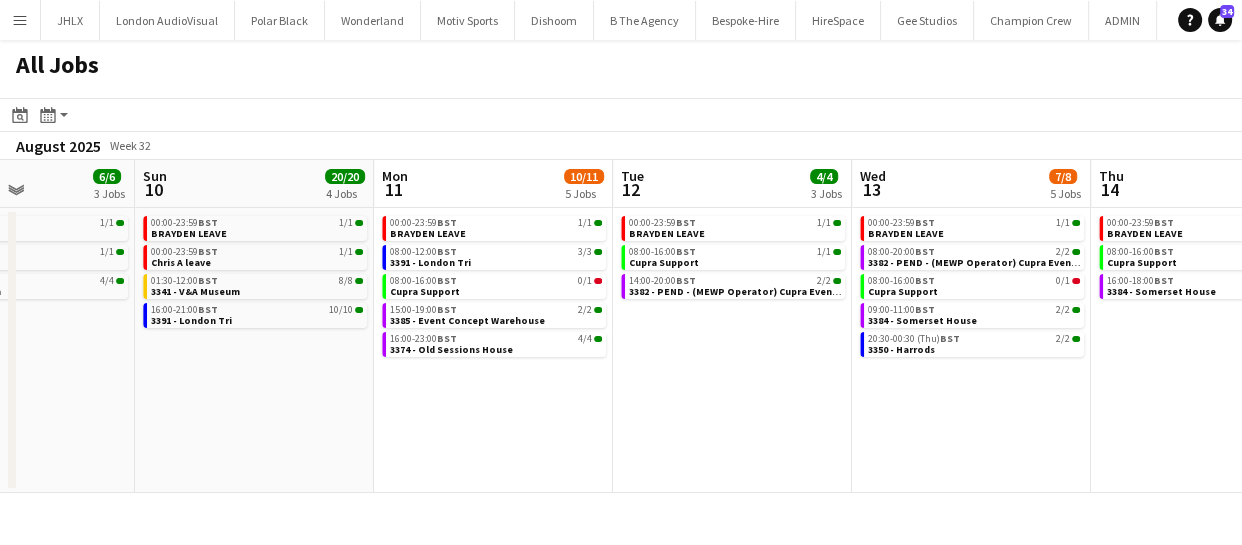 drag, startPoint x: 849, startPoint y: 418, endPoint x: 873, endPoint y: 396, distance: 32.55764 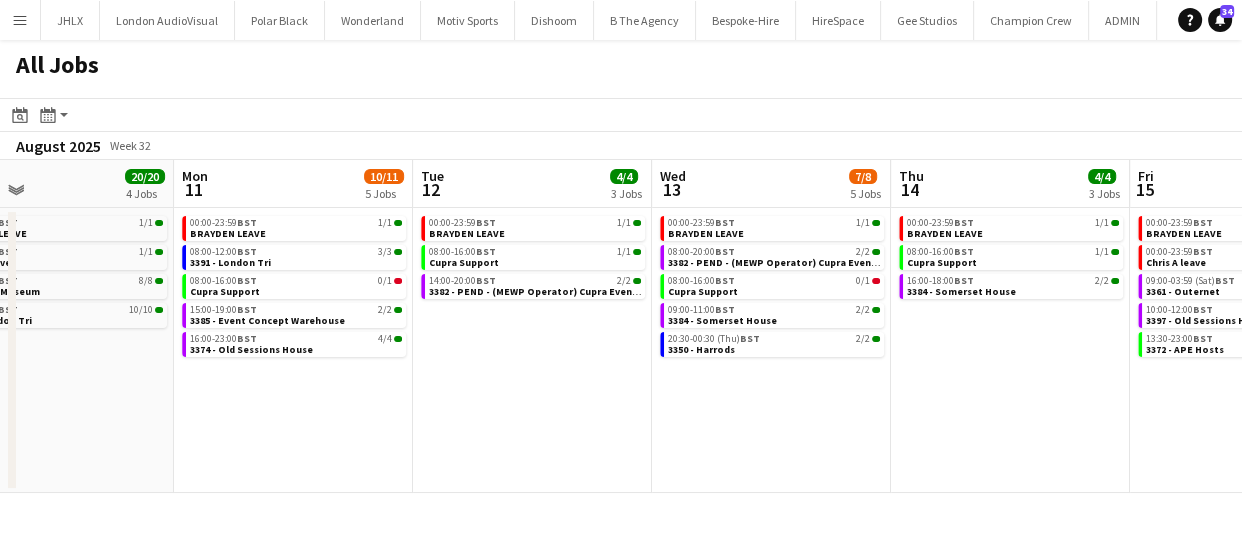 drag, startPoint x: 914, startPoint y: 391, endPoint x: 972, endPoint y: 396, distance: 58.21512 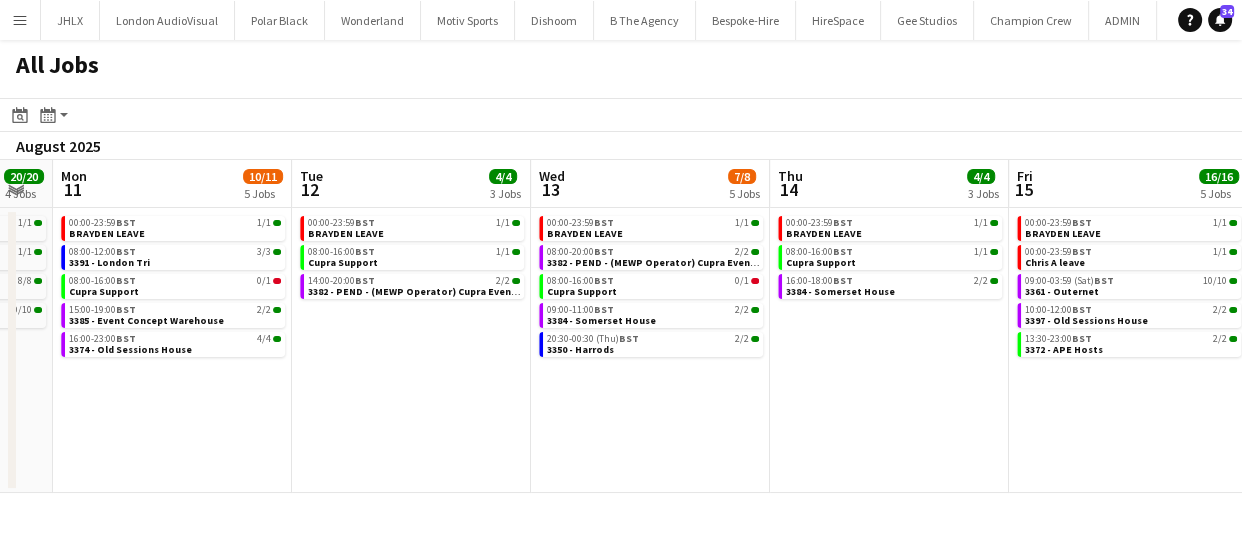 click on "Fri   8   40/63   8 Jobs   Sat   9   6/6   3 Jobs   Sun   10   20/20   4 Jobs   Mon   11   10/11   5 Jobs   Tue   12   4/4   3 Jobs   Wed   13   7/8   5 Jobs   Thu   14   4/4   3 Jobs   Fri   15   16/16   5 Jobs   Sat   16   8/8   4 Jobs   Sun   17   5/6   4 Jobs   Mon   18   2/3   3 Jobs   00:00-23:59    BST   1/1   BRAYDEN LEAVE   00:00-23:59    BST   1/1   Chris A leave   07:00-10:00    BST   2/2   3400 - Hermes, New Bond Street   09:00-17:00    BST   1/1   3388 - Veevers Warehouse   09:00-16:00    BST   3/3   3391 - London Tri   09:00-13:00    BST   3/3   3392 - Institute of Contemporary Arts   10:00-12:00    BST   2/2   3397 - Old Sessions House   17:00-23:00    BST   36I   •   27/50   Breezy Summer BBQ (Luton Van)   00:00-23:59    BST   1/1   BRAYDEN LEAVE   00:00-23:59    BST   1/1   Chris A leave   16:00-20:00    BST   4/4   3341 - V&A Museum   00:00-23:59    BST   1/1   BRAYDEN LEAVE   00:00-23:59    BST   1/1   Chris A leave   01:30-12:00    BST   8/8   3341 - V&A Museum   16:00-21:00    BST" at bounding box center [621, 326] 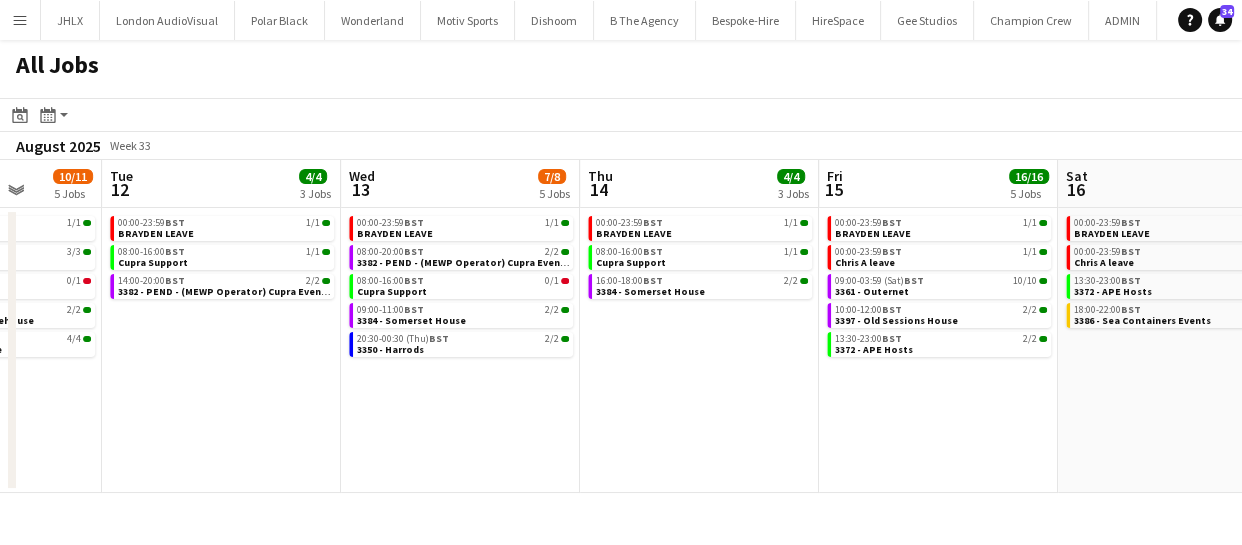 drag, startPoint x: 905, startPoint y: 407, endPoint x: 956, endPoint y: 417, distance: 51.971146 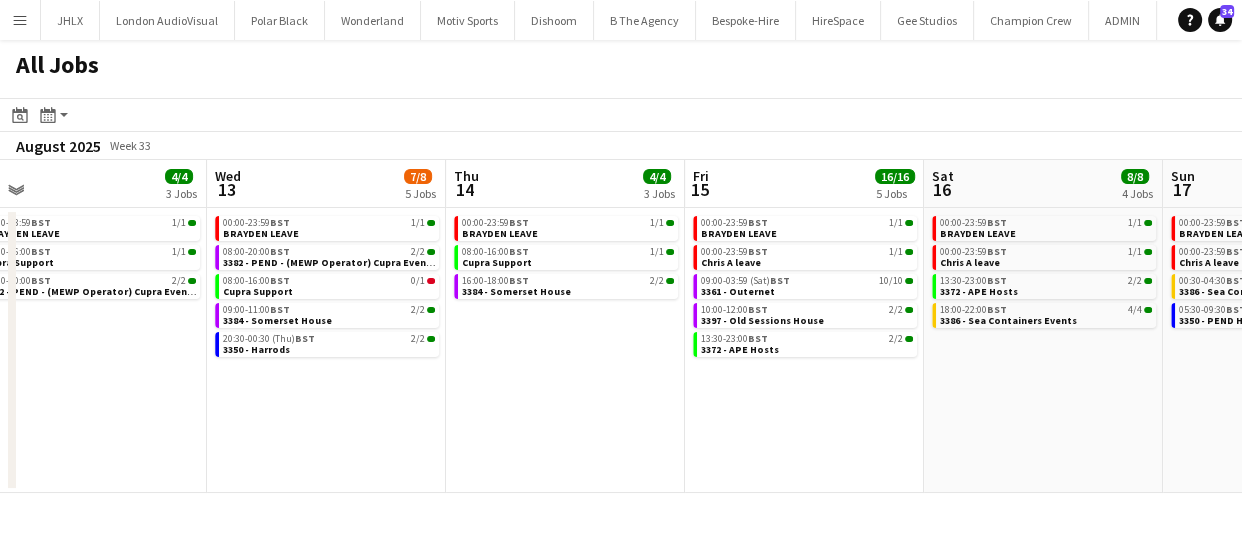 drag, startPoint x: 824, startPoint y: 424, endPoint x: 802, endPoint y: 440, distance: 27.202942 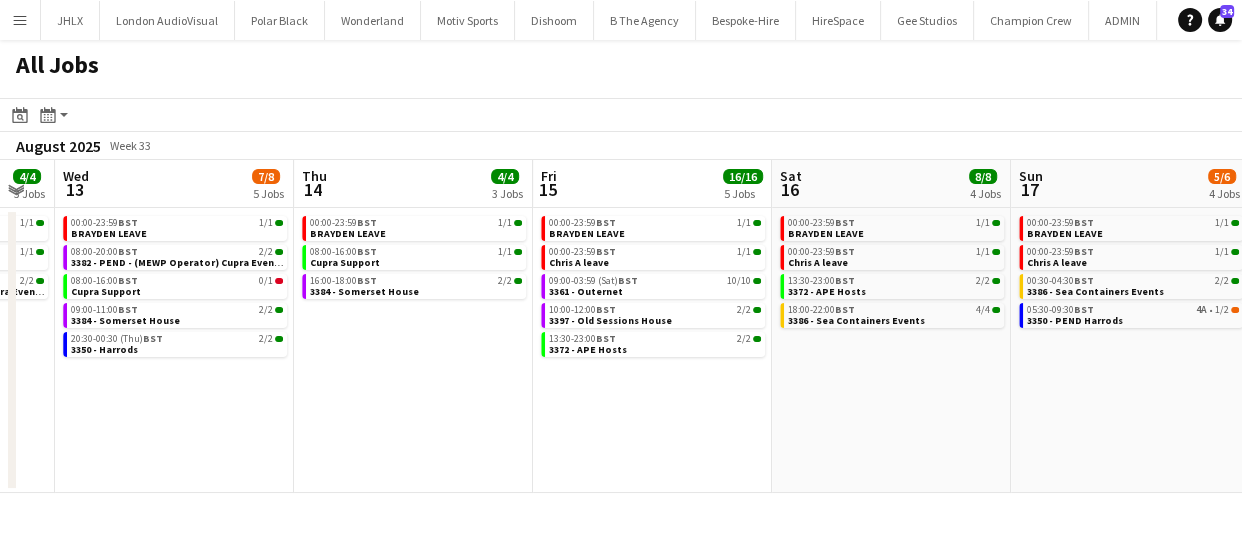 drag, startPoint x: 786, startPoint y: 432, endPoint x: 775, endPoint y: 435, distance: 11.401754 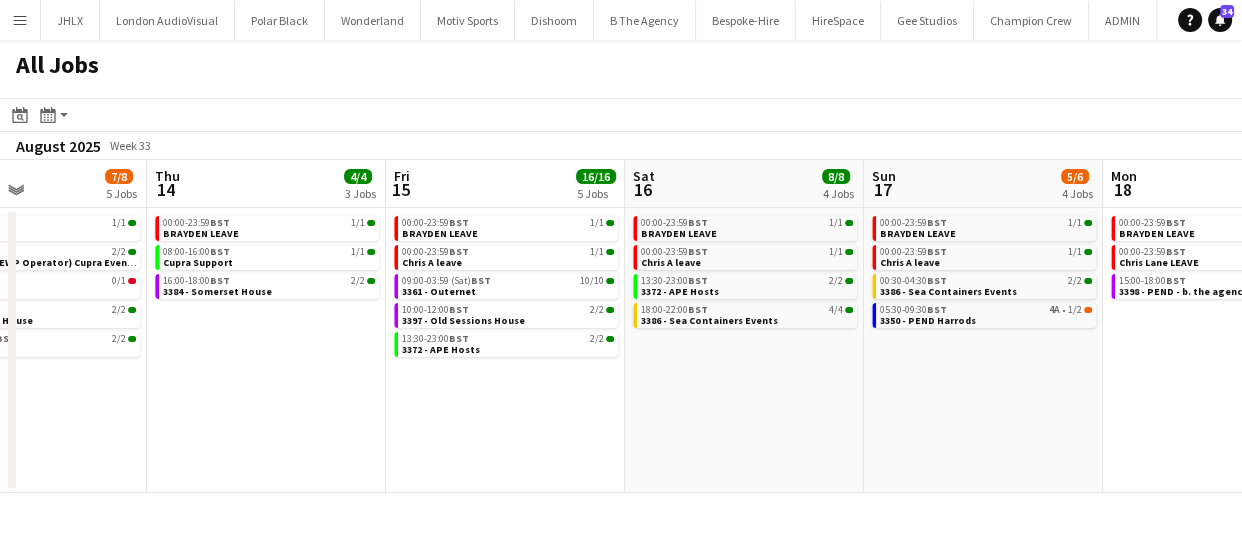 click on "Sun   10   20/20   4 Jobs   Mon   11   10/11   5 Jobs   Tue   12   4/4   3 Jobs   Wed   13   7/8   5 Jobs   Thu   14   4/4   3 Jobs   Fri   15   16/16   5 Jobs   Sat   16   8/8   4 Jobs   Sun   17   5/6   4 Jobs   Mon   18   2/3   3 Jobs   Tue   19   5/8   4 Jobs   Wed   20   5/7   4 Jobs   00:00-23:59    BST   1/1   BRAYDEN LEAVE   00:00-23:59    BST   1/1   Chris A leave   01:30-12:00    BST   8/8   3341 - V&A Museum   16:00-21:00    BST   10/10   3391 - London Tri   00:00-23:59    BST   1/1   BRAYDEN LEAVE   08:00-12:00    BST   3/3   3391 - London Tri   08:00-16:00    BST   0/1   Cupra Support   15:00-19:00    BST   2/2   3385 - Event Concept Warehouse   16:00-23:00    BST   4/4   3374 - Old Sessions House   00:00-23:59    BST   1/1   BRAYDEN LEAVE   08:00-16:00    BST   1/1   Cupra Support   14:00-20:00    BST   2/2   3382 - PEND -  (MEWP Operator) Cupra Event Day   00:00-23:59    BST   1/1   BRAYDEN LEAVE   08:00-20:00    BST   2/2   3382 - PEND -  (MEWP Operator) Cupra Event Day   08:00-16:00    BST" at bounding box center [621, 326] 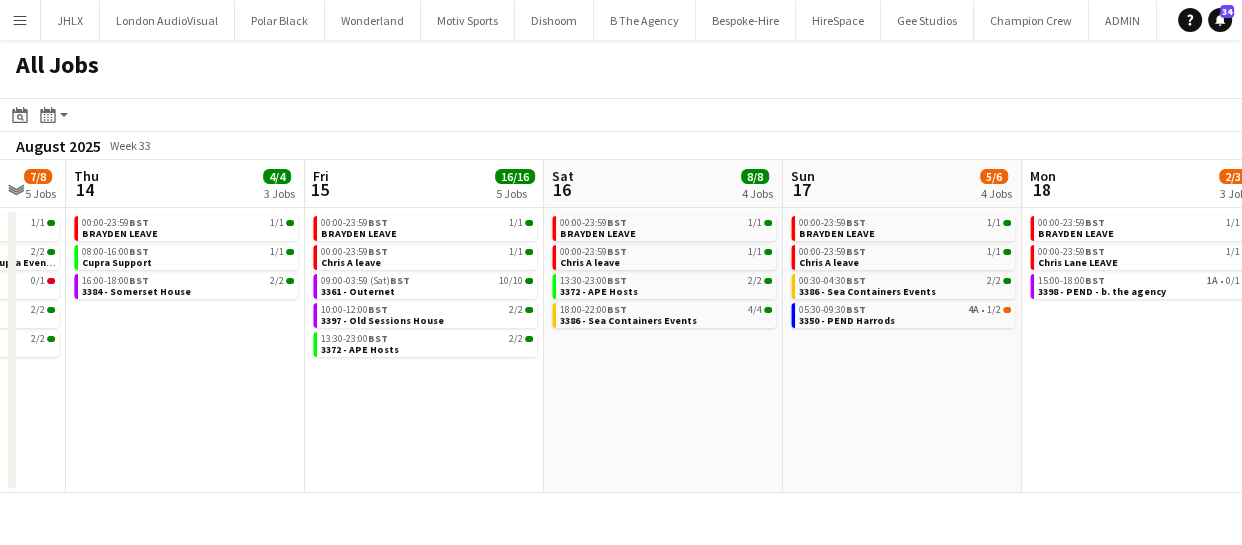 click on "All Jobs
Date picker
AUG 2025 AUG 2025 Monday M Tuesday T Wednesday W Thursday T Friday F Saturday S Sunday S  AUG   1   2   3   4   5   6   7   8   9   10   11   12   13   14   15   16   17   18   19   20   21   22   23   24   25   26   27   28   29   30   31
Comparison range
Comparison range
Today
Month view / Day view
Day view by Board Day view by Job Month view  August 2025   Week 33
Expand/collapse
Sun   10   20/20   4 Jobs   Mon   11   10/11   5 Jobs   Tue   12   4/4   3 Jobs   Wed   13   7/8   5 Jobs   Thu   14   4/4   3 Jobs   Fri   15   16/16   5 Jobs   Sat   16   8/8   4 Jobs   Sun   17   5/6   4 Jobs   Mon   18   2/3   3 Jobs   Tue   19   5/8   4 Jobs   Wed   20   5/7   4 Jobs   00:00-23:59    BST   1/1   BRAYDEN LEAVE   00:00-23:59    BST   1/1   Chris A leave   01:30-12:00    BST   8/8   3341 - V&A Museum   16:00-21:00" 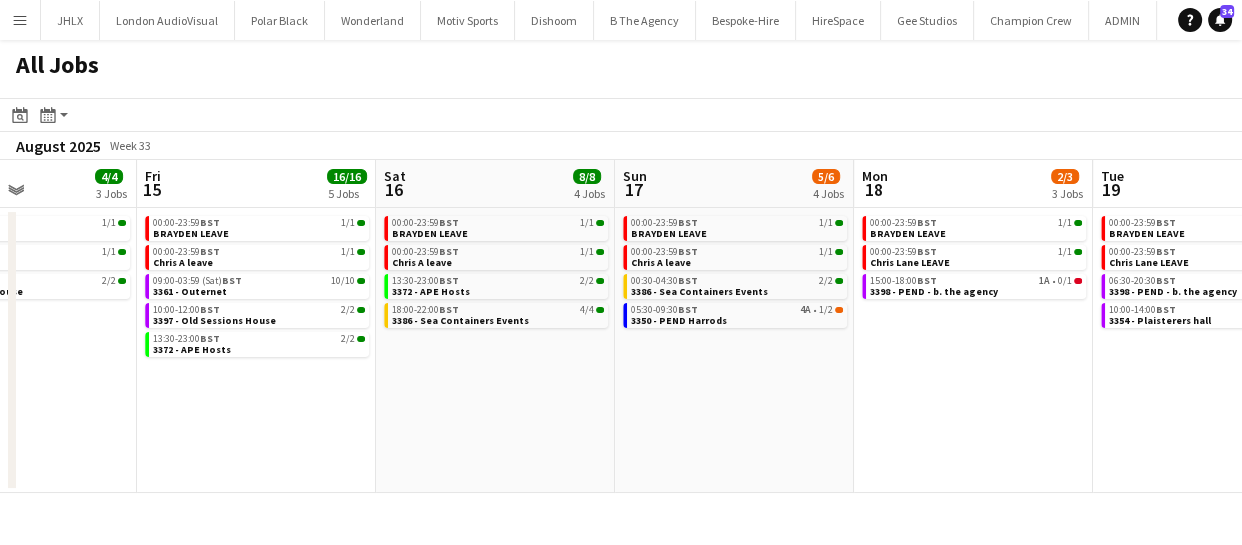 drag, startPoint x: 723, startPoint y: 423, endPoint x: 708, endPoint y: 431, distance: 17 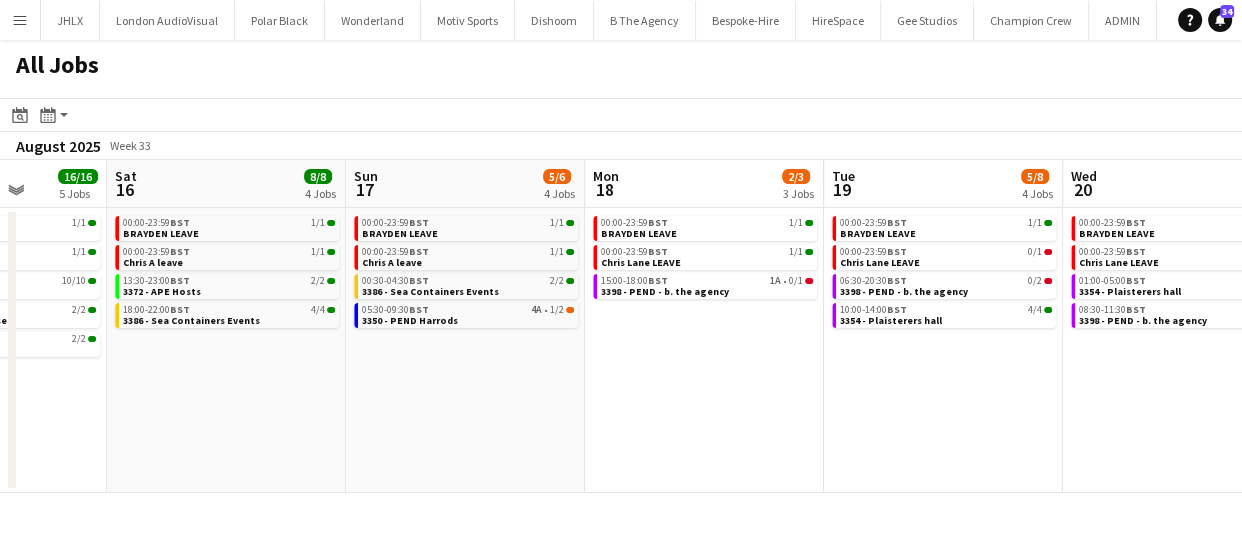 drag, startPoint x: 861, startPoint y: 416, endPoint x: 731, endPoint y: 425, distance: 130.31117 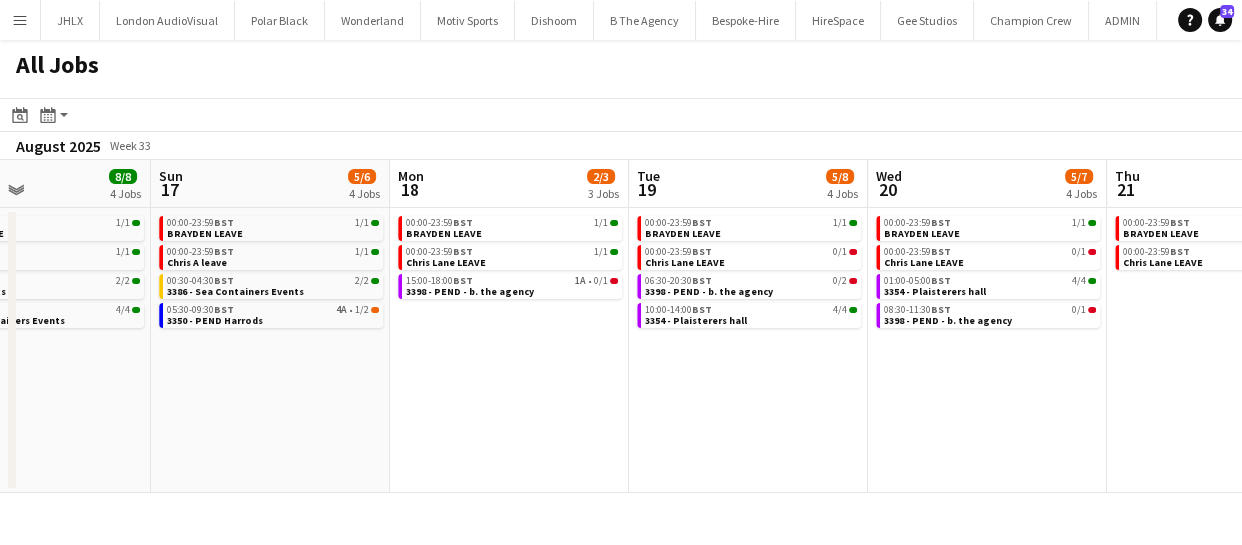 click on "Thu   14   4/4   3 Jobs   Fri   15   16/16   5 Jobs   Sat   16   8/8   4 Jobs   Sun   17   5/6   4 Jobs   Mon   18   2/3   3 Jobs   Tue   19   5/8   4 Jobs   Wed   20   5/7   4 Jobs   Thu   21   1/2   2 Jobs   Fri   22   3/3   2 Jobs   Sat   23   4/6   3 Jobs   Sun   24   3/3   2 Jobs   00:00-23:59    BST   1/1   BRAYDEN LEAVE   08:00-16:00    BST   1/1   Cupra Support   16:00-18:00    BST   2/2   3384 - Somerset House    00:00-23:59    BST   1/1   BRAYDEN LEAVE   00:00-23:59    BST   1/1   Chris A leave   09:00-03:59 (Sat)   BST   10/10   3361 - Outernet   10:00-12:00    BST   2/2   3397 - Old Sessions House   13:30-23:00    BST   2/2   3372 - APE Hosts   00:00-23:59    BST   1/1   BRAYDEN LEAVE   00:00-23:59    BST   1/1   Chris A leave   13:30-23:00    BST   2/2   3372 - APE Hosts   18:00-22:00    BST   4/4   3386 - Sea Containers Events   00:00-23:59    BST   1/1   BRAYDEN LEAVE   00:00-23:59    BST   1/1   Chris A leave   00:30-04:30    BST   2/2   3386 - Sea Containers Events   05:30-09:30    BST   4A" at bounding box center (621, 326) 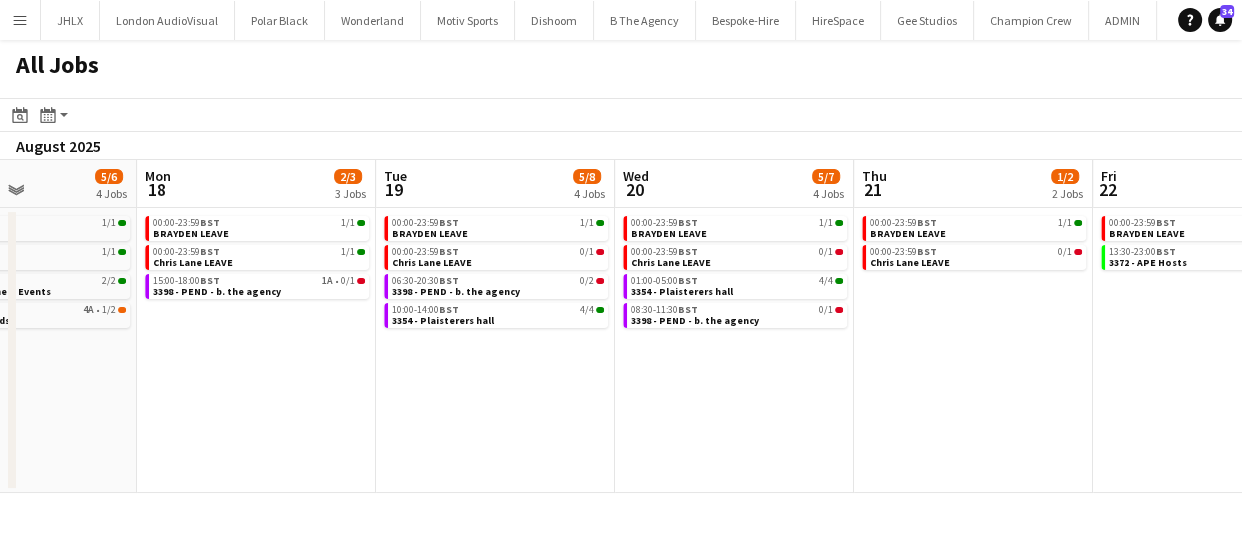 click on "All Jobs
Date picker
AUG 2025 AUG 2025 Monday M Tuesday T Wednesday W Thursday T Friday F Saturday S Sunday S  AUG   1   2   3   4   5   6   7   8   9   10   11   12   13   14   15   16   17   18   19   20   21   22   23   24   25   26   27   28   29   30   31
Comparison range
Comparison range
Today
Month view / Day view
Day view by Board Day view by Job Month view  August 2025   Week 33
Expand/collapse
Thu   14   4/4   3 Jobs   Fri   15   16/16   5 Jobs   Sat   16   8/8   4 Jobs   Sun   17   5/6   4 Jobs   Mon   18   2/3   3 Jobs   Tue   19   5/8   4 Jobs   Wed   20   5/7   4 Jobs   Thu   21   1/2   2 Jobs   Fri   22   3/3   2 Jobs   Sat   23   4/6   3 Jobs   Sun   24   3/3   2 Jobs   00:00-23:59    BST   1/1   BRAYDEN LEAVE   08:00-16:00    BST   1/1   Cupra Support   16:00-18:00    BST   2/2   3384 - Somerset House    00:00-23:59" 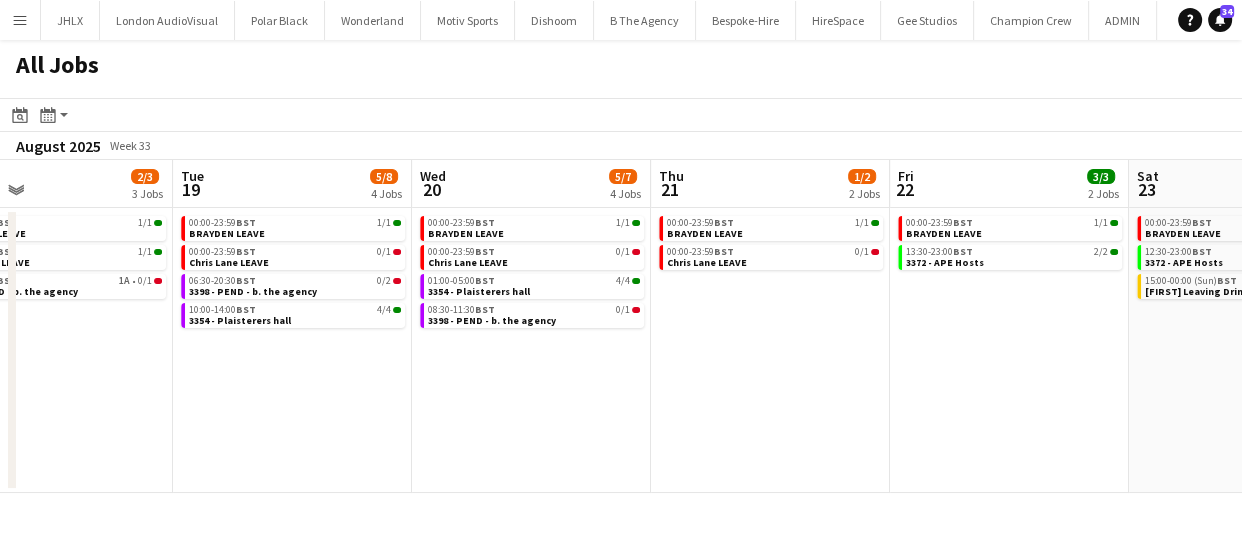 drag, startPoint x: 840, startPoint y: 413, endPoint x: 820, endPoint y: 420, distance: 21.189621 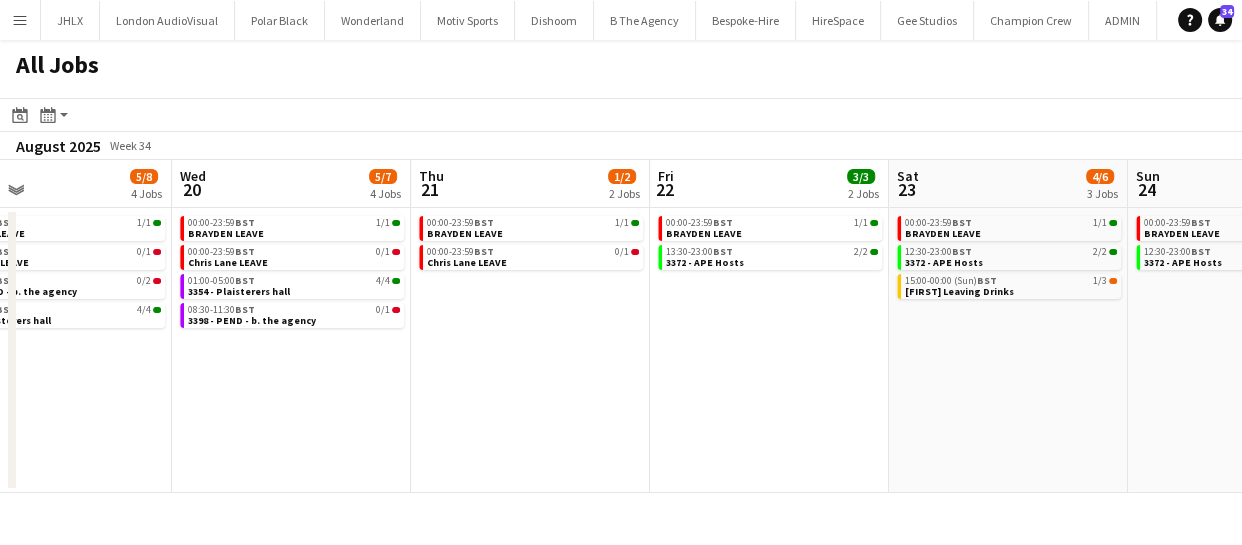 click on "Sat   16   8/8   4 Jobs   Sun   17   5/6   4 Jobs   Mon   18   2/3   3 Jobs   Tue   19   5/8   4 Jobs   Wed   20   5/7   4 Jobs   Thu   21   1/2   2 Jobs   Fri   22   3/3   2 Jobs   Sat   23   4/6   3 Jobs   Sun   24   3/3   2 Jobs   Mon   25   2/2   2 Jobs   Tue   26   3/3   2 Jobs   00:00-23:59    BST   1/1   BRAYDEN LEAVE   00:00-23:59    BST   1/1   Chris A leave   13:30-23:00    BST   2/2   3372 - APE Hosts   18:00-22:00    BST   4/4   3386 - Sea Containers Events   00:00-23:59    BST   1/1   BRAYDEN LEAVE   00:00-23:59    BST   1/1   Chris A leave   00:30-04:30    BST   2/2   3386 - Sea Containers Events   05:30-09:30    BST   4A   •   1/2   3350 - PEND Harrods   00:00-23:59    BST   1/1   BRAYDEN LEAVE   00:00-23:59    BST   1/1   Chris Lane LEAVE   15:00-18:00    BST   1A   •   0/1   3398 - PEND - b. the agency   00:00-23:59    BST   1/1   BRAYDEN LEAVE   00:00-23:59    BST   0/1   Chris Lane LEAVE   06:30-20:30    BST   0/2   3398 - PEND - b. the agency   10:00-14:00    BST   4/4   00:00-23:59" at bounding box center (621, 326) 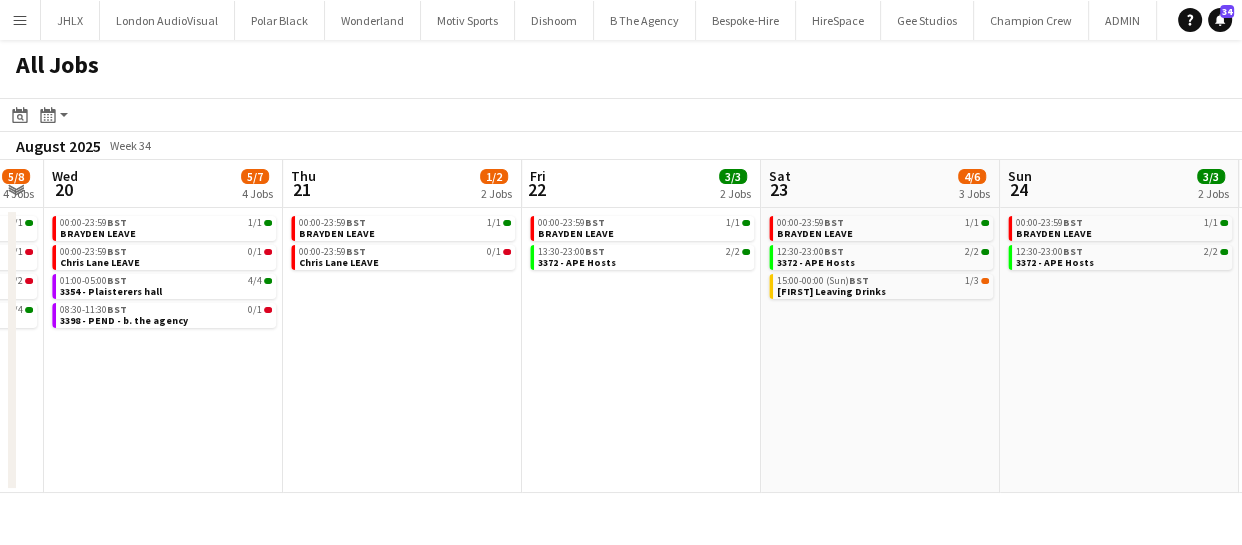 click on "Sat   16   8/8   4 Jobs   Sun   17   5/6   4 Jobs   Mon   18   2/3   3 Jobs   Tue   19   5/8   4 Jobs   Wed   20   5/7   4 Jobs   Thu   21   1/2   2 Jobs   Fri   22   3/3   2 Jobs   Sat   23   4/6   3 Jobs   Sun   24   3/3   2 Jobs   Mon   25   2/2   2 Jobs   Tue   26   3/3   2 Jobs   00:00-23:59    BST   1/1   BRAYDEN LEAVE   00:00-23:59    BST   1/1   Chris A leave   13:30-23:00    BST   2/2   3372 - APE Hosts   18:00-22:00    BST   4/4   3386 - Sea Containers Events   00:00-23:59    BST   1/1   BRAYDEN LEAVE   00:00-23:59    BST   1/1   Chris A leave   00:30-04:30    BST   2/2   3386 - Sea Containers Events   05:30-09:30    BST   4A   •   1/2   3350 - PEND Harrods   00:00-23:59    BST   1/1   BRAYDEN LEAVE   00:00-23:59    BST   1/1   Chris Lane LEAVE   15:00-18:00    BST   1A   •   0/1   3398 - PEND - b. the agency   00:00-23:59    BST   1/1   BRAYDEN LEAVE   00:00-23:59    BST   0/1   Chris Lane LEAVE   06:30-20:30    BST   0/2   3398 - PEND - b. the agency   10:00-14:00    BST   4/4   00:00-23:59" at bounding box center (621, 326) 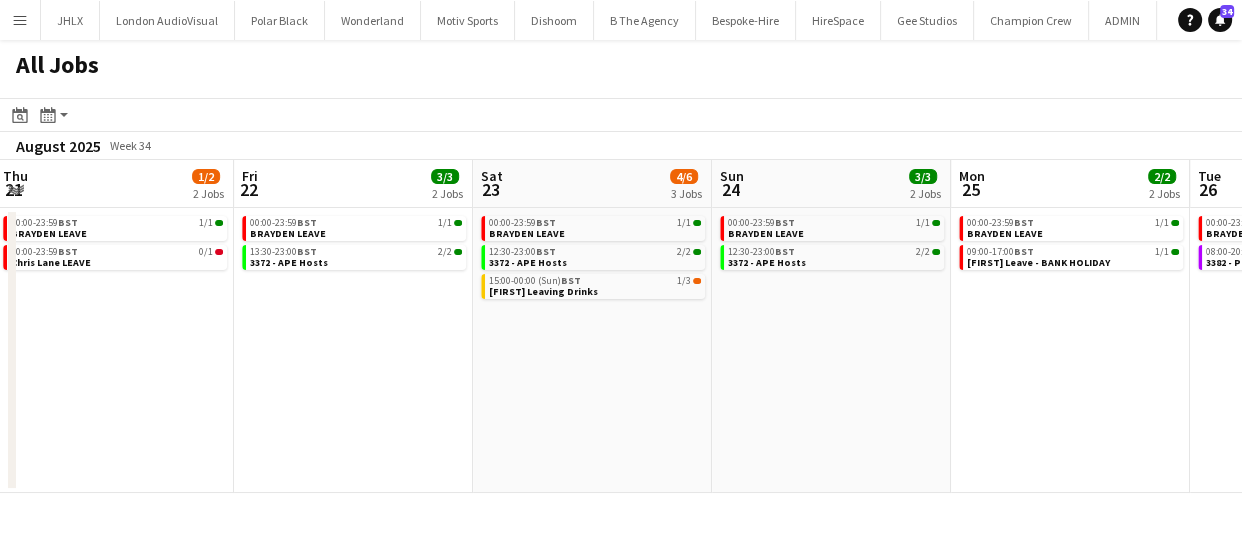 click on "All Jobs
Date picker
AUG 2025 AUG 2025 Monday M Tuesday T Wednesday W Thursday T Friday F Saturday S Sunday S  AUG   1   2   3   4   5   6   7   8   9   10   11   12   13   14   15   16   17   18   19   20   21   22   23   24   25   26   27   28   29   30   31
Comparison range
Comparison range
Today
Month view / Day view
Day view by Board Day view by Job Month view  August 2025   Week 34
Expand/collapse
Mon   18   2/3   3 Jobs   Tue   19   5/8   4 Jobs   Wed   20   5/7   4 Jobs   Thu   21   1/2   2 Jobs   Fri   22   3/3   2 Jobs   Sat   23   4/6   3 Jobs   Sun   24   3/3   2 Jobs   Mon   25   2/2   2 Jobs   Tue   26   3/3   2 Jobs   Wed   27   2/2   2 Jobs   Thu   28   2/2   2 Jobs   00:00-23:59    BST   1/1   BRAYDEN LEAVE   00:00-23:59    BST   1/1   Chris Lane LEAVE   15:00-18:00    BST   1A   •   0/1   3398 - PEND - b. the agency" 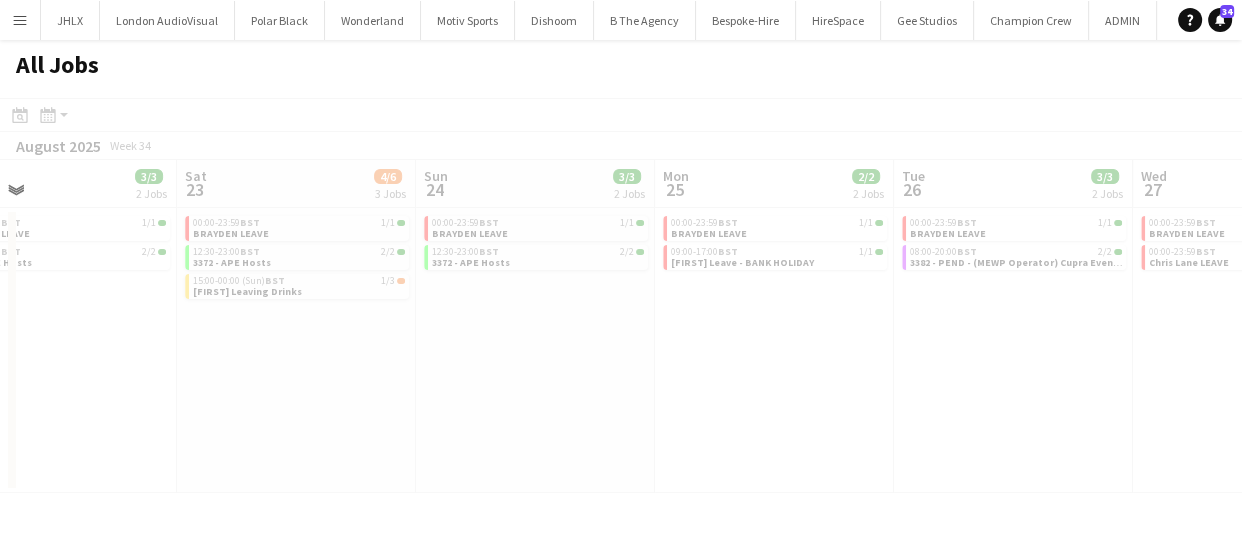 drag, startPoint x: 914, startPoint y: 407, endPoint x: 636, endPoint y: 418, distance: 278.21753 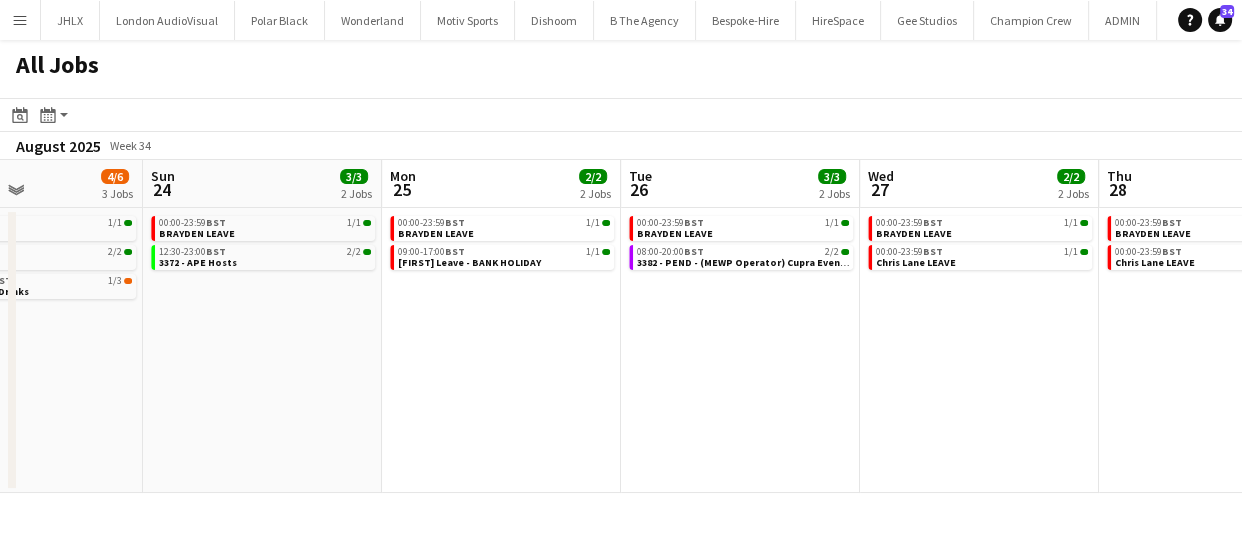 click on "Wed   20   5/7   4 Jobs   Thu   21   1/2   2 Jobs   Fri   22   3/3   2 Jobs   Sat   23   4/6   3 Jobs   Sun   24   3/3   2 Jobs   Mon   25   2/2   2 Jobs   Tue   26   3/3   2 Jobs   Wed   27   2/2   2 Jobs   Thu   28   2/2   2 Jobs   Fri   29   8/20   5 Jobs   Sat   30   2/14   4 Jobs   00:00-23:59    BST   1/1   BRAYDEN LEAVE   00:00-23:59    BST   0/1   Chris Lane LEAVE   01:00-05:00    BST   4/4   3354 - Plaisterers hall   08:30-11:30    BST   0/1   3398 - PEND - b. the agency   00:00-23:59    BST   1/1   BRAYDEN LEAVE   00:00-23:59    BST   0/1   Chris Lane LEAVE   00:00-23:59    BST   1/1   BRAYDEN LEAVE   13:30-23:00    BST   2/2   3372 - APE Hosts   00:00-23:59    BST   1/1   BRAYDEN LEAVE   12:30-23:00    BST   2/2   3372 - APE Hosts   15:00-00:00 (Sun)   BST   1/3   Lee Leaving Drinks   00:00-23:59    BST   1/1   BRAYDEN LEAVE   12:30-23:00    BST   2/2   3372 - APE Hosts   00:00-23:59    BST   1/1   BRAYDEN LEAVE   09:00-17:00    BST   1/1   Andy Leave - BANK HOLIDAY   00:00-23:59    BST   1/1" at bounding box center (621, 326) 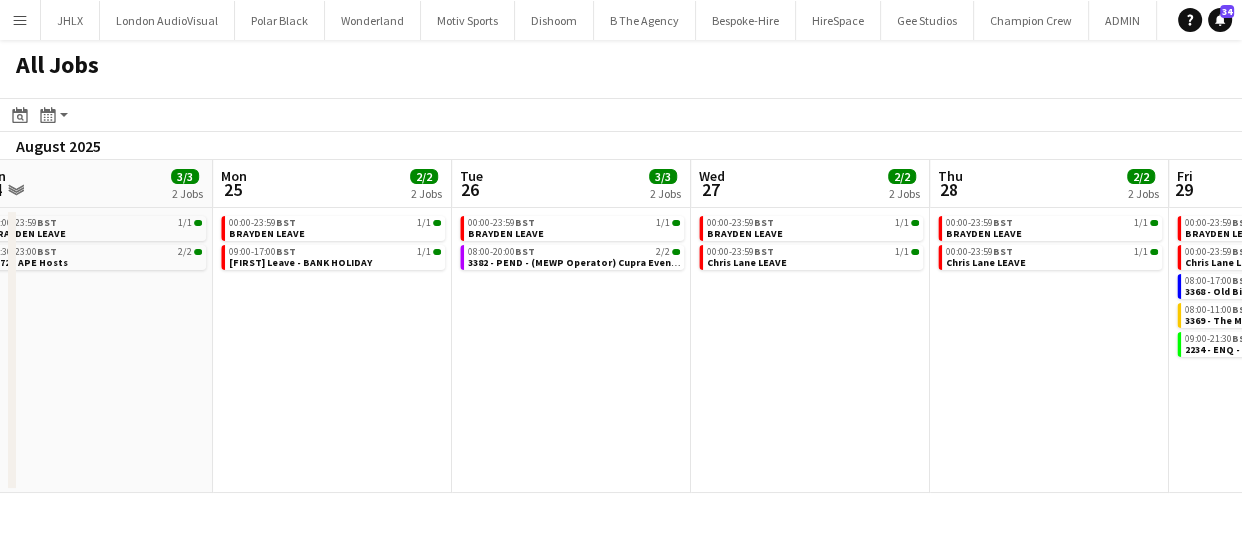 click on "Wed   20   5/7   4 Jobs   Thu   21   1/2   2 Jobs   Fri   22   3/3   2 Jobs   Sat   23   4/6   3 Jobs   Sun   24   3/3   2 Jobs   Mon   25   2/2   2 Jobs   Tue   26   3/3   2 Jobs   Wed   27   2/2   2 Jobs   Thu   28   2/2   2 Jobs   Fri   29   8/20   5 Jobs   Sat   30   2/14   4 Jobs   00:00-23:59    BST   1/1   BRAYDEN LEAVE   00:00-23:59    BST   0/1   Chris Lane LEAVE   01:00-05:00    BST   4/4   3354 - Plaisterers hall   08:30-11:30    BST   0/1   3398 - PEND - b. the agency   00:00-23:59    BST   1/1   BRAYDEN LEAVE   00:00-23:59    BST   0/1   Chris Lane LEAVE   00:00-23:59    BST   1/1   BRAYDEN LEAVE   13:30-23:00    BST   2/2   3372 - APE Hosts   00:00-23:59    BST   1/1   BRAYDEN LEAVE   12:30-23:00    BST   2/2   3372 - APE Hosts   15:00-00:00 (Sun)   BST   1/3   Lee Leaving Drinks   00:00-23:59    BST   1/1   BRAYDEN LEAVE   12:30-23:00    BST   2/2   3372 - APE Hosts   00:00-23:59    BST   1/1   BRAYDEN LEAVE   09:00-17:00    BST   1/1   Andy Leave - BANK HOLIDAY   00:00-23:59    BST   1/1" at bounding box center (621, 326) 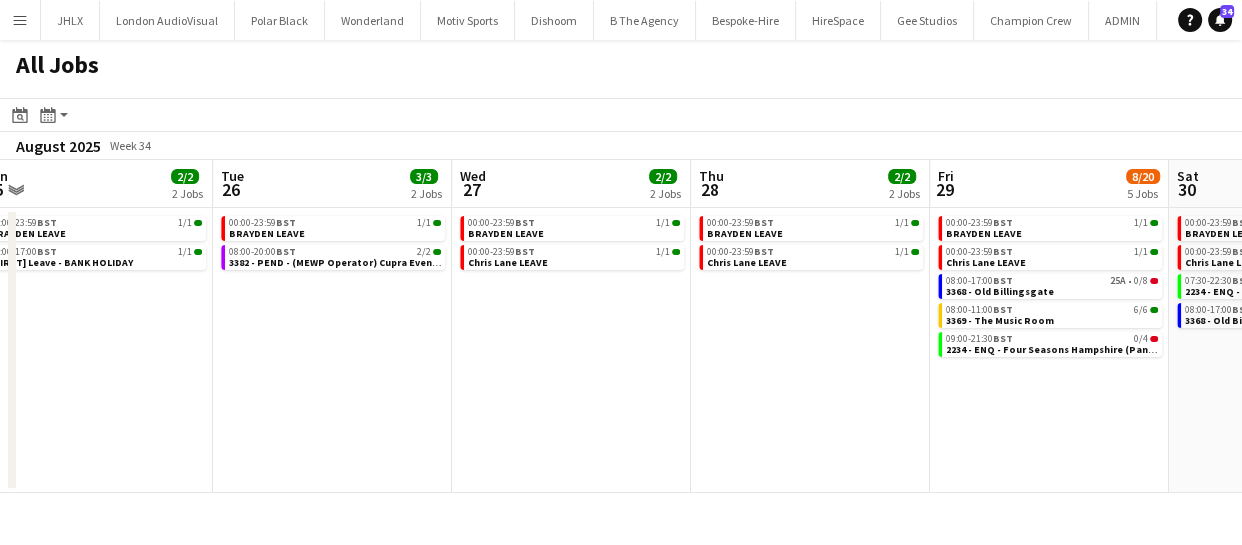 drag, startPoint x: 790, startPoint y: 418, endPoint x: 619, endPoint y: 427, distance: 171.23668 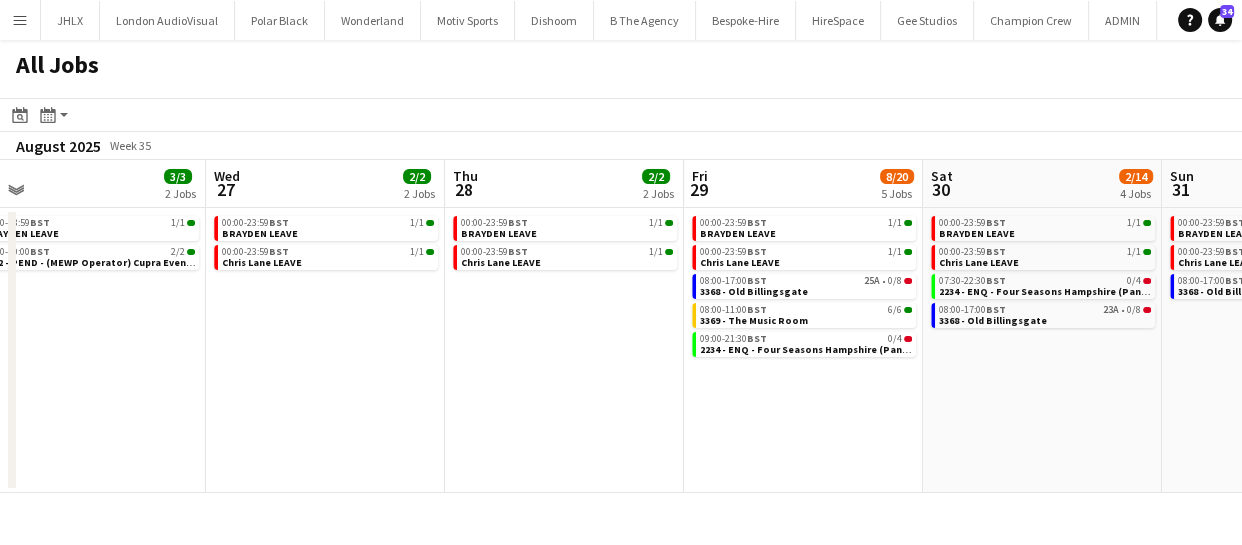 click on "Sun   24   3/3   2 Jobs   Mon   25   2/2   2 Jobs   Tue   26   3/3   2 Jobs   Wed   27   2/2   2 Jobs   Thu   28   2/2   2 Jobs   Fri   29   8/20   5 Jobs   Sat   30   2/14   4 Jobs   Sun   31   2/10   3 Jobs   Mon   1   2/14   4 Jobs   Tue   2   2/6   3 Jobs   Wed   3   8/12   4 Jobs   00:00-23:59    BST   1/1   BRAYDEN LEAVE   12:30-23:00    BST   2/2   3372 - APE Hosts   00:00-23:59    BST   1/1   BRAYDEN LEAVE   09:00-17:00    BST   1/1   Andy Leave - BANK HOLIDAY   00:00-23:59    BST   1/1   BRAYDEN LEAVE   08:00-20:00    BST   2/2   3382 - PEND -  (MEWP Operator) Cupra Event Day   00:00-23:59    BST   1/1   BRAYDEN LEAVE   00:00-23:59    BST   1/1   Chris Lane LEAVE   00:00-23:59    BST   1/1   BRAYDEN LEAVE   00:00-23:59    BST   1/1   Chris Lane LEAVE   00:00-23:59    BST   1/1   BRAYDEN LEAVE   00:00-23:59    BST   1/1   Chris Lane LEAVE   08:00-17:00    BST   25A   •   0/8   3368 - Old Billingsgate   08:00-11:00    BST   6/6   3369 - The Music Room   09:00-21:30    BST   0/4   00:00-23:59    BST" at bounding box center [621, 326] 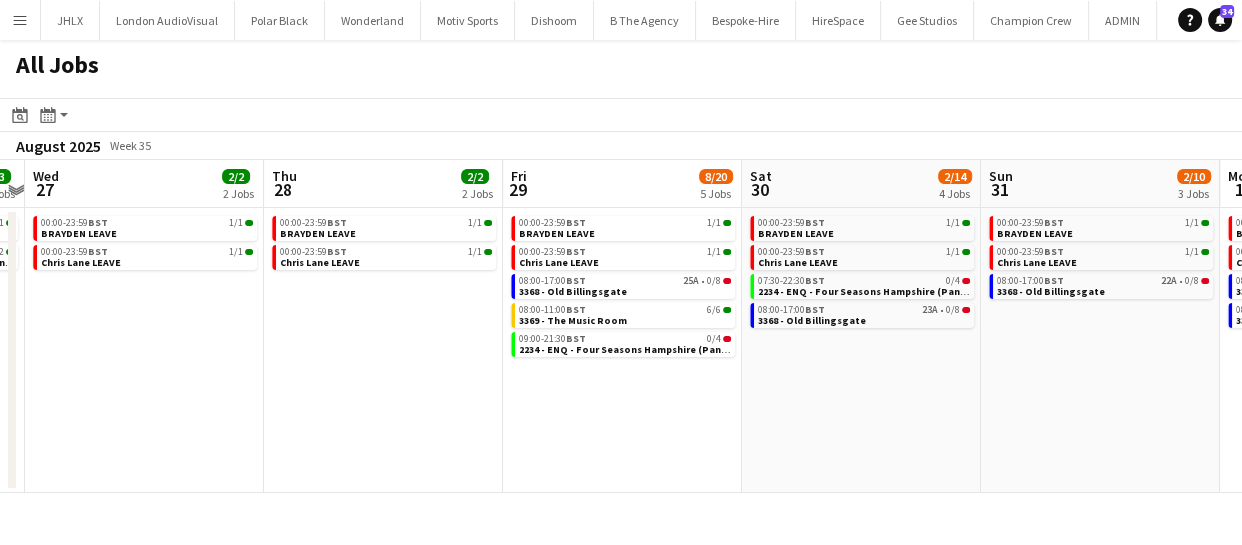 drag, startPoint x: 703, startPoint y: 429, endPoint x: 732, endPoint y: 433, distance: 29.274563 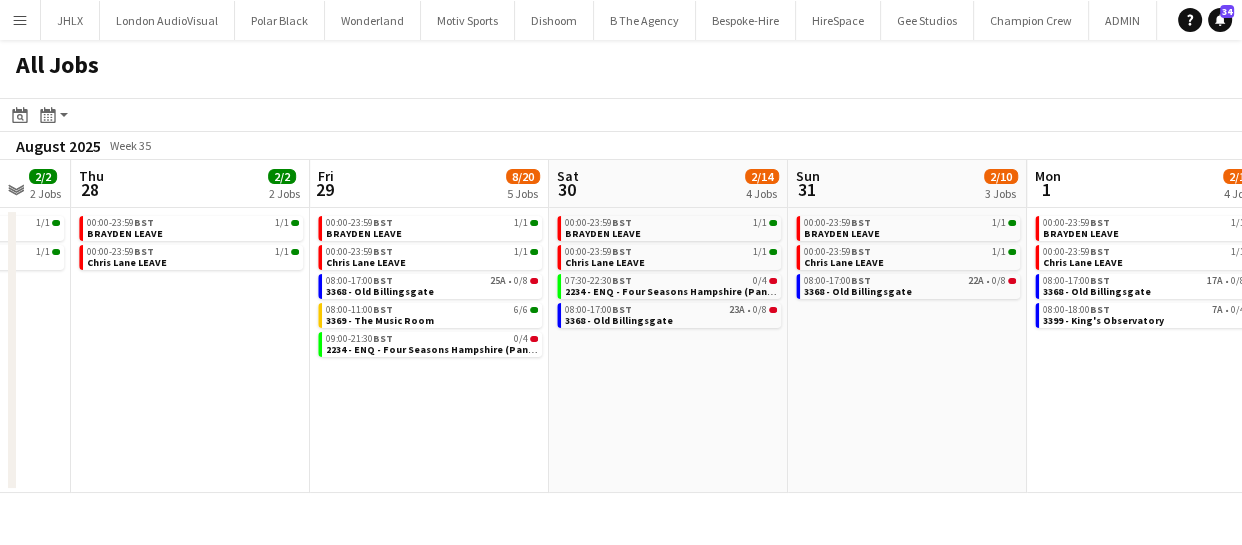 drag, startPoint x: 816, startPoint y: 428, endPoint x: 625, endPoint y: 440, distance: 191.37659 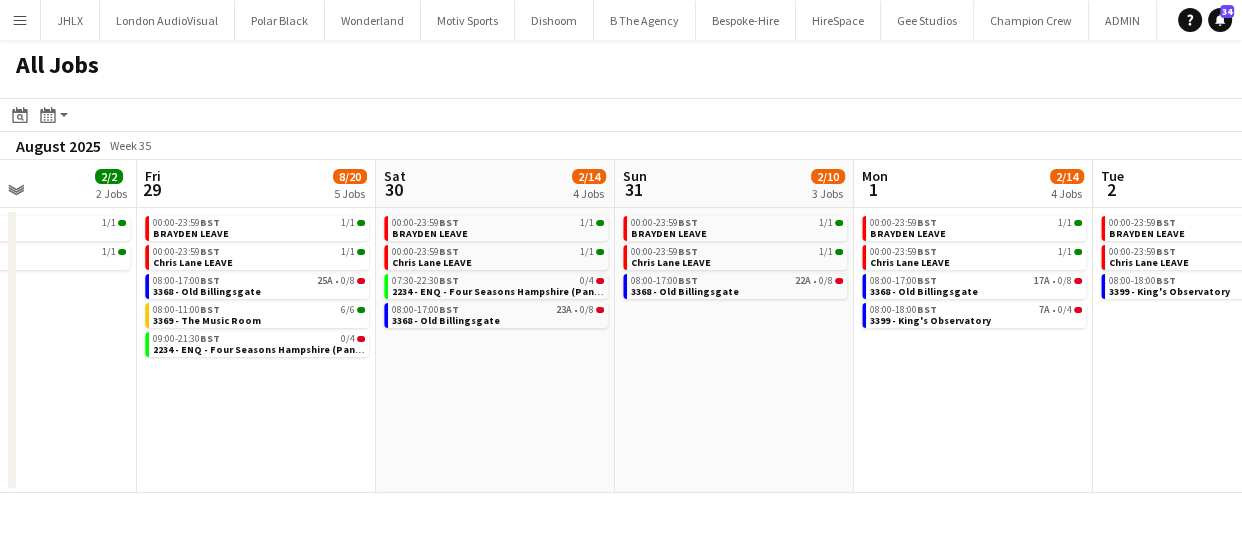 drag, startPoint x: 704, startPoint y: 437, endPoint x: 658, endPoint y: 450, distance: 47.801674 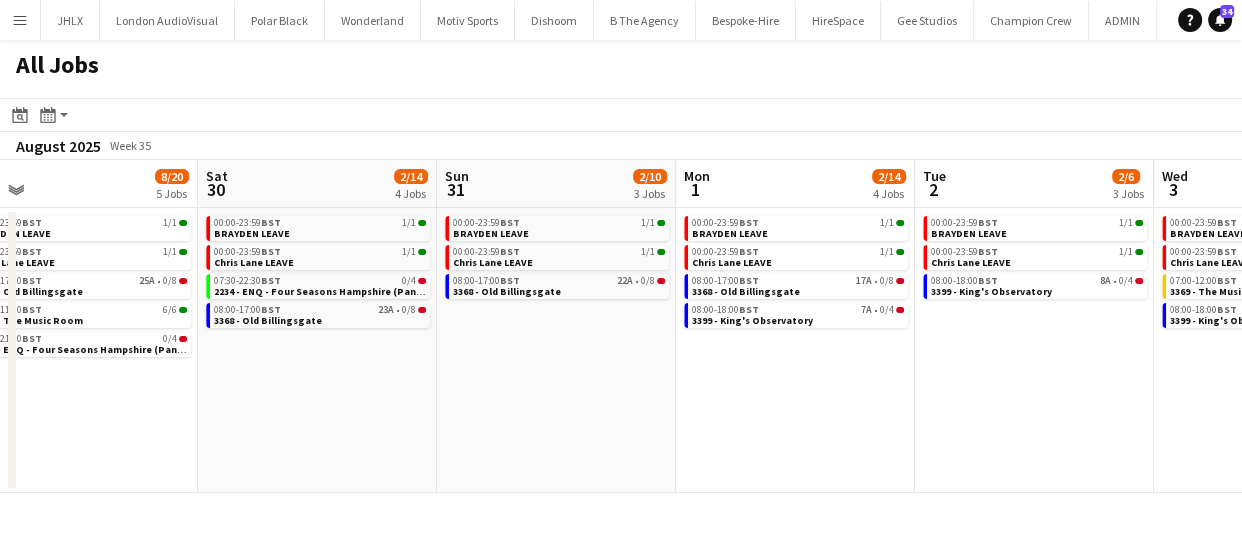 click on "Tue   26   3/3   2 Jobs   Wed   27   2/2   2 Jobs   Thu   28   2/2   2 Jobs   Fri   29   8/20   5 Jobs   Sat   30   2/14   4 Jobs   Sun   31   2/10   3 Jobs   Mon   1   2/14   4 Jobs   Tue   2   2/6   3 Jobs   Wed   3   8/12   4 Jobs   Thu   4   0/4   1 Job   Fri   5   6/14   3 Jobs   00:00-23:59    BST   1/1   BRAYDEN LEAVE   08:00-20:00    BST   2/2   3382 - PEND -  (MEWP Operator) Cupra Event Day   00:00-23:59    BST   1/1   BRAYDEN LEAVE   00:00-23:59    BST   1/1   Chris Lane LEAVE   00:00-23:59    BST   1/1   BRAYDEN LEAVE   00:00-23:59    BST   1/1   Chris Lane LEAVE   00:00-23:59    BST   1/1   BRAYDEN LEAVE   00:00-23:59    BST   1/1   Chris Lane LEAVE   08:00-17:00    BST   25A   •   0/8   3368 - Old Billingsgate   08:00-11:00    BST   6/6   3369 - The Music Room   09:00-21:30    BST   0/4   2234 - ENQ - Four Seasons Hampshire (Panel Van)   00:00-23:59    BST   1/1   BRAYDEN LEAVE   00:00-23:59    BST   1/1   Chris Lane LEAVE   07:30-22:30    BST   0/4   08:00-17:00    BST   23A   •   0/8   7A" at bounding box center (621, 326) 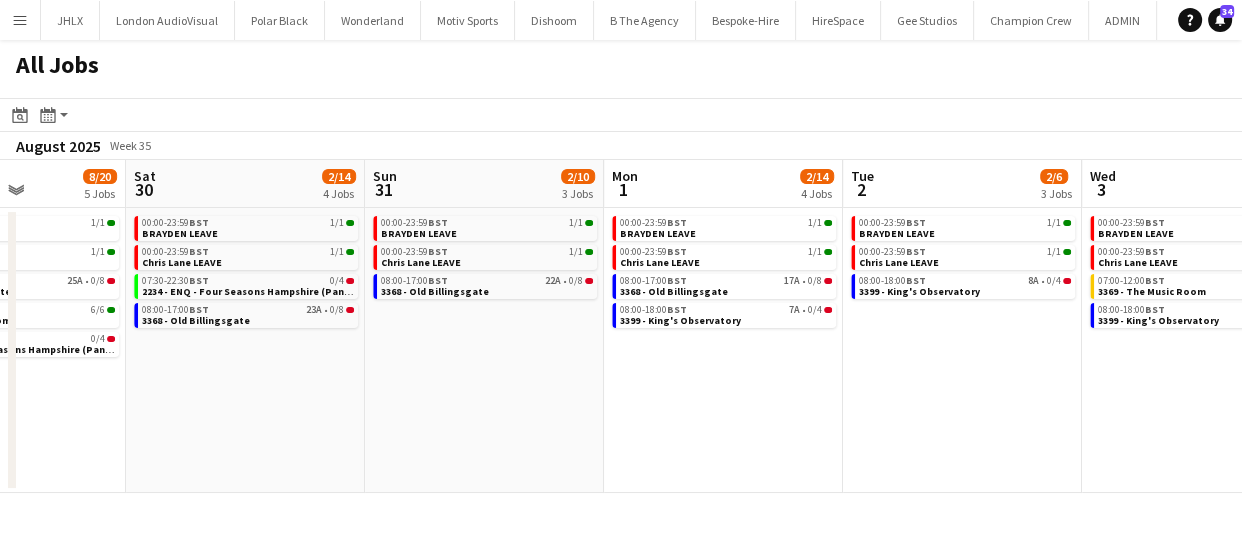 drag, startPoint x: 884, startPoint y: 434, endPoint x: 707, endPoint y: 450, distance: 177.7217 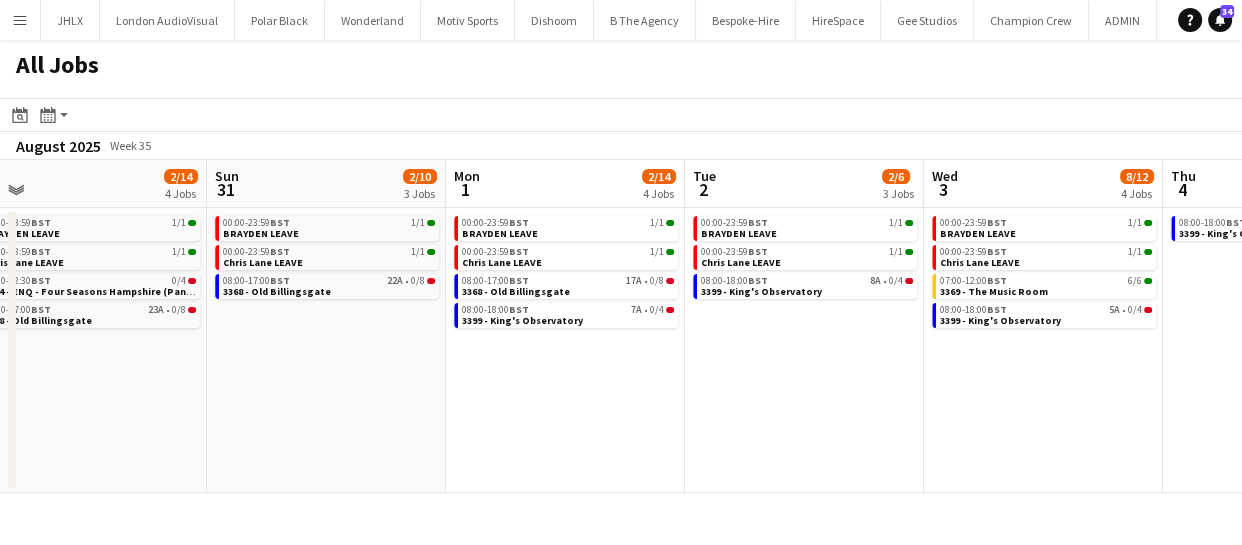 click on "Thu   28   2/2   2 Jobs   Fri   29   8/20   5 Jobs   Sat   30   2/14   4 Jobs   Sun   31   2/10   3 Jobs   Mon   1   2/14   4 Jobs   Tue   2   2/6   3 Jobs   Wed   3   8/12   4 Jobs   Thu   4   0/4   1 Job   Fri   5   6/14   3 Jobs   Sat   6   0/4   2 Jobs   Sun   7   1/24   4 Jobs   00:00-23:59    BST   1/1   BRAYDEN LEAVE   00:00-23:59    BST   1/1   Chris Lane LEAVE   00:00-23:59    BST   1/1   BRAYDEN LEAVE   00:00-23:59    BST   1/1   Chris Lane LEAVE   08:00-17:00    BST   25A   •   0/8   3368 - Old Billingsgate   08:00-11:00    BST   6/6   3369 - The Music Room   09:00-21:30    BST   0/4   2234 - ENQ - Four Seasons Hampshire (Panel Van)   00:00-23:59    BST   1/1   BRAYDEN LEAVE   00:00-23:59    BST   1/1   Chris Lane LEAVE   07:30-22:30    BST   0/4   2234 - ENQ - Four Seasons Hampshire (Panel Van)   08:00-17:00    BST   23A   •   0/8   3368 - Old Billingsgate   00:00-23:59    BST   1/1   BRAYDEN LEAVE   00:00-23:59    BST   1/1   Chris Lane LEAVE   08:00-17:00    BST   22A   •   0/8   BST" at bounding box center [621, 326] 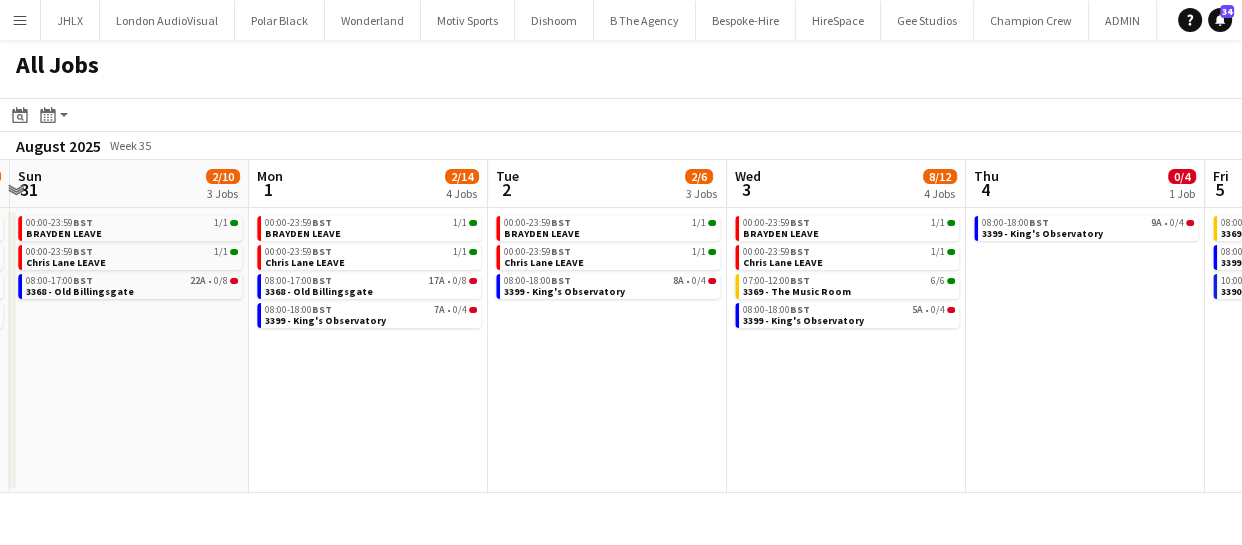 drag, startPoint x: 658, startPoint y: 448, endPoint x: 1050, endPoint y: 371, distance: 399.49094 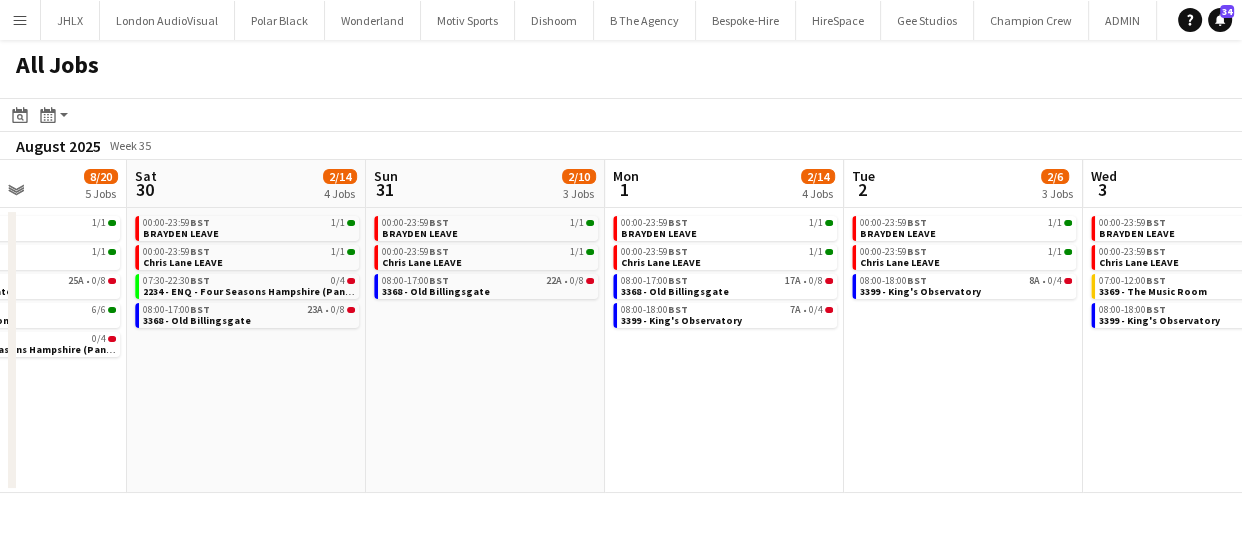 click on "Wed   27   2/2   2 Jobs   Thu   28   2/2   2 Jobs   Fri   29   8/20   5 Jobs   Sat   30   2/14   4 Jobs   Sun   31   2/10   3 Jobs   Mon   1   2/14   4 Jobs   Tue   2   2/6   3 Jobs   Wed   3   8/12   4 Jobs   Thu   4   0/4   1 Job   Fri   5   6/14   3 Jobs   Sat   6   0/4   2 Jobs   00:00-23:59    BST   1/1   BRAYDEN LEAVE   00:00-23:59    BST   1/1   Chris Lane LEAVE   00:00-23:59    BST   1/1   BRAYDEN LEAVE   00:00-23:59    BST   1/1   Chris Lane LEAVE   00:00-23:59    BST   1/1   BRAYDEN LEAVE   00:00-23:59    BST   1/1   Chris Lane LEAVE   08:00-17:00    BST   25A   •   0/8   3368 - Old Billingsgate   08:00-11:00    BST   6/6   3369 - The Music Room   09:00-21:30    BST   0/4   2234 - ENQ - Four Seasons Hampshire (Panel Van)   00:00-23:59    BST   1/1   BRAYDEN LEAVE   00:00-23:59    BST   1/1   Chris Lane LEAVE   07:30-22:30    BST   0/4   2234 - ENQ - Four Seasons Hampshire (Panel Van)   08:00-17:00    BST   23A   •   0/8   3368 - Old Billingsgate   00:00-23:59    BST   1/1   BRAYDEN LEAVE   BST" at bounding box center [621, 326] 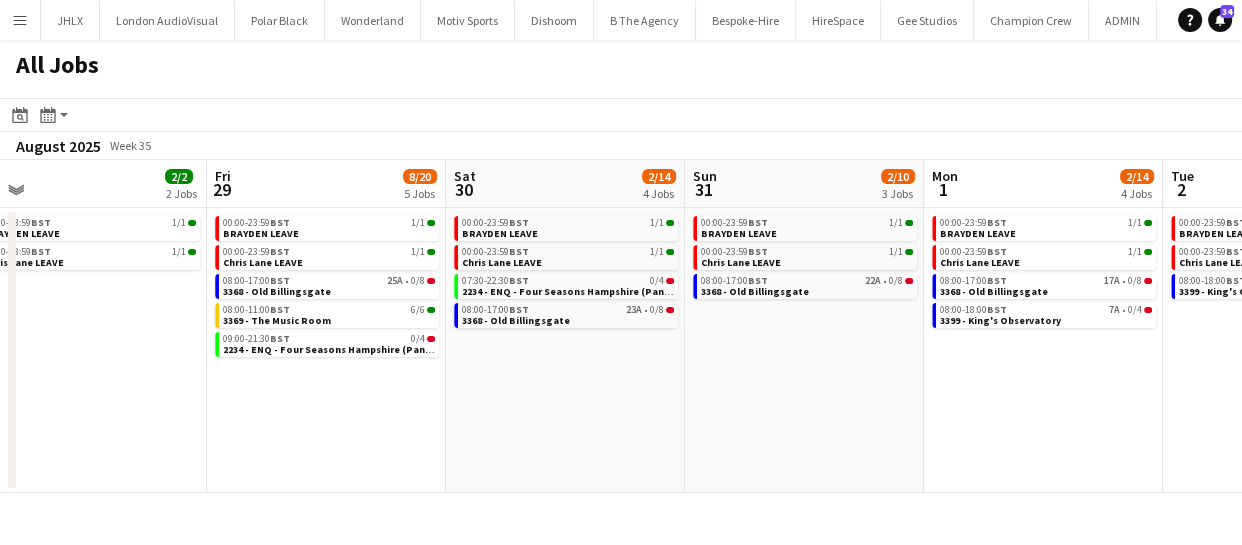 click on "Tue   26   3/3   2 Jobs   Wed   27   2/2   2 Jobs   Thu   28   2/2   2 Jobs   Fri   29   8/20   5 Jobs   Sat   30   2/14   4 Jobs   Sun   31   2/10   3 Jobs   Mon   1   2/14   4 Jobs   Tue   2   2/6   3 Jobs   Wed   3   8/12   4 Jobs   Thu   4   0/4   1 Job   Fri   5   6/14   3 Jobs   00:00-23:59    BST   1/1   BRAYDEN LEAVE   08:00-20:00    BST   2/2   3382 - PEND -  (MEWP Operator) Cupra Event Day   00:00-23:59    BST   1/1   BRAYDEN LEAVE   00:00-23:59    BST   1/1   Chris Lane LEAVE   00:00-23:59    BST   1/1   BRAYDEN LEAVE   00:00-23:59    BST   1/1   Chris Lane LEAVE   00:00-23:59    BST   1/1   BRAYDEN LEAVE   00:00-23:59    BST   1/1   Chris Lane LEAVE   08:00-17:00    BST   25A   •   0/8   3368 - Old Billingsgate   08:00-11:00    BST   6/6   3369 - The Music Room   09:00-21:30    BST   0/4   2234 - ENQ - Four Seasons Hampshire (Panel Van)   00:00-23:59    BST   1/1   BRAYDEN LEAVE   00:00-23:59    BST   1/1   Chris Lane LEAVE   07:30-22:30    BST   0/4   08:00-17:00    BST   23A   •   0/8   7A" at bounding box center [621, 326] 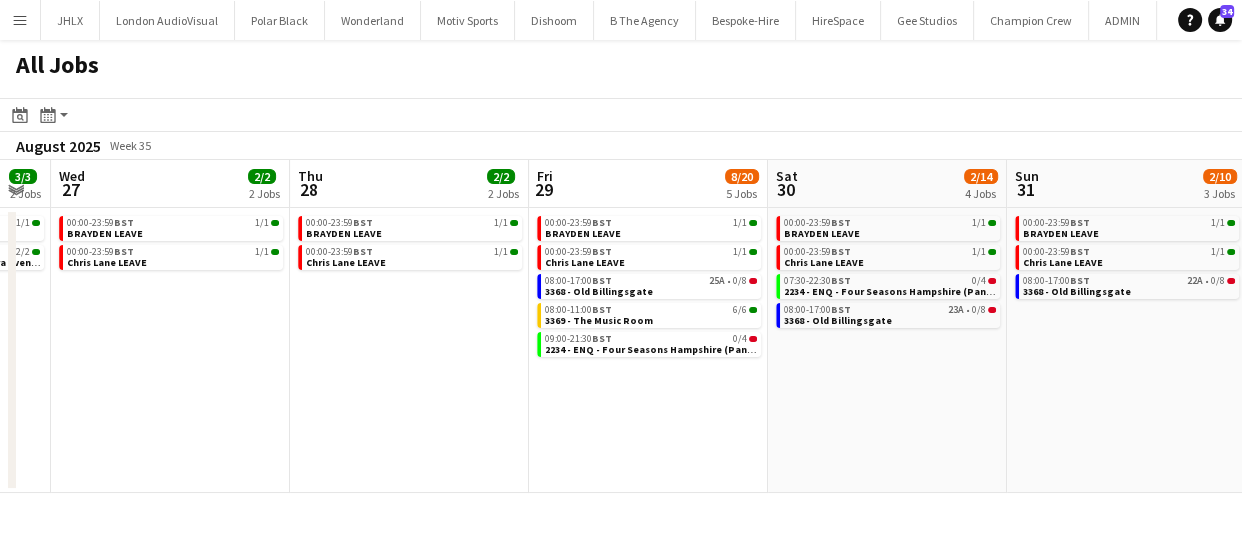 click on "Mon   25   2/2   2 Jobs   Tue   26   3/3   2 Jobs   Wed   27   2/2   2 Jobs   Thu   28   2/2   2 Jobs   Fri   29   8/20   5 Jobs   Sat   30   2/14   4 Jobs   Sun   31   2/10   3 Jobs   Mon   1   2/14   4 Jobs   Tue   2   2/6   3 Jobs   Wed   3   8/12   4 Jobs   Thu   4   0/4   1 Job   00:00-23:59    BST   1/1   BRAYDEN LEAVE   09:00-17:00    BST   1/1   Andy Leave - BANK HOLIDAY   00:00-23:59    BST   1/1   BRAYDEN LEAVE   08:00-20:00    BST   2/2   3382 - PEND -  (MEWP Operator) Cupra Event Day   00:00-23:59    BST   1/1   BRAYDEN LEAVE   00:00-23:59    BST   1/1   Chris Lane LEAVE   00:00-23:59    BST   1/1   BRAYDEN LEAVE   00:00-23:59    BST   1/1   Chris Lane LEAVE   00:00-23:59    BST   1/1   BRAYDEN LEAVE   00:00-23:59    BST   1/1   Chris Lane LEAVE   08:00-17:00    BST   25A   •   0/8   3368 - Old Billingsgate   08:00-11:00    BST   6/6   3369 - The Music Room   09:00-21:30    BST   0/4   2234 - ENQ - Four Seasons Hampshire (Panel Van)   00:00-23:59    BST   1/1   BRAYDEN LEAVE   00:00-23:59" at bounding box center (621, 326) 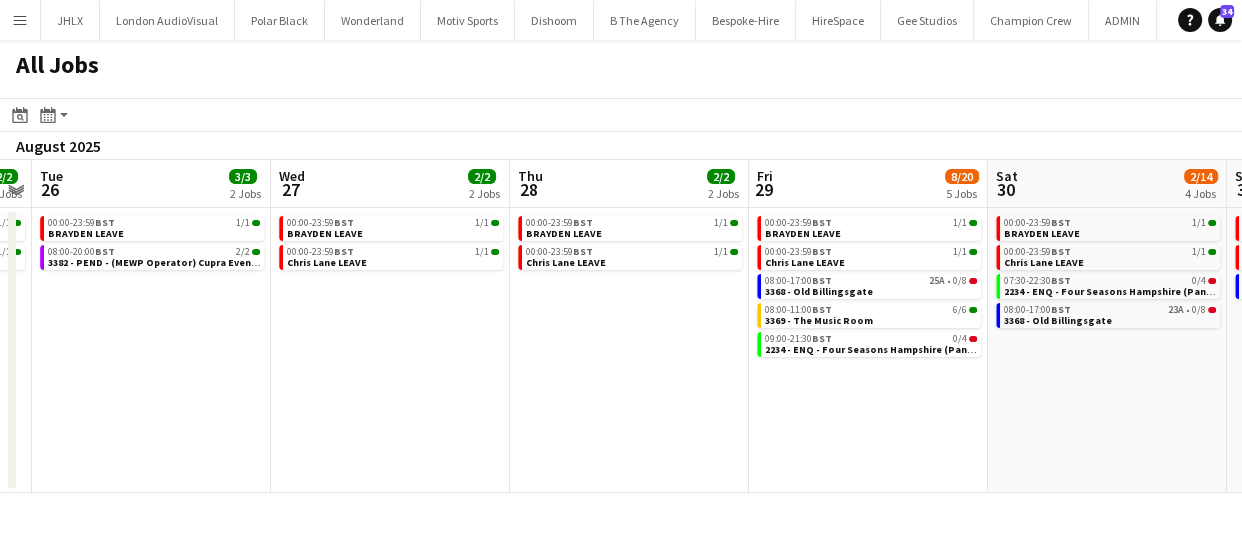 drag, startPoint x: 306, startPoint y: 397, endPoint x: 810, endPoint y: 360, distance: 505.35632 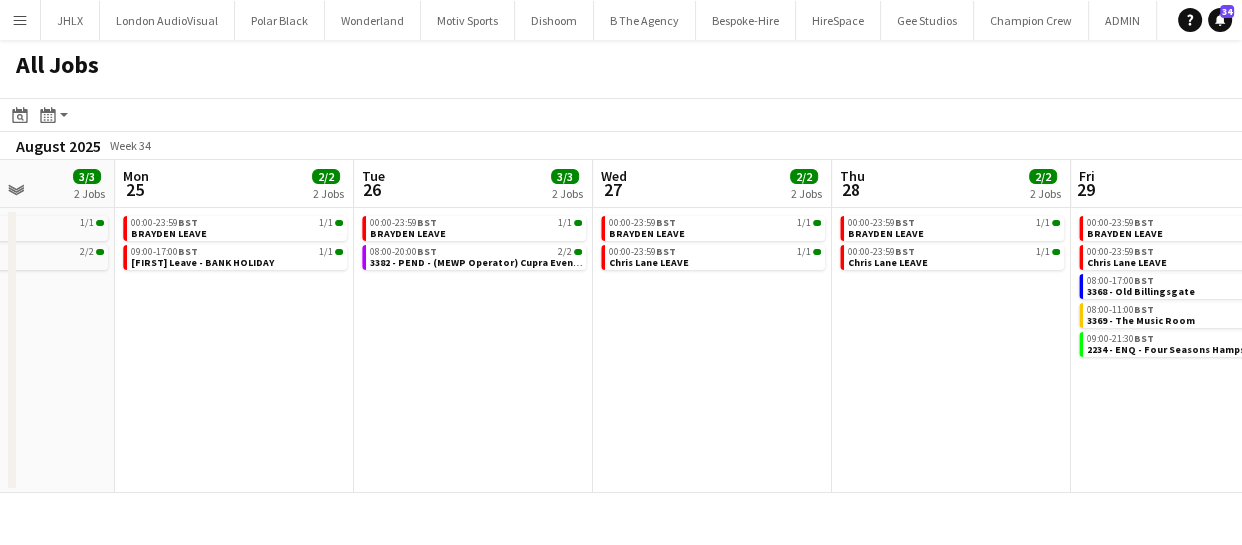 drag, startPoint x: 279, startPoint y: 374, endPoint x: 497, endPoint y: 355, distance: 218.82642 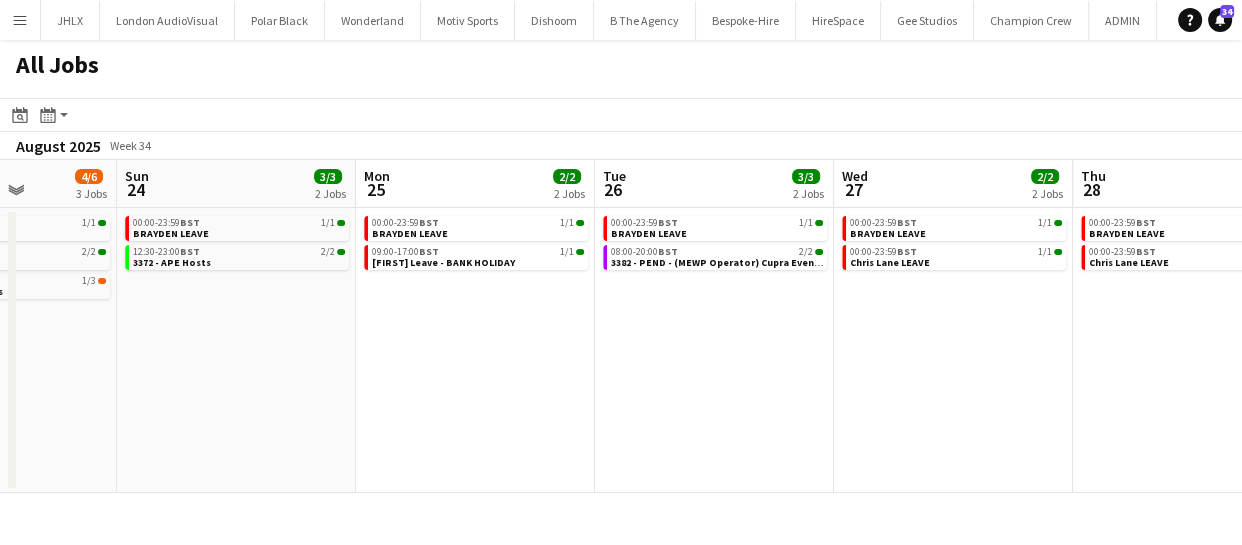 click on "Thu   21   1/2   2 Jobs   Fri   22   3/3   2 Jobs   Sat   23   4/6   3 Jobs   Sun   24   3/3   2 Jobs   Mon   25   2/2   2 Jobs   Tue   26   3/3   2 Jobs   Wed   27   2/2   2 Jobs   Thu   28   2/2   2 Jobs   Fri   29   8/20   5 Jobs   Sat   30   2/14   4 Jobs   Sun   31   2/10   3 Jobs   00:00-23:59    BST   1/1   BRAYDEN LEAVE   00:00-23:59    BST   0/1   Chris Lane LEAVE   00:00-23:59    BST   1/1   BRAYDEN LEAVE   13:30-23:00    BST   2/2   3372 - APE Hosts   00:00-23:59    BST   1/1   BRAYDEN LEAVE   12:30-23:00    BST   2/2   3372 - APE Hosts   15:00-00:00 (Sun)   BST   1/3   Lee Leaving Drinks   00:00-23:59    BST   1/1   BRAYDEN LEAVE   12:30-23:00    BST   2/2   3372 - APE Hosts   00:00-23:59    BST   1/1   BRAYDEN LEAVE   09:00-17:00    BST   1/1   Andy Leave - BANK HOLIDAY   00:00-23:59    BST   1/1   BRAYDEN LEAVE   08:00-20:00    BST   2/2   3382 - PEND -  (MEWP Operator) Cupra Event Day   00:00-23:59    BST   1/1   BRAYDEN LEAVE   00:00-23:59    BST   1/1   Chris Lane LEAVE   00:00-23:59    BST" at bounding box center [621, 326] 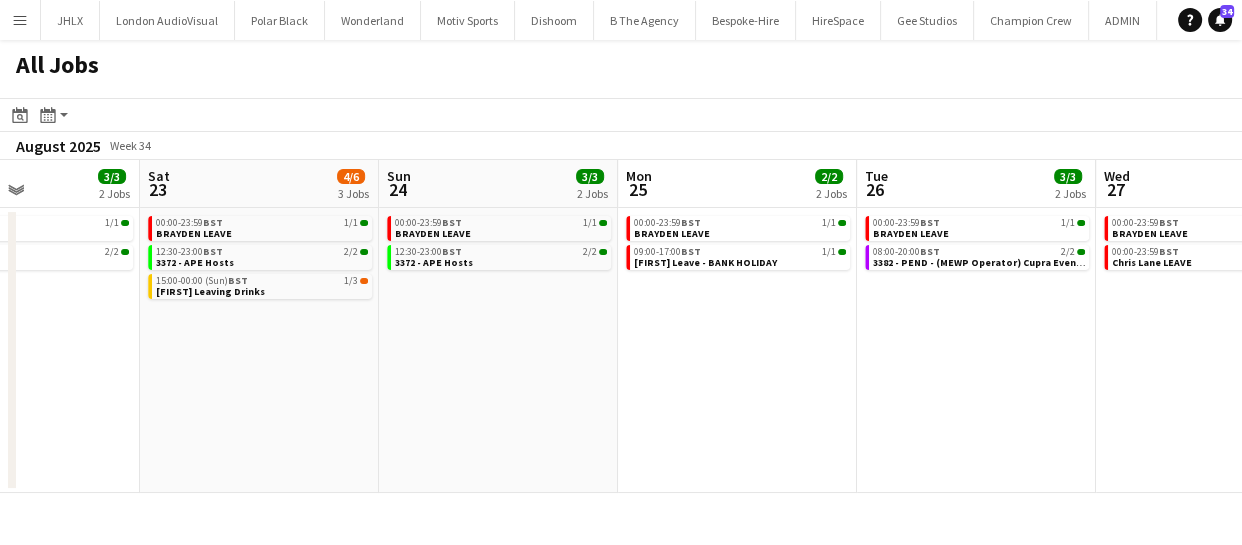 click on "Wed   20   5/7   4 Jobs   Thu   21   1/2   2 Jobs   Fri   22   3/3   2 Jobs   Sat   23   4/6   3 Jobs   Sun   24   3/3   2 Jobs   Mon   25   2/2   2 Jobs   Tue   26   3/3   2 Jobs   Wed   27   2/2   2 Jobs   Thu   28   2/2   2 Jobs   Fri   29   8/20   5 Jobs   Sat   30   2/14   4 Jobs   00:00-23:59    BST   1/1   BRAYDEN LEAVE   00:00-23:59    BST   0/1   Chris Lane LEAVE   01:00-05:00    BST   4/4   3354 - Plaisterers hall   08:30-11:30    BST   0/1   3398 - PEND - b. the agency   00:00-23:59    BST   1/1   BRAYDEN LEAVE   00:00-23:59    BST   0/1   Chris Lane LEAVE   00:00-23:59    BST   1/1   BRAYDEN LEAVE   13:30-23:00    BST   2/2   3372 - APE Hosts   00:00-23:59    BST   1/1   BRAYDEN LEAVE   12:30-23:00    BST   2/2   3372 - APE Hosts   15:00-00:00 (Sun)   BST   1/3   Lee Leaving Drinks   00:00-23:59    BST   1/1   BRAYDEN LEAVE   12:30-23:00    BST   2/2   3372 - APE Hosts   00:00-23:59    BST   1/1   BRAYDEN LEAVE   09:00-17:00    BST   1/1   Andy Leave - BANK HOLIDAY   00:00-23:59    BST   1/1" at bounding box center (621, 326) 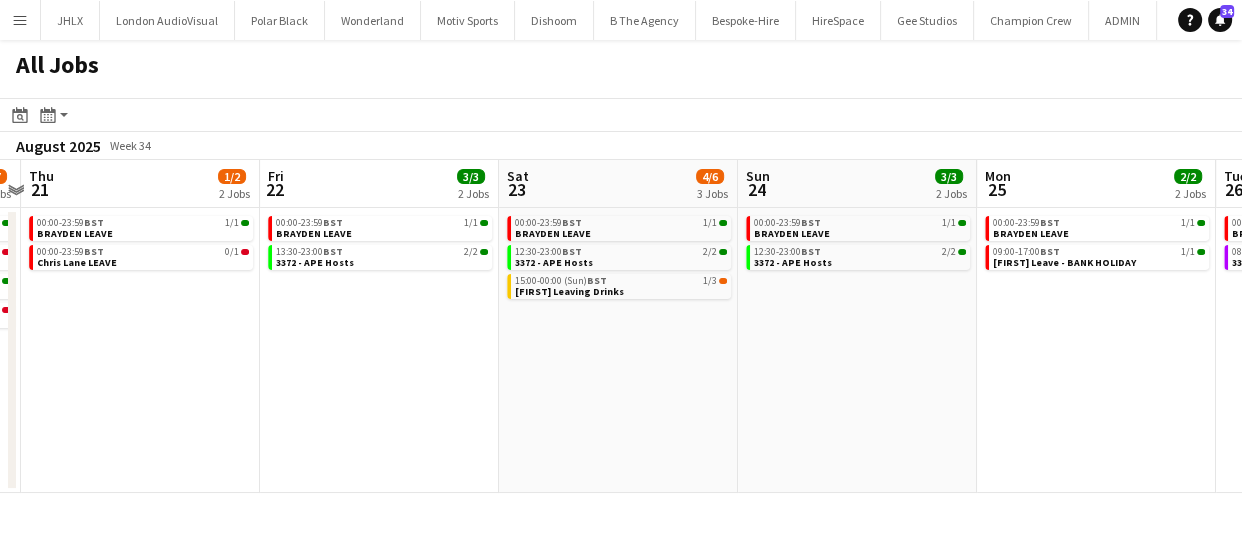 drag, startPoint x: 393, startPoint y: 336, endPoint x: 777, endPoint y: 330, distance: 384.04688 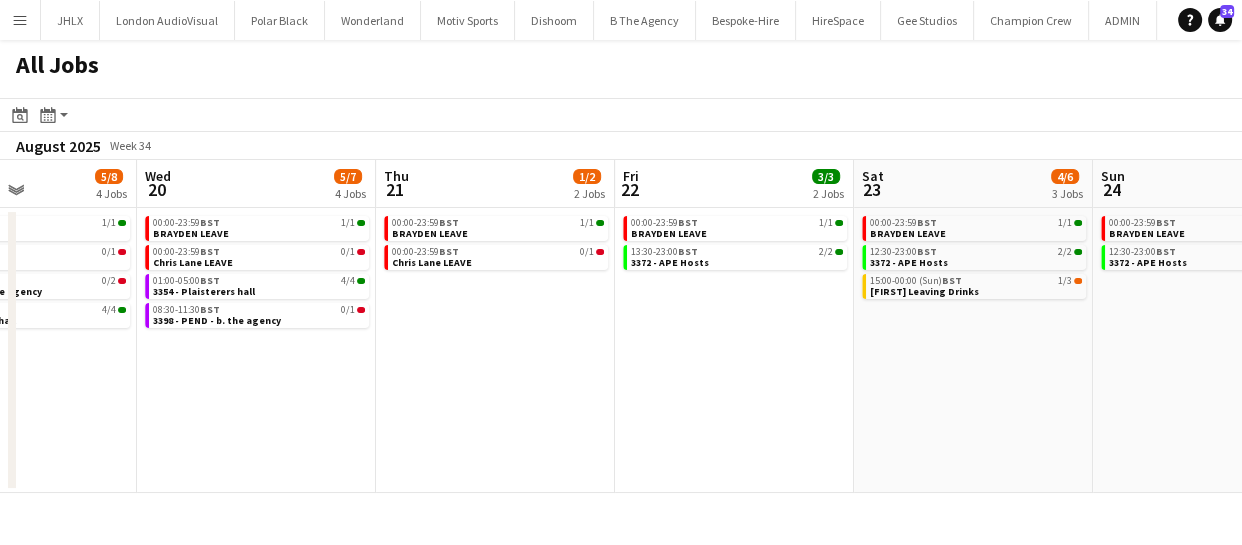 click on "Sun   17   5/6   4 Jobs   Mon   18   2/3   3 Jobs   Tue   19   5/8   4 Jobs   Wed   20   5/7   4 Jobs   Thu   21   1/2   2 Jobs   Fri   22   3/3   2 Jobs   Sat   23   4/6   3 Jobs   Sun   24   3/3   2 Jobs   Mon   25   2/2   2 Jobs   Tue   26   3/3   2 Jobs   Wed   27   2/2   2 Jobs   00:00-23:59    BST   1/1   BRAYDEN LEAVE   00:00-23:59    BST   1/1   Chris A leave   00:30-04:30    BST   2/2   3386 - Sea Containers Events   05:30-09:30    BST   4A   •   1/2   3350 - PEND Harrods   00:00-23:59    BST   1/1   BRAYDEN LEAVE   00:00-23:59    BST   1/1   Chris Lane LEAVE   15:00-18:00    BST   1A   •   0/1   3398 - PEND - b. the agency   00:00-23:59    BST   1/1   BRAYDEN LEAVE   00:00-23:59    BST   0/1   Chris Lane LEAVE   06:30-20:30    BST   0/2   3398 - PEND - b. the agency   10:00-14:00    BST   4/4   3354 - Plaisterers hall   00:00-23:59    BST   1/1   BRAYDEN LEAVE   00:00-23:59    BST   0/1   Chris Lane LEAVE   01:00-05:00    BST   4/4   3354 - Plaisterers hall   08:30-11:30    BST   0/1   BST" at bounding box center (621, 326) 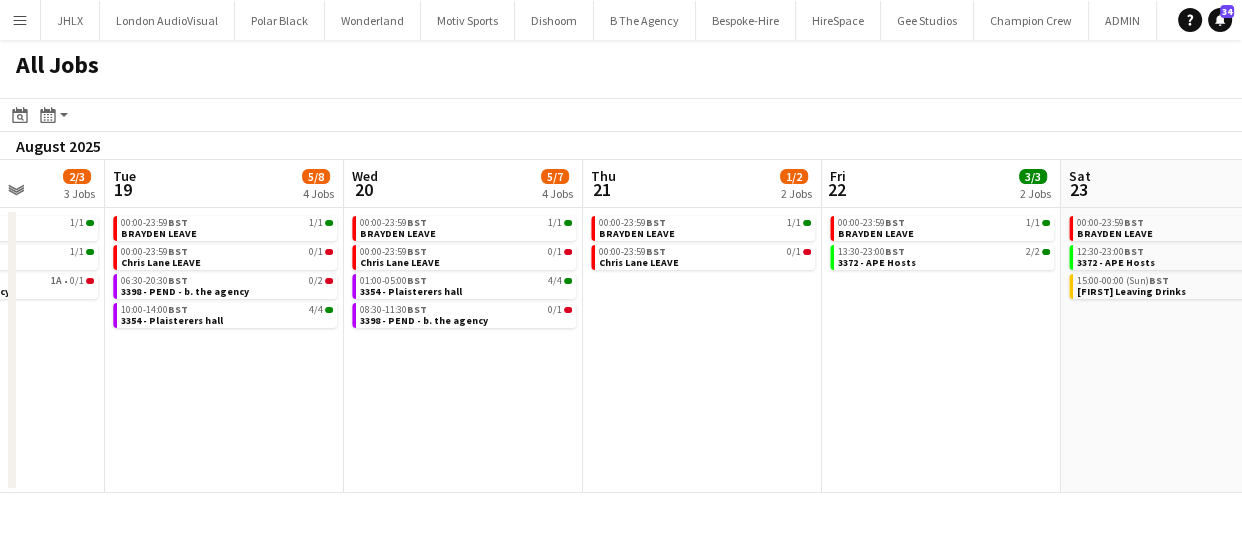 click on "Sat   16   8/8   4 Jobs   Sun   17   5/6   4 Jobs   Mon   18   2/3   3 Jobs   Tue   19   5/8   4 Jobs   Wed   20   5/7   4 Jobs   Thu   21   1/2   2 Jobs   Fri   22   3/3   2 Jobs   Sat   23   4/6   3 Jobs   Sun   24   3/3   2 Jobs   Mon   25   2/2   2 Jobs   Tue   26   3/3   2 Jobs   00:00-23:59    BST   1/1   BRAYDEN LEAVE   00:00-23:59    BST   1/1   Chris A leave   13:30-23:00    BST   2/2   3372 - APE Hosts   18:00-22:00    BST   4/4   3386 - Sea Containers Events   00:00-23:59    BST   1/1   BRAYDEN LEAVE   00:00-23:59    BST   1/1   Chris A leave   00:30-04:30    BST   2/2   3386 - Sea Containers Events   05:30-09:30    BST   4A   •   1/2   3350 - PEND Harrods   00:00-23:59    BST   1/1   BRAYDEN LEAVE   00:00-23:59    BST   1/1   Chris Lane LEAVE   15:00-18:00    BST   1A   •   0/1   3398 - PEND - b. the agency   00:00-23:59    BST   1/1   BRAYDEN LEAVE   00:00-23:59    BST   0/1   Chris Lane LEAVE   06:30-20:30    BST   0/2   3398 - PEND - b. the agency   10:00-14:00    BST   4/4   00:00-23:59" at bounding box center (621, 326) 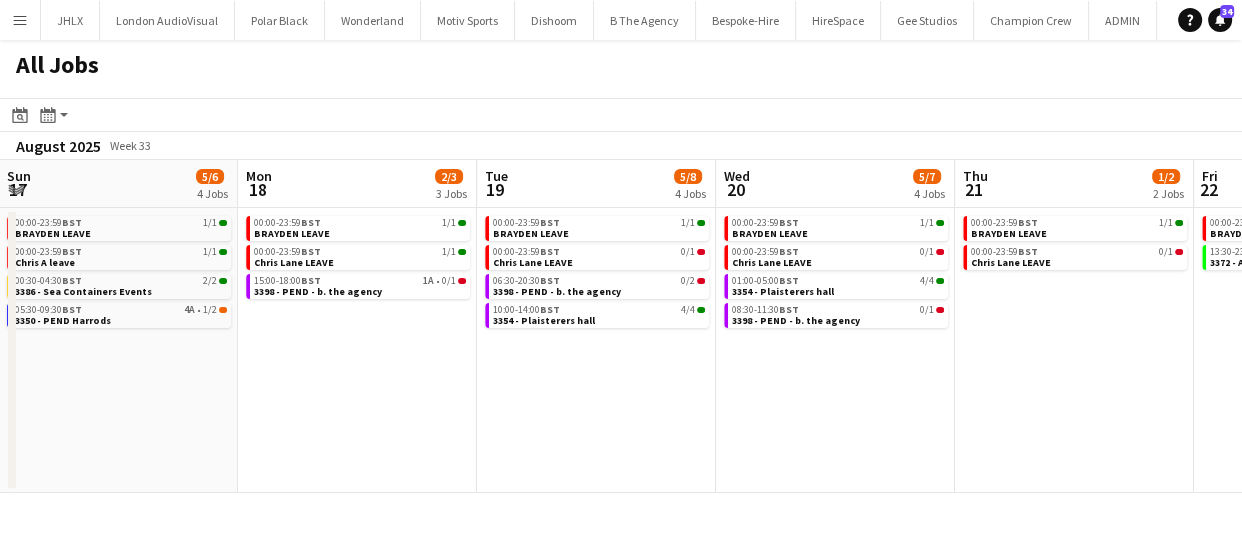 click on "Fri   15   16/16   5 Jobs   Sat   16   8/8   4 Jobs   Sun   17   5/6   4 Jobs   Mon   18   2/3   3 Jobs   Tue   19   5/8   4 Jobs   Wed   20   5/7   4 Jobs   Thu   21   1/2   2 Jobs   Fri   22   3/3   2 Jobs   Sat   23   4/6   3 Jobs   Sun   24   3/3   2 Jobs   Mon   25   2/2   2 Jobs   00:00-23:59    BST   1/1   BRAYDEN LEAVE   00:00-23:59    BST   1/1   Chris A leave   09:00-03:59 (Sat)   BST   10/10   3361 - Outernet   10:00-12:00    BST   2/2   3397 - Old Sessions House   13:30-23:00    BST   2/2   3372 - APE Hosts   00:00-23:59    BST   1/1   BRAYDEN LEAVE   00:00-23:59    BST   1/1   Chris A leave   13:30-23:00    BST   2/2   3372 - APE Hosts   18:00-22:00    BST   4/4   3386 - Sea Containers Events   00:00-23:59    BST   1/1   BRAYDEN LEAVE   00:00-23:59    BST   1/1   Chris A leave   00:30-04:30    BST   2/2   3386 - Sea Containers Events   05:30-09:30    BST   4A   •   1/2   3350 - PEND Harrods   00:00-23:59    BST   1/1   BRAYDEN LEAVE   00:00-23:59    BST   1/1   Chris Lane LEAVE   15:00-18:00" at bounding box center (621, 326) 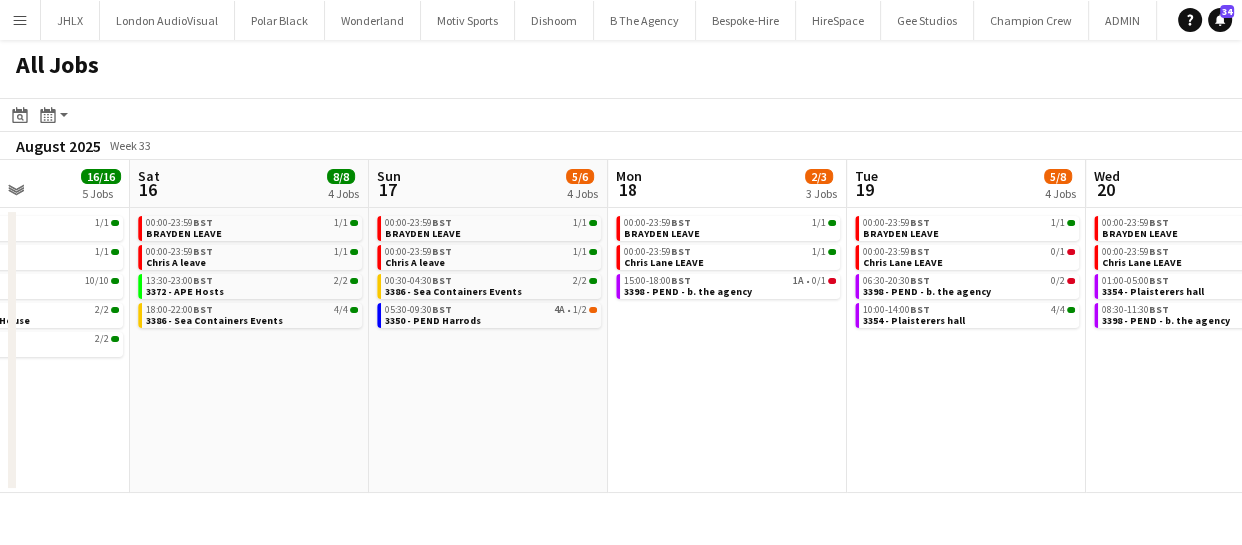 drag, startPoint x: 566, startPoint y: 359, endPoint x: 789, endPoint y: 354, distance: 223.05605 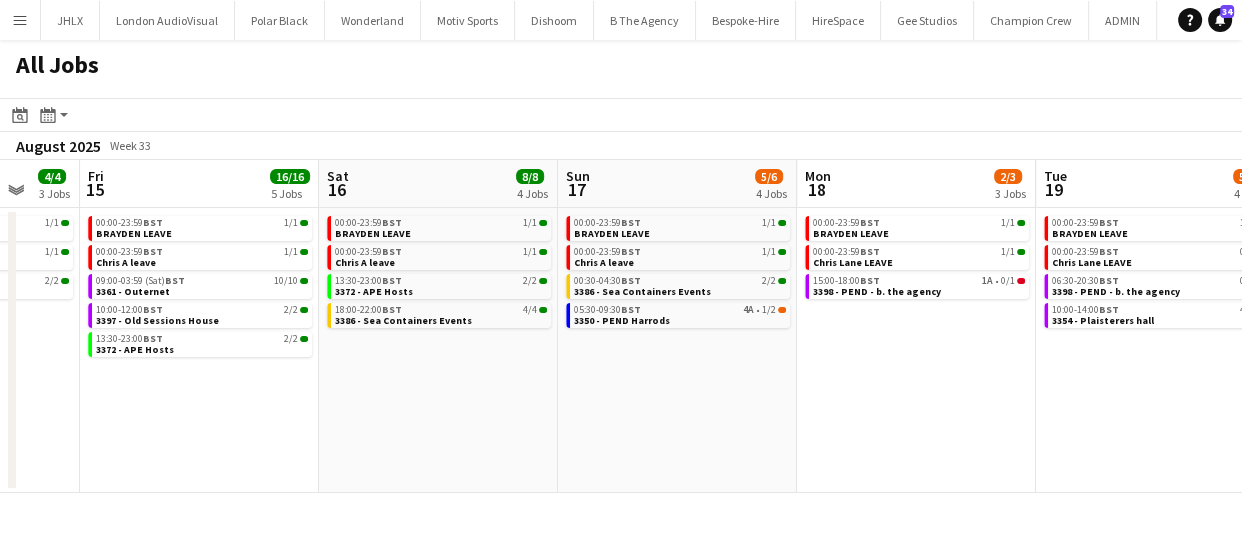 click on "Tue   12   4/4   3 Jobs   Wed   13   7/8   5 Jobs   Thu   14   4/4   3 Jobs   Fri   15   16/16   5 Jobs   Sat   16   8/8   4 Jobs   Sun   17   5/6   4 Jobs   Mon   18   2/3   3 Jobs   Tue   19   5/8   4 Jobs   Wed   20   5/7   4 Jobs   Thu   21   1/2   2 Jobs   Fri   22   3/3   2 Jobs   00:00-23:59    BST   1/1   BRAYDEN LEAVE   08:00-16:00    BST   1/1   Cupra Support   14:00-20:00    BST   2/2   3382 - PEND -  (MEWP Operator) Cupra Event Day   00:00-23:59    BST   1/1   BRAYDEN LEAVE   08:00-20:00    BST   2/2   3382 - PEND -  (MEWP Operator) Cupra Event Day   08:00-16:00    BST   0/1   Cupra Support   09:00-11:00    BST   2/2   3384 - Somerset House    20:30-00:30 (Thu)   BST   2/2   3350 - Harrods   00:00-23:59    BST   1/1   BRAYDEN LEAVE   08:00-16:00    BST   1/1   Cupra Support   16:00-18:00    BST   2/2   3384 - Somerset House    00:00-23:59    BST   1/1   BRAYDEN LEAVE   00:00-23:59    BST   1/1   Chris A leave   09:00-03:59 (Sat)   BST   10/10   3361 - Outernet   10:00-12:00    BST   2/2   BST" at bounding box center (621, 326) 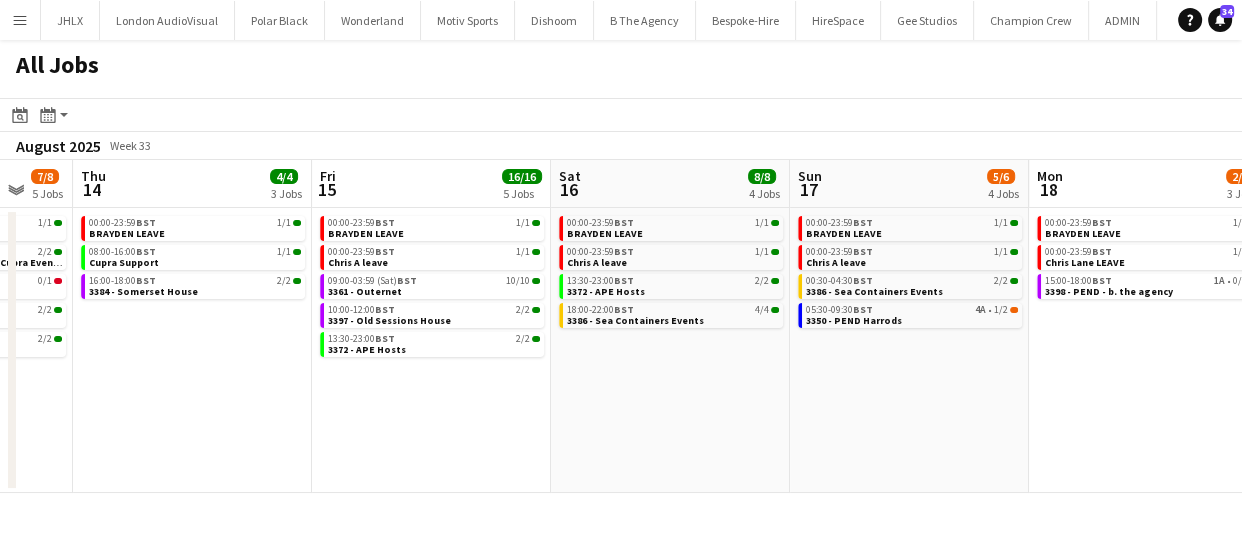 click on "Tue   12   4/4   3 Jobs   Wed   13   7/8   5 Jobs   Thu   14   4/4   3 Jobs   Fri   15   16/16   5 Jobs   Sat   16   8/8   4 Jobs   Sun   17   5/6   4 Jobs   Mon   18   2/3   3 Jobs   Tue   19   5/8   4 Jobs   Wed   20   5/7   4 Jobs   Thu   21   1/2   2 Jobs   Fri   22   3/3   2 Jobs   00:00-23:59    BST   1/1   BRAYDEN LEAVE   08:00-16:00    BST   1/1   Cupra Support   14:00-20:00    BST   2/2   3382 - PEND -  (MEWP Operator) Cupra Event Day   00:00-23:59    BST   1/1   BRAYDEN LEAVE   08:00-20:00    BST   2/2   3382 - PEND -  (MEWP Operator) Cupra Event Day   08:00-16:00    BST   0/1   Cupra Support   09:00-11:00    BST   2/2   3384 - Somerset House    20:30-00:30 (Thu)   BST   2/2   3350 - Harrods   00:00-23:59    BST   1/1   BRAYDEN LEAVE   08:00-16:00    BST   1/1   Cupra Support   16:00-18:00    BST   2/2   3384 - Somerset House    00:00-23:59    BST   1/1   BRAYDEN LEAVE   00:00-23:59    BST   1/1   Chris A leave   09:00-03:59 (Sat)   BST   10/10   3361 - Outernet   10:00-12:00    BST   2/2   BST" at bounding box center [621, 326] 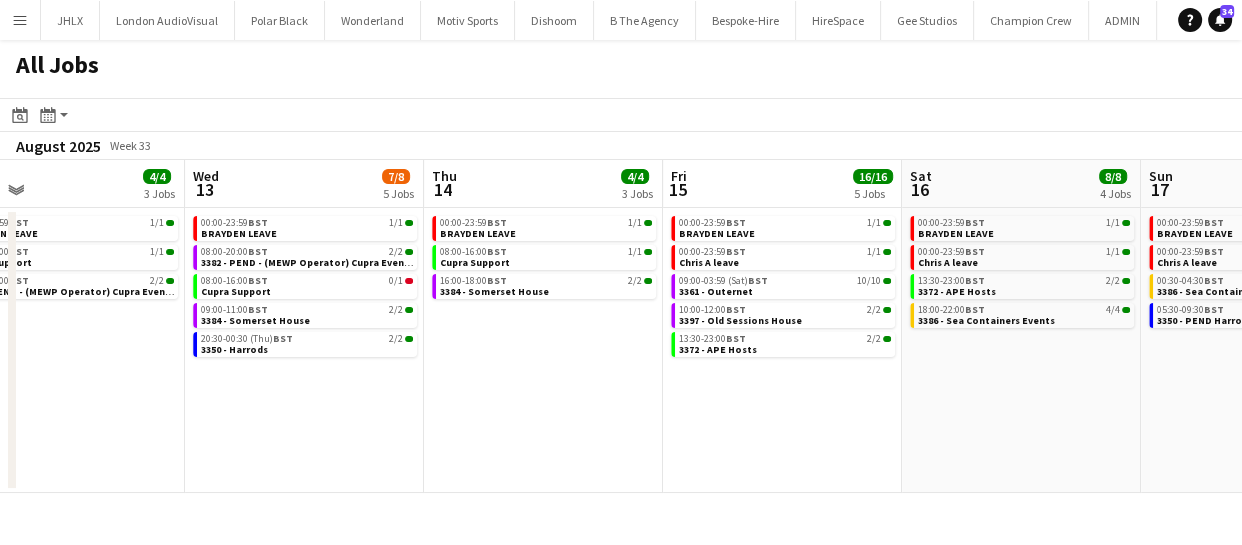 click on "Sun   10   20/20   4 Jobs   Mon   11   10/11   5 Jobs   Tue   12   4/4   3 Jobs   Wed   13   7/8   5 Jobs   Thu   14   4/4   3 Jobs   Fri   15   16/16   5 Jobs   Sat   16   8/8   4 Jobs   Sun   17   5/6   4 Jobs   Mon   18   2/3   3 Jobs   Tue   19   5/8   4 Jobs   Wed   20   5/7   4 Jobs   00:00-23:59    BST   1/1   BRAYDEN LEAVE   00:00-23:59    BST   1/1   Chris A leave   01:30-12:00    BST   8/8   3341 - V&A Museum   16:00-21:00    BST   10/10   3391 - London Tri   00:00-23:59    BST   1/1   BRAYDEN LEAVE   08:00-12:00    BST   3/3   3391 - London Tri   08:00-16:00    BST   0/1   Cupra Support   15:00-19:00    BST   2/2   3385 - Event Concept Warehouse   16:00-23:00    BST   4/4   3374 - Old Sessions House   00:00-23:59    BST   1/1   BRAYDEN LEAVE   08:00-16:00    BST   1/1   Cupra Support   14:00-20:00    BST   2/2   3382 - PEND -  (MEWP Operator) Cupra Event Day   00:00-23:59    BST   1/1   BRAYDEN LEAVE   08:00-20:00    BST   2/2   3382 - PEND -  (MEWP Operator) Cupra Event Day   08:00-16:00    BST" at bounding box center [621, 326] 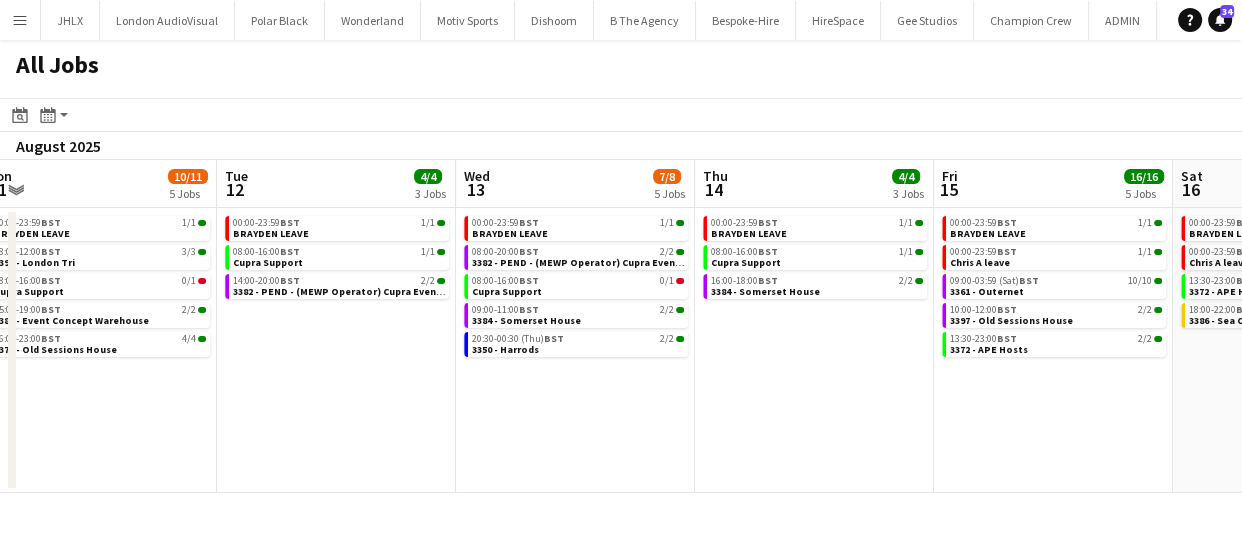 click on "Sat   9   6/6   3 Jobs   Sun   10   20/20   4 Jobs   Mon   11   10/11   5 Jobs   Tue   12   4/4   3 Jobs   Wed   13   7/8   5 Jobs   Thu   14   4/4   3 Jobs   Fri   15   16/16   5 Jobs   Sat   16   8/8   4 Jobs   Sun   17   5/6   4 Jobs   Mon   18   2/3   3 Jobs   Tue   19   5/8   4 Jobs   00:00-23:59    BST   1/1   BRAYDEN LEAVE   00:00-23:59    BST   1/1   Chris A leave   16:00-20:00    BST   4/4   3341 - V&A Museum   00:00-23:59    BST   1/1   BRAYDEN LEAVE   00:00-23:59    BST   1/1   Chris A leave   01:30-12:00    BST   8/8   3341 - V&A Museum   16:00-21:00    BST   10/10   3391 - London Tri   00:00-23:59    BST   1/1   BRAYDEN LEAVE   08:00-12:00    BST   3/3   3391 - London Tri   08:00-16:00    BST   0/1   Cupra Support   15:00-19:00    BST   2/2   3385 - Event Concept Warehouse   16:00-23:00    BST   4/4   3374 - Old Sessions House   00:00-23:59    BST   1/1   BRAYDEN LEAVE   08:00-16:00    BST   1/1   Cupra Support   14:00-20:00    BST   2/2   3382 - PEND -  (MEWP Operator) Cupra Event Day   BST" at bounding box center [621, 326] 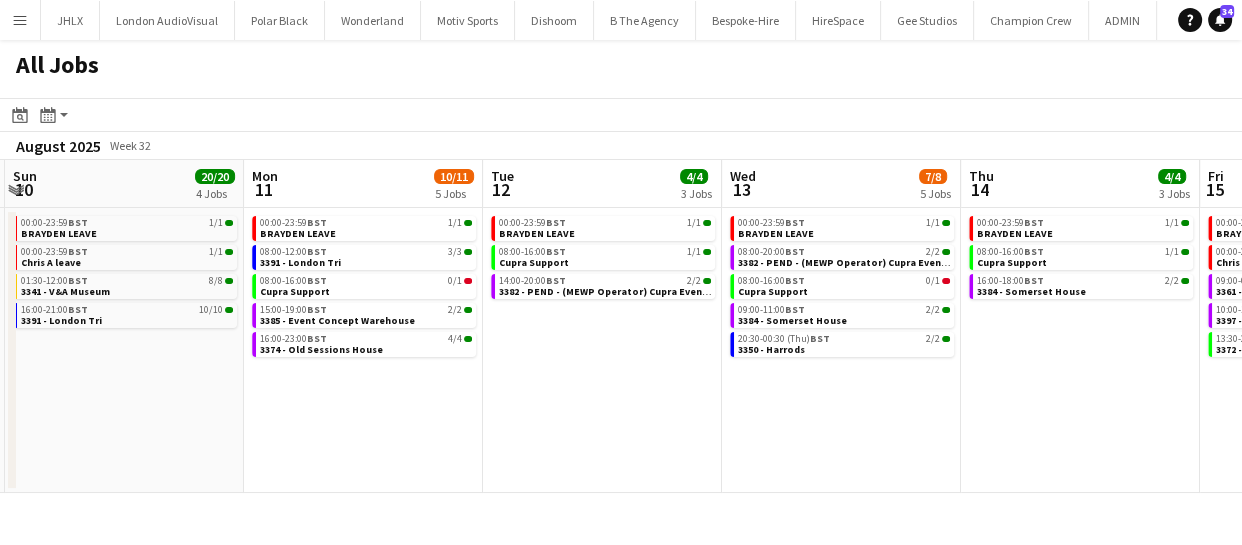 click on "Fri   8   40/63   8 Jobs   Sat   9   6/6   3 Jobs   Sun   10   20/20   4 Jobs   Mon   11   10/11   5 Jobs   Tue   12   4/4   3 Jobs   Wed   13   7/8   5 Jobs   Thu   14   4/4   3 Jobs   Fri   15   16/16   5 Jobs   Sat   16   8/8   4 Jobs   Sun   17   5/6   4 Jobs   Mon   18   2/3   3 Jobs   00:00-23:59    BST   1/1   BRAYDEN LEAVE   00:00-23:59    BST   1/1   Chris A leave   07:00-10:00    BST   2/2   3400 - Hermes, New Bond Street   09:00-17:00    BST   1/1   3388 - Veevers Warehouse   09:00-16:00    BST   3/3   3391 - London Tri   09:00-13:00    BST   3/3   3392 - Institute of Contemporary Arts   10:00-12:00    BST   2/2   3397 - Old Sessions House   17:00-23:00    BST   36I   •   27/50   Breezy Summer BBQ (Luton Van)   00:00-23:59    BST   1/1   BRAYDEN LEAVE   00:00-23:59    BST   1/1   Chris A leave   16:00-20:00    BST   4/4   3341 - V&A Museum   00:00-23:59    BST   1/1   BRAYDEN LEAVE   00:00-23:59    BST   1/1   Chris A leave   01:30-12:00    BST   8/8   3341 - V&A Museum   16:00-21:00    BST" at bounding box center [621, 326] 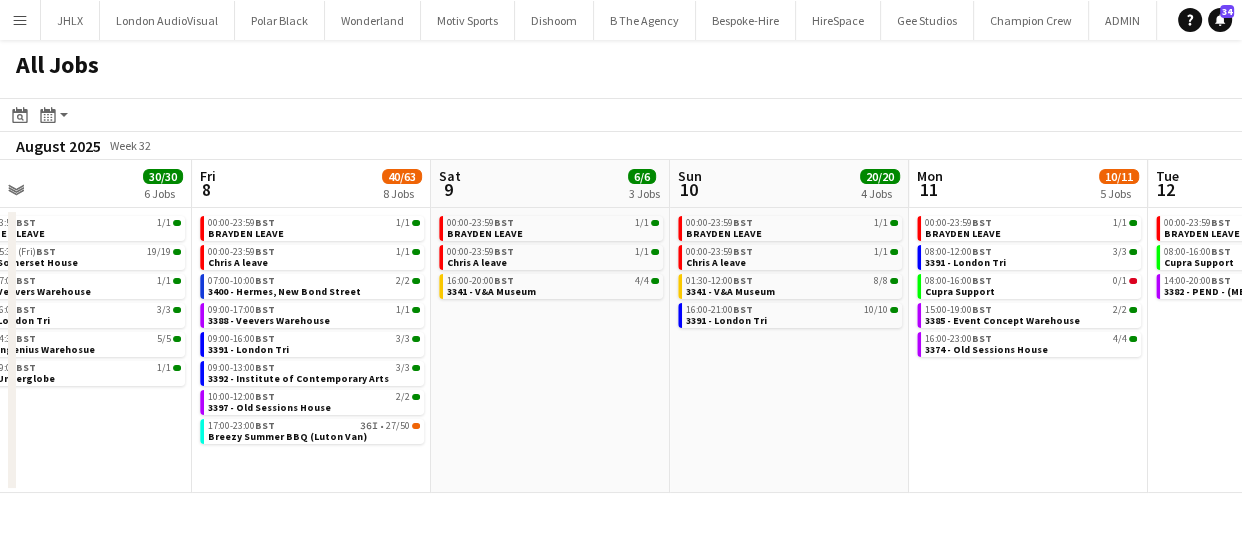 drag, startPoint x: 448, startPoint y: 407, endPoint x: 858, endPoint y: 392, distance: 410.2743 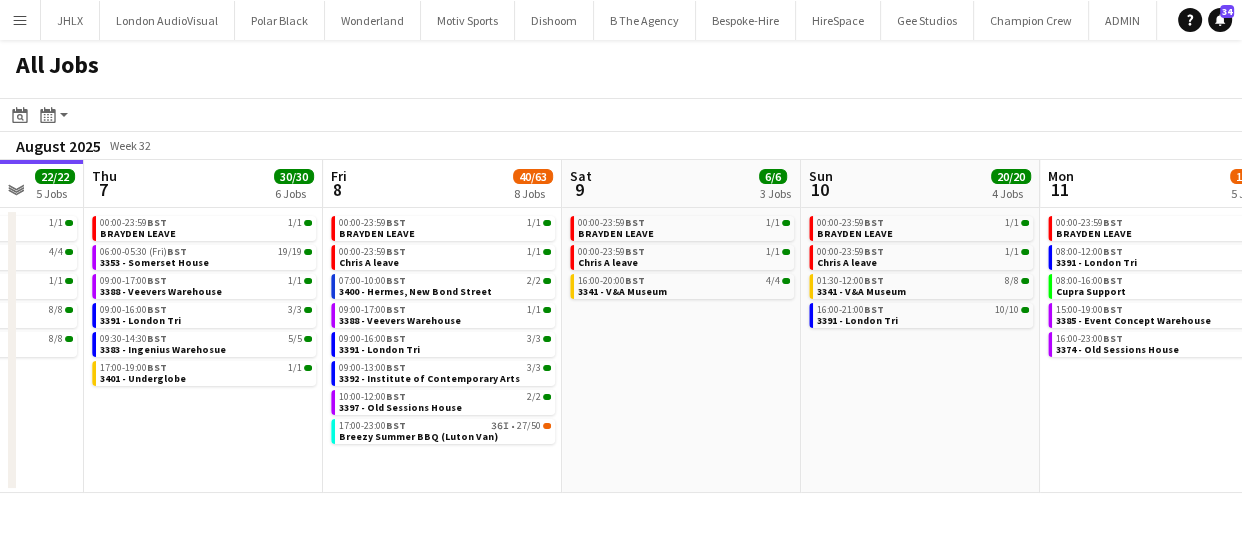 drag, startPoint x: 780, startPoint y: 398, endPoint x: 1024, endPoint y: 366, distance: 246.08942 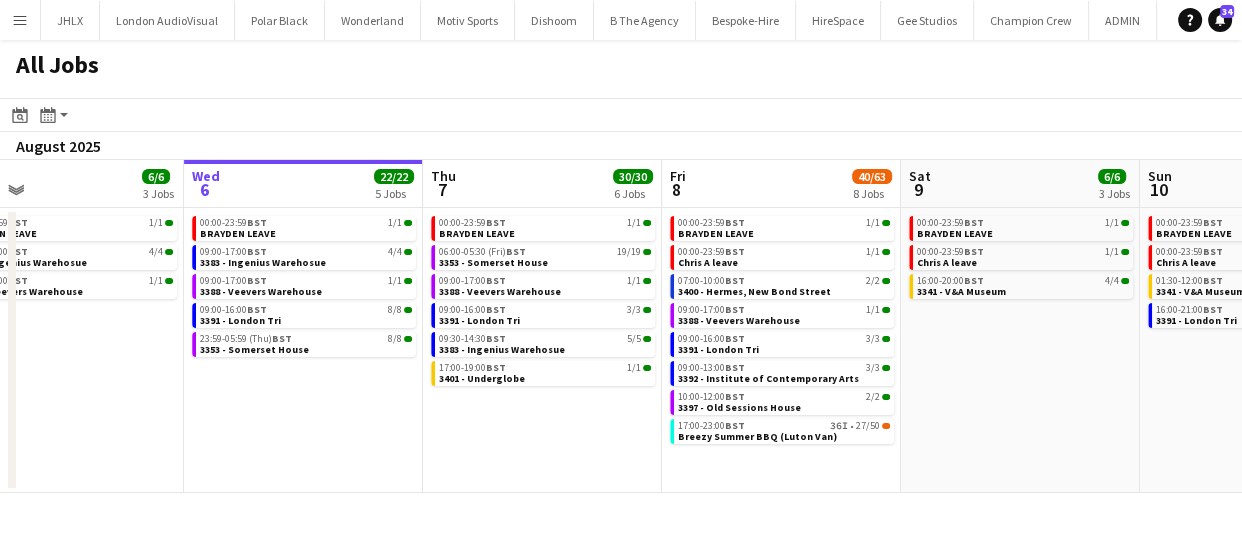 drag, startPoint x: 243, startPoint y: 434, endPoint x: 663, endPoint y: 377, distance: 423.85022 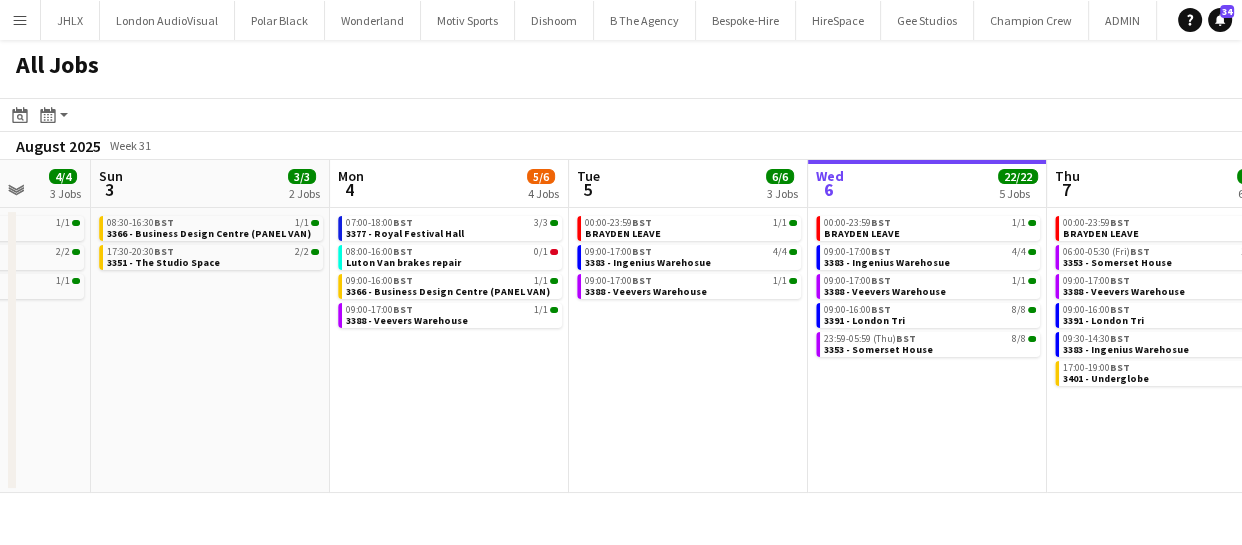 scroll, scrollTop: 0, scrollLeft: 626, axis: horizontal 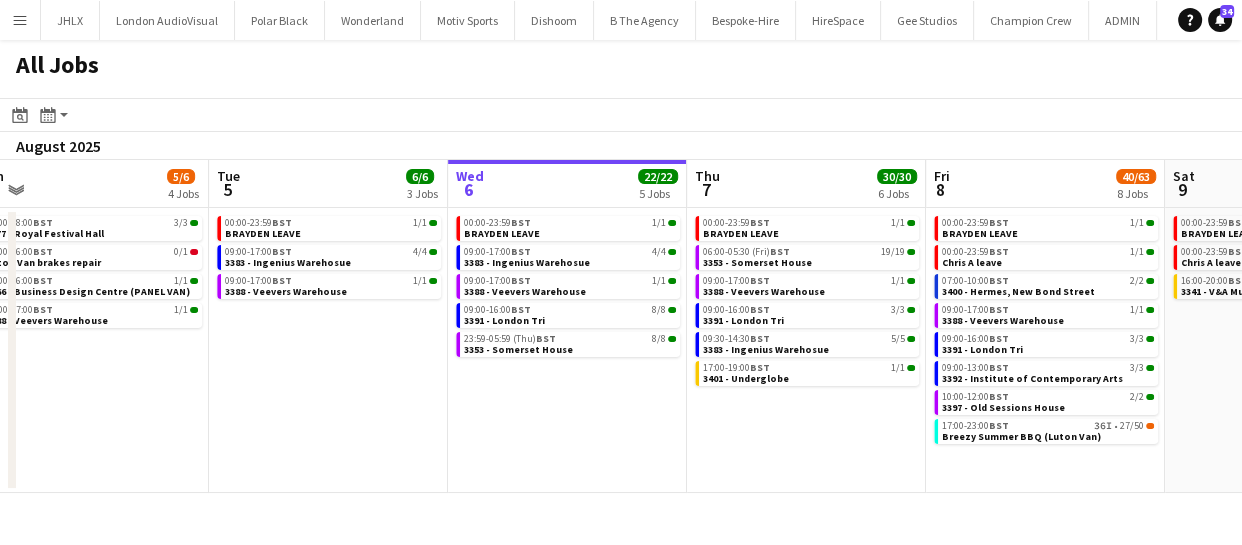 drag, startPoint x: 707, startPoint y: 404, endPoint x: 581, endPoint y: 406, distance: 126.01587 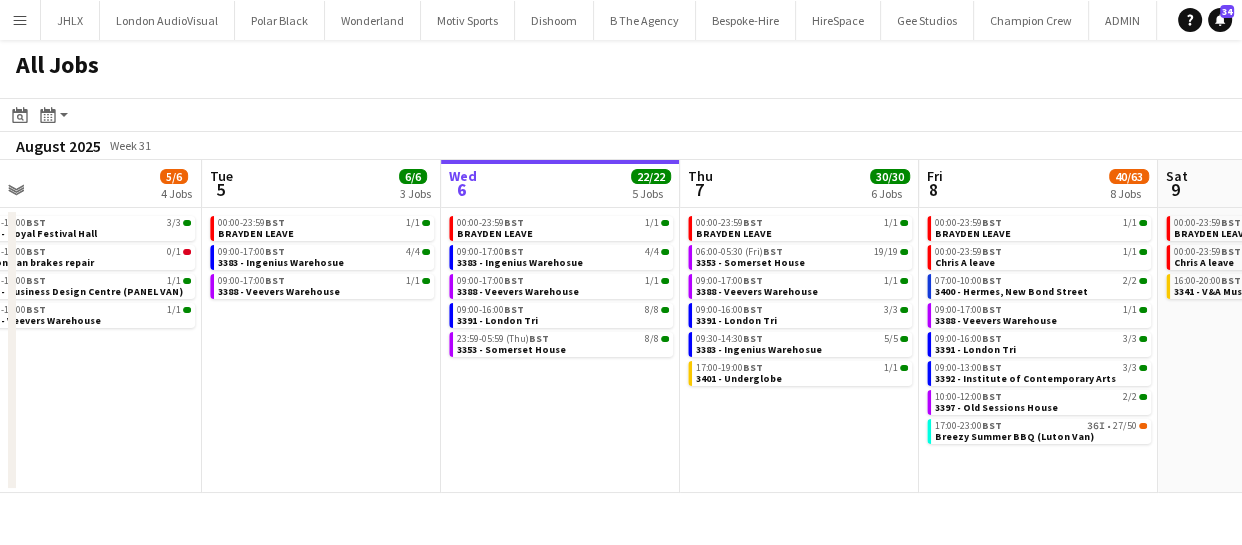 drag, startPoint x: 499, startPoint y: 408, endPoint x: 402, endPoint y: 426, distance: 98.65597 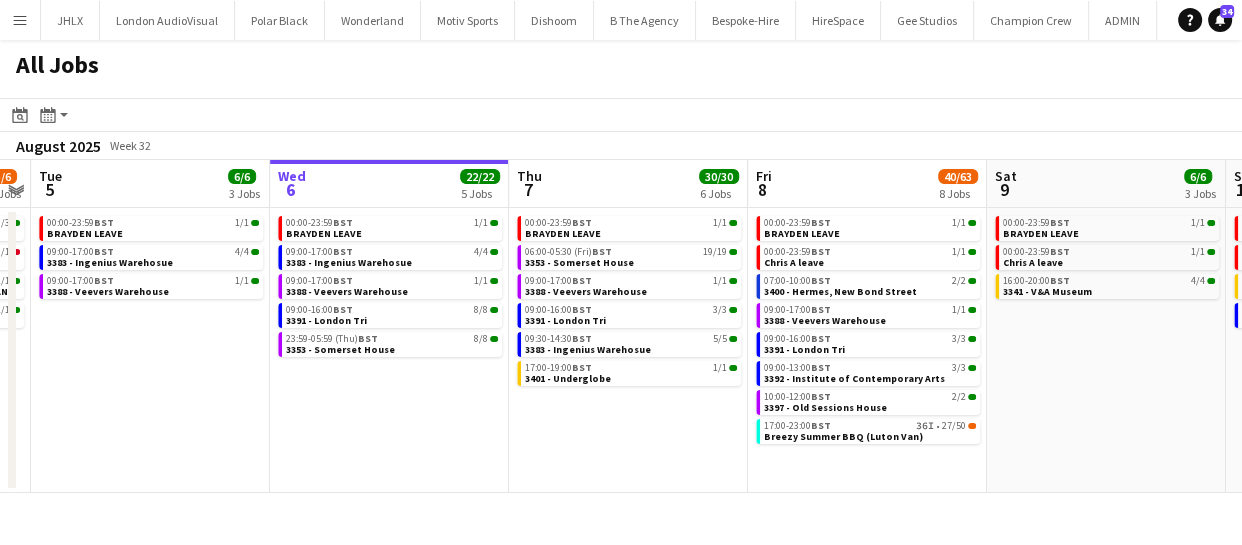 click on "Fri   1   6/6   4 Jobs   Sat   2   4/4   3 Jobs   Sun   3   3/3   2 Jobs   Mon   4   5/6   4 Jobs   Tue   5   6/6   3 Jobs   Wed   6   22/22   5 Jobs   Thu   7   30/30   6 Jobs   Fri   8   40/63   8 Jobs   Sat   9   6/6   3 Jobs   Sun   10   20/20   4 Jobs   Mon   11   10/11   5 Jobs   07:00-11:00    BST   2/2   3351 - The Studio Space   09:00-10:00    BST   2/2   Meeting   11:00-13:00    BST   1/1   Office work - Cupra activation    17:00-19:00    BST   1/1   3376 - Underglobe   00:00-23:59    BST   1/1   CHRIS A LEAVE   07:30-09:30    BST   2/2   3351 - The Studio Space   08:00-10:00    BST   1/1   3387 - Dulwich Park   08:30-16:30    BST   1/1   3366 - Business Design Centre (PANEL VAN)   17:30-20:30    BST   2/2   3351 - The Studio Space   07:00-18:00    BST   3/3   3377 - Royal Festival Hall   08:00-16:00    BST   0/1   Luton Van brakes repair    09:00-16:00    BST   1/1   3366 - Business Design Centre (PANEL VAN)   09:00-17:00    BST   1/1   3388 - Veevers Warehouse   00:00-23:59    BST   1/1   BST" at bounding box center [621, 326] 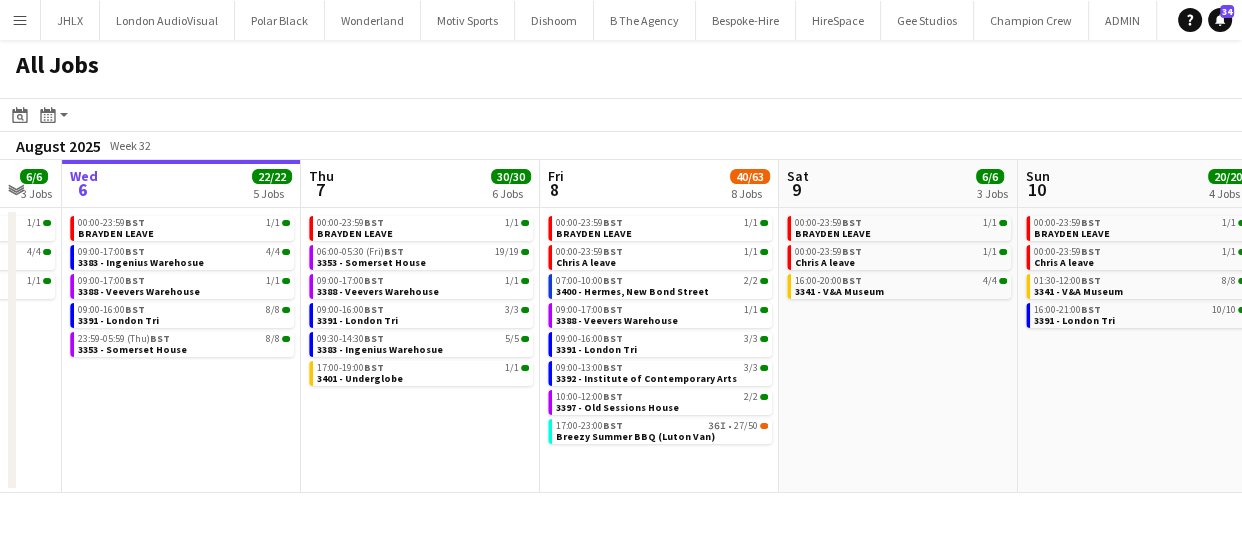 click on "Sun   3   3/3   2 Jobs   Mon   4   5/6   4 Jobs   Tue   5   6/6   3 Jobs   Wed   6   22/22   5 Jobs   Thu   7   30/30   6 Jobs   Fri   8   40/63   8 Jobs   Sat   9   6/6   3 Jobs   Sun   10   20/20   4 Jobs   Mon   11   10/11   5 Jobs   Tue   12   4/4   3 Jobs   Wed   13   7/8   5 Jobs   08:30-16:30    BST   1/1   3366 - Business Design Centre (PANEL VAN)   17:30-20:30    BST   2/2   3351 - The Studio Space   07:00-18:00    BST   3/3   3377 - Royal Festival Hall   08:00-16:00    BST   0/1   Luton Van brakes repair    09:00-16:00    BST   1/1   3366 - Business Design Centre (PANEL VAN)   09:00-17:00    BST   1/1   3388 - Veevers Warehouse   00:00-23:59    BST   1/1   BRAYDEN LEAVE   09:00-17:00    BST   4/4   3383 - Ingenius Warehosue   09:00-17:00    BST   1/1   3388 - Veevers Warehouse   00:00-23:59    BST   1/1   BRAYDEN LEAVE   09:00-17:00    BST   4/4   3383 - Ingenius Warehosue   09:00-17:00    BST   1/1   3388 - Veevers Warehouse   09:00-16:00    BST   8/8   3391 - London Tri   23:59-05:59 (Thu)   BST" at bounding box center (621, 326) 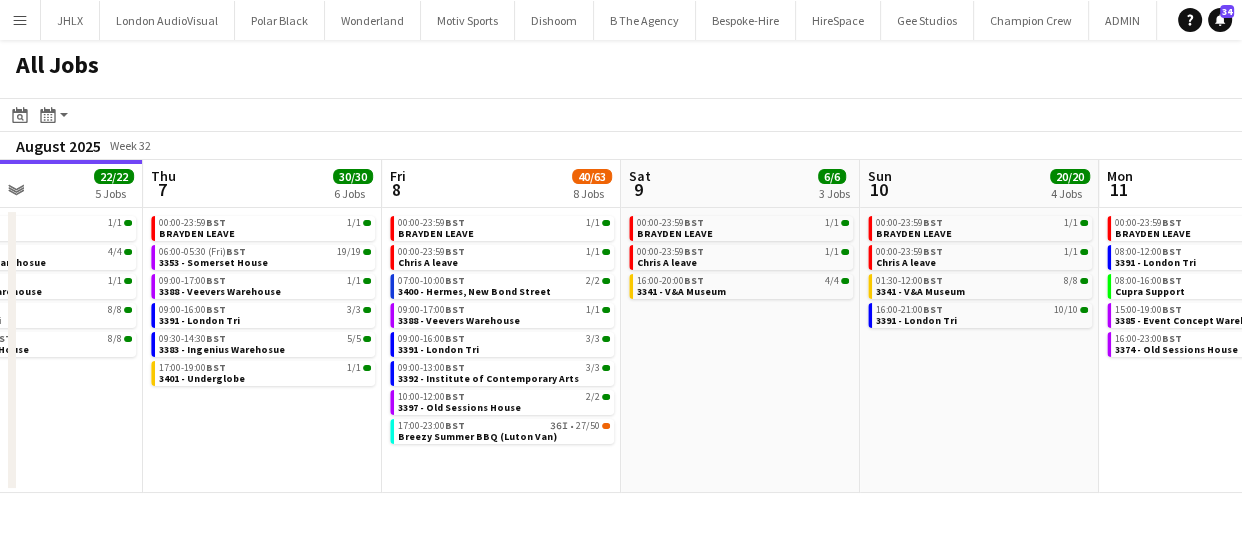scroll, scrollTop: 0, scrollLeft: 829, axis: horizontal 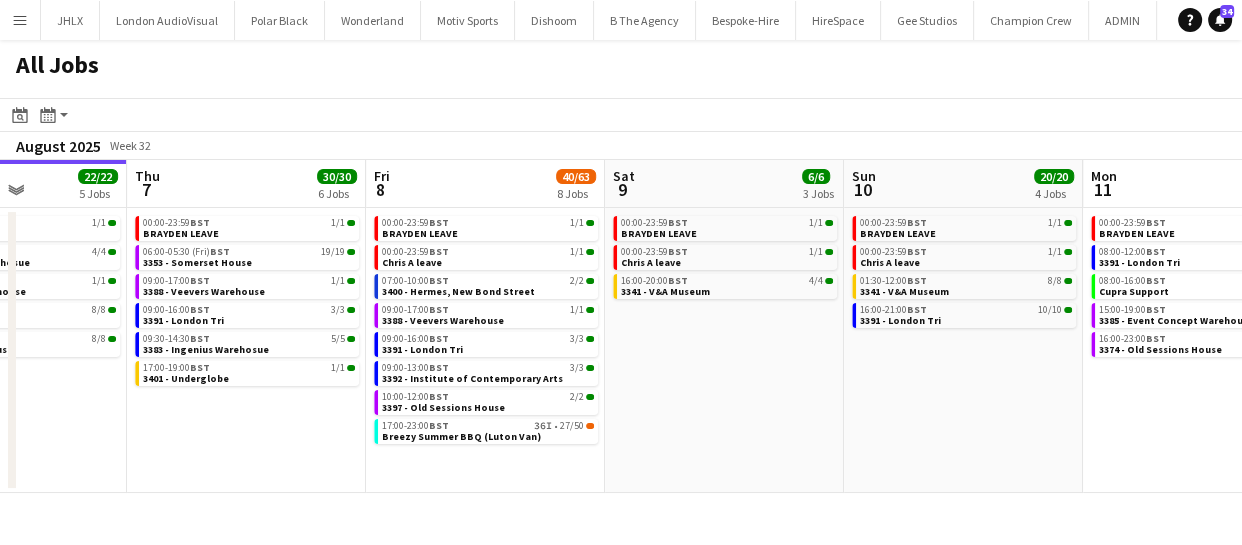 drag, startPoint x: 896, startPoint y: 401, endPoint x: 881, endPoint y: 401, distance: 15 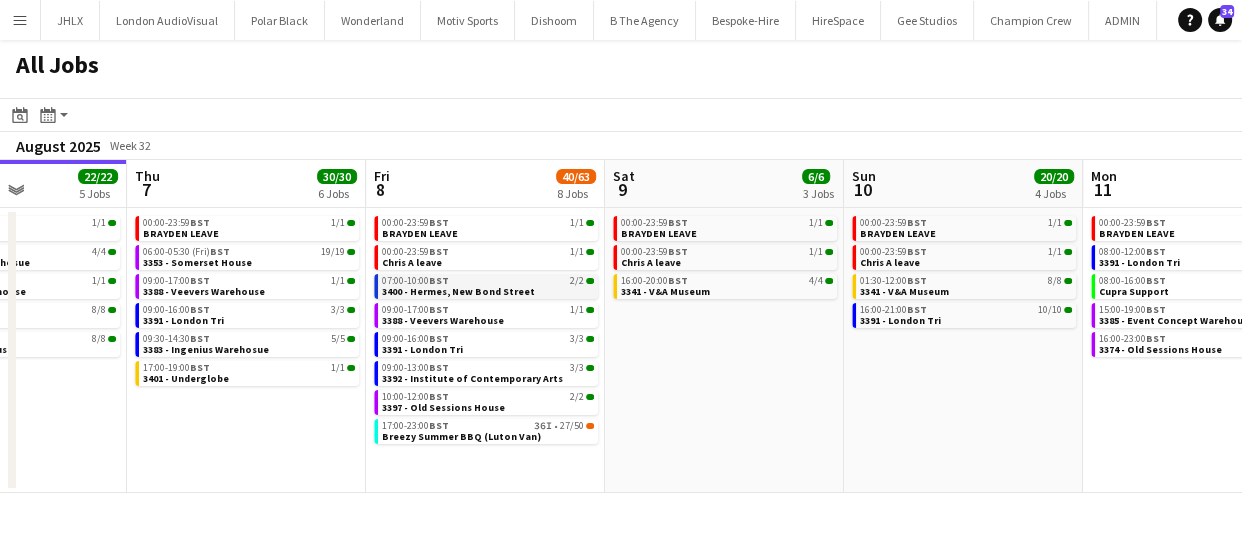 click on "3400 - Hermes, New Bond Street" at bounding box center [458, 291] 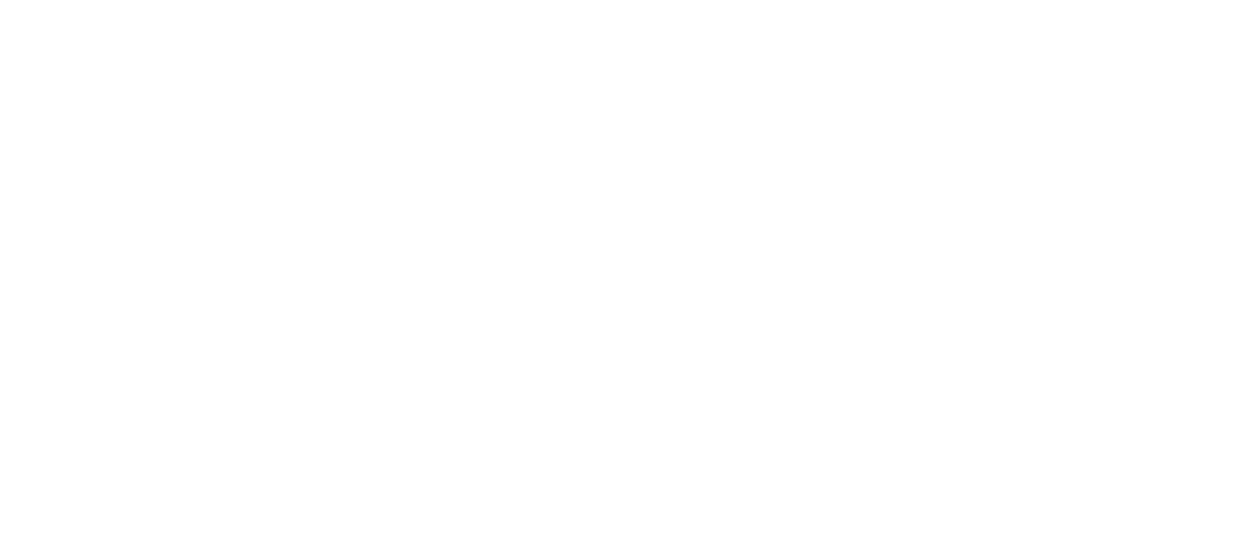 scroll, scrollTop: 0, scrollLeft: 0, axis: both 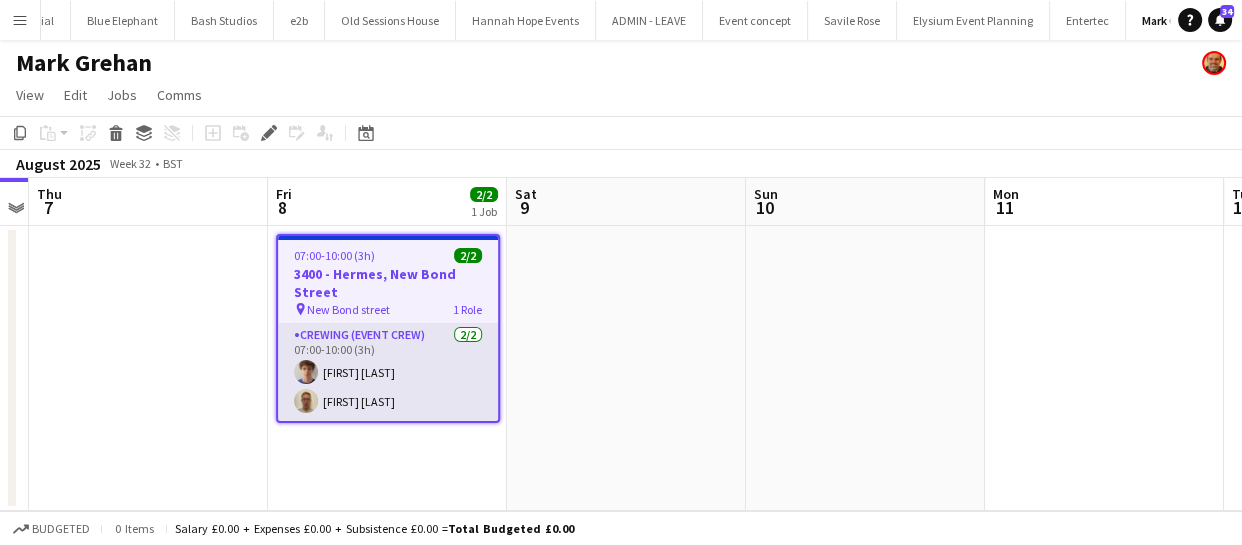 click on "Crewing (Event Crew)   2/2   07:00-10:00 (3h)
[FIRST] [LAST] [FIRST] [LAST]" at bounding box center (388, 372) 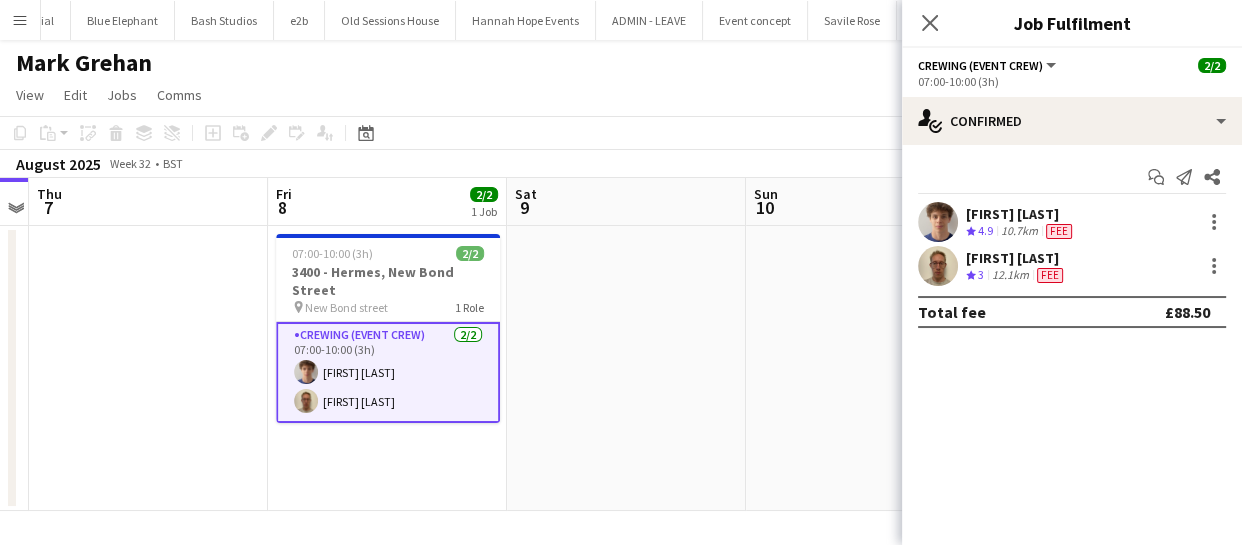 click at bounding box center (938, 222) 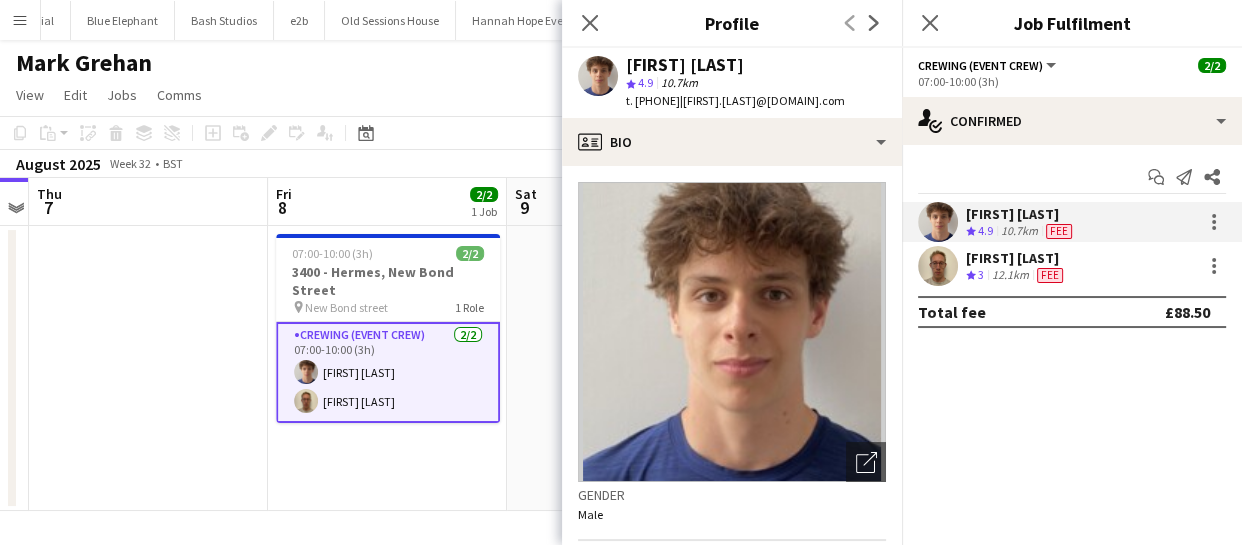drag, startPoint x: 627, startPoint y: 56, endPoint x: 712, endPoint y: 105, distance: 98.11218 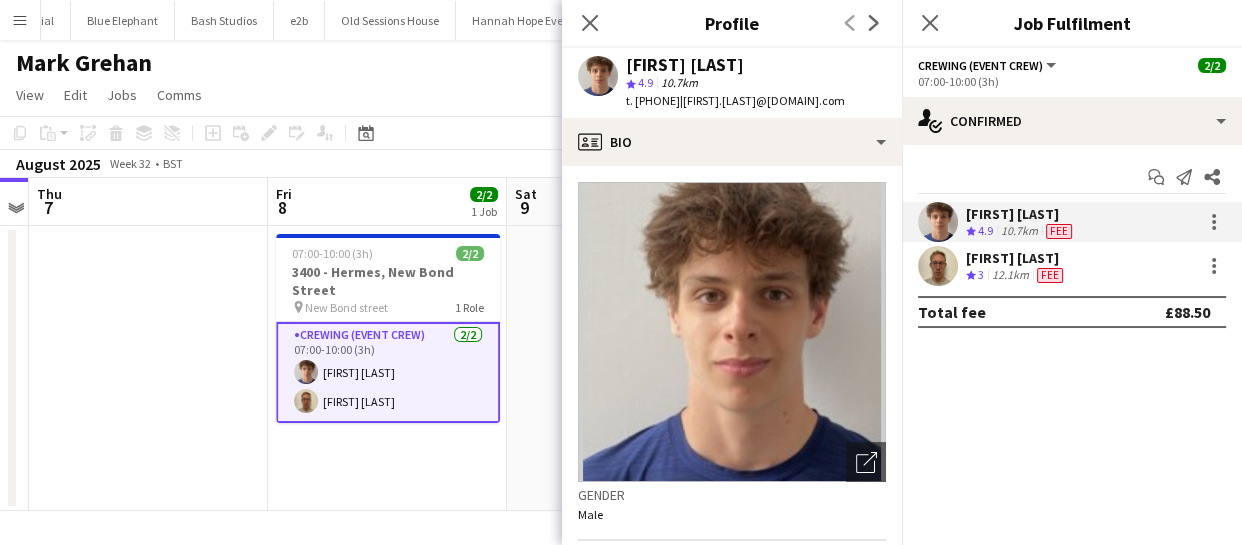click at bounding box center (938, 266) 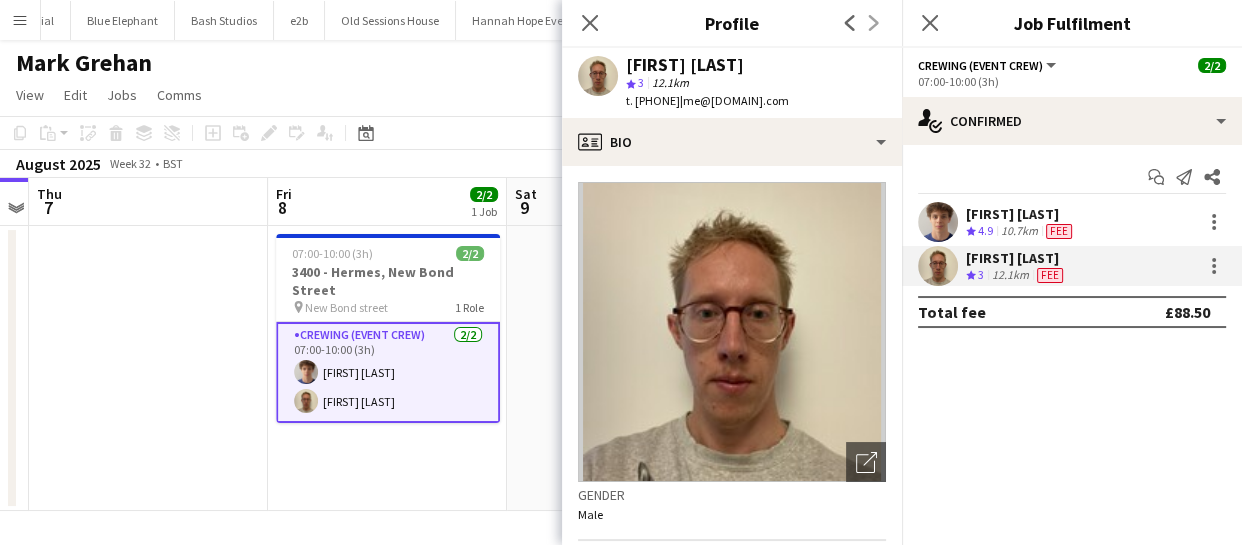 drag, startPoint x: 628, startPoint y: 61, endPoint x: 711, endPoint y: 109, distance: 95.880135 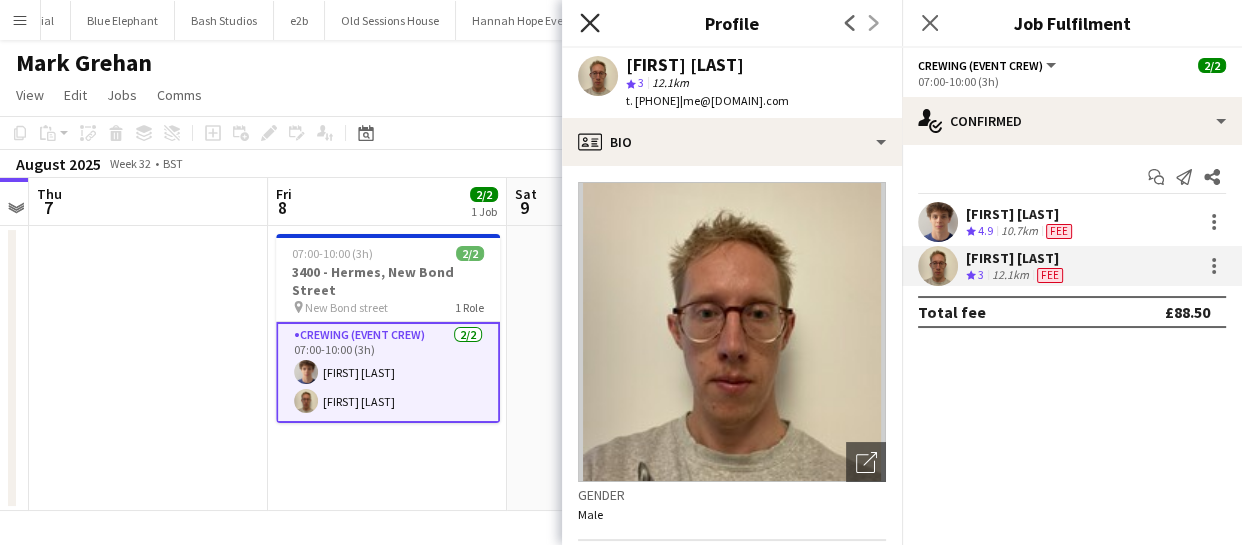 click on "Close pop-in" 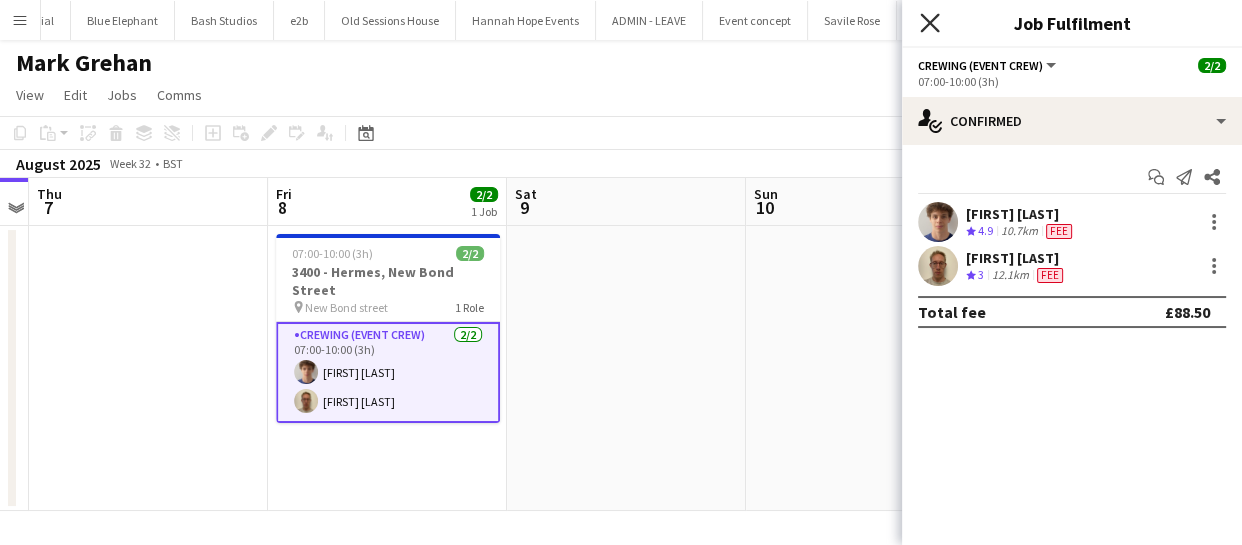 click on "Close pop-in" 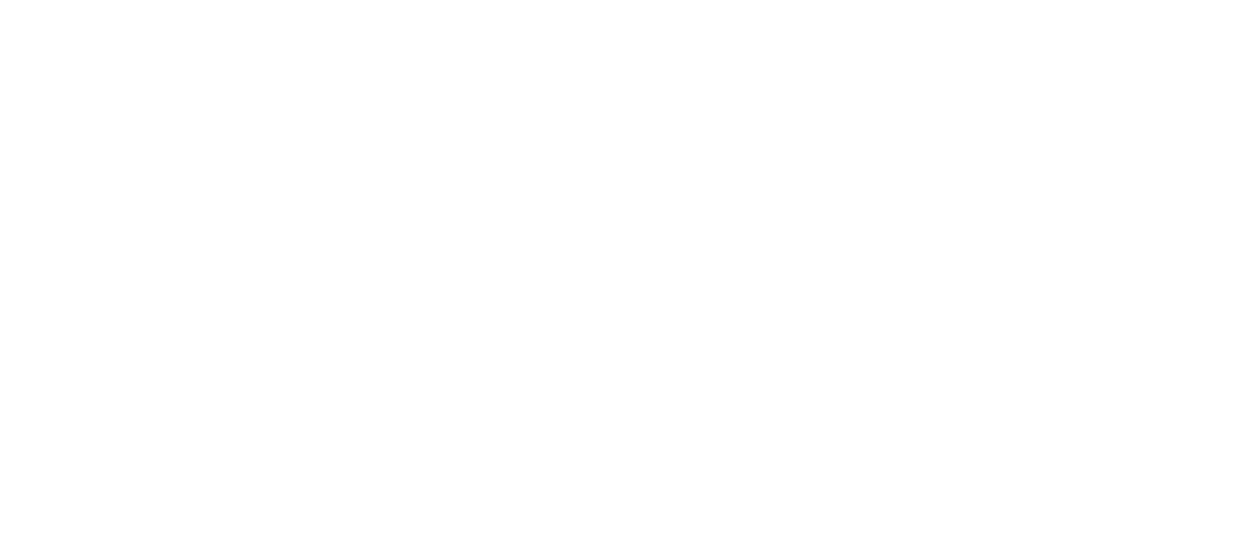 scroll, scrollTop: 0, scrollLeft: 0, axis: both 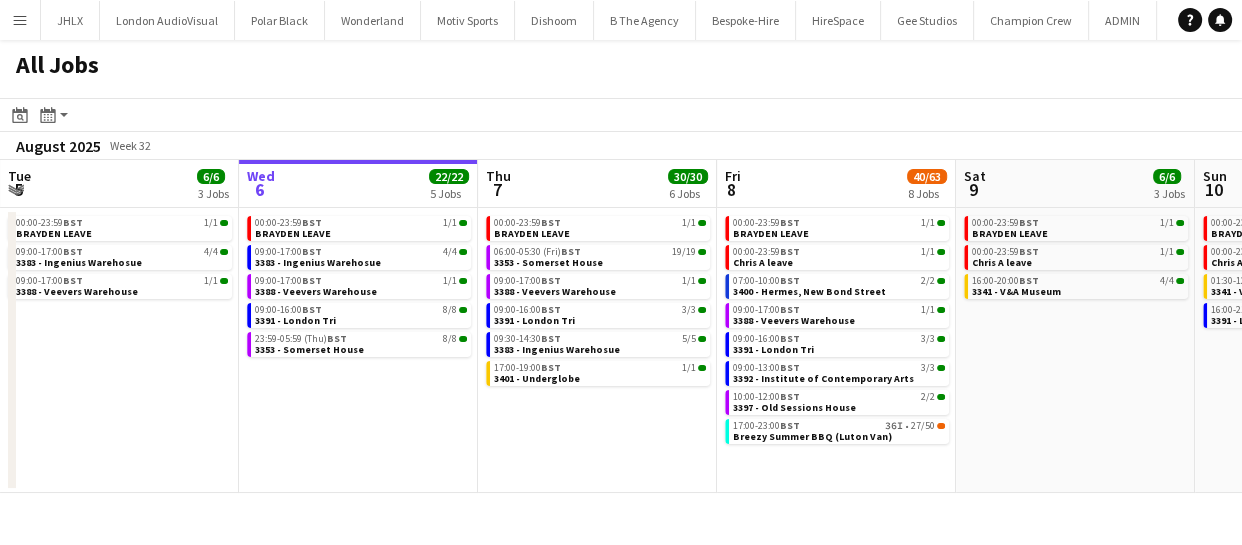 drag, startPoint x: 647, startPoint y: 445, endPoint x: 513, endPoint y: 450, distance: 134.09325 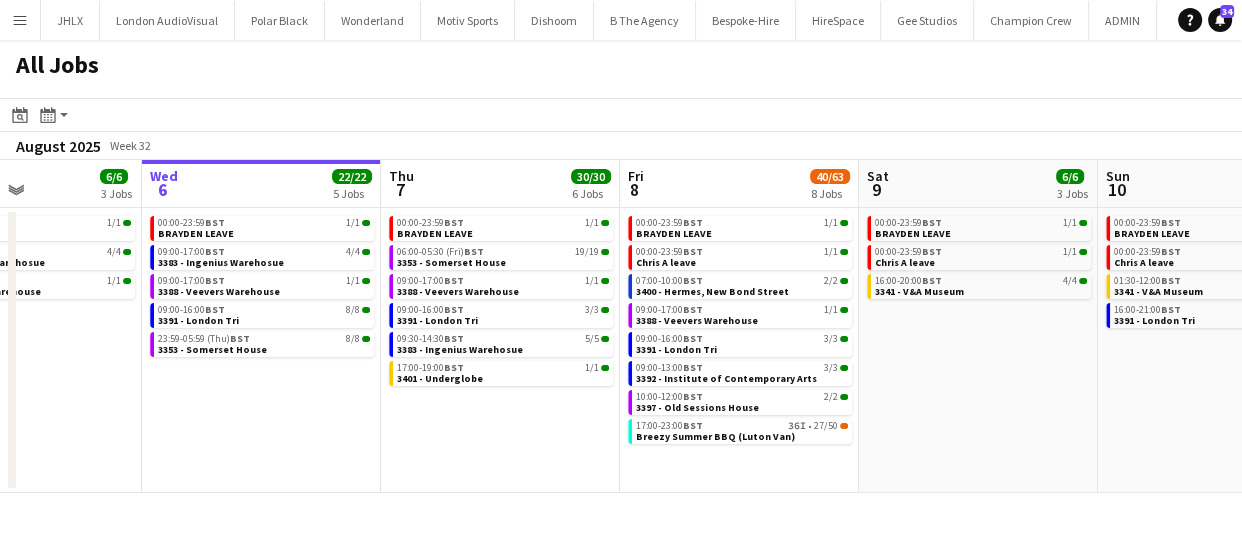 click on "Sun   3   3/3   2 Jobs   Mon   4   5/6   4 Jobs   Tue   5   6/6   3 Jobs   Wed   6   22/22   5 Jobs   Thu   7   30/30   6 Jobs   Fri   8   40/63   8 Jobs   Sat   9   6/6   3 Jobs   Sun   10   20/20   4 Jobs   Mon   11   10/11   5 Jobs   Tue   12   4/4   3 Jobs   Wed   13   7/8   5 Jobs   08:30-16:30    BST   1/1   3366 - Business Design Centre (PANEL VAN)   17:30-20:30    BST   2/2   3351 - The Studio Space   07:00-18:00    BST   3/3   3377 - Royal Festival Hall   08:00-16:00    BST   0/1   Luton Van brakes repair    09:00-16:00    BST   1/1   3366 - Business Design Centre (PANEL VAN)   09:00-17:00    BST   1/1   3388 - Veevers Warehouse   00:00-23:59    BST   1/1   BRAYDEN LEAVE   09:00-17:00    BST   4/4   3383 - Ingenius Warehosue   09:00-17:00    BST   1/1   3388 - Veevers Warehouse   00:00-23:59    BST   1/1   BRAYDEN LEAVE   09:00-17:00    BST   4/4   3383 - Ingenius Warehosue   09:00-17:00    BST   1/1   3388 - Veevers Warehouse   09:00-16:00    BST   8/8   3391 - London Tri   23:59-05:59 (Thu)   BST" at bounding box center (621, 326) 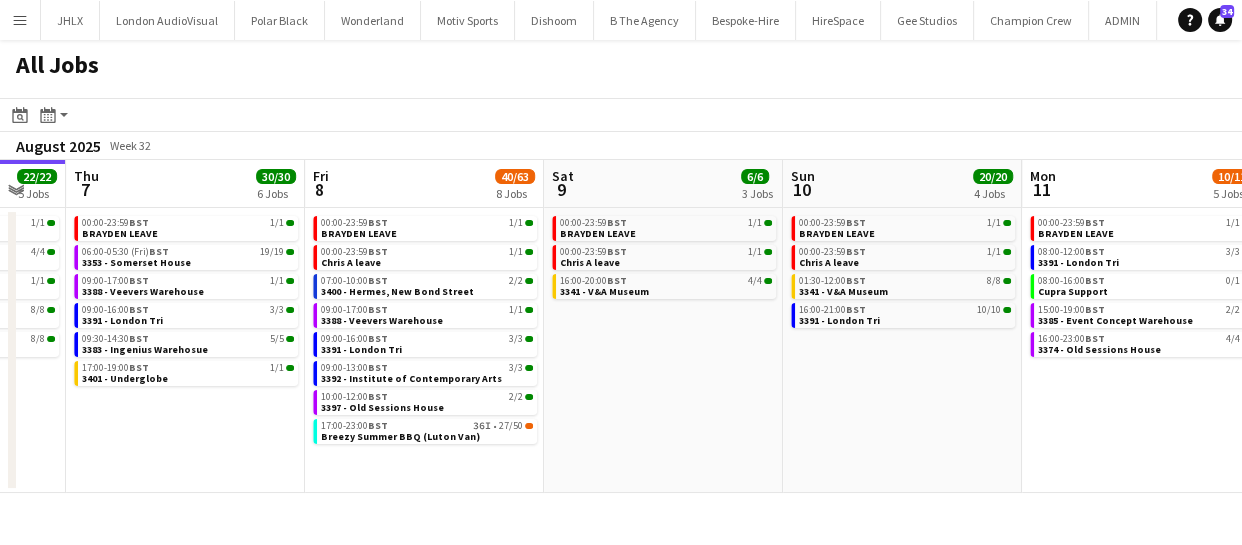 scroll, scrollTop: 0, scrollLeft: 898, axis: horizontal 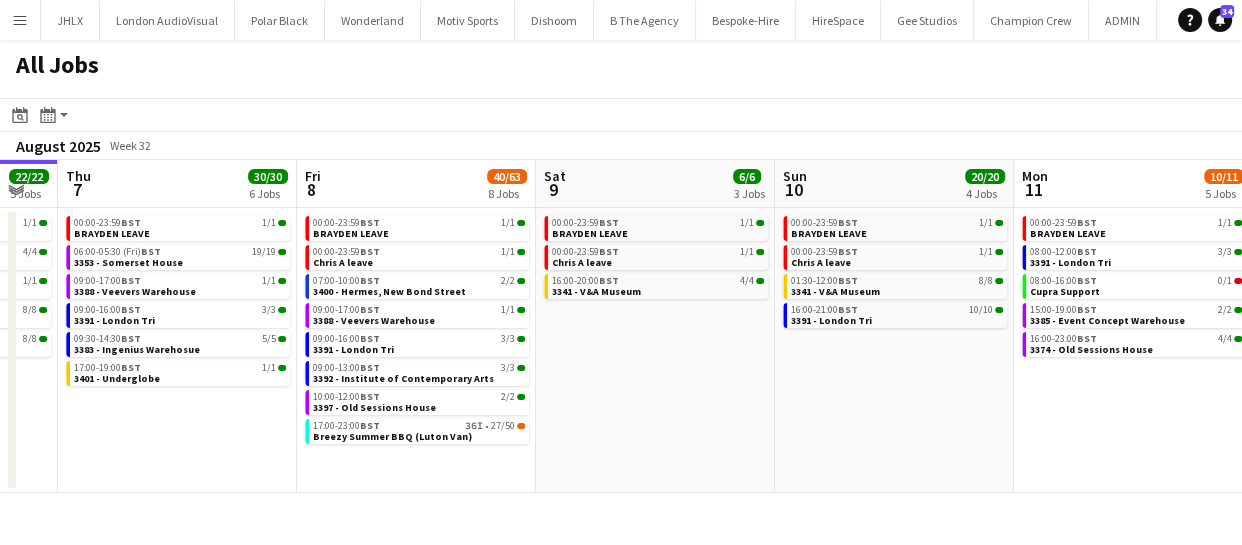 drag, startPoint x: 858, startPoint y: 466, endPoint x: 704, endPoint y: 459, distance: 154.15901 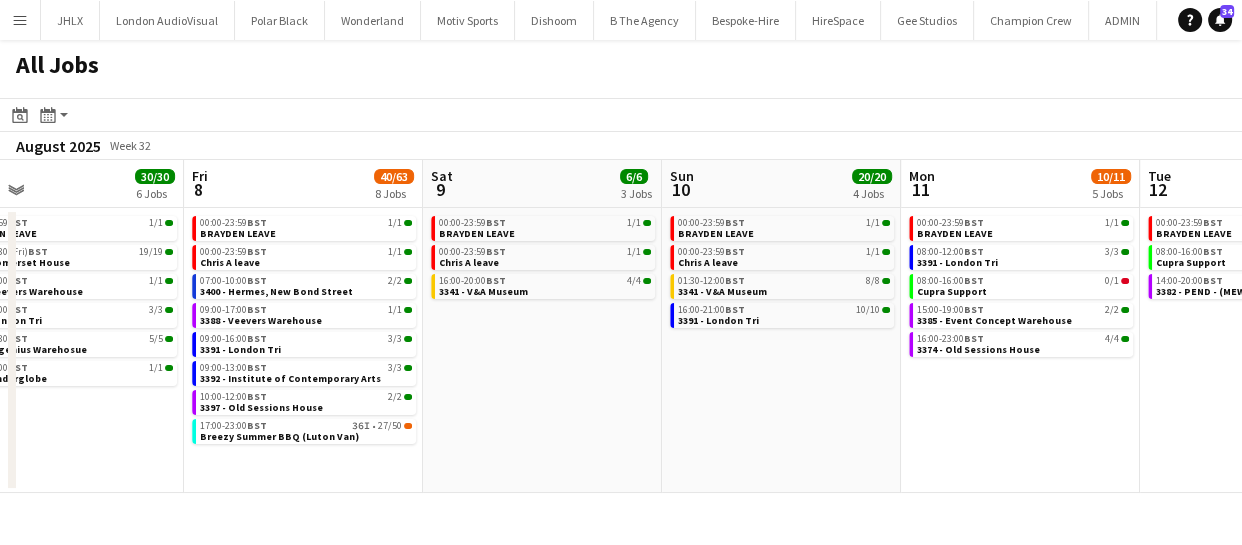drag, startPoint x: 788, startPoint y: 390, endPoint x: 600, endPoint y: 368, distance: 189.28285 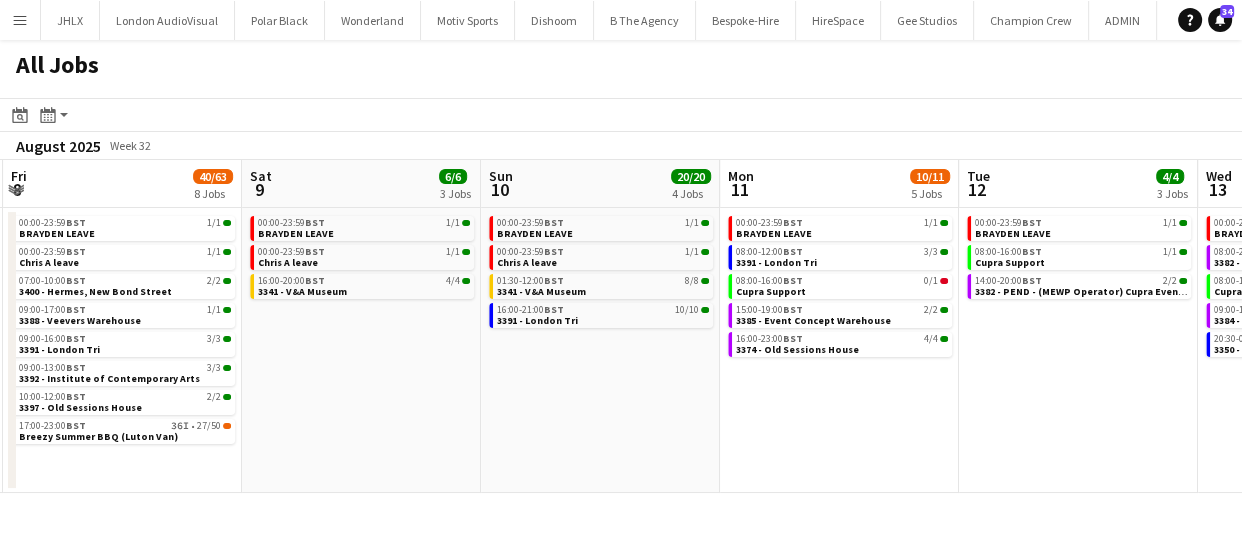 click on "Tue   5   6/6   3 Jobs   Wed   6   22/22   5 Jobs   Thu   7   30/30   6 Jobs   Fri   8   40/63   8 Jobs   Sat   9   6/6   3 Jobs   Sun   10   20/20   4 Jobs   Mon   11   10/11   5 Jobs   Tue   12   4/4   3 Jobs   Wed   13   7/8   5 Jobs   Thu   14   4/4   3 Jobs   Fri   15   16/16   5 Jobs   00:00-23:59    BST   1/1   BRAYDEN LEAVE   09:00-17:00    BST   4/4   3383 - Ingenius Warehosue   09:00-17:00    BST   1/1   3388 - Veevers Warehouse   00:00-23:59    BST   1/1   BRAYDEN LEAVE   09:00-17:00    BST   4/4   3383 - Ingenius Warehosue   09:00-17:00    BST   1/1   3388 - Veevers Warehouse   09:00-16:00    BST   8/8   3391 - London Tri   23:59-05:59 (Thu)   BST   8/8   3353 - Somerset House    00:00-23:59    BST   1/1   BRAYDEN LEAVE   06:00-05:30 (Fri)   BST   19/19   3353 - Somerset House    09:00-17:00    BST   1/1   3388 - Veevers Warehouse   09:00-16:00    BST   3/3   3391 - London Tri   09:30-14:30    BST   5/5   3383 - Ingenius Warehosue   17:00-19:00    BST   1/1   3401 - Underglobe   00:00-23:59" at bounding box center (621, 326) 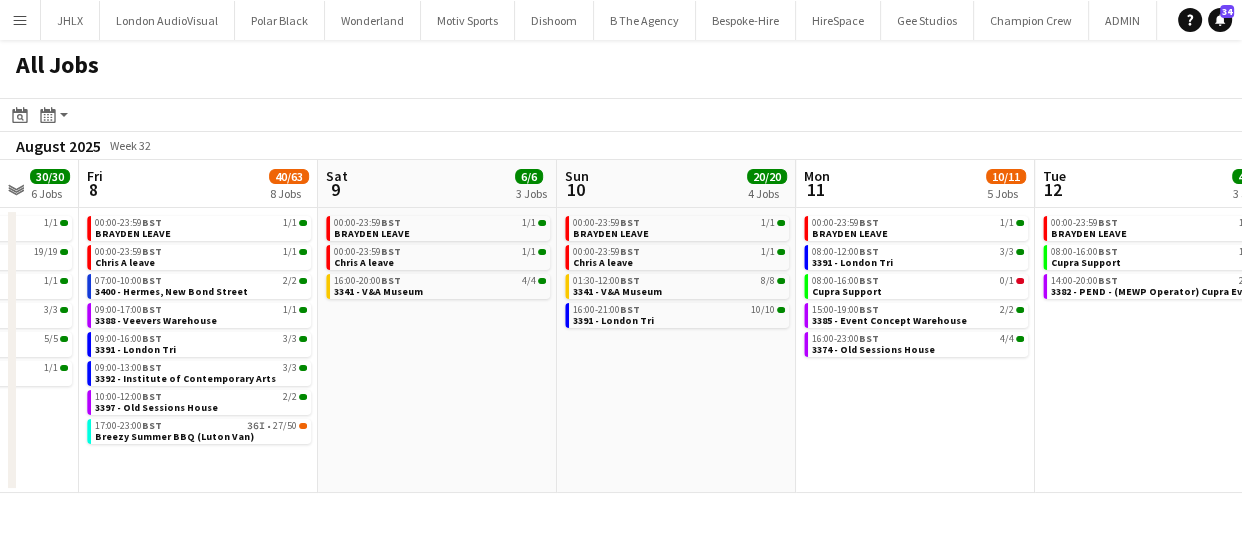 drag, startPoint x: 476, startPoint y: 407, endPoint x: 820, endPoint y: 432, distance: 344.90723 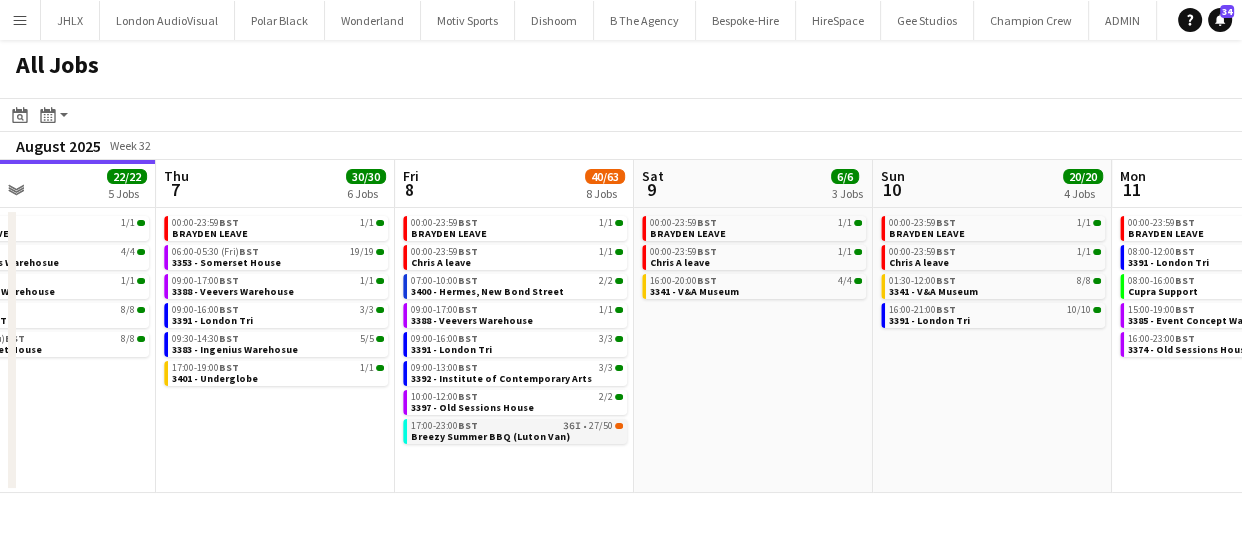 click on "Breezy Summer BBQ (Luton Van)" at bounding box center (490, 436) 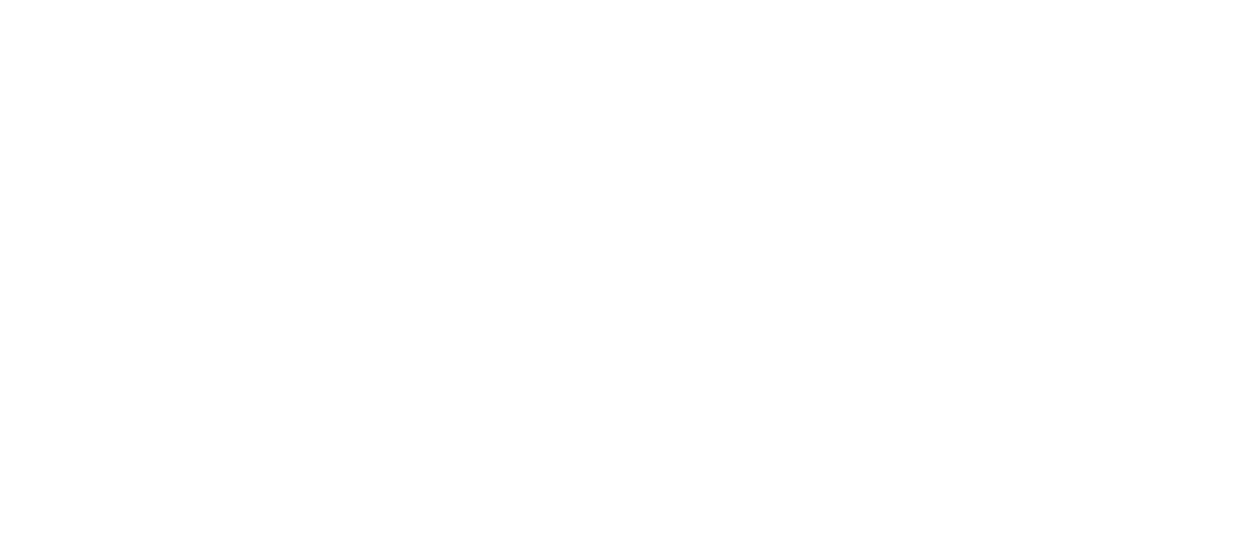 scroll, scrollTop: 0, scrollLeft: 0, axis: both 